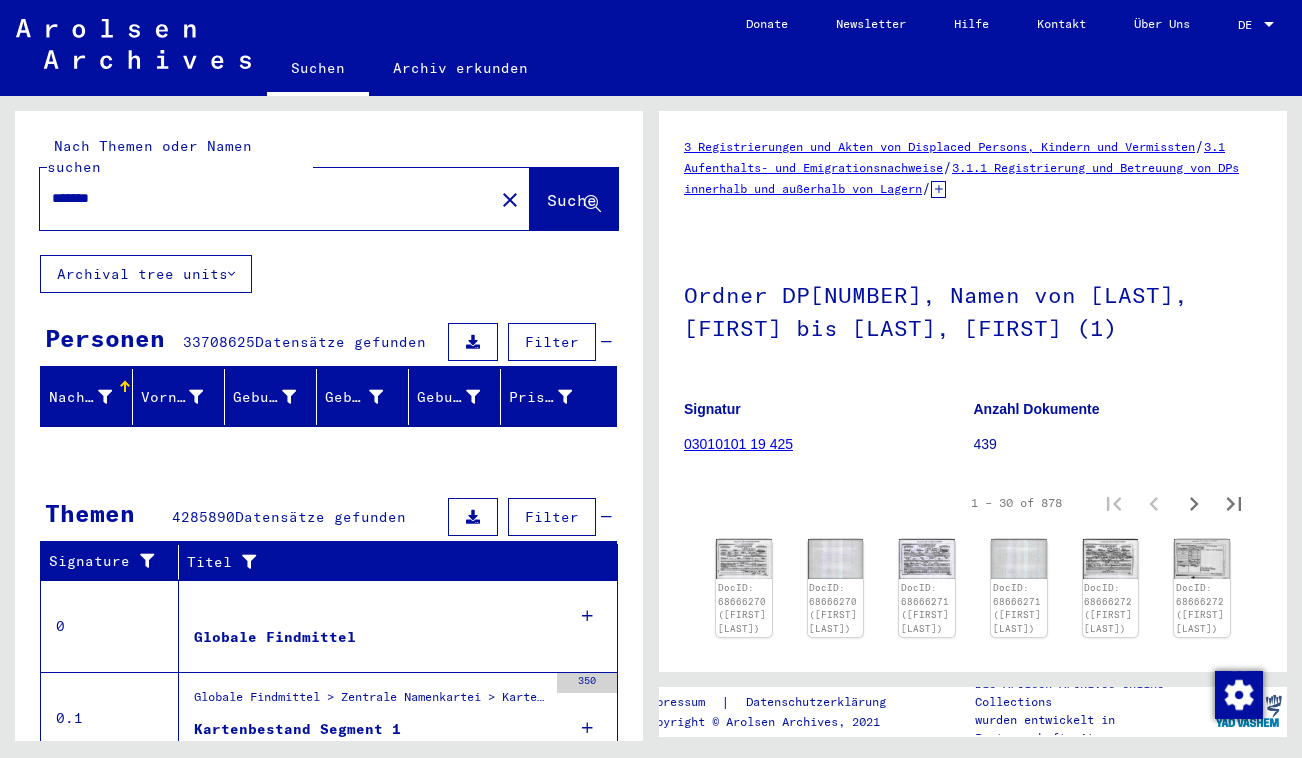 scroll, scrollTop: 0, scrollLeft: 0, axis: both 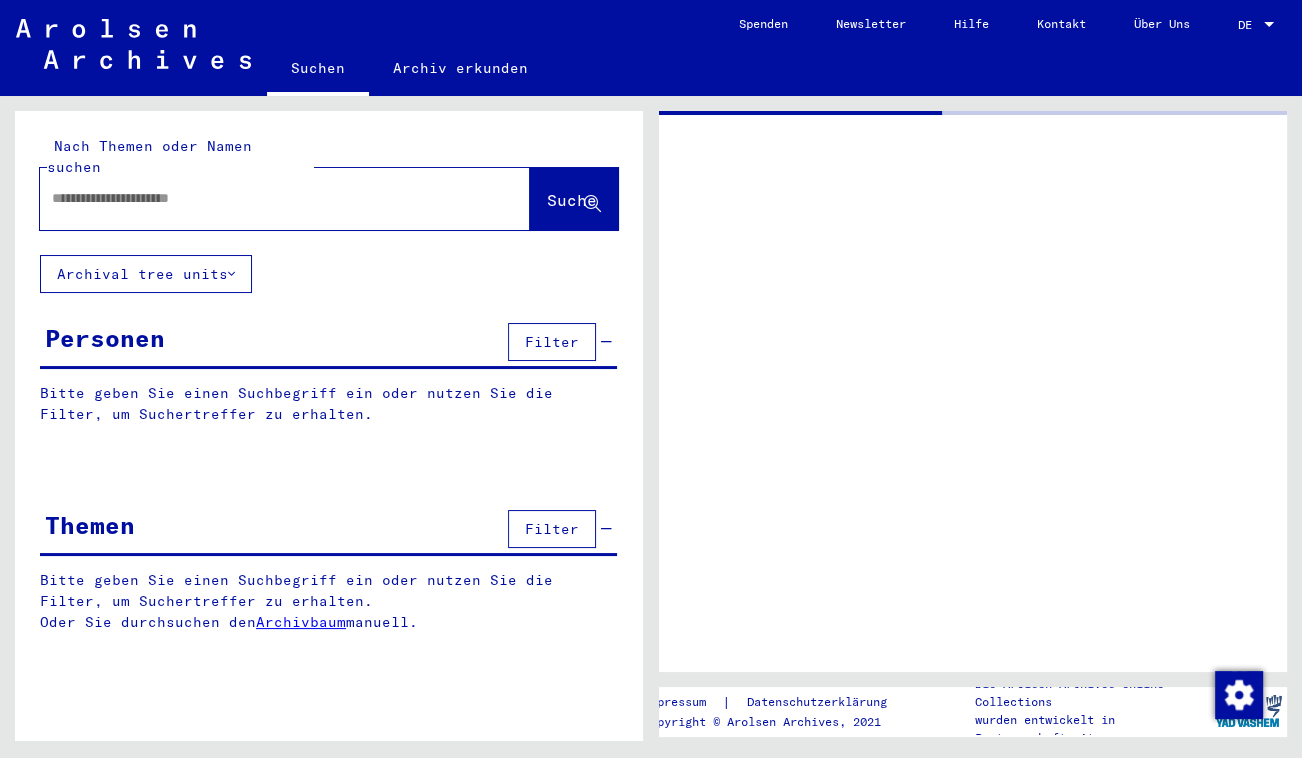 type on "*******" 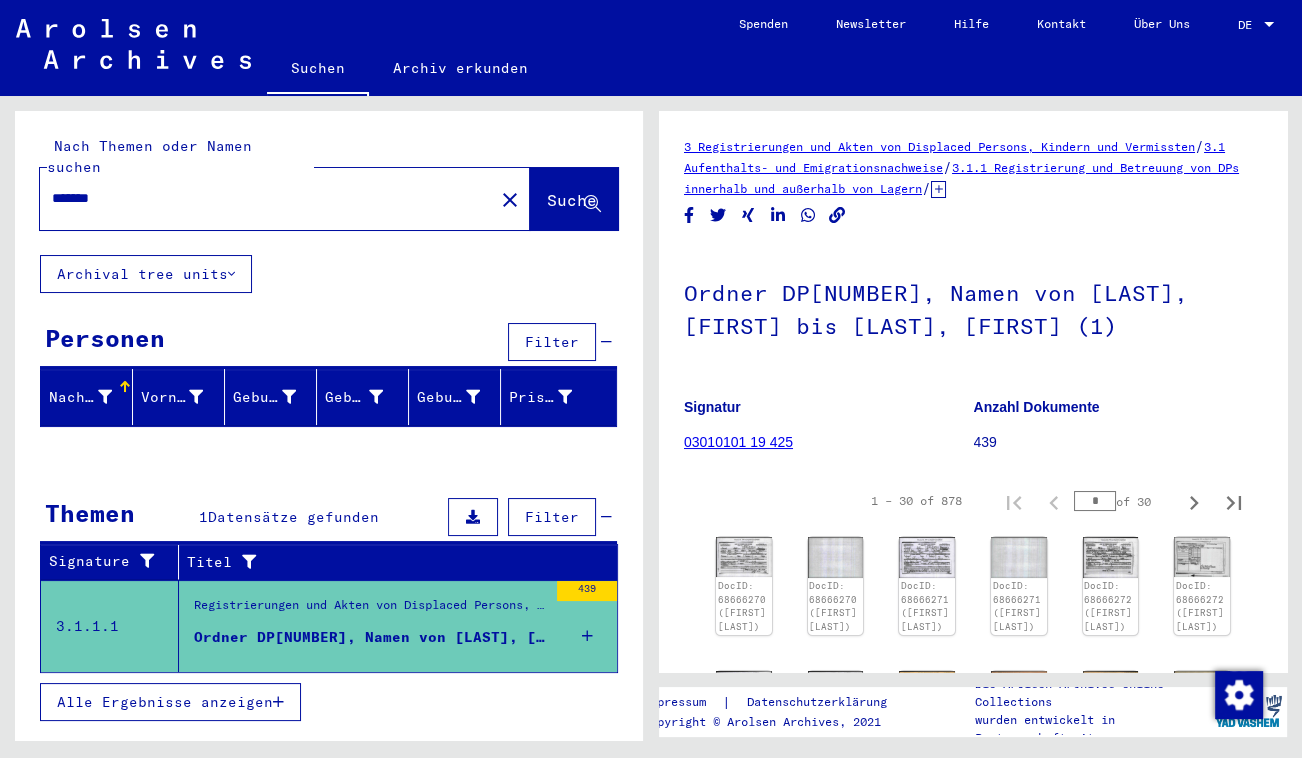 scroll, scrollTop: 272, scrollLeft: 0, axis: vertical 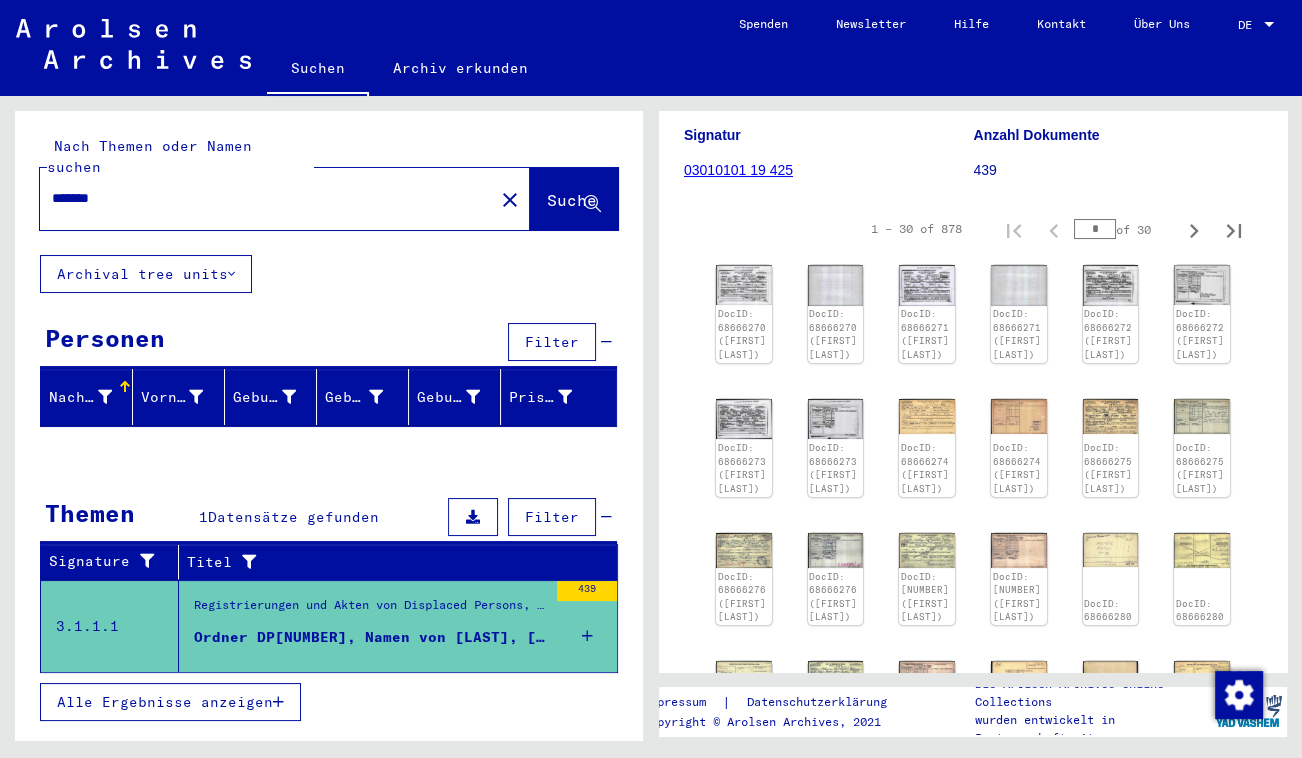 click 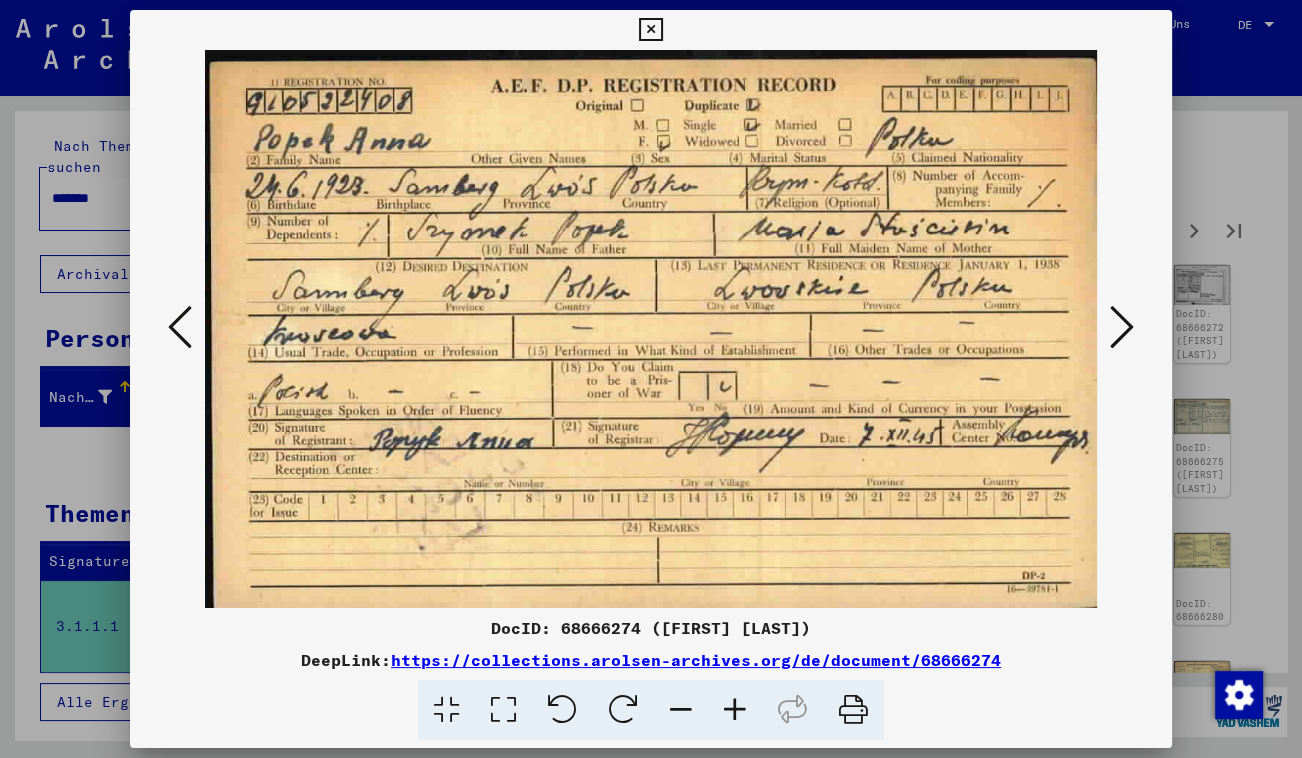click at bounding box center [1122, 327] 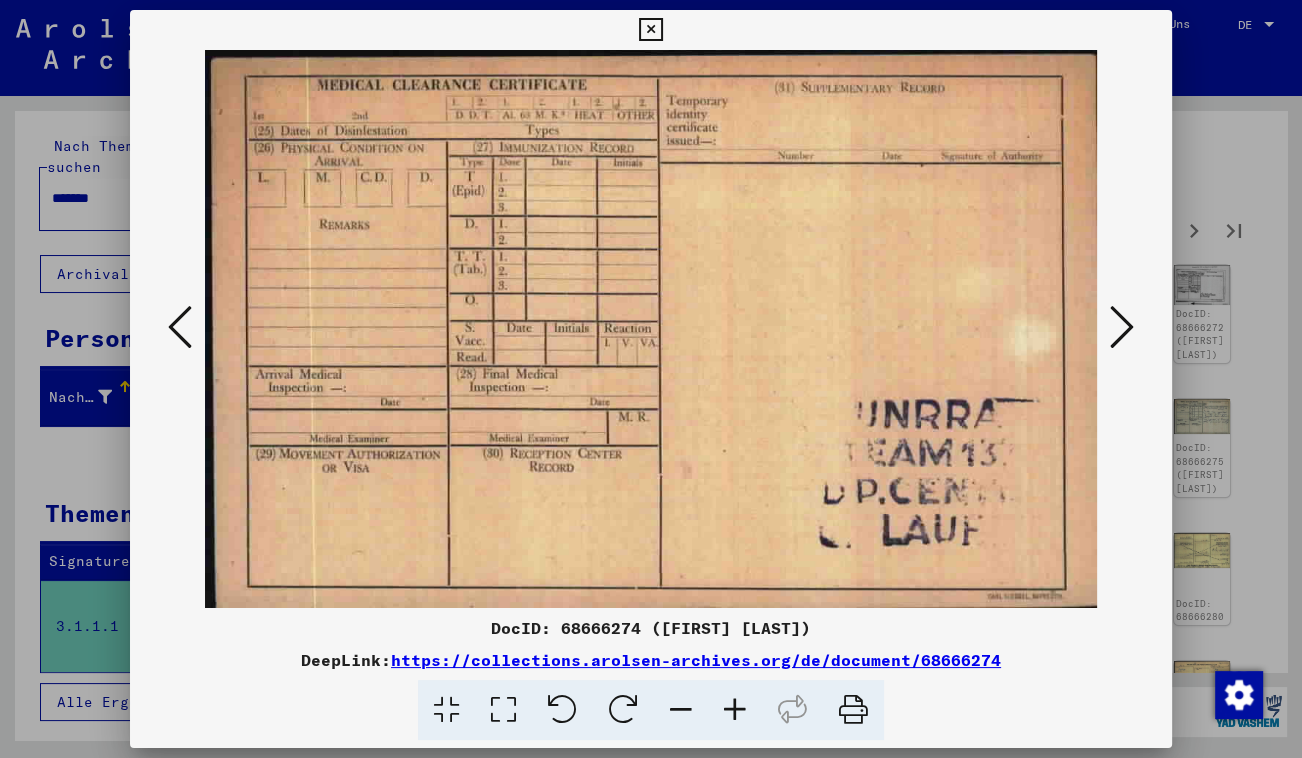 click at bounding box center (1122, 327) 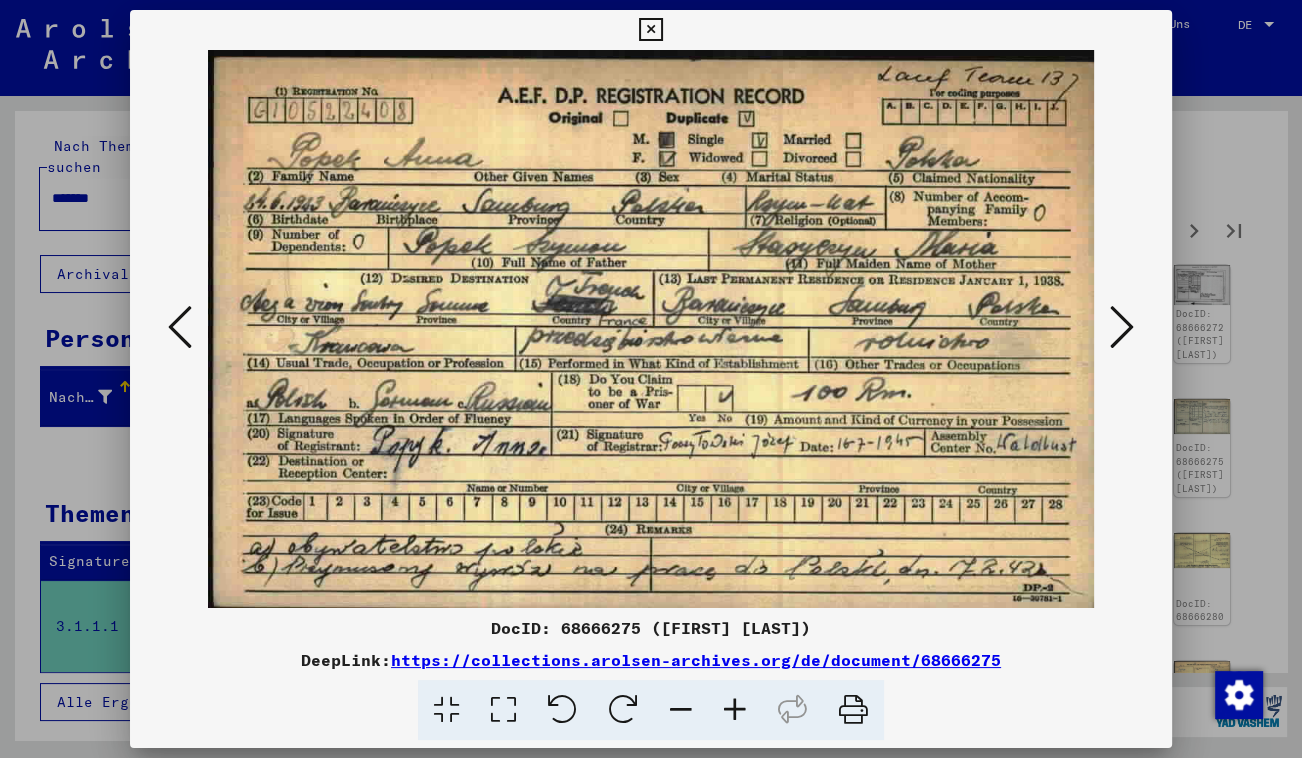 click at bounding box center [1122, 327] 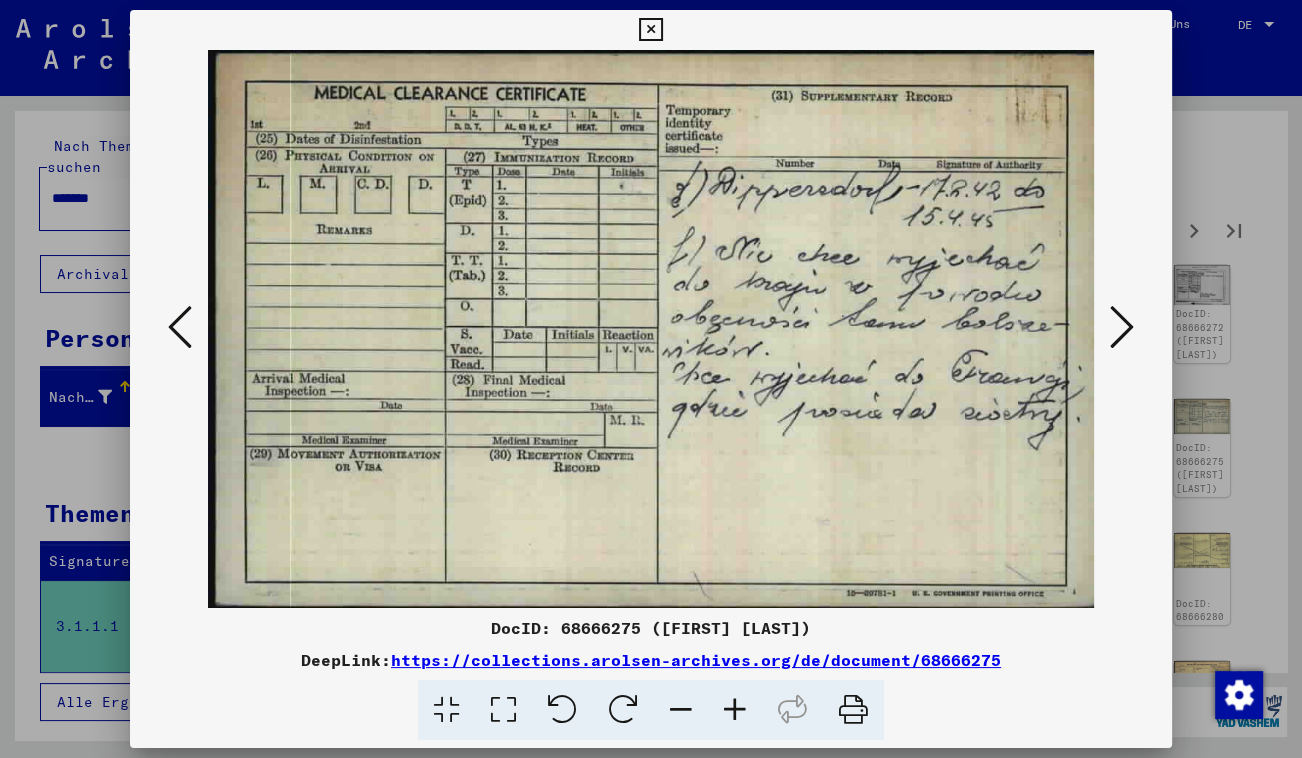 click at bounding box center (1122, 327) 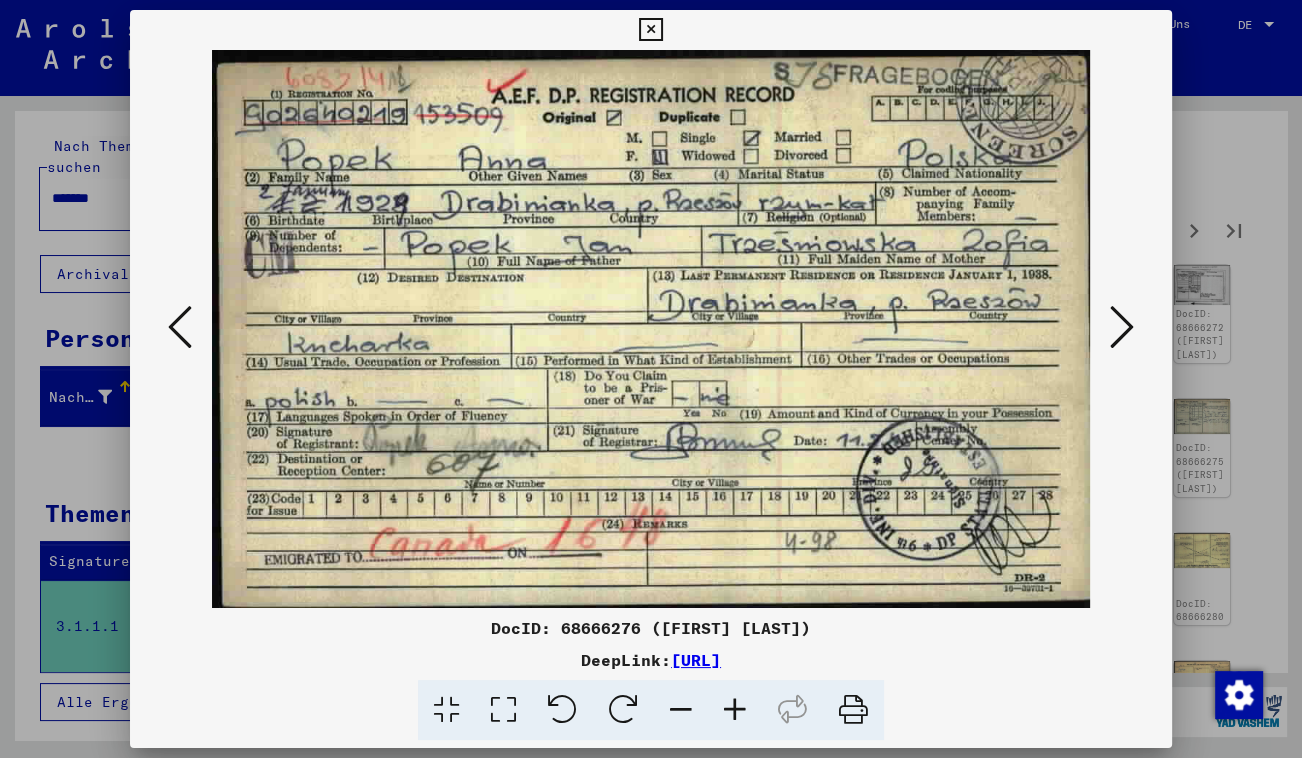 click at bounding box center [1122, 327] 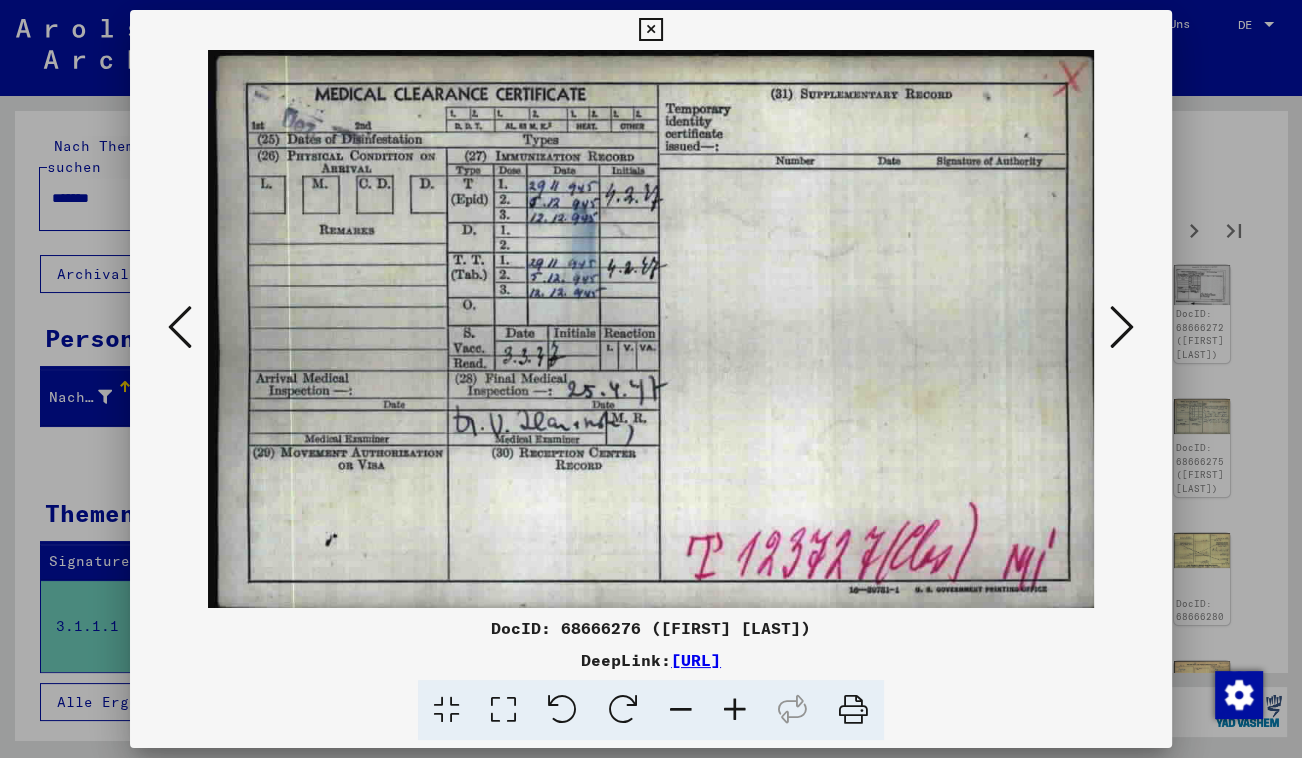 click at bounding box center [1122, 327] 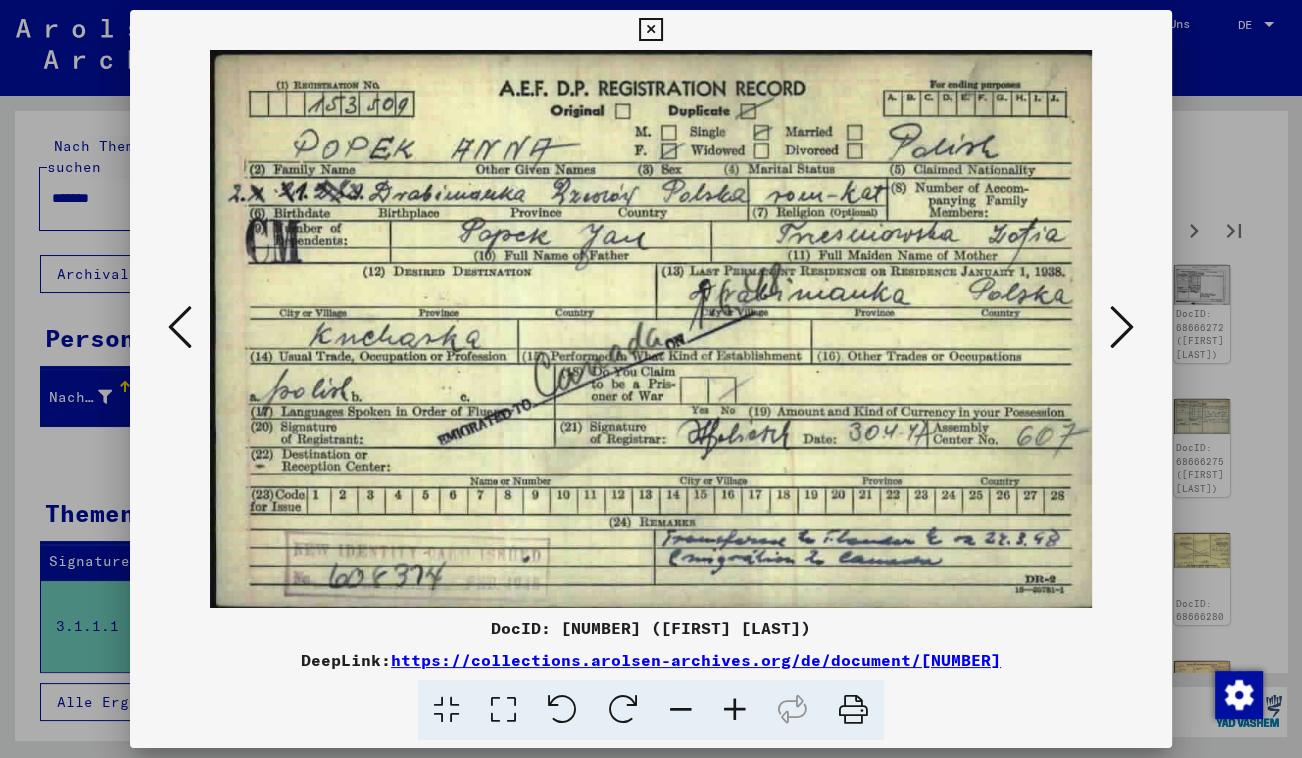 click at bounding box center [651, 329] 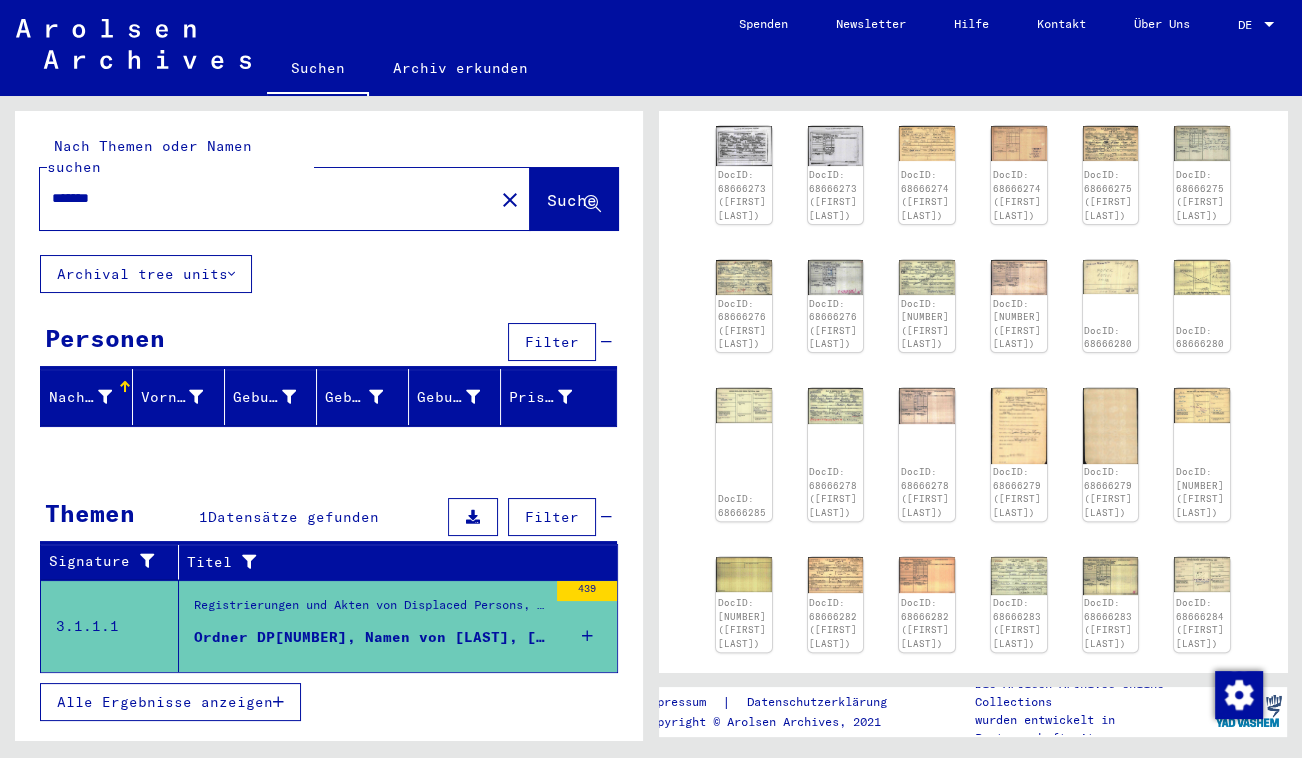 scroll, scrollTop: 636, scrollLeft: 0, axis: vertical 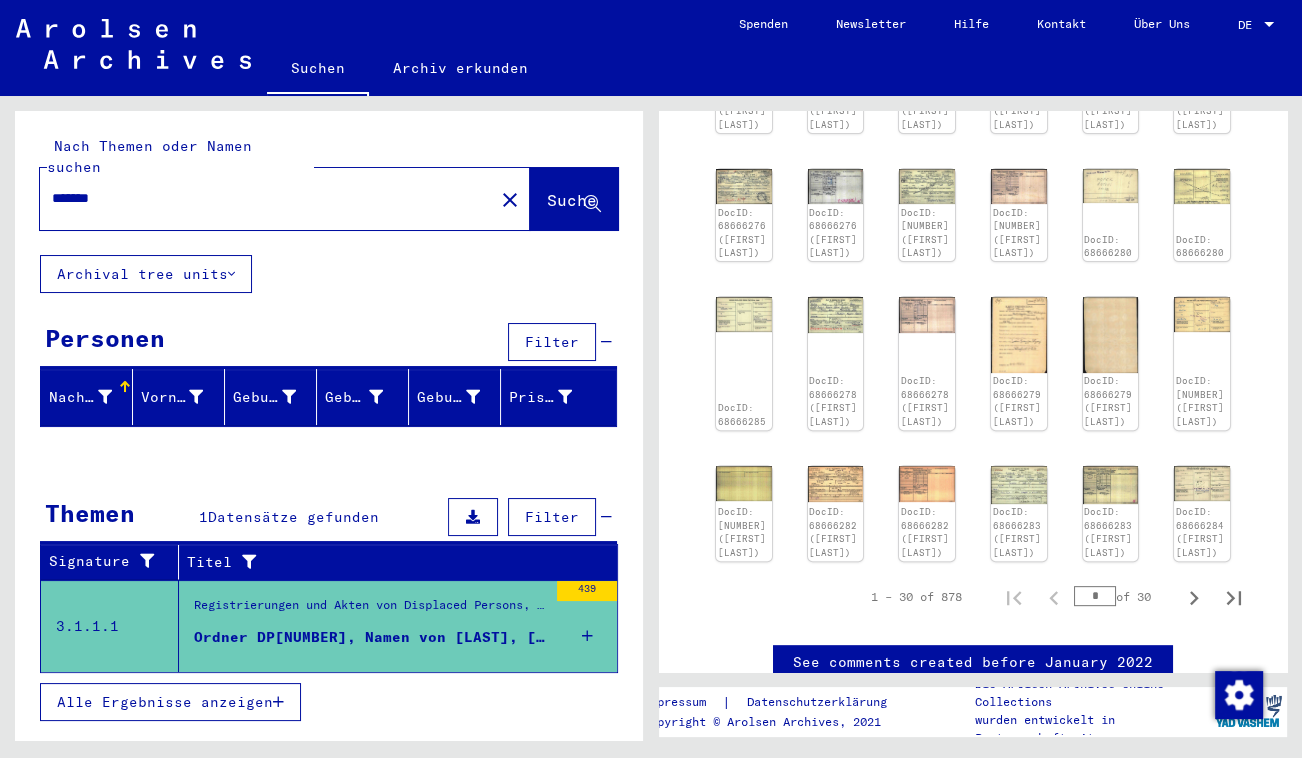click on "DocID: [NUMBER] ([FIRST] [LAST])" 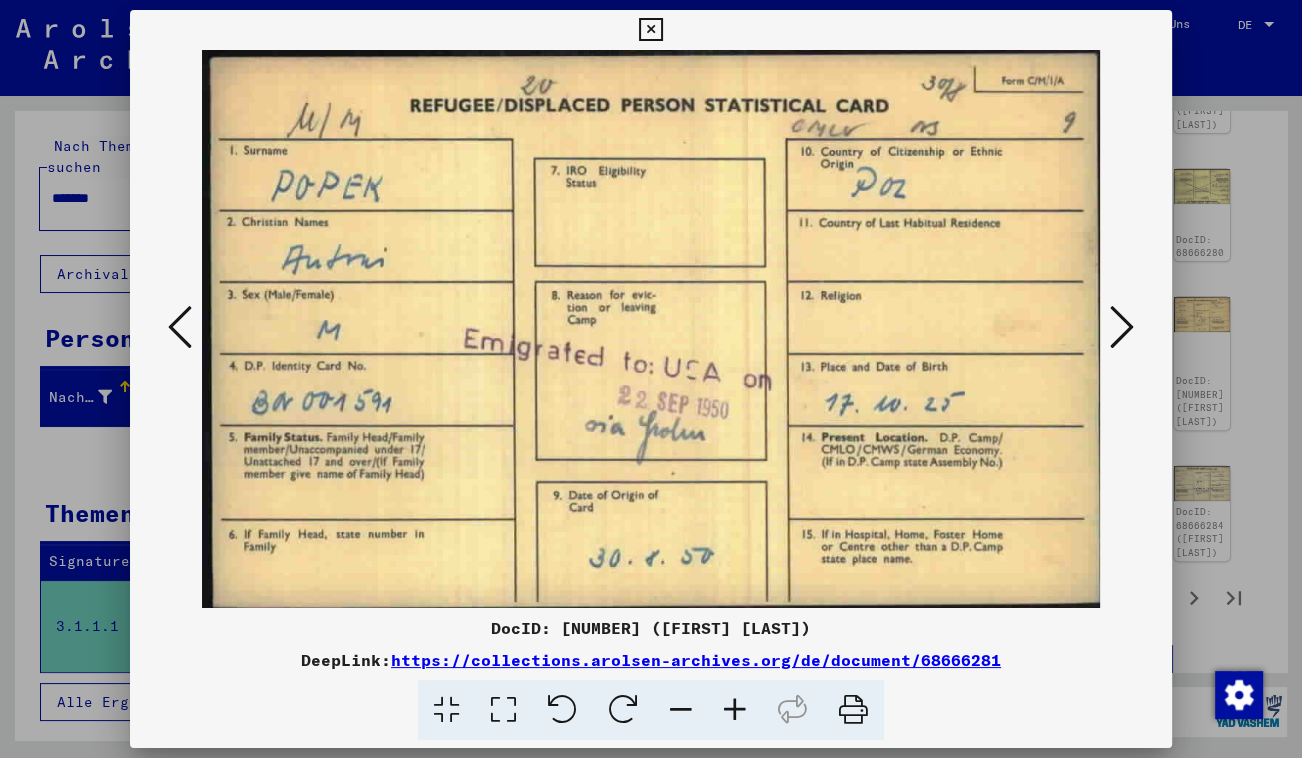 click at bounding box center (1122, 327) 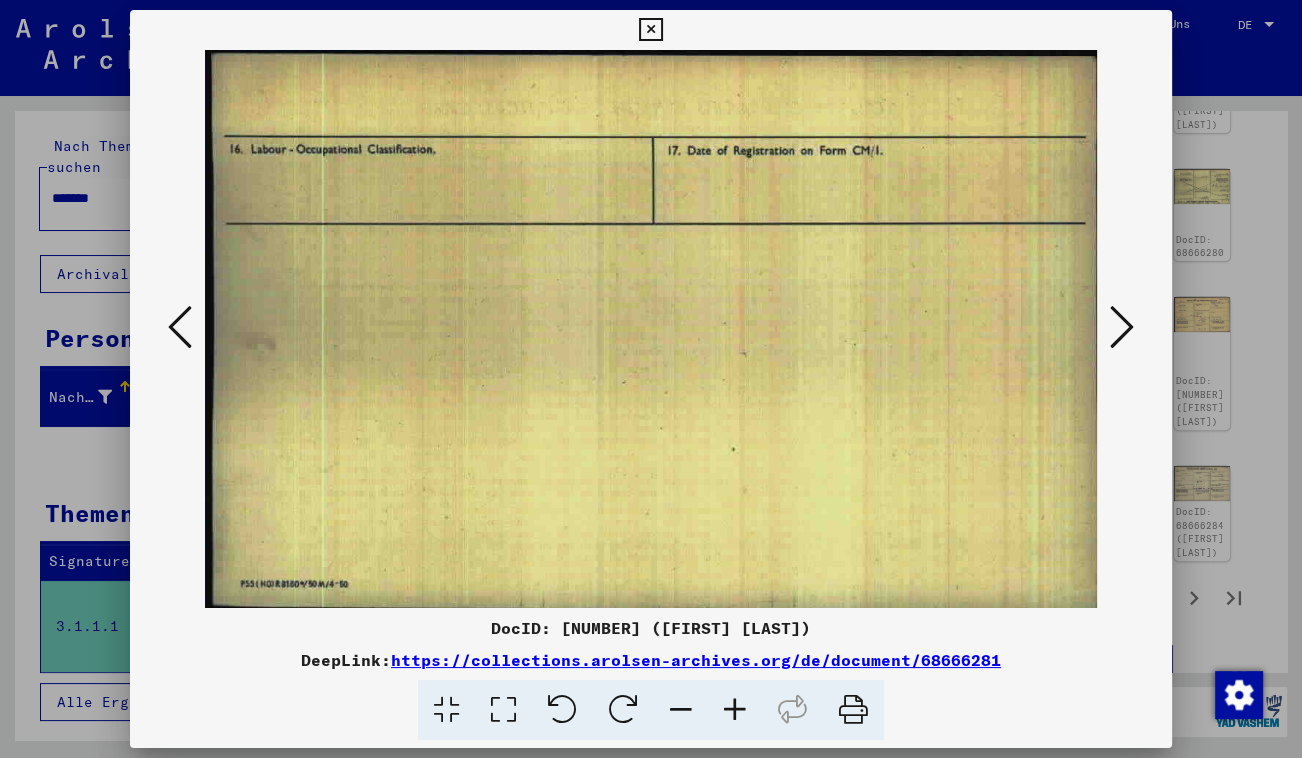 click at bounding box center [1122, 327] 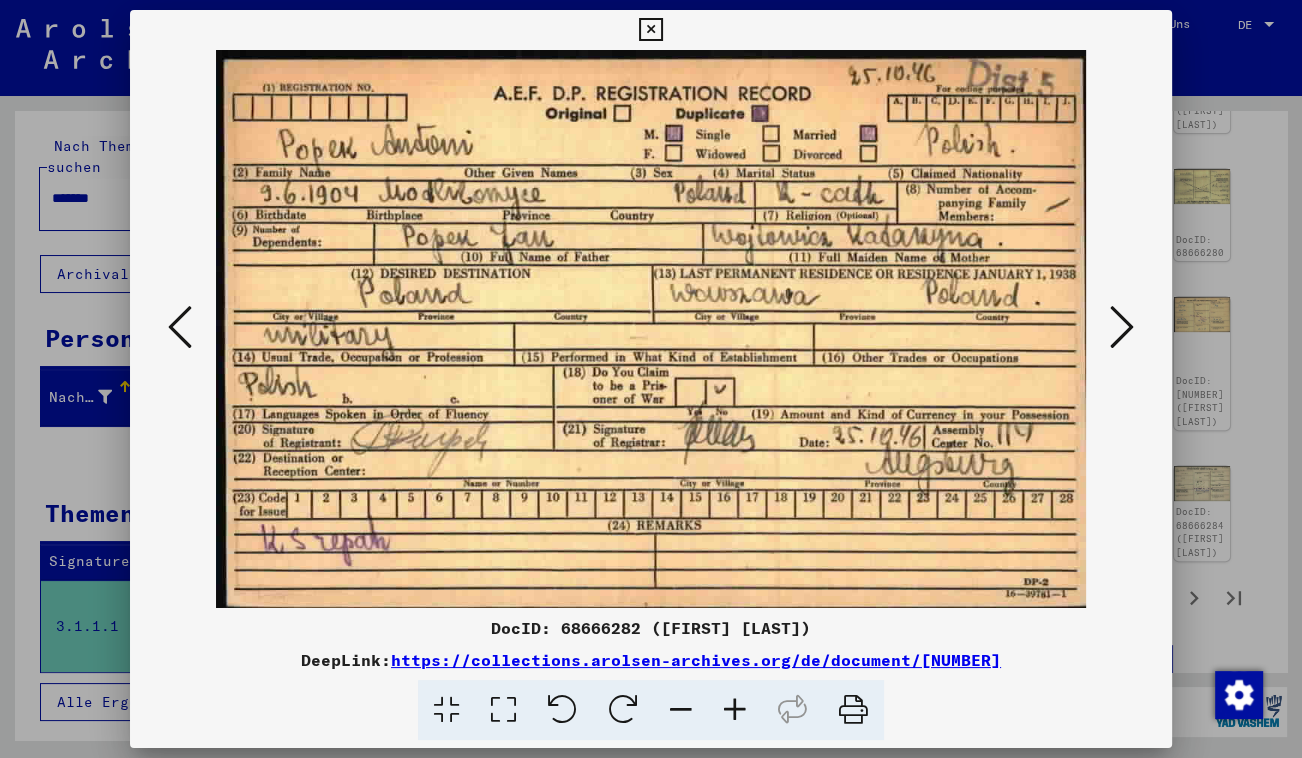 click at bounding box center [1122, 327] 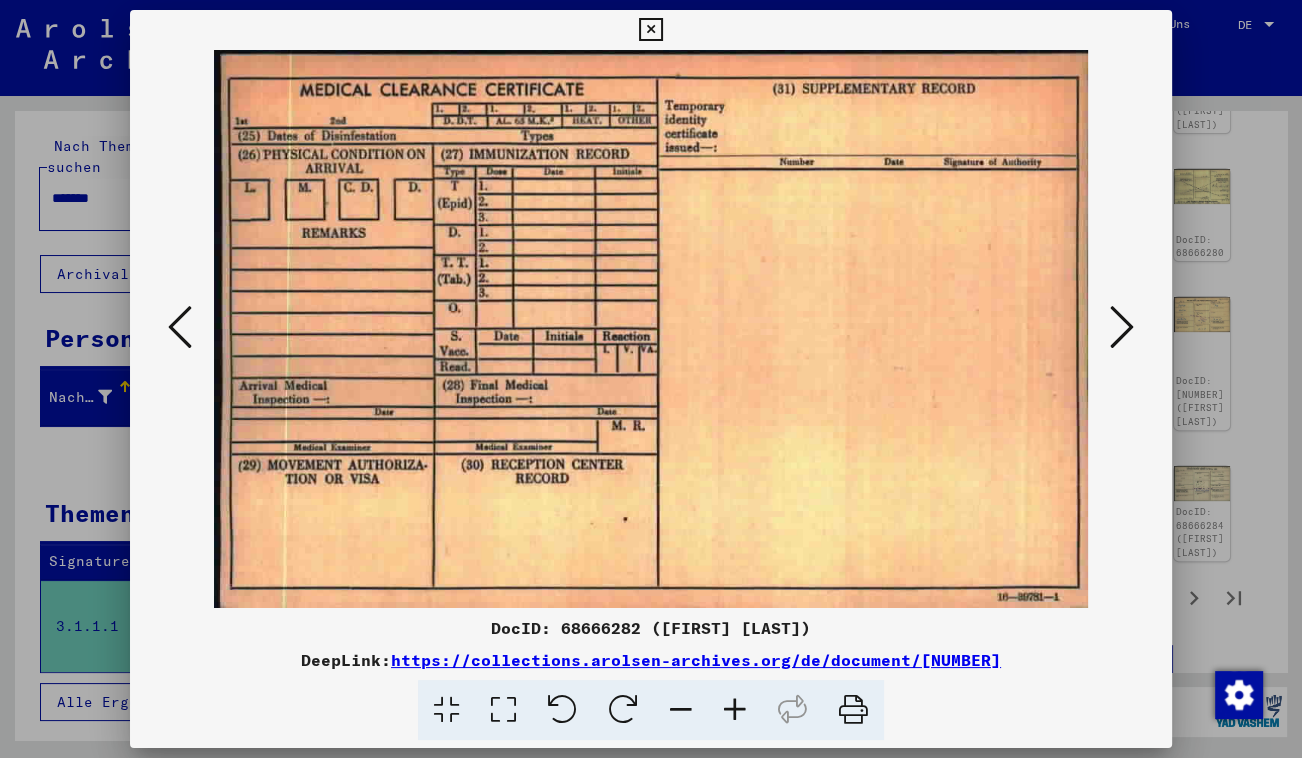 click at bounding box center [1122, 327] 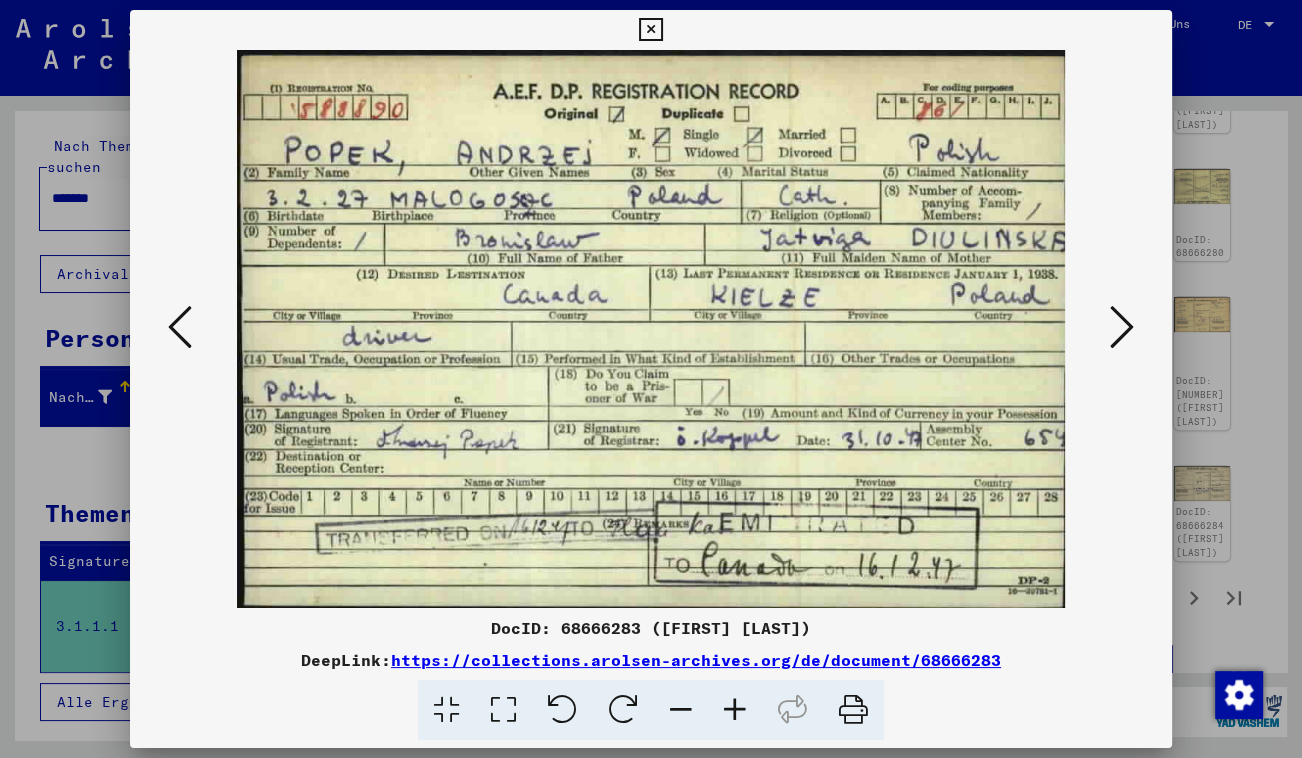 click at bounding box center [1122, 327] 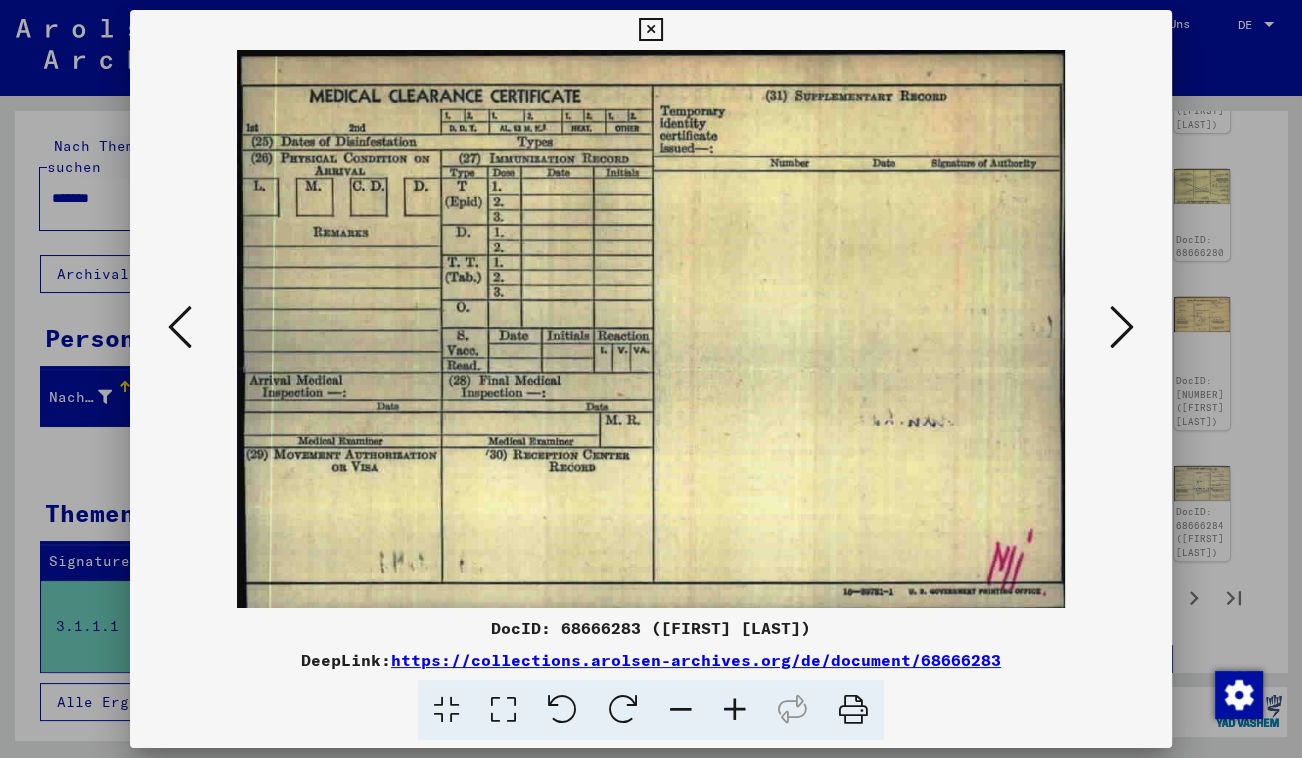 click at bounding box center (1122, 327) 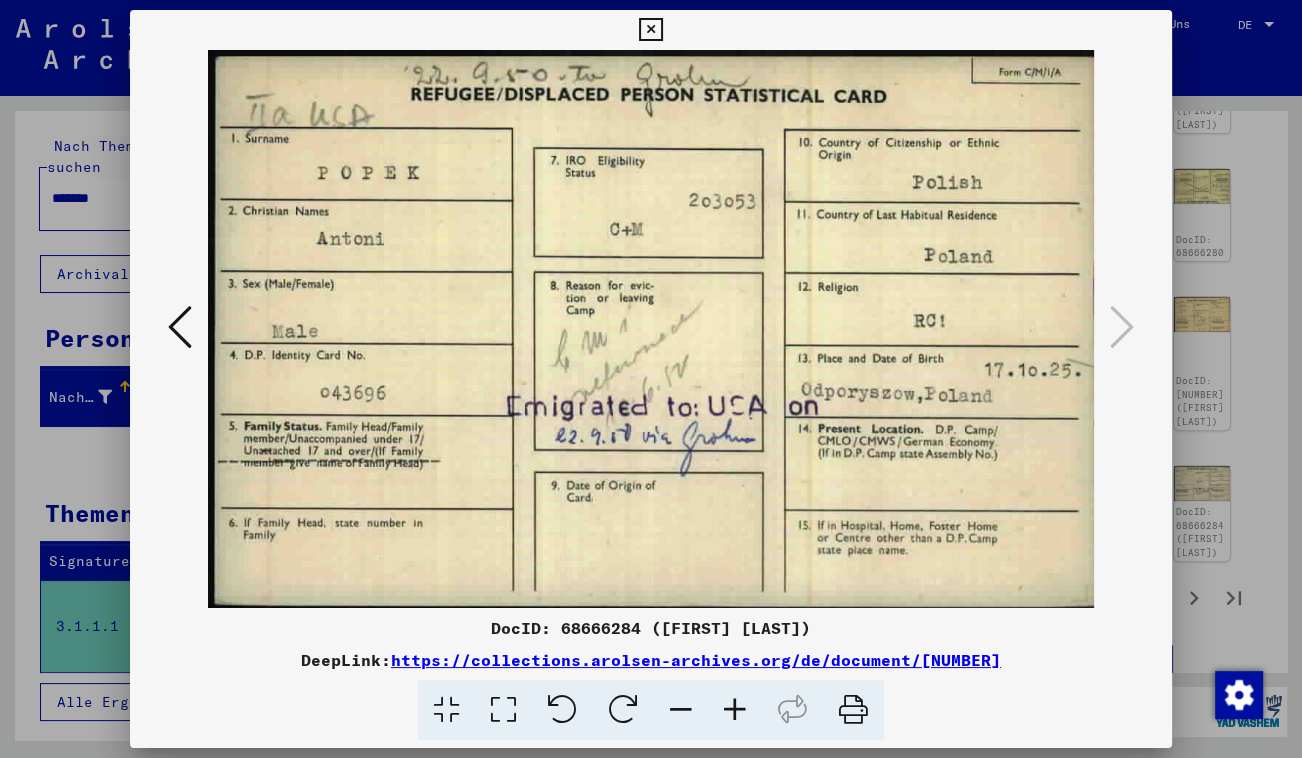 click at bounding box center [650, 30] 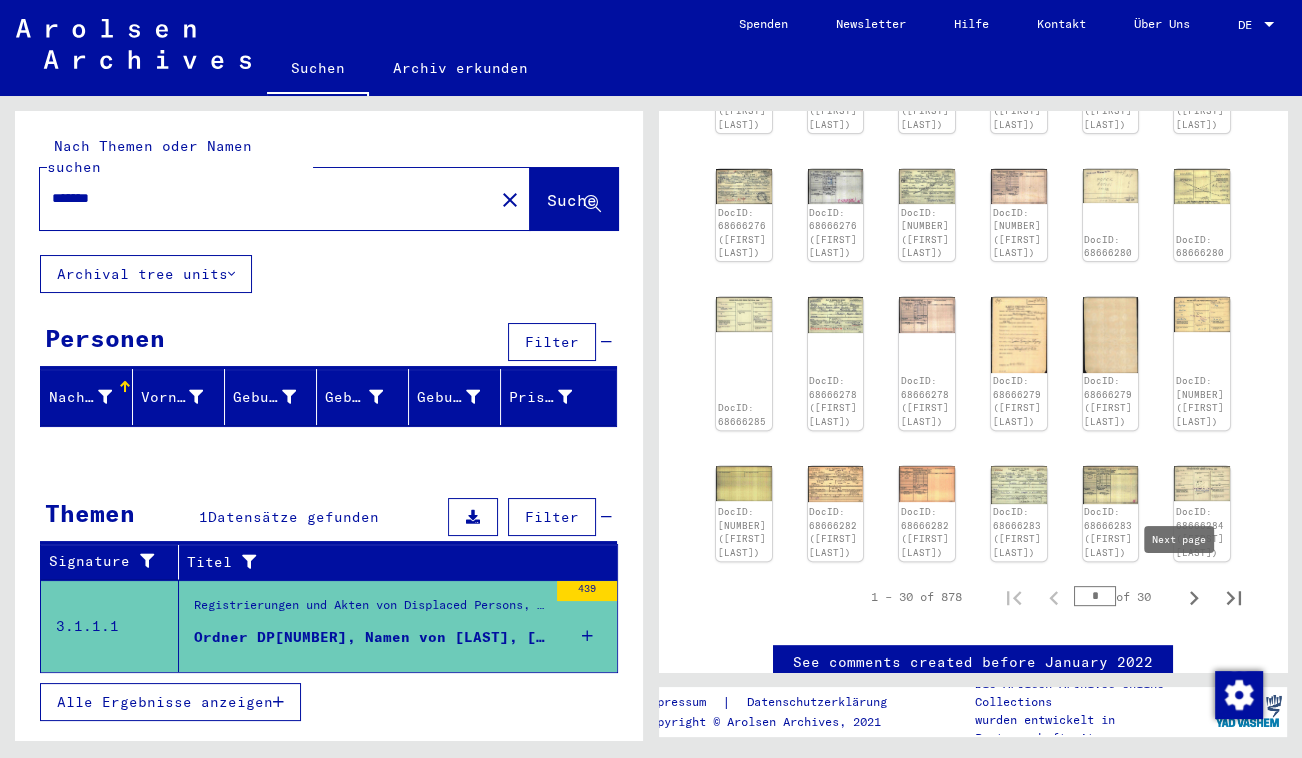 click 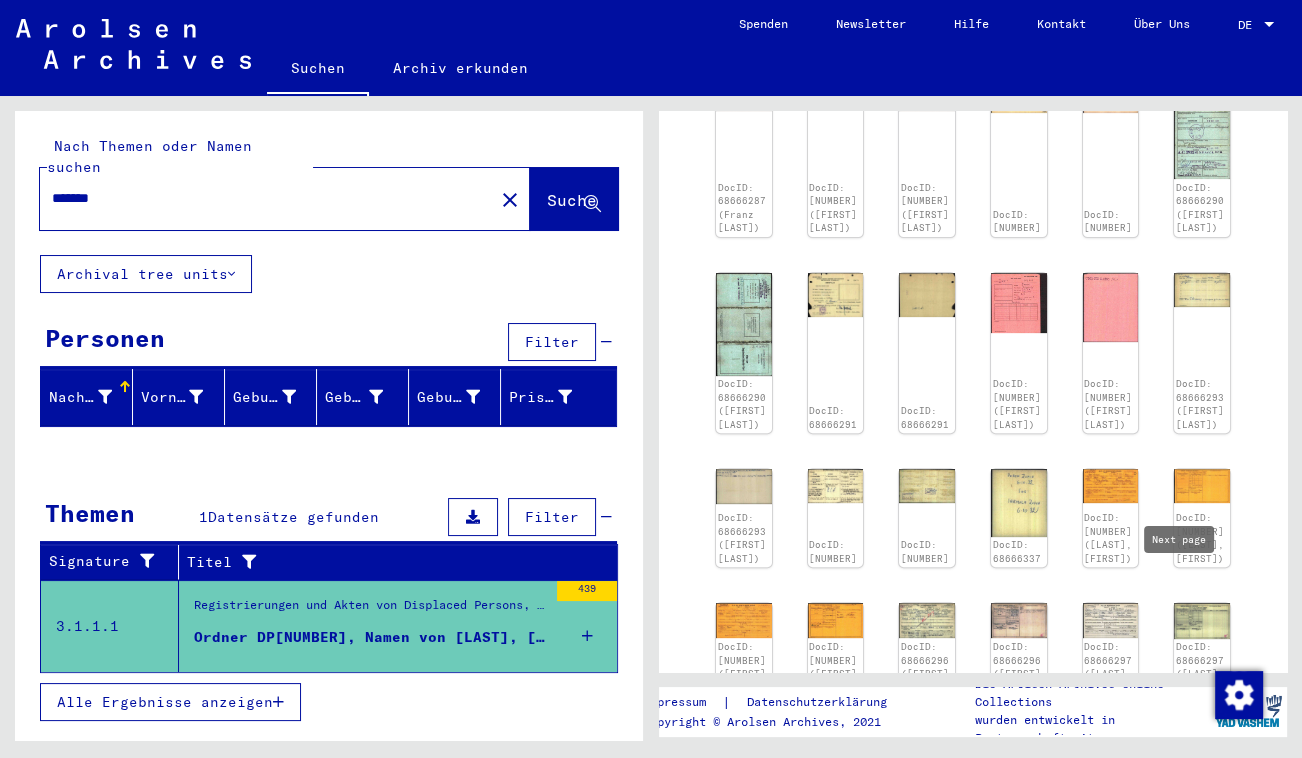 type on "*" 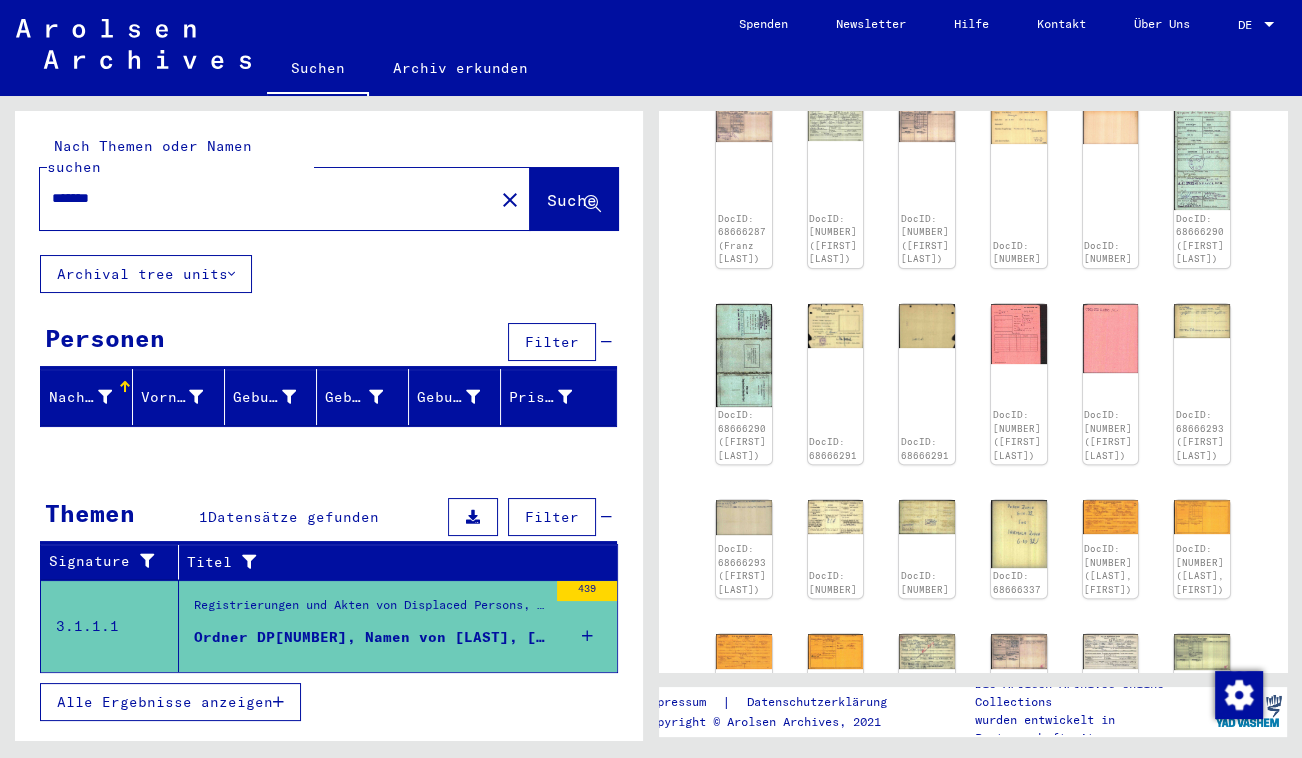 scroll, scrollTop: 727, scrollLeft: 0, axis: vertical 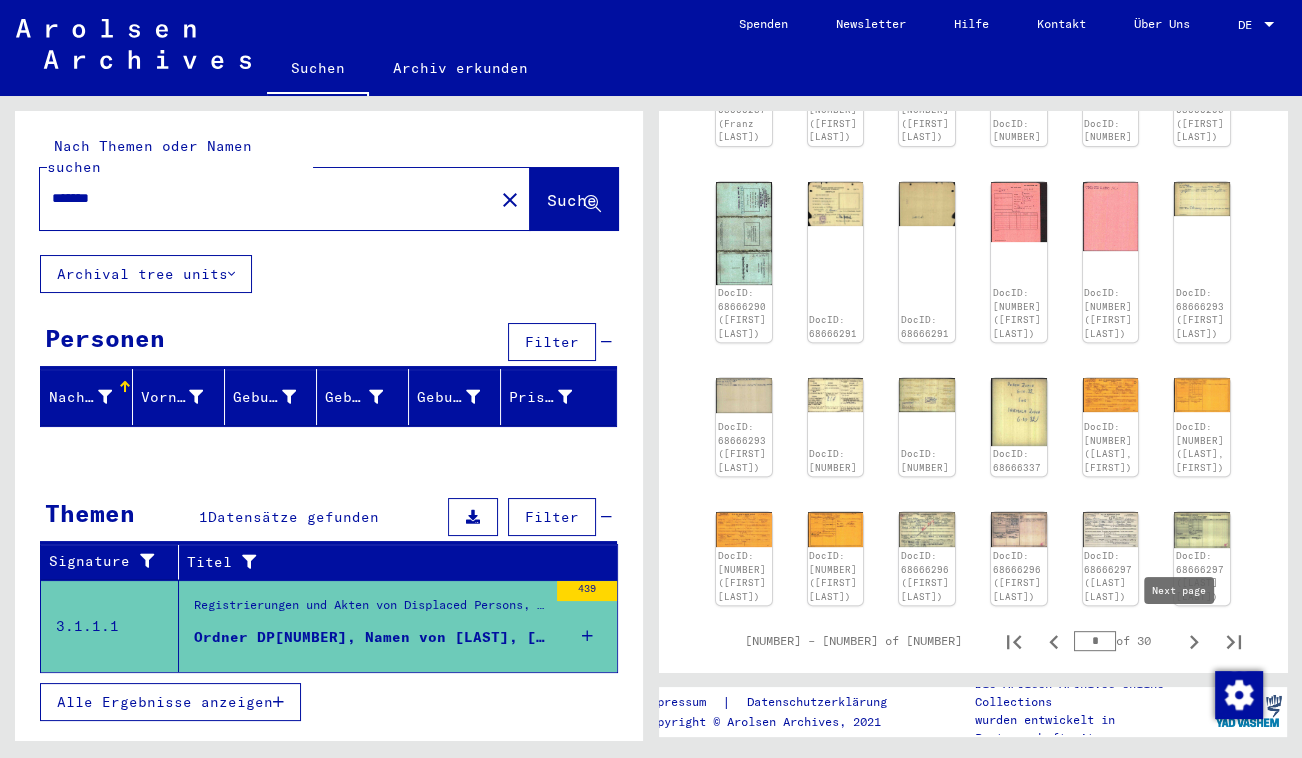 click 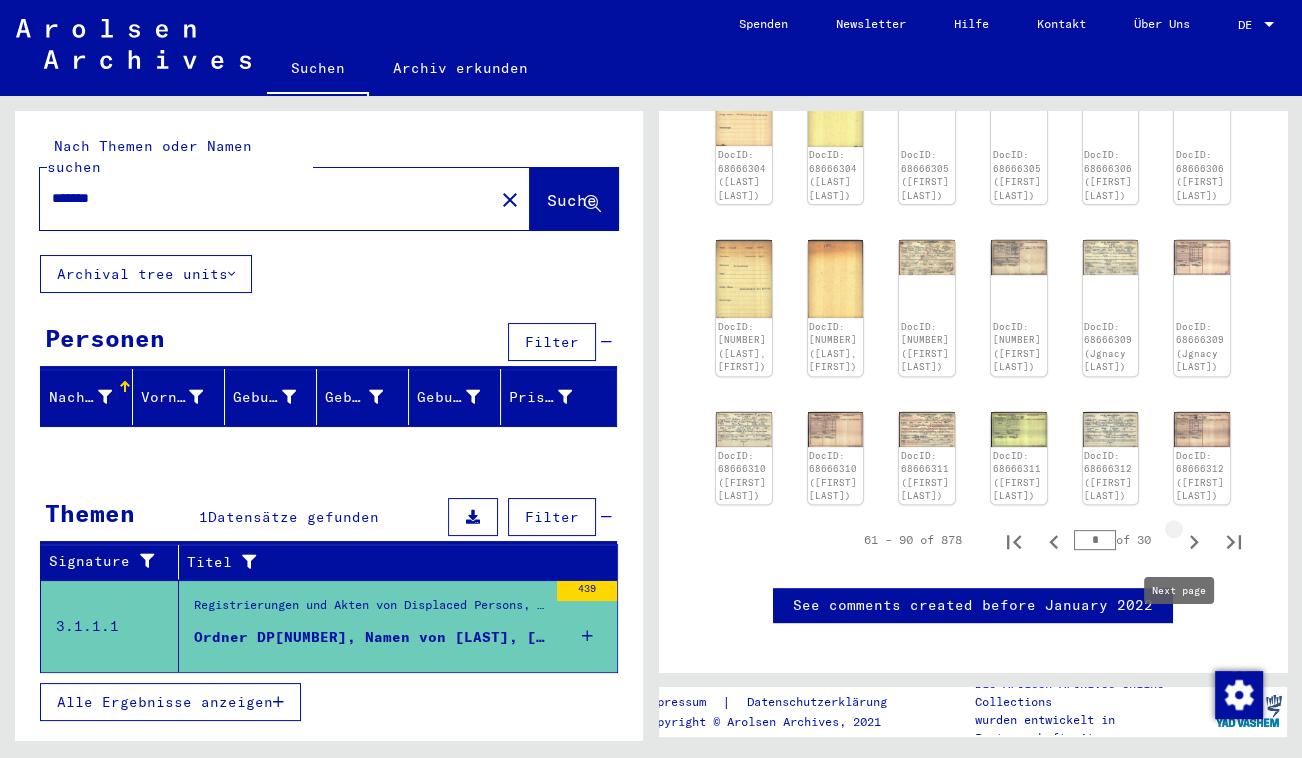 type on "*" 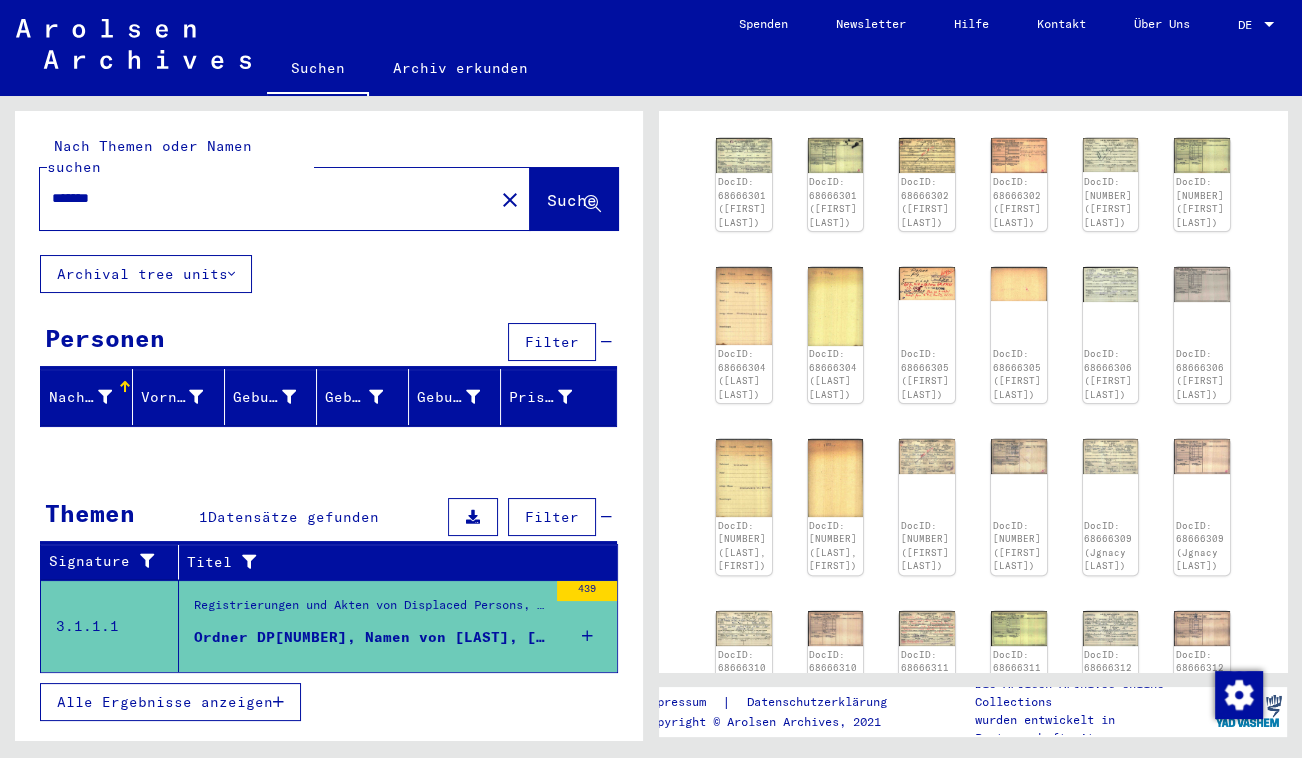 scroll, scrollTop: 545, scrollLeft: 0, axis: vertical 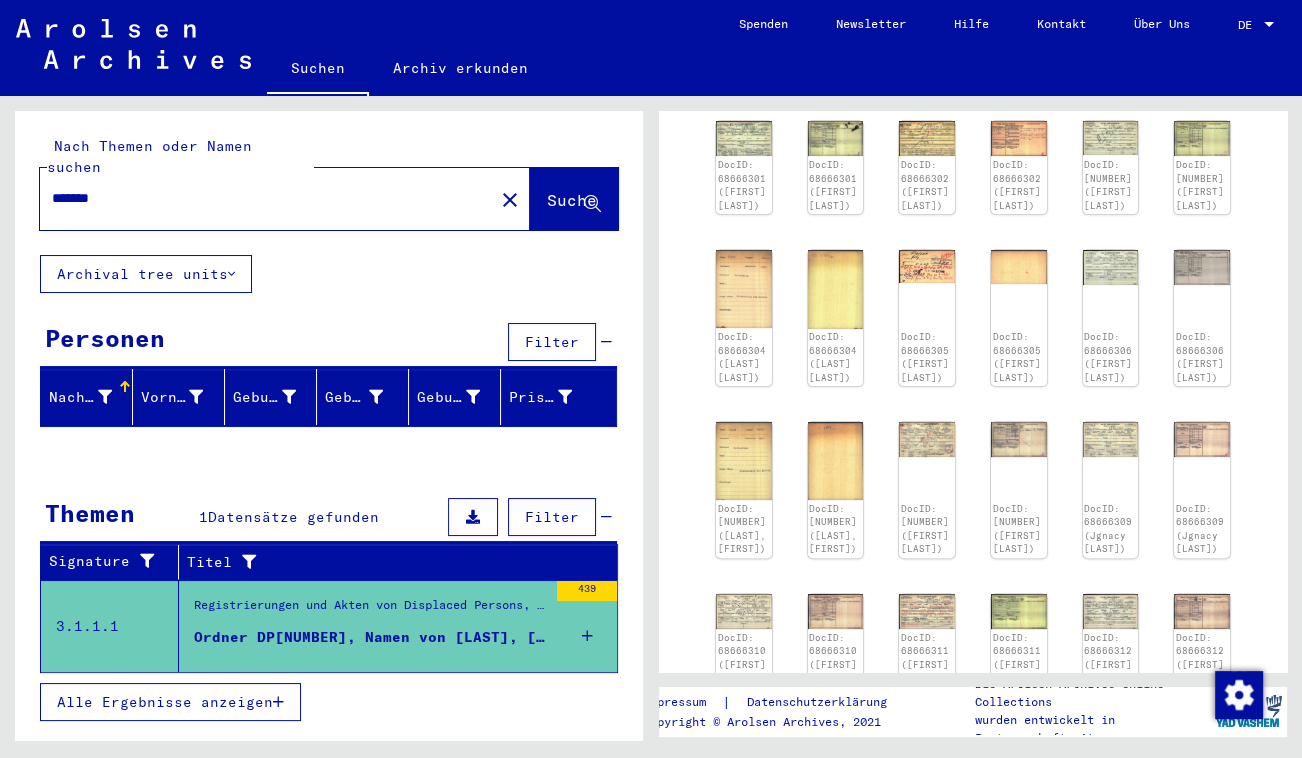 click 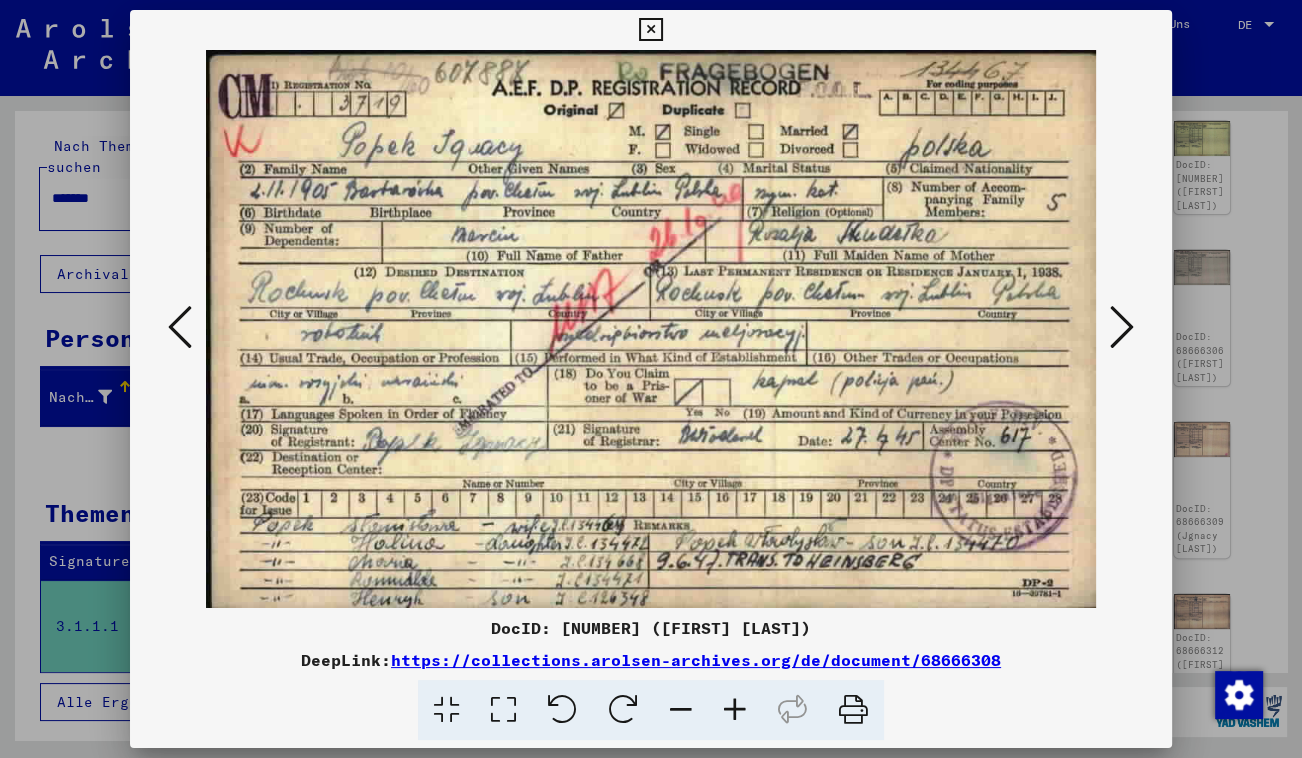 click at bounding box center [1122, 327] 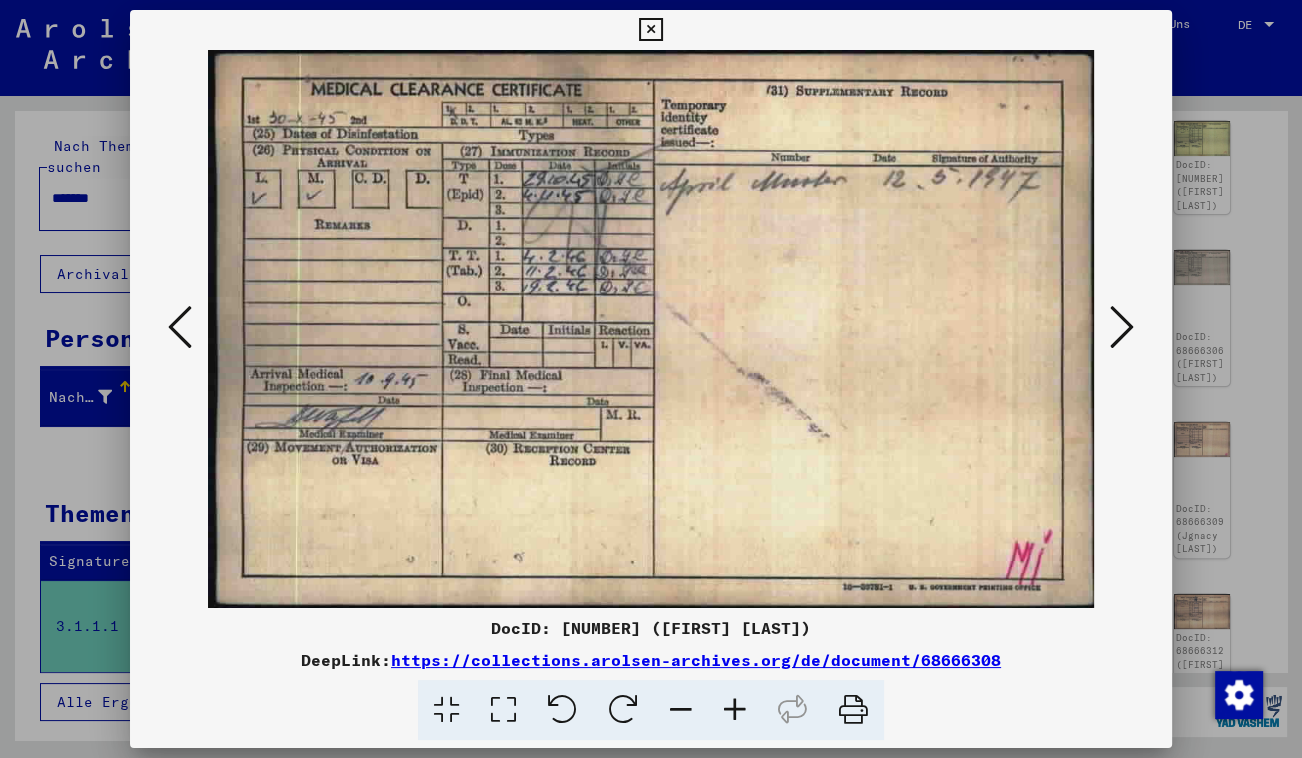 click at bounding box center [1122, 327] 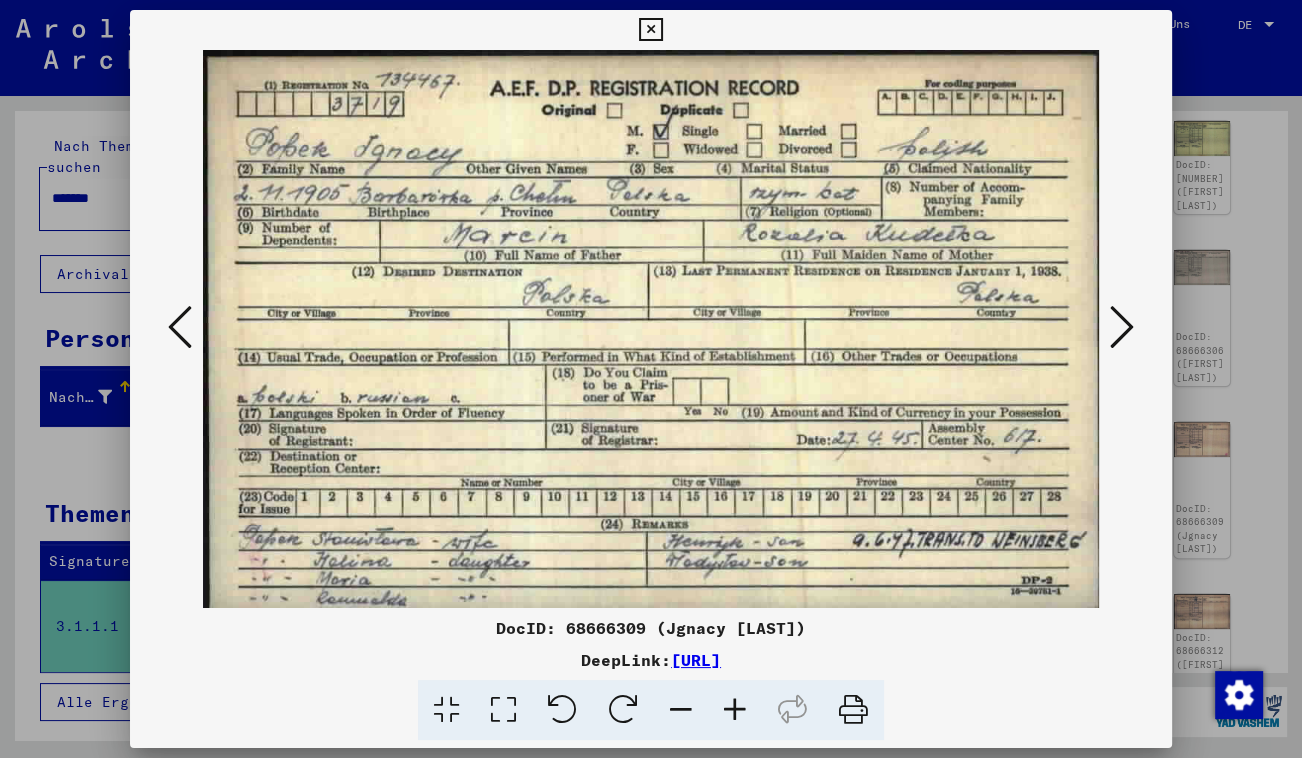 click at bounding box center [1122, 327] 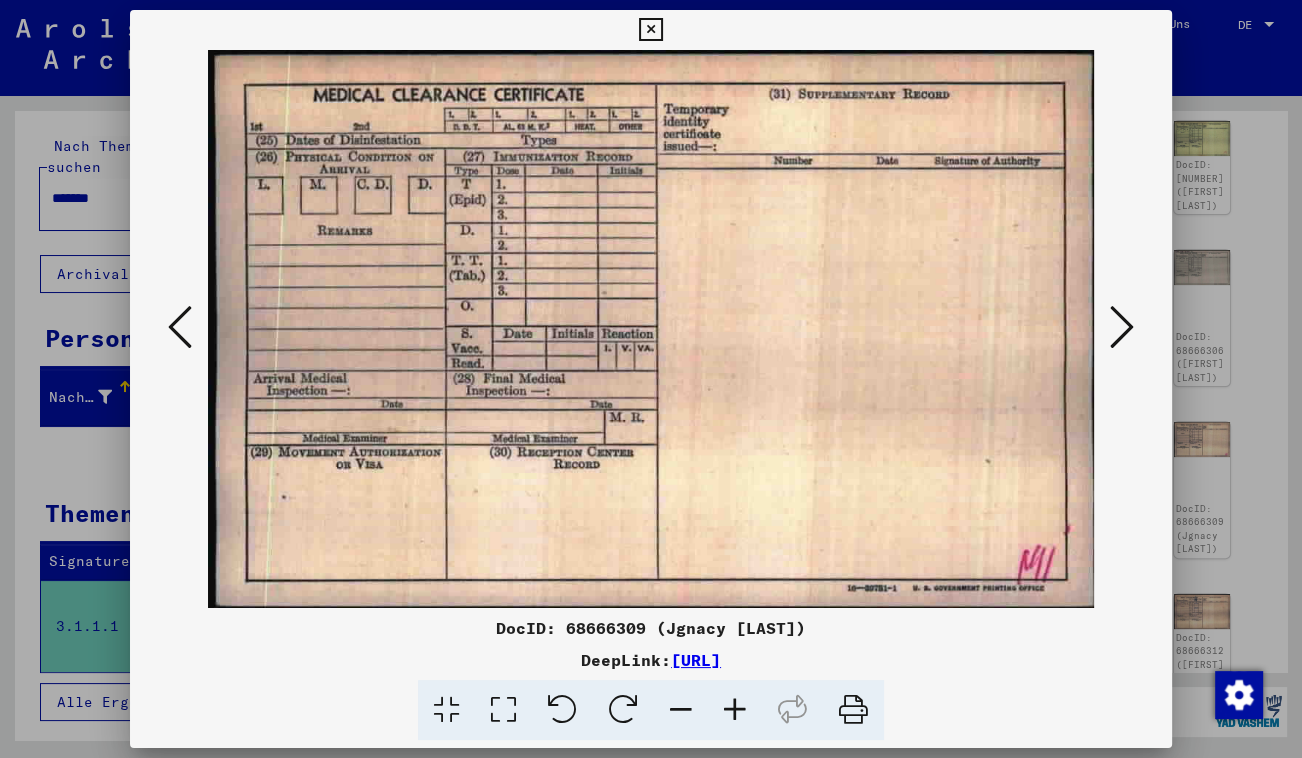 click at bounding box center (1122, 327) 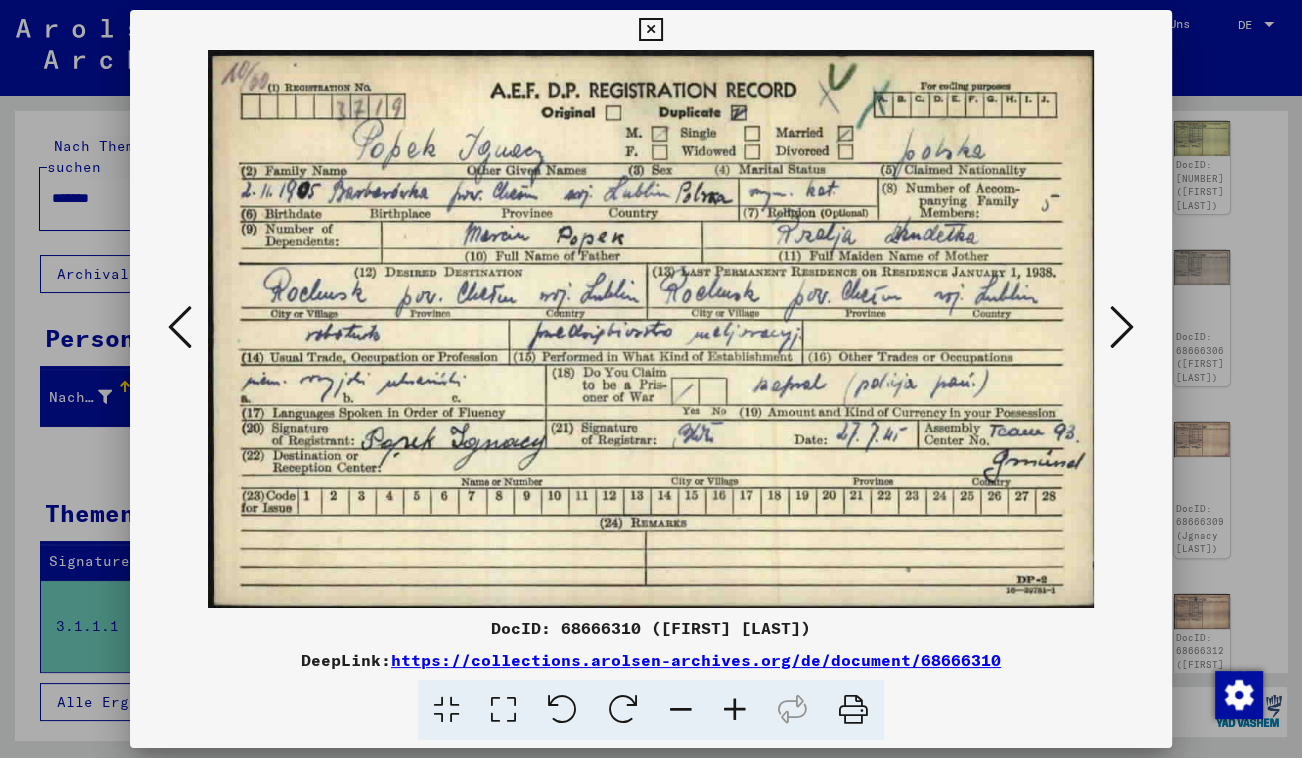 click at bounding box center (1122, 327) 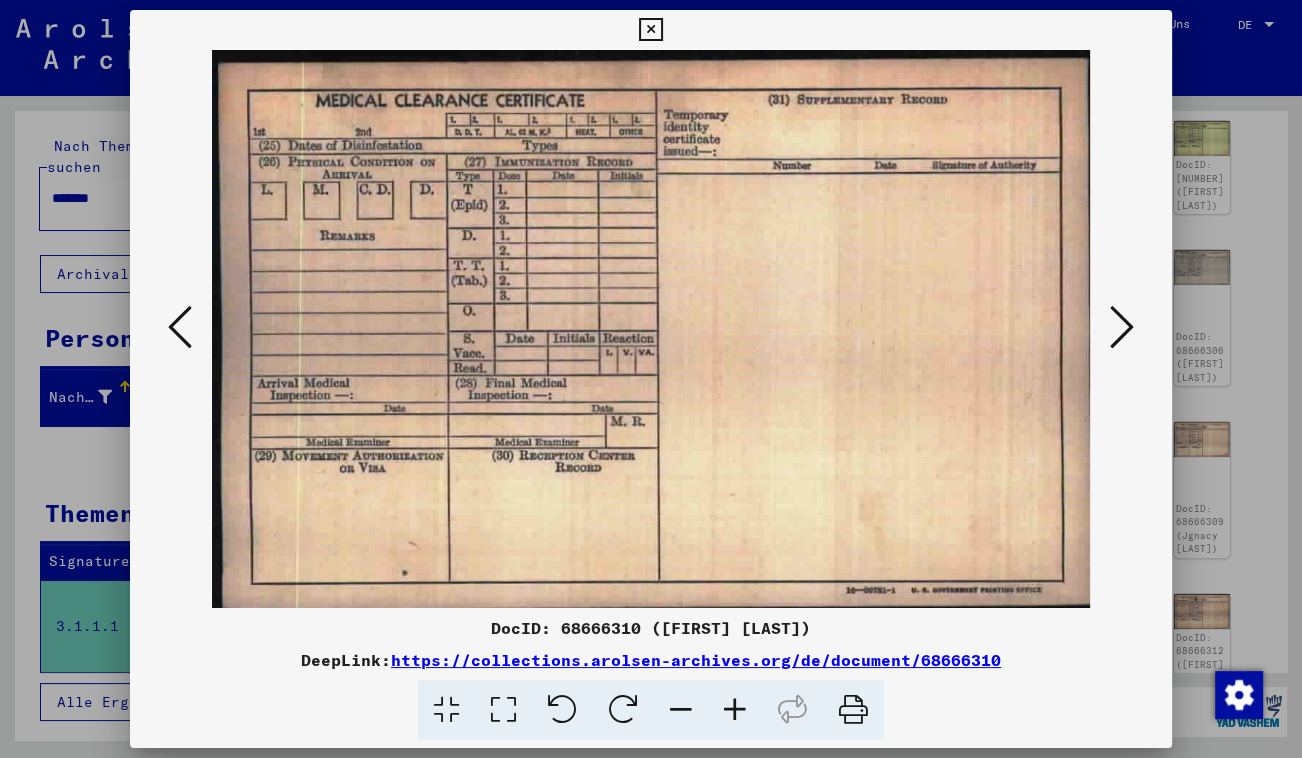 click at bounding box center (1122, 327) 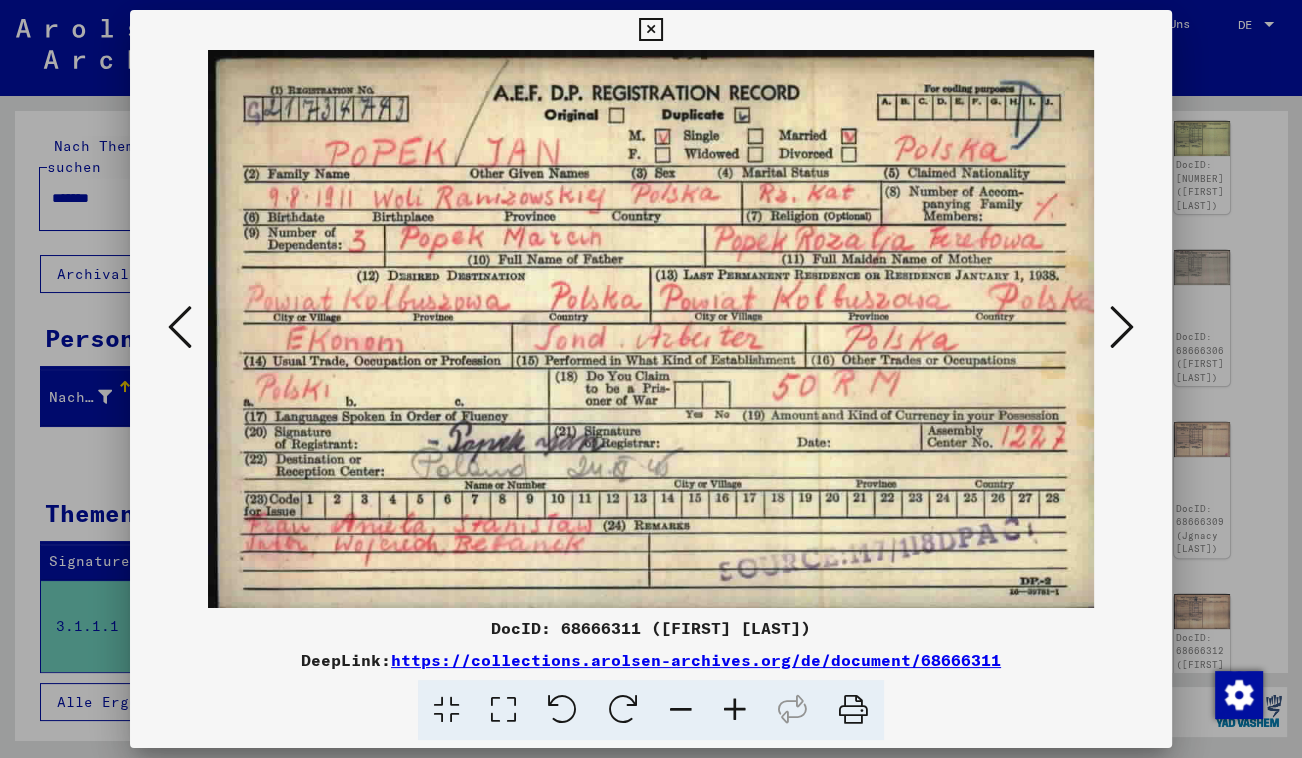click at bounding box center (1122, 327) 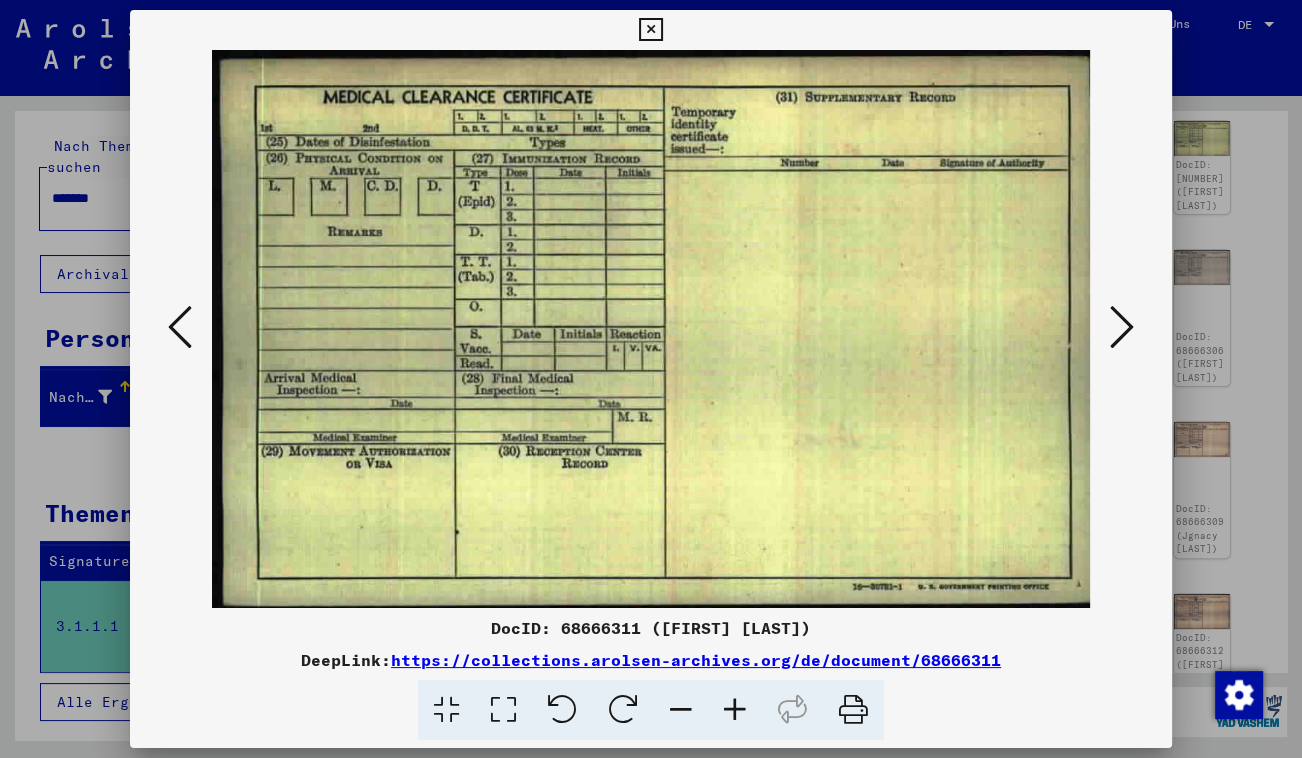 click at bounding box center (1122, 327) 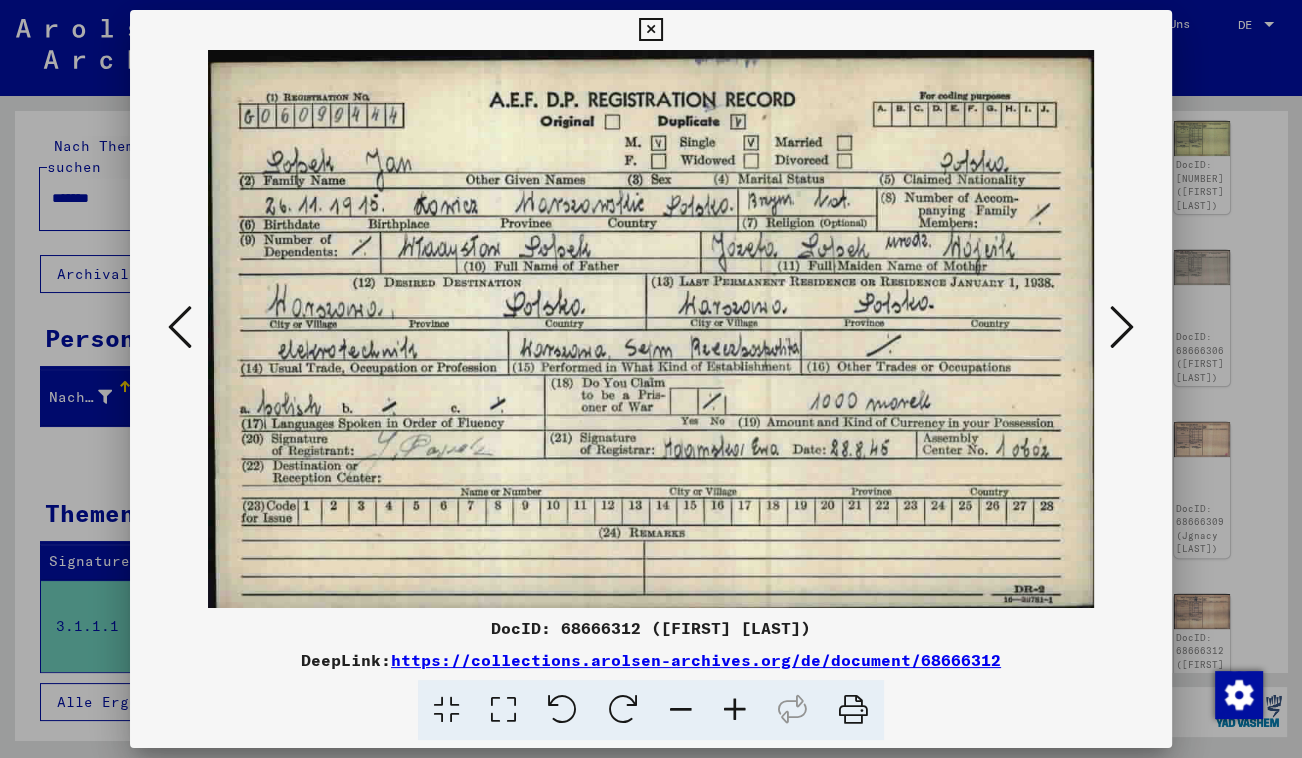 click at bounding box center [1122, 327] 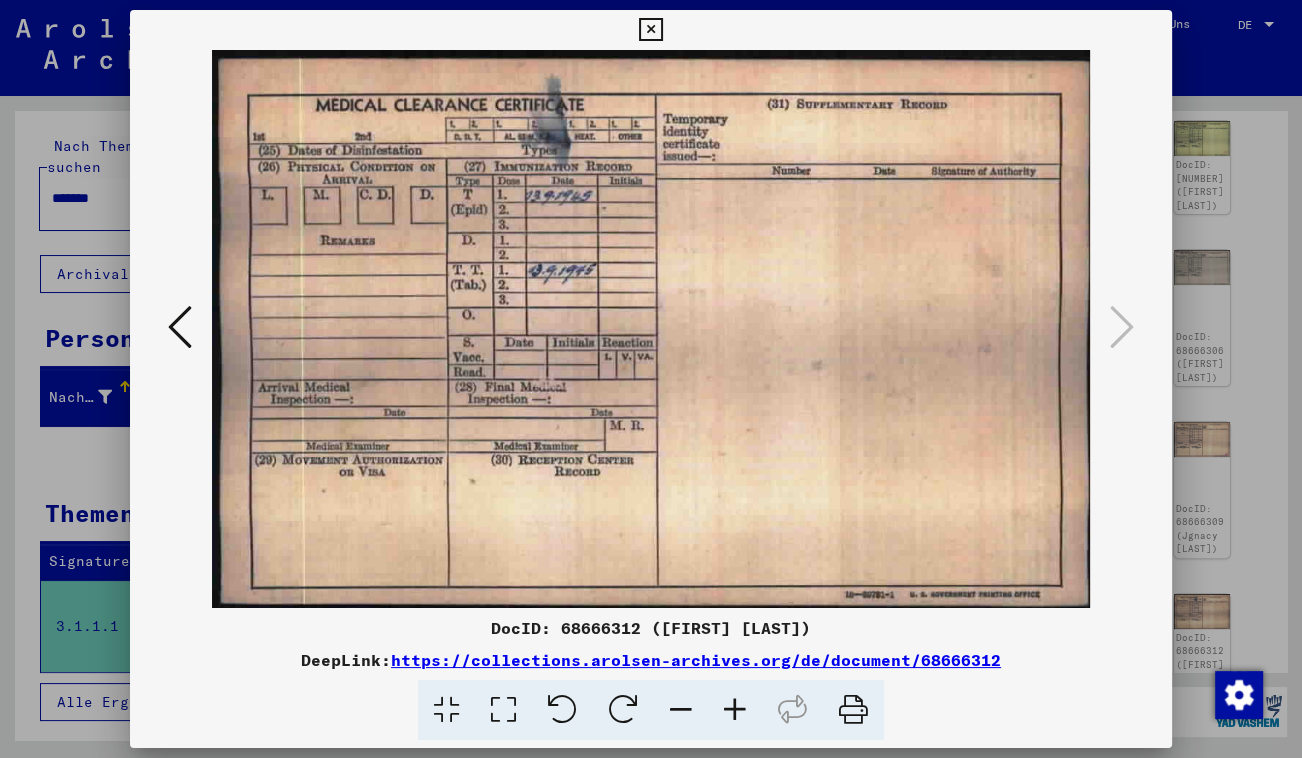 click at bounding box center [650, 30] 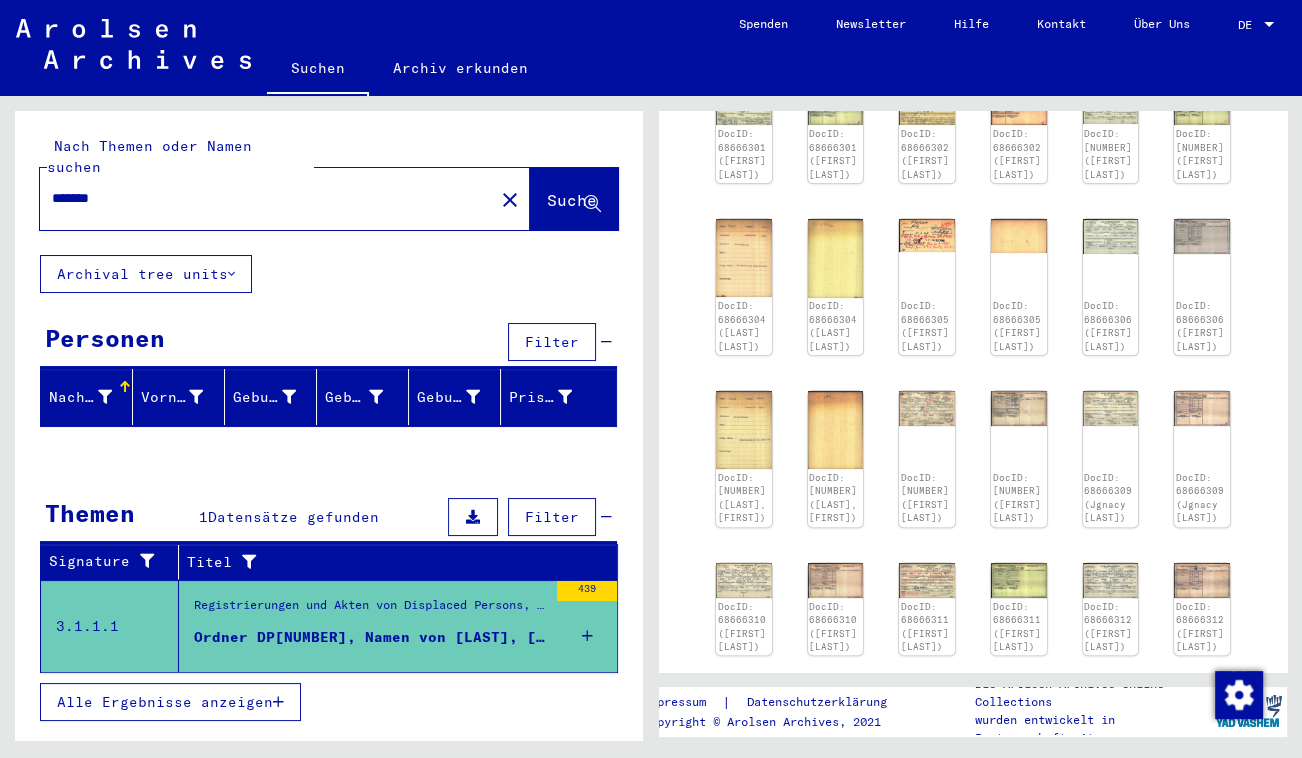 scroll, scrollTop: 727, scrollLeft: 0, axis: vertical 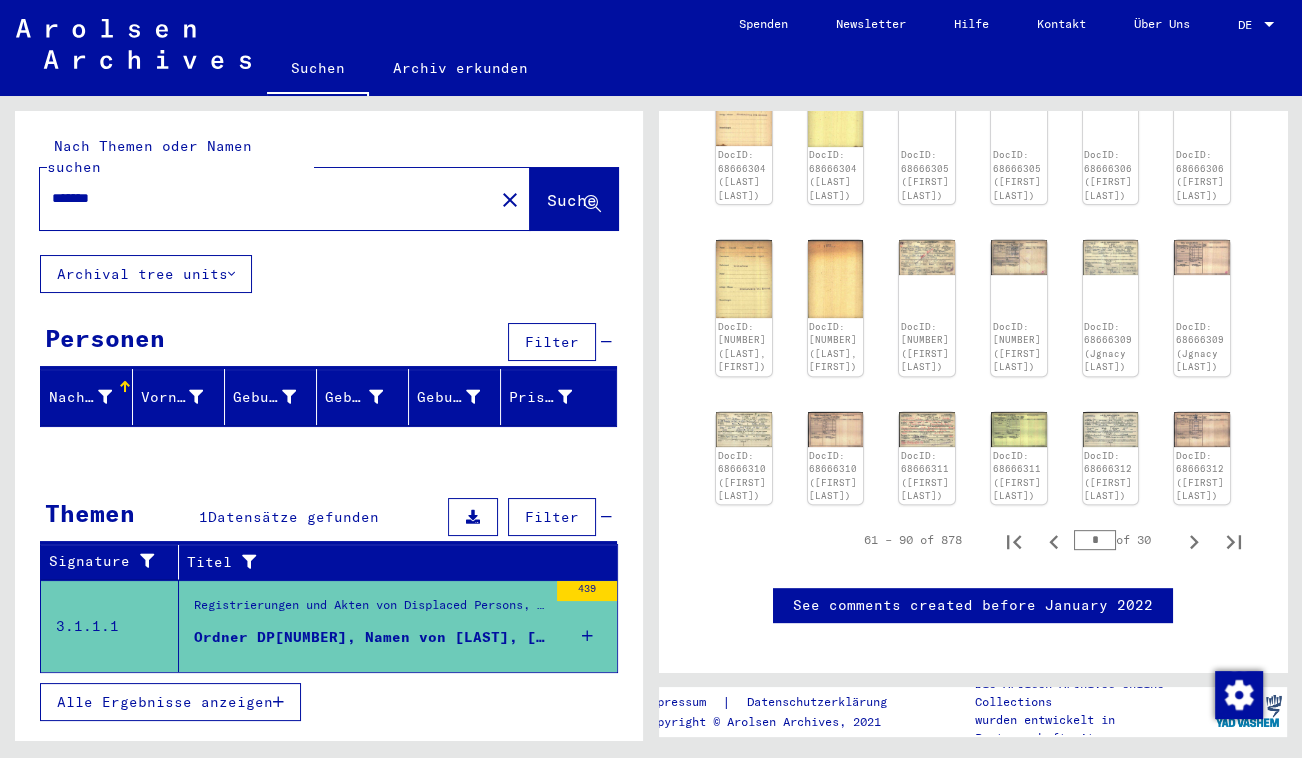 click 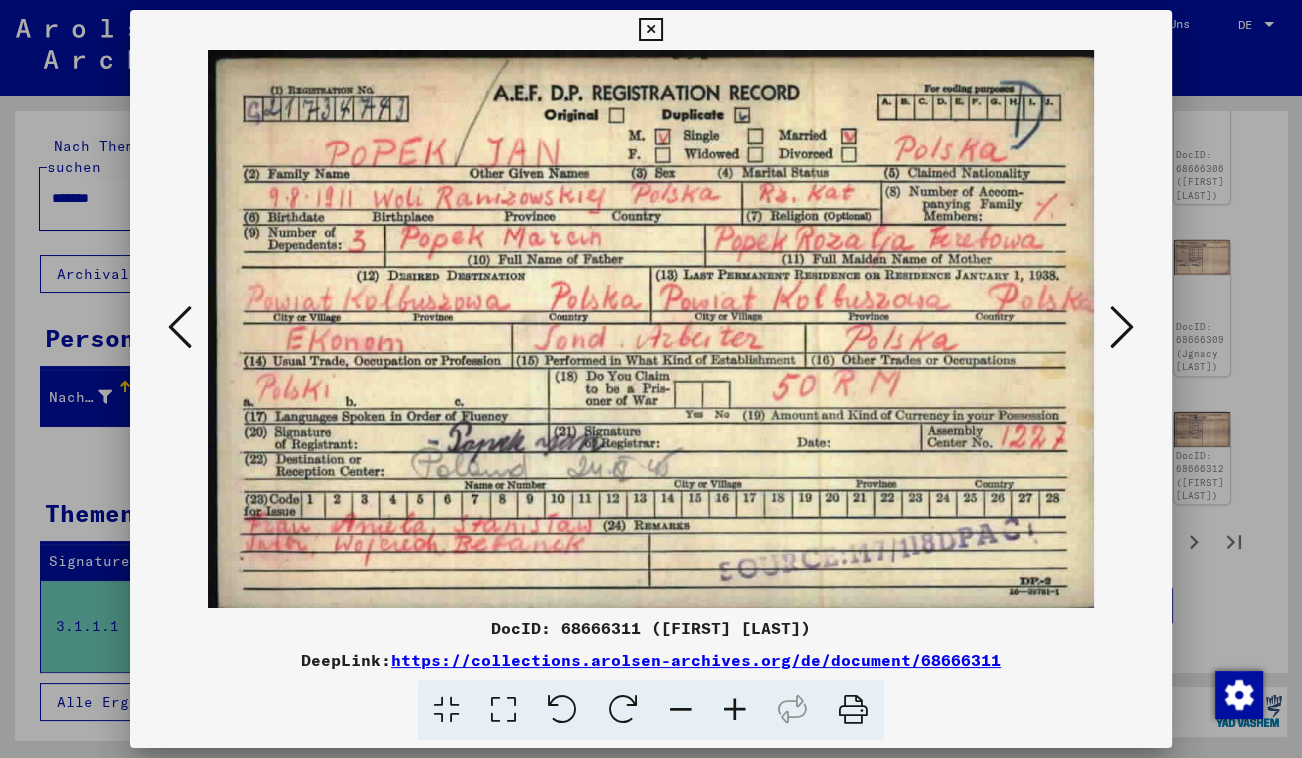 click at bounding box center [650, 30] 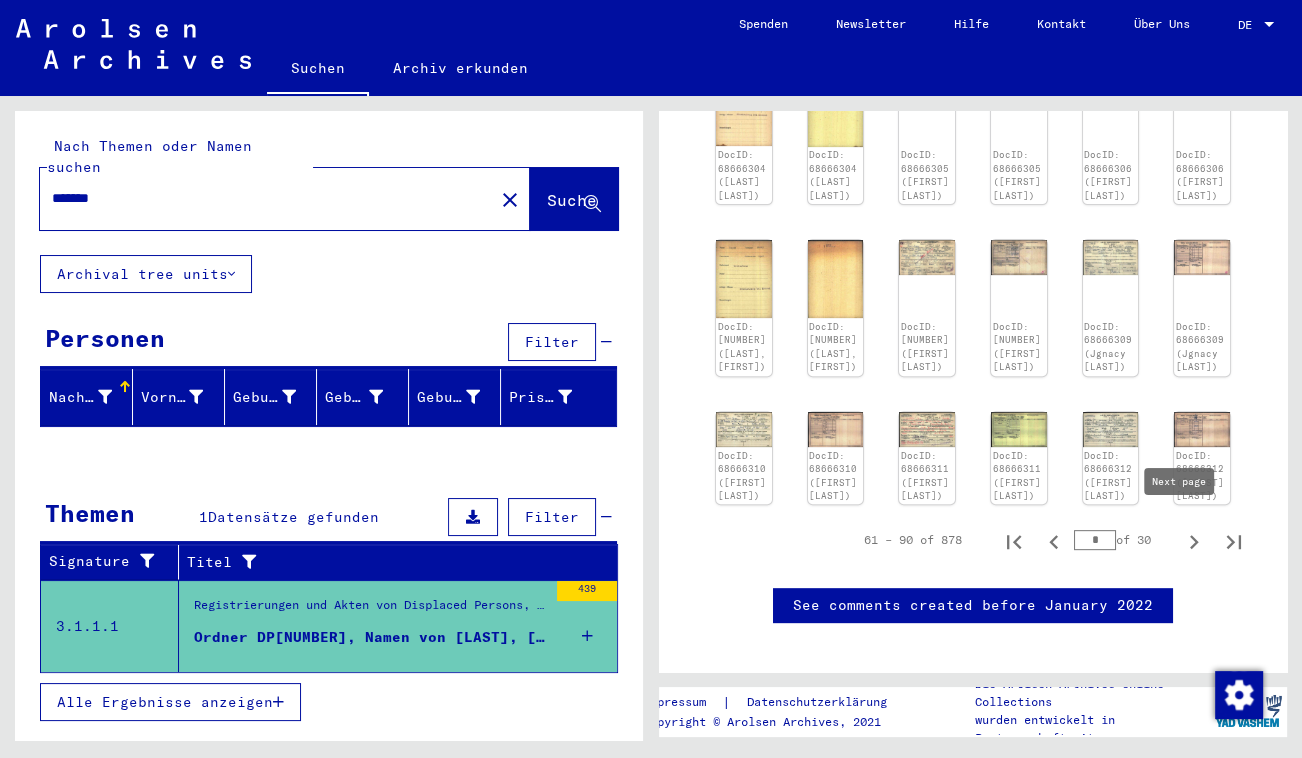 click 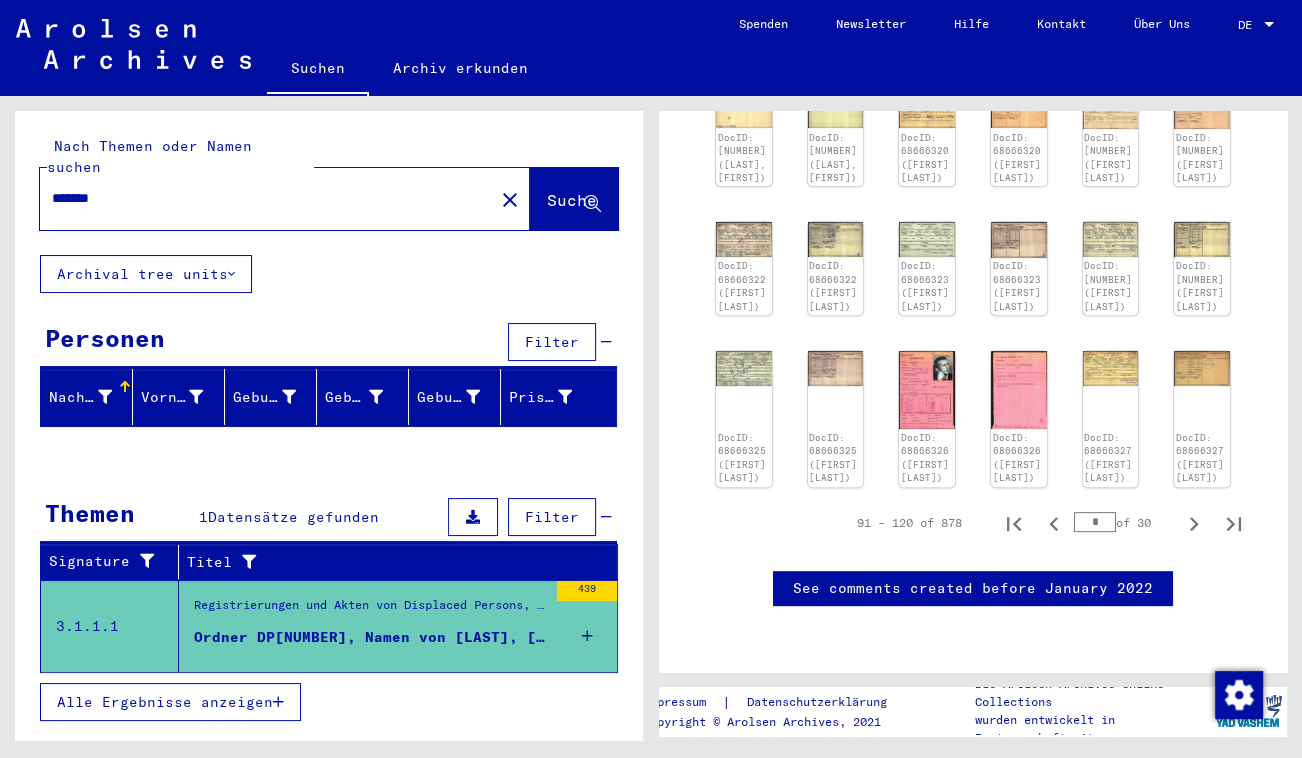 scroll, scrollTop: 363, scrollLeft: 0, axis: vertical 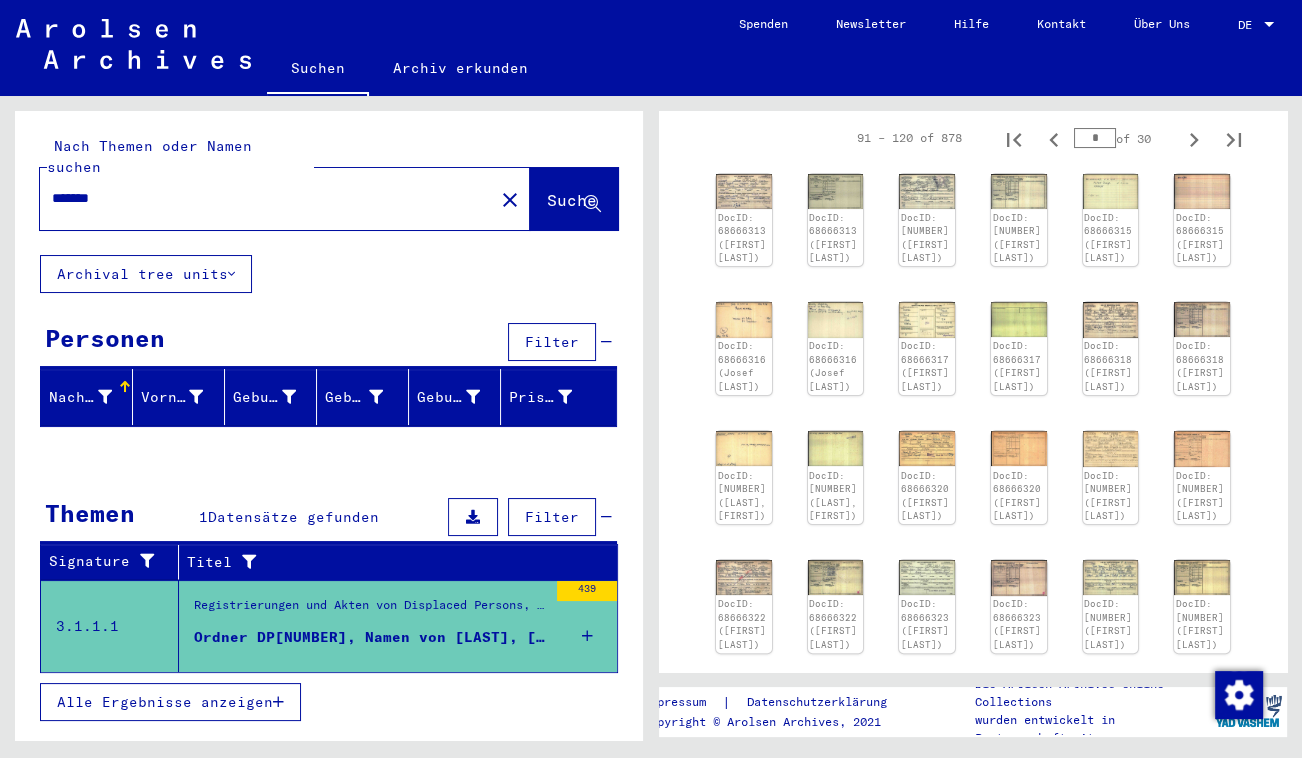 click 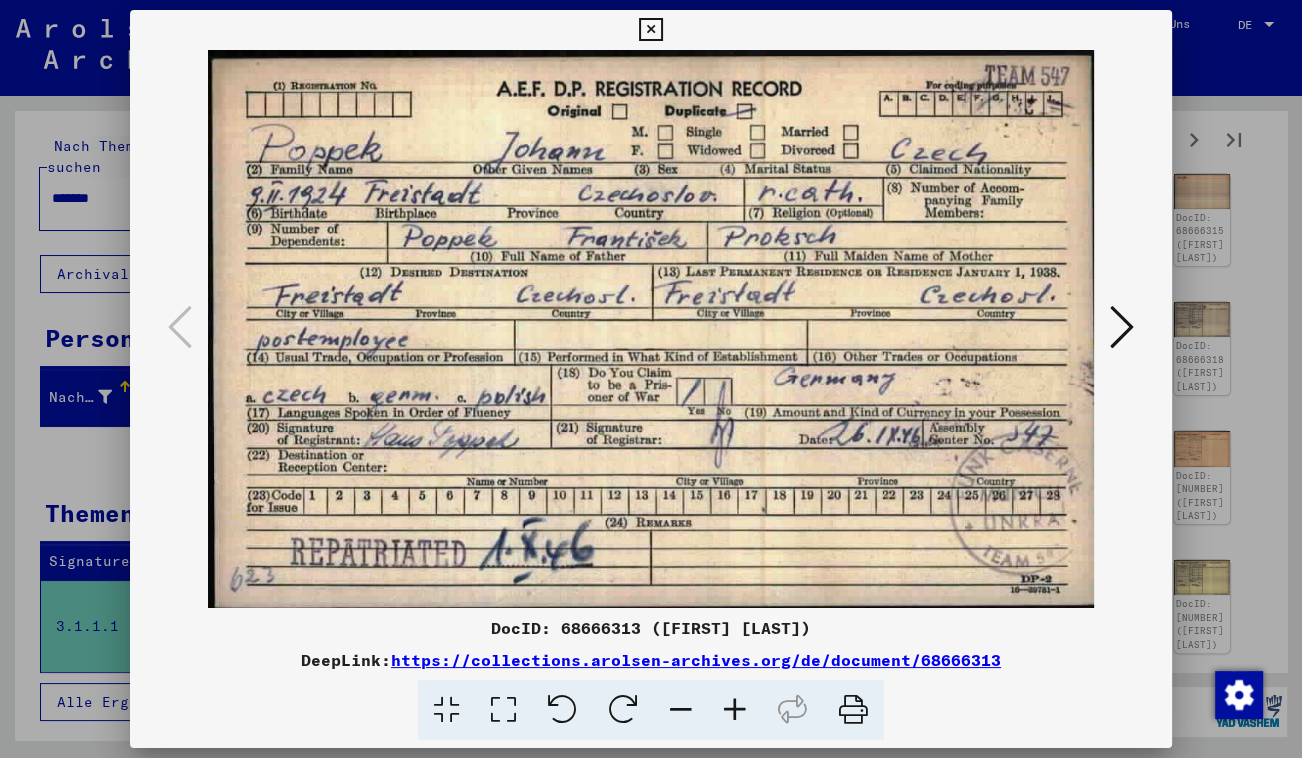 click at bounding box center (1122, 327) 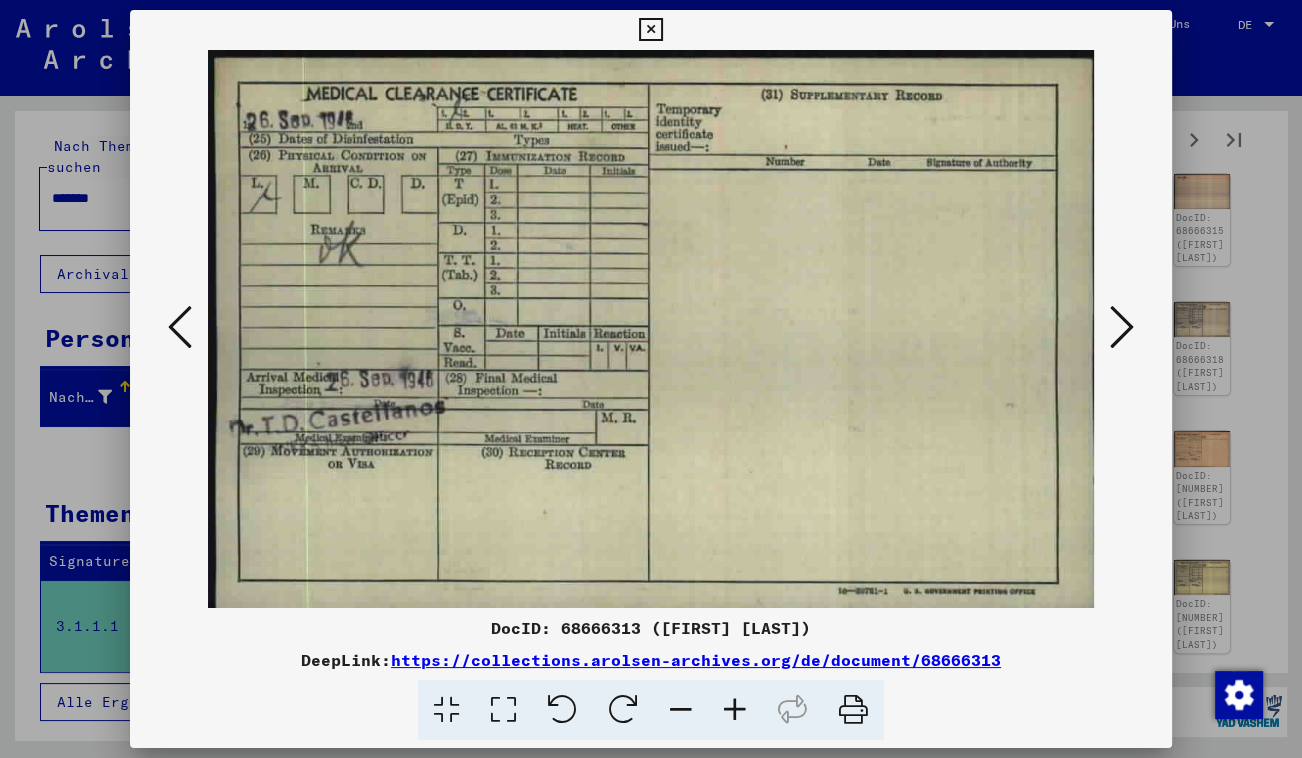 click at bounding box center (1122, 327) 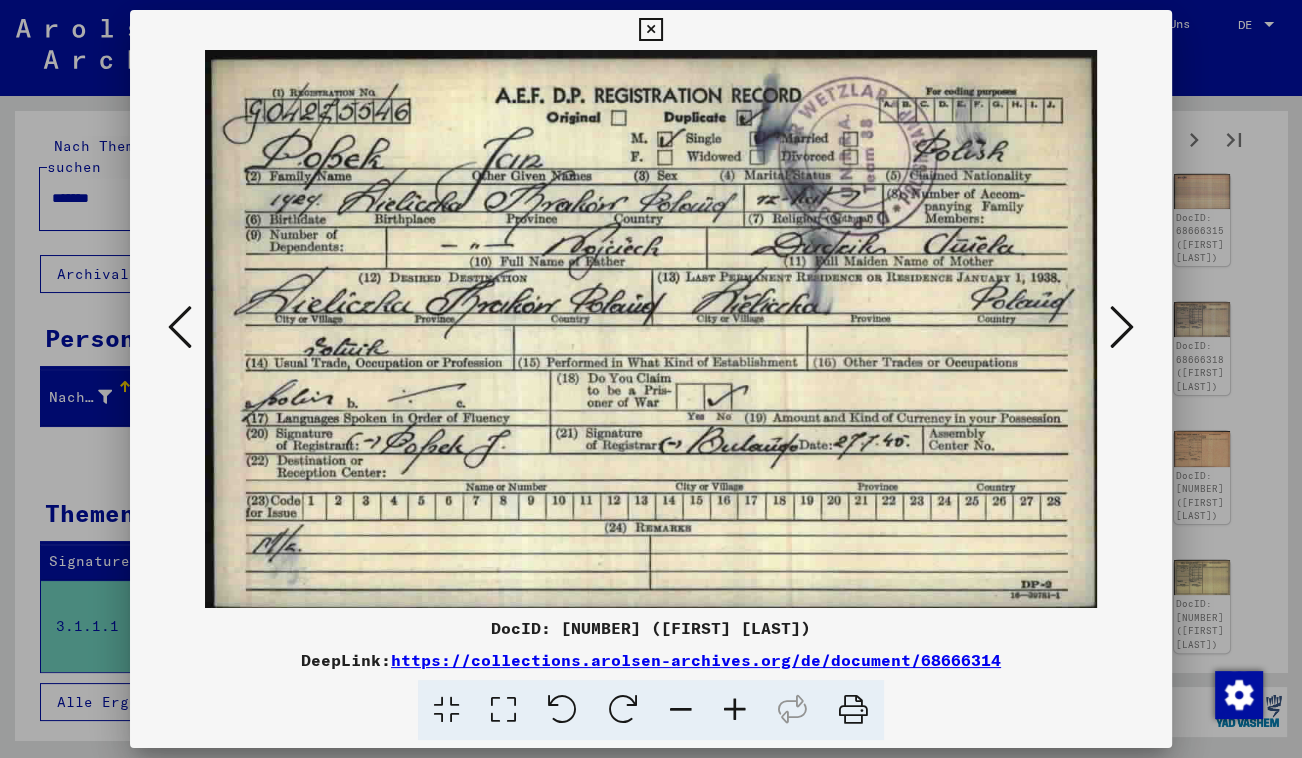 click at bounding box center (1122, 327) 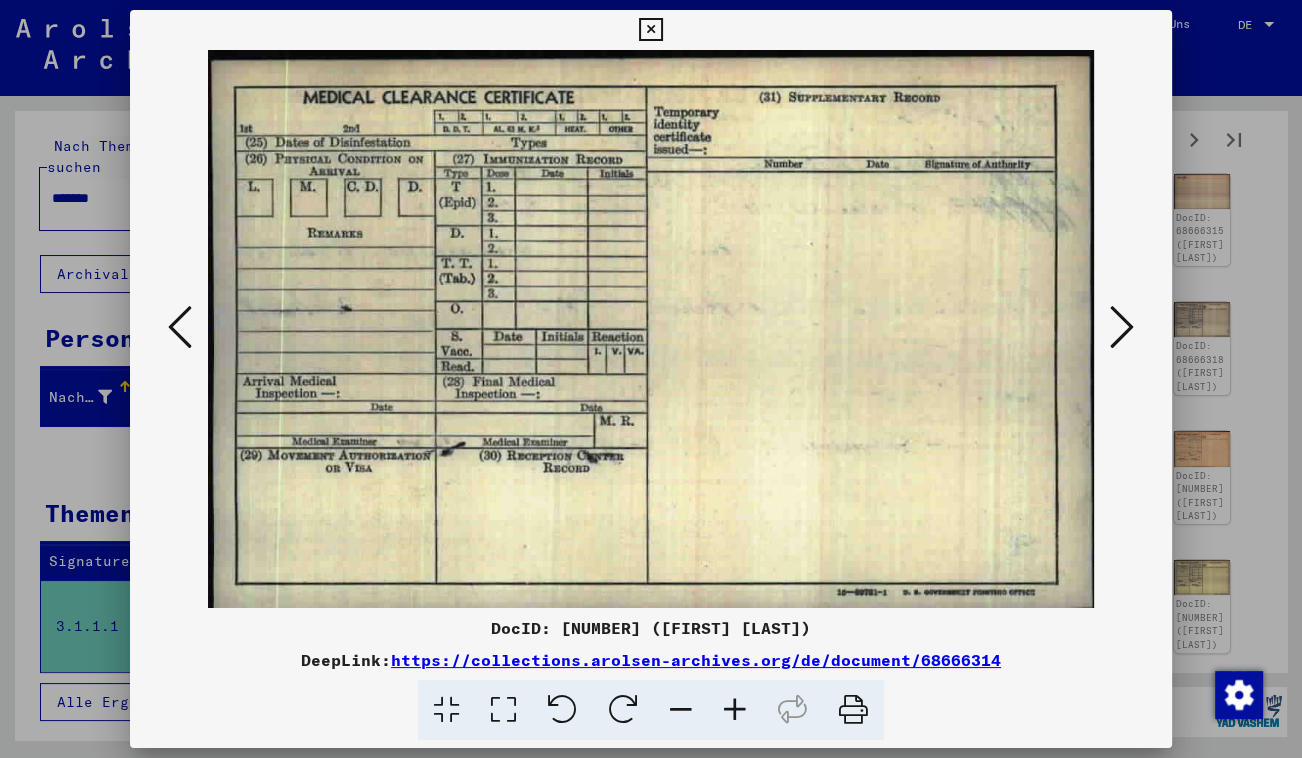 click at bounding box center [1122, 327] 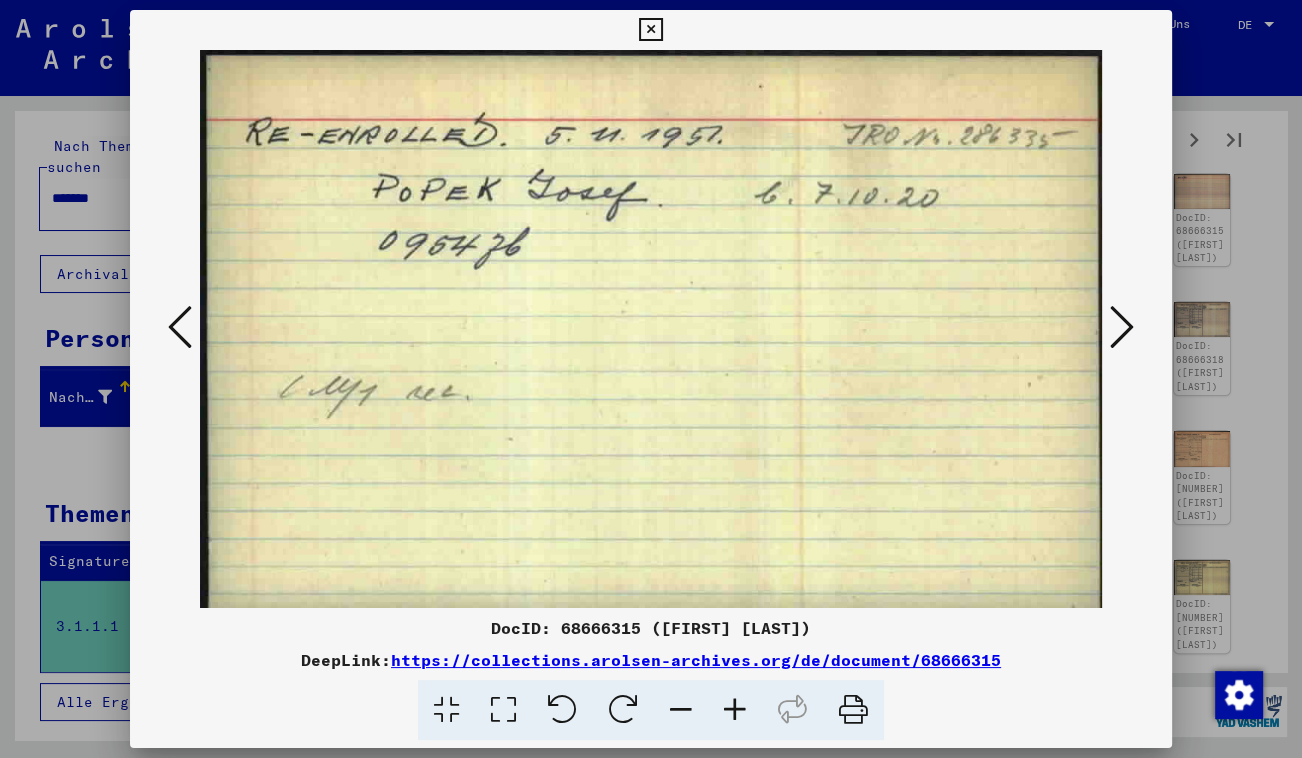 click at bounding box center (1122, 327) 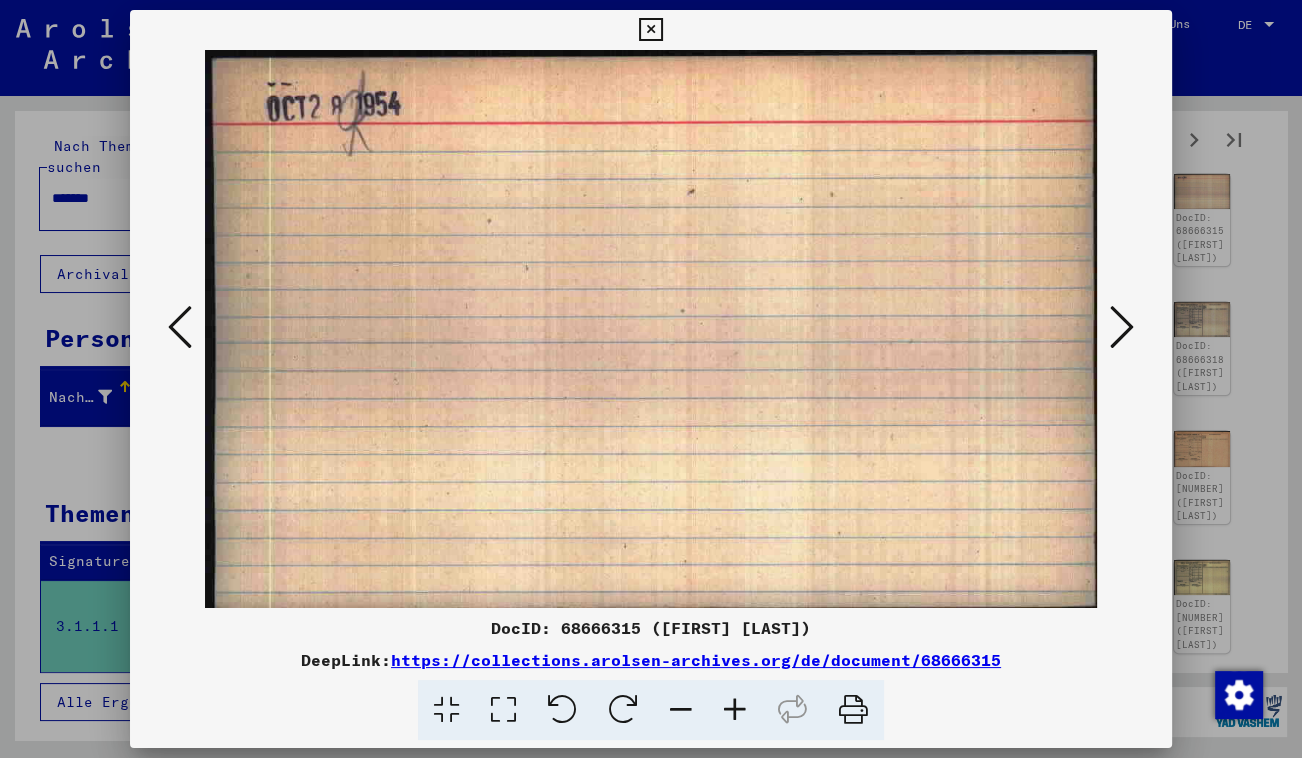 click at bounding box center (1122, 327) 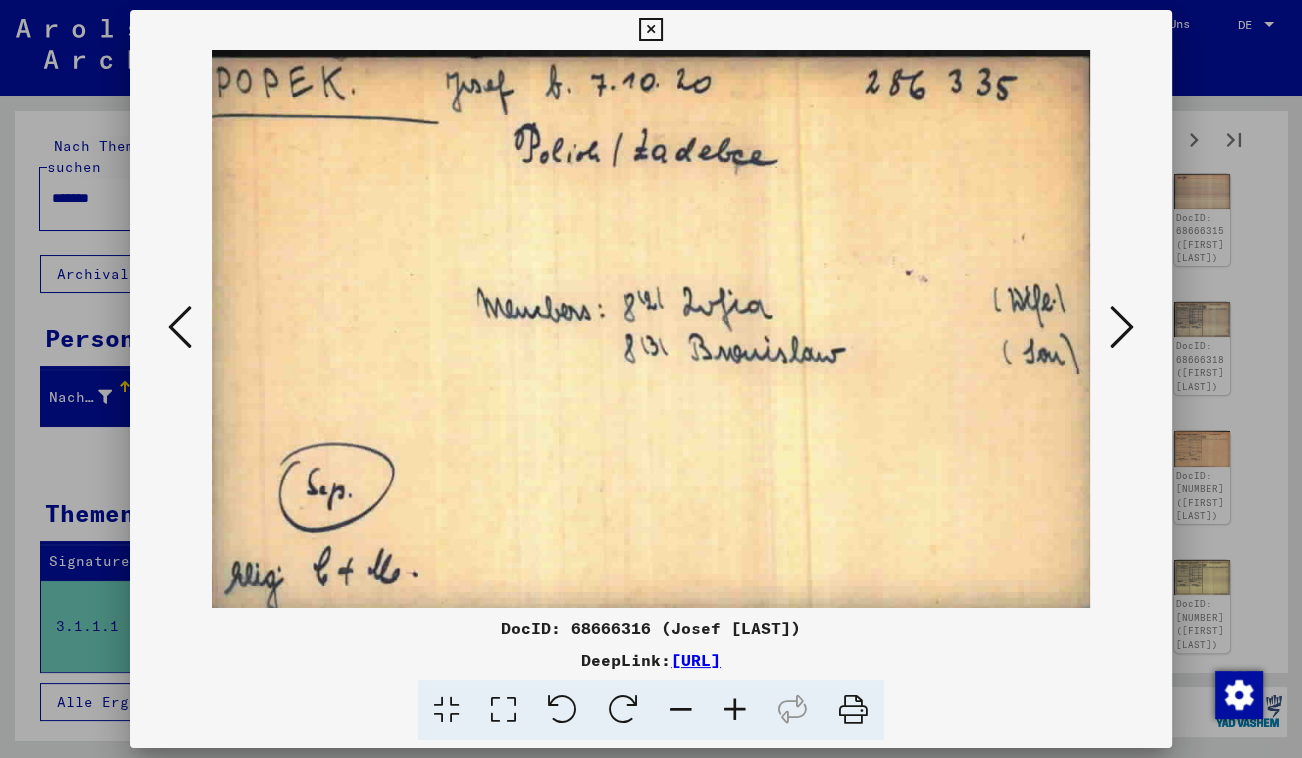 click at bounding box center (1122, 327) 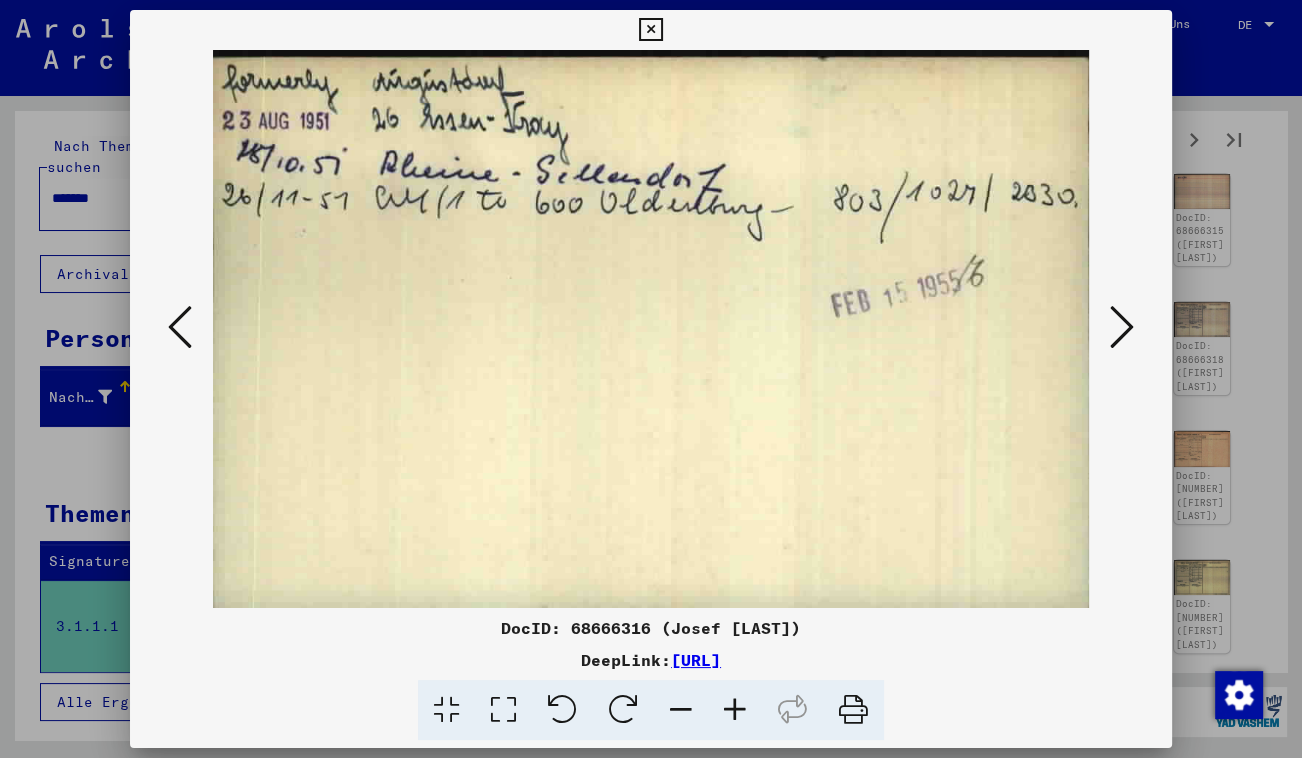 click at bounding box center [1122, 327] 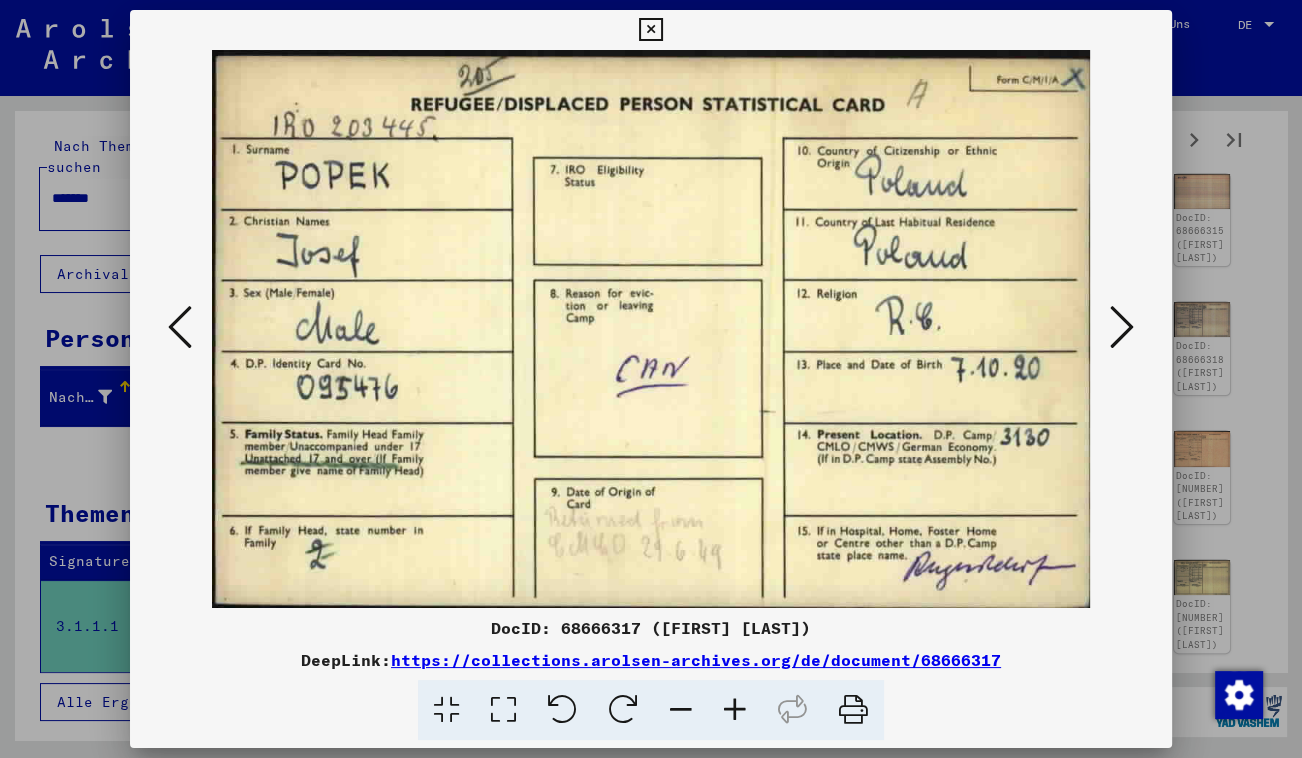 click at bounding box center (180, 327) 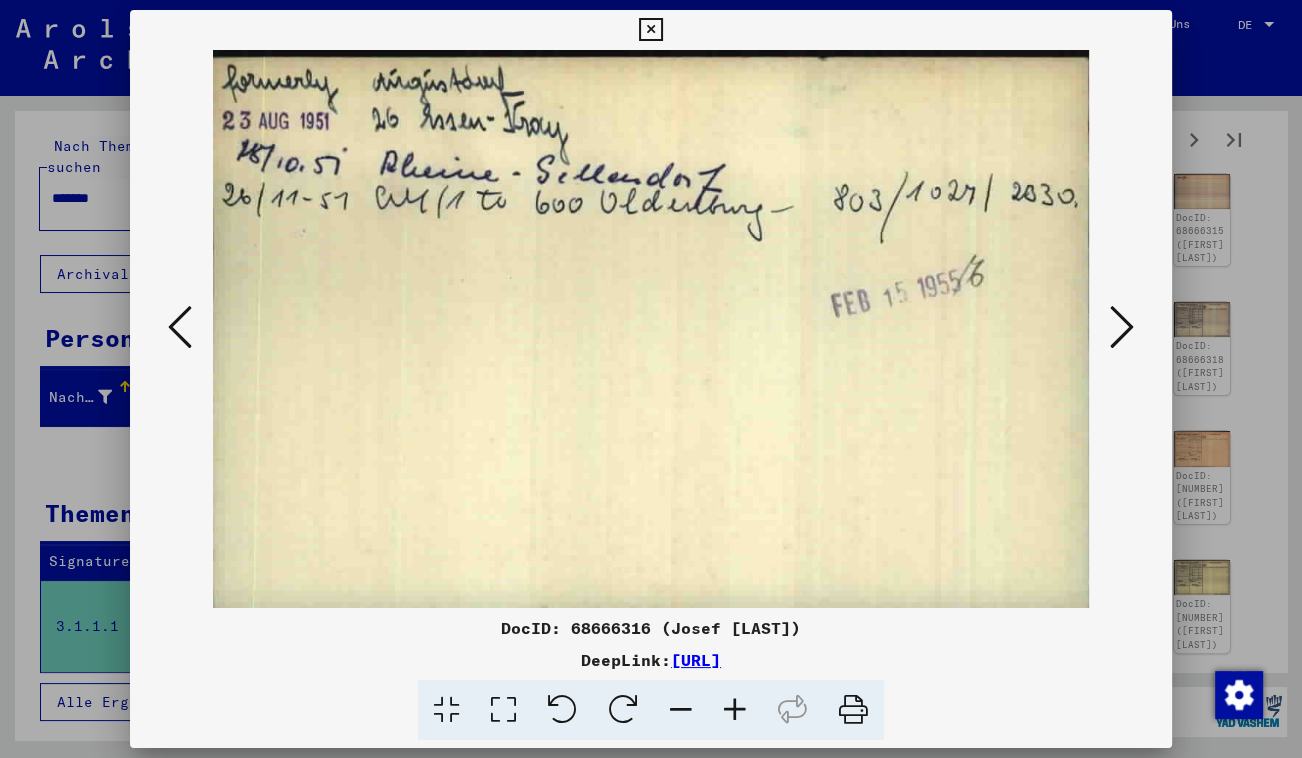 click at bounding box center [1122, 328] 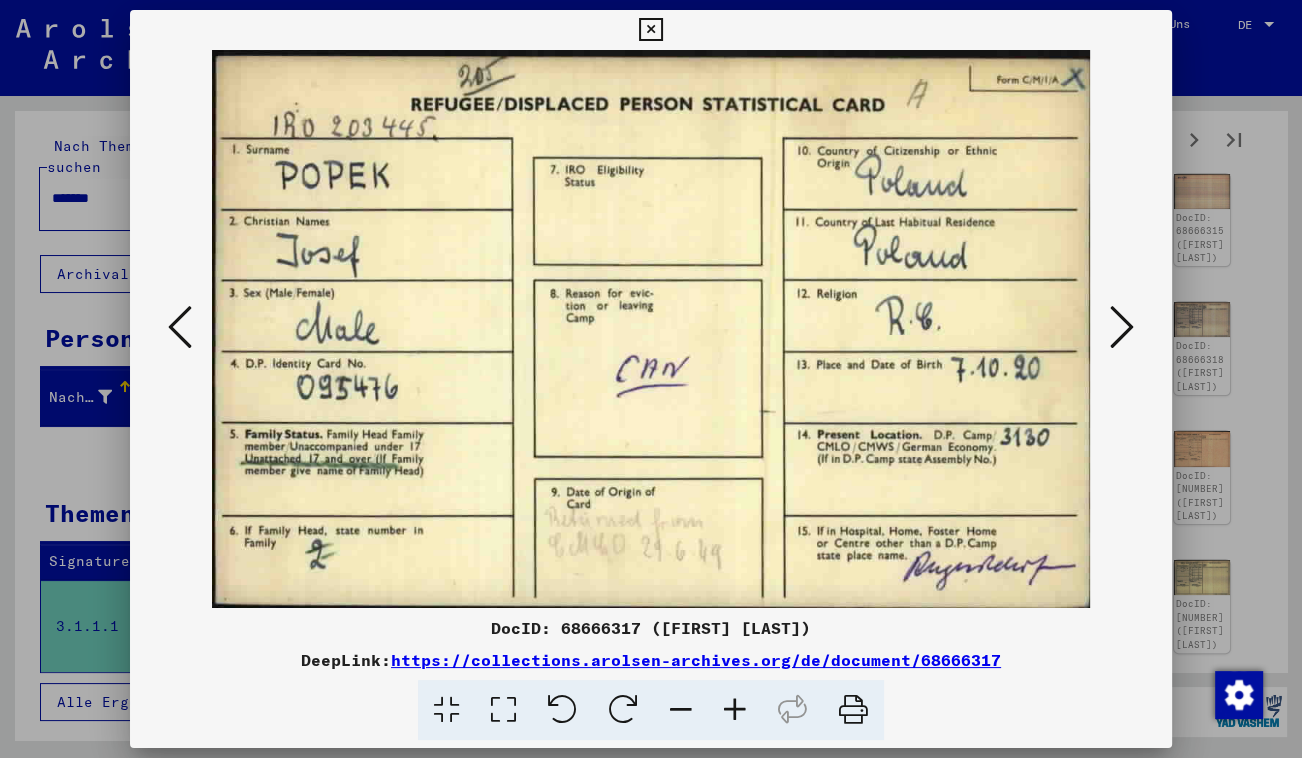 click at bounding box center [1122, 328] 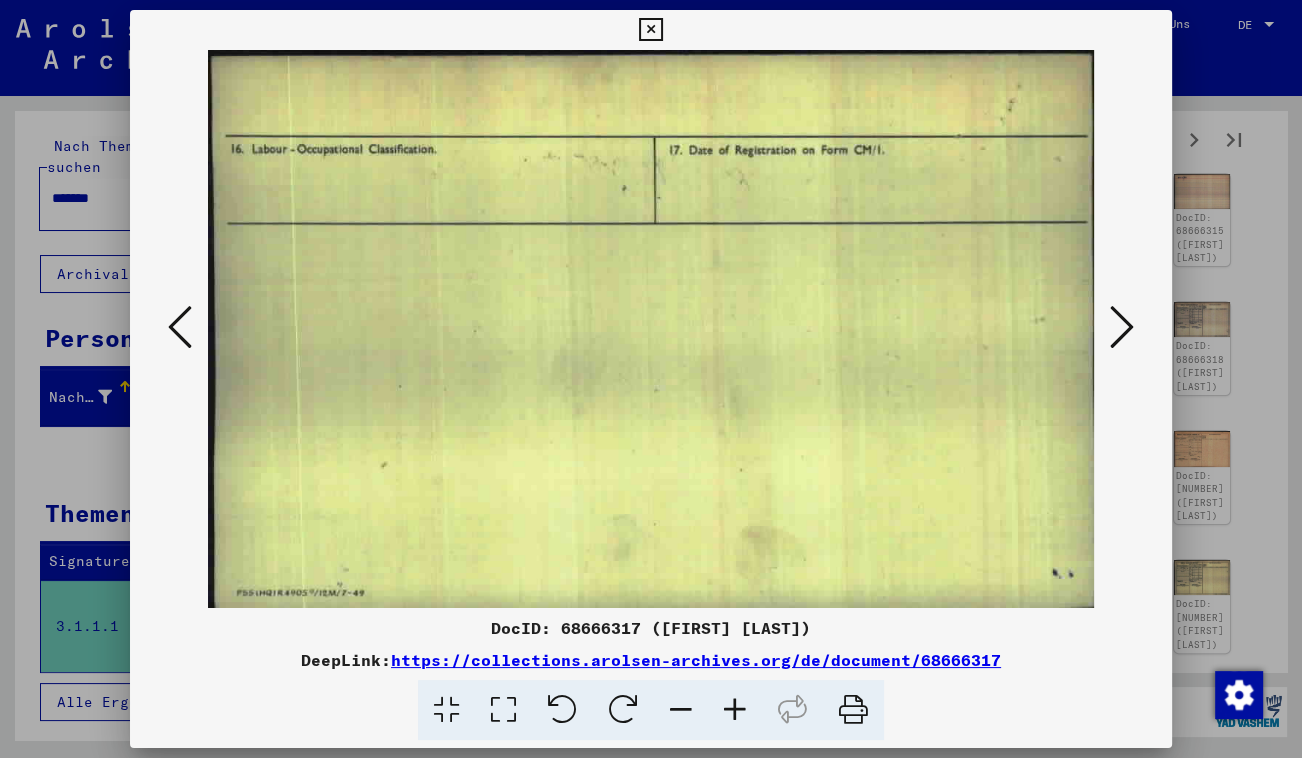 click at bounding box center [1122, 328] 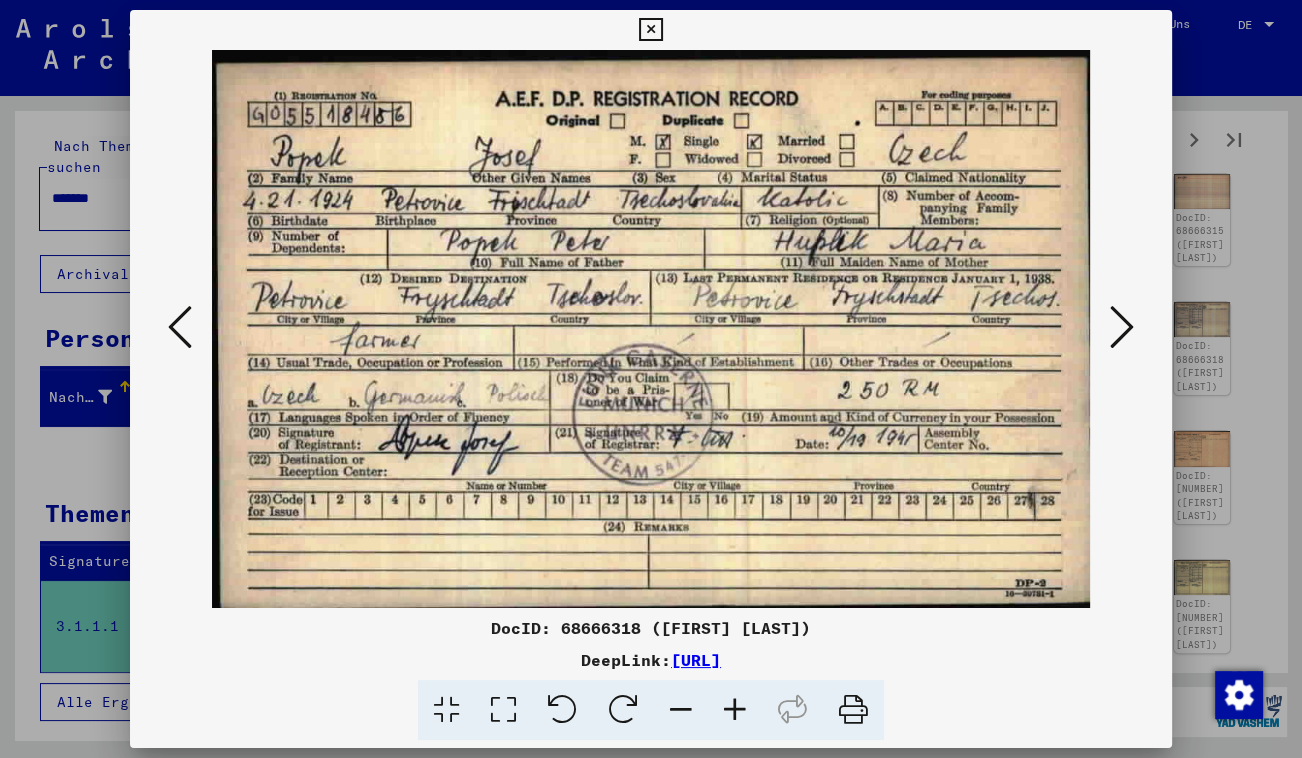 click at bounding box center (1122, 328) 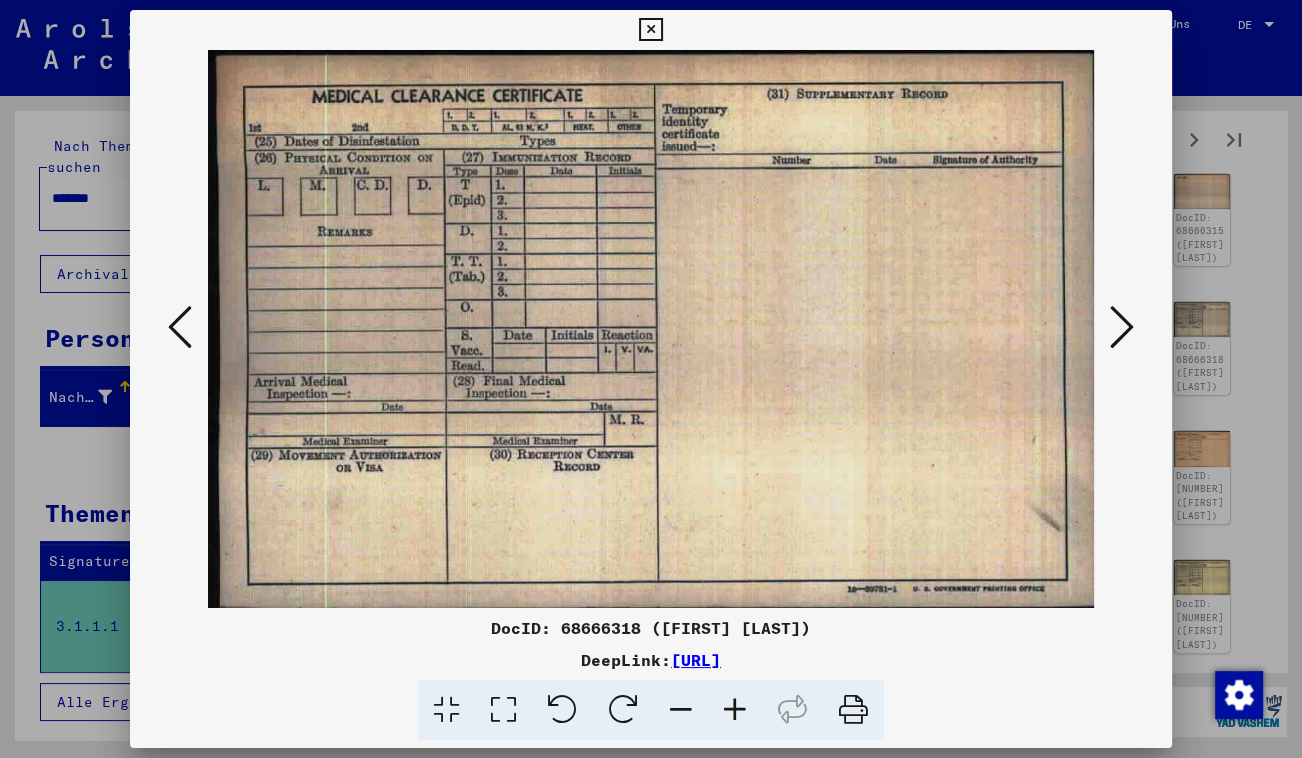 click at bounding box center [1122, 328] 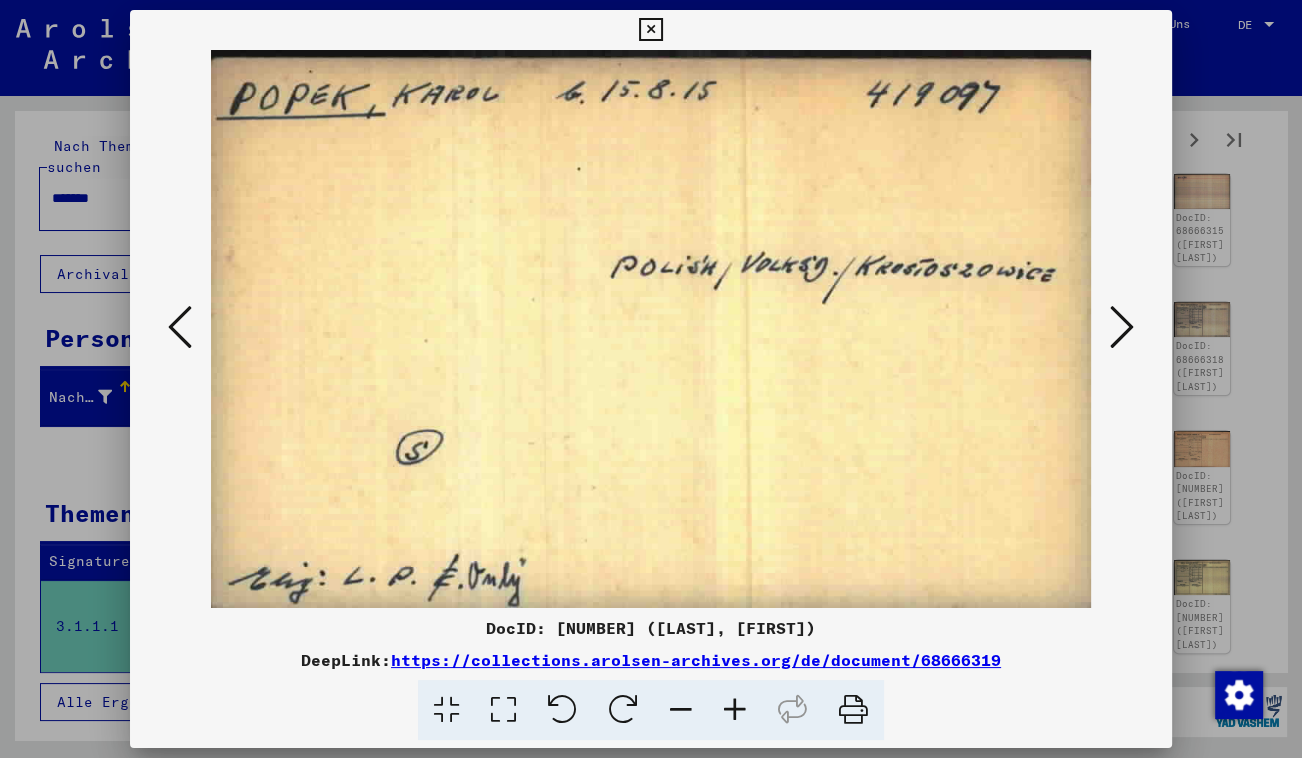 click at bounding box center [1122, 328] 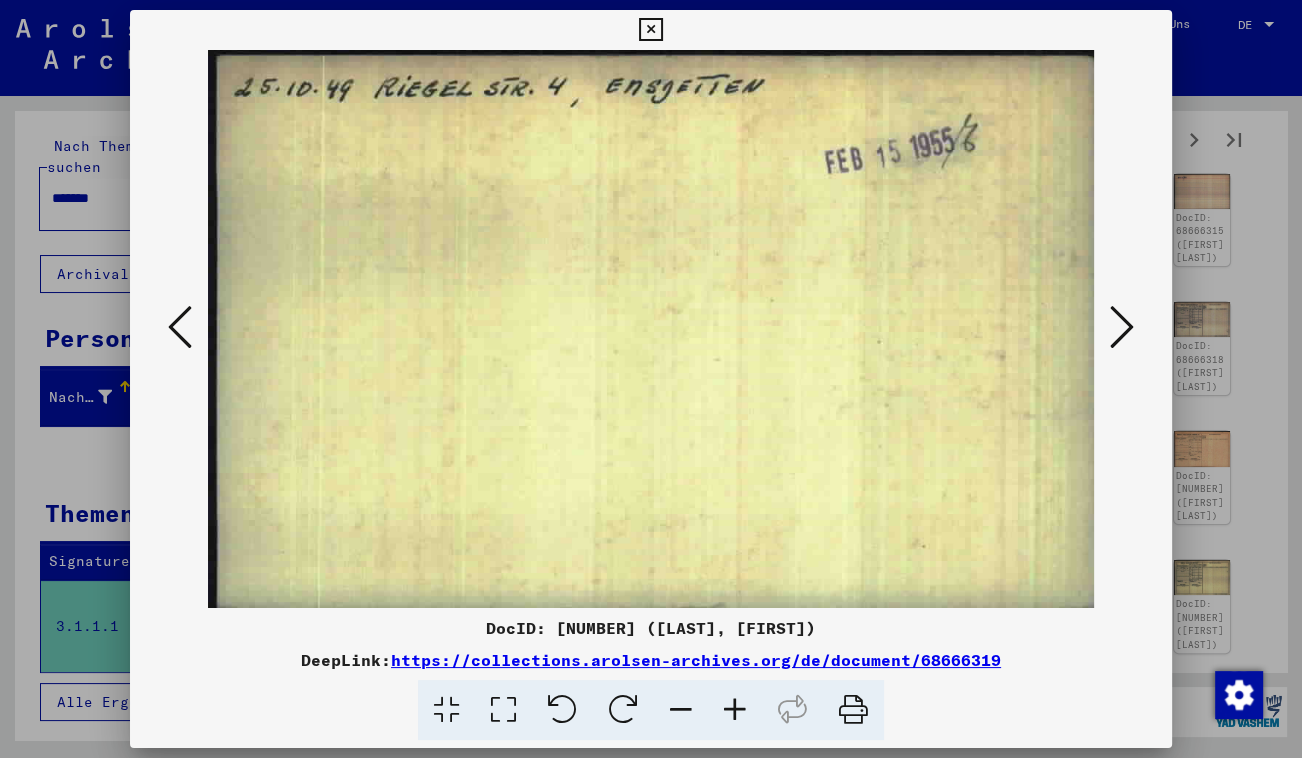 click at bounding box center [1122, 328] 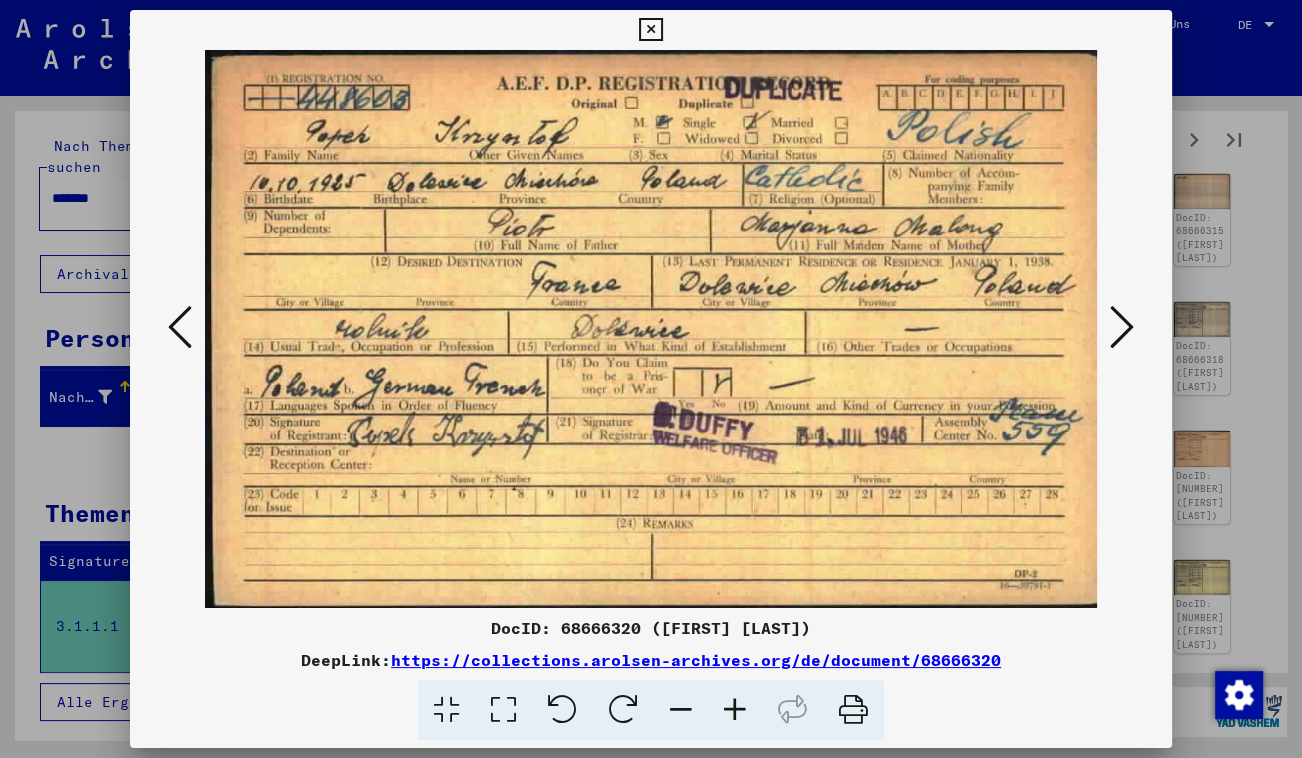 click at bounding box center [1122, 328] 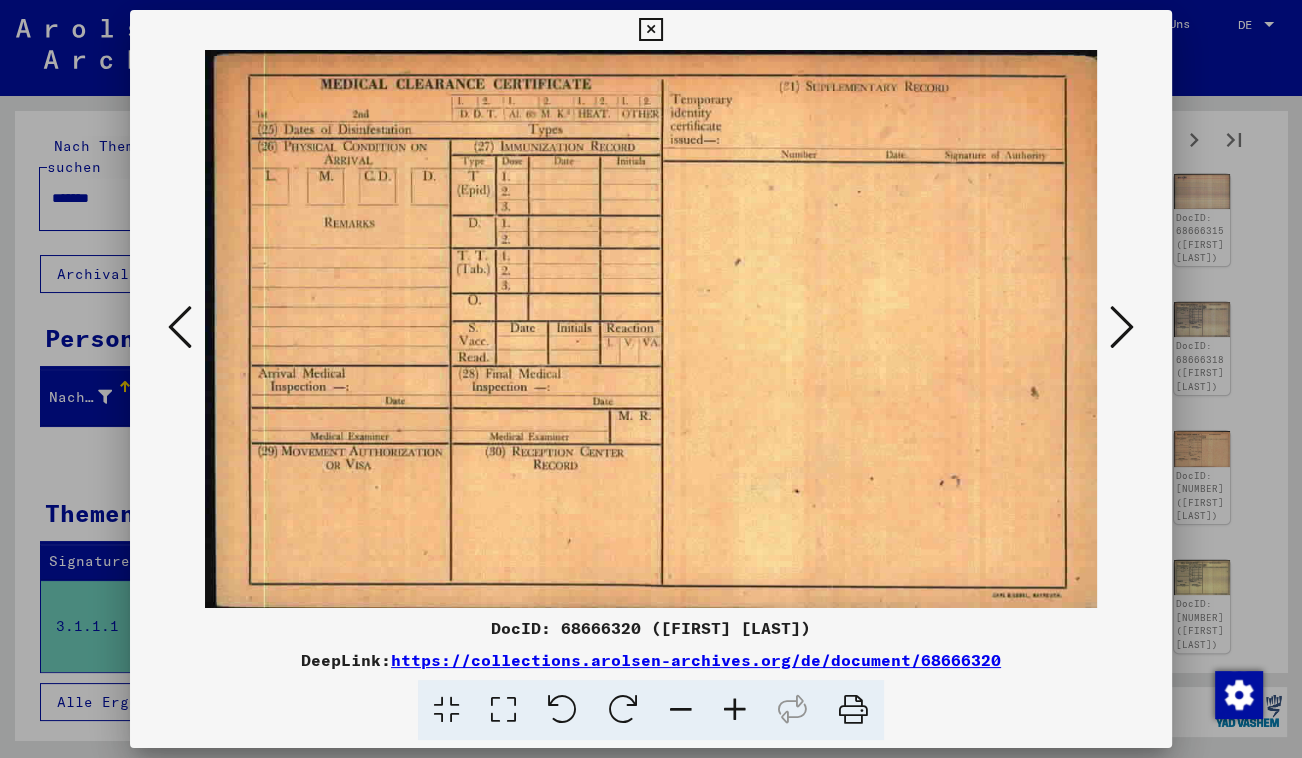click at bounding box center (1122, 328) 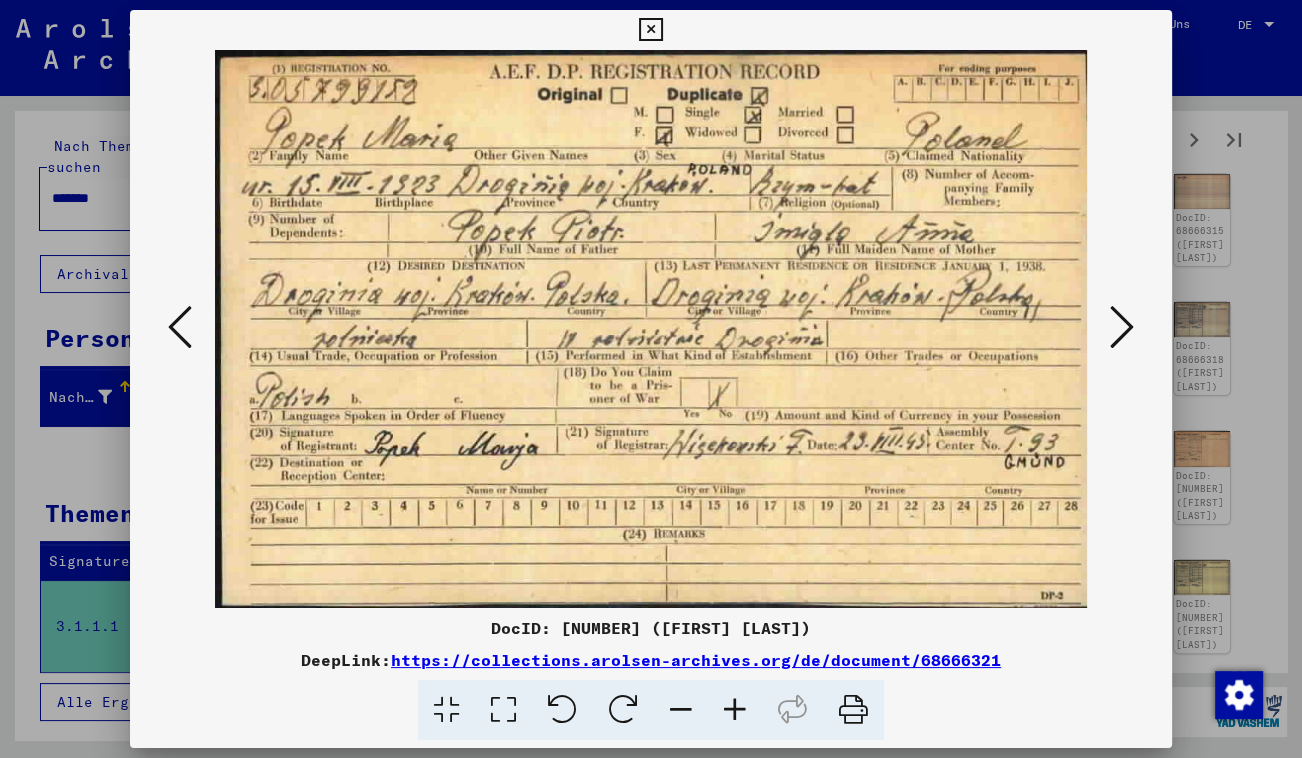 click at bounding box center [1122, 328] 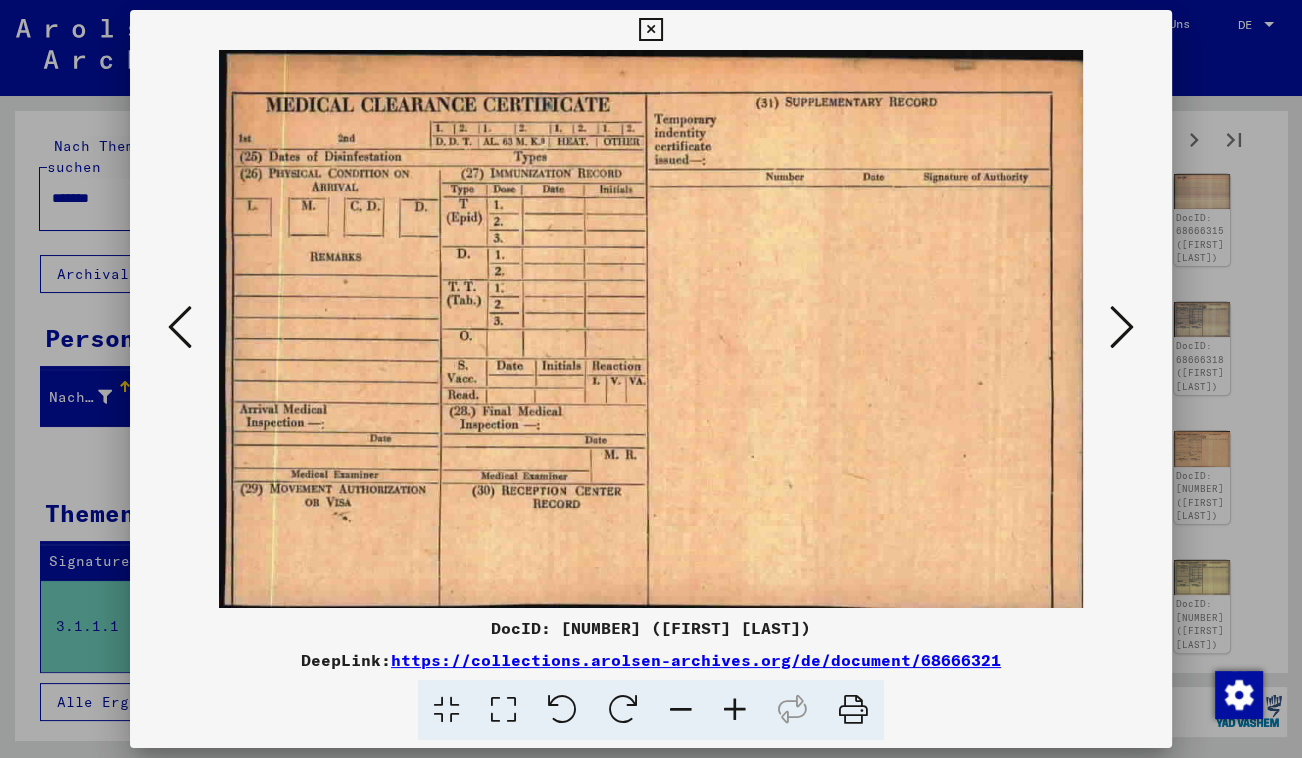 click at bounding box center (1122, 328) 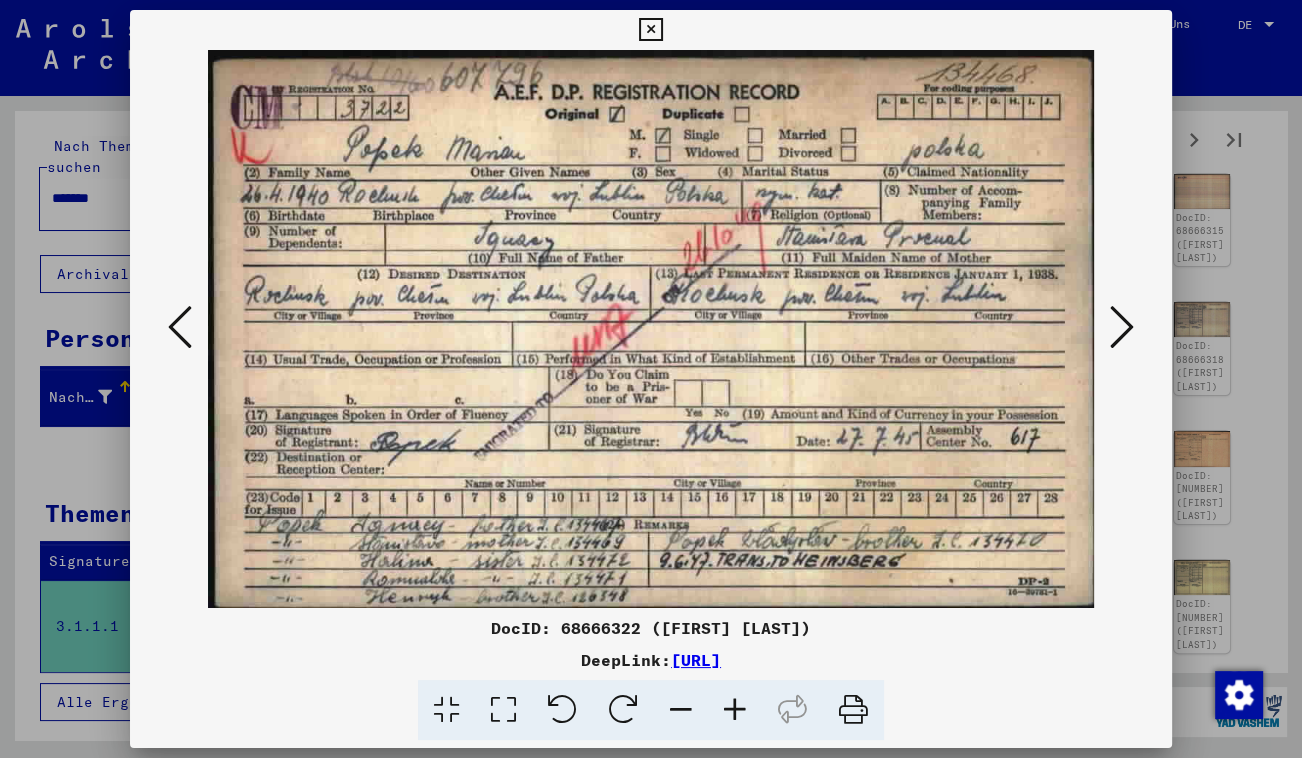 click at bounding box center [1122, 328] 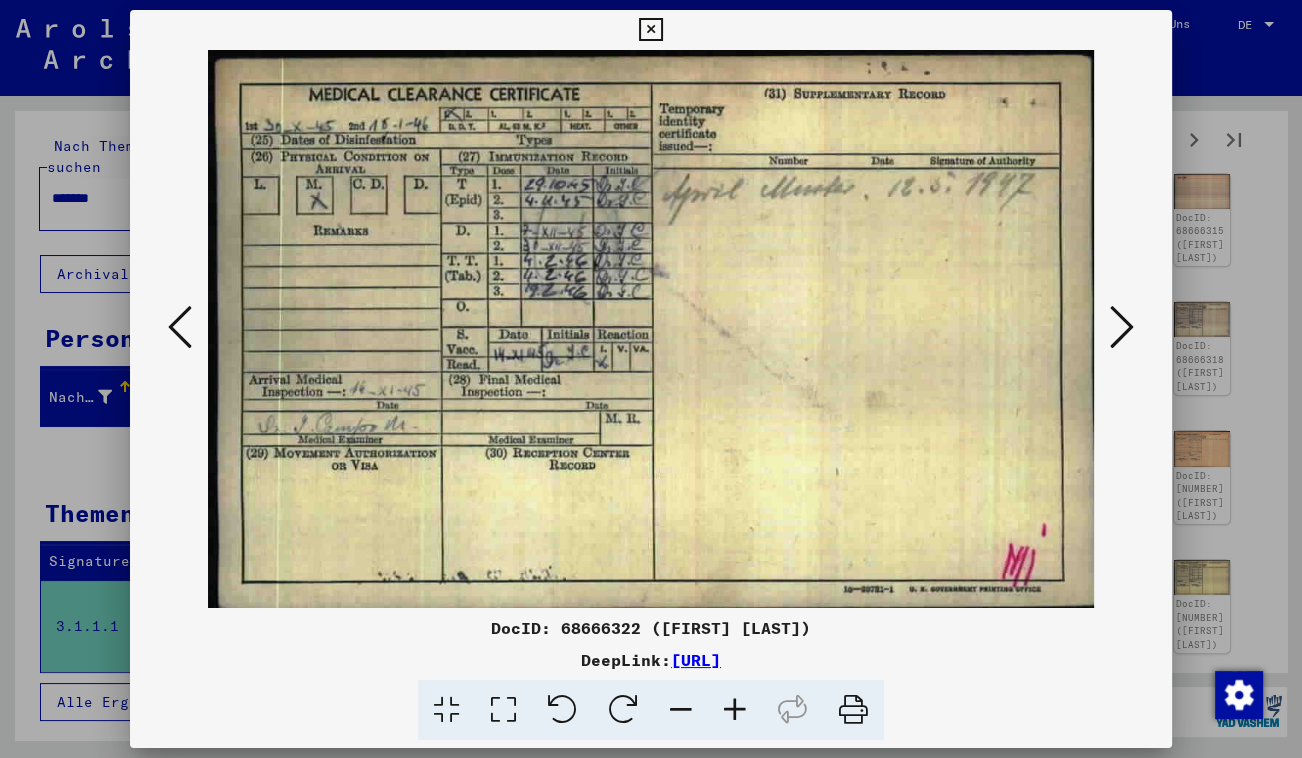 click at bounding box center [1122, 328] 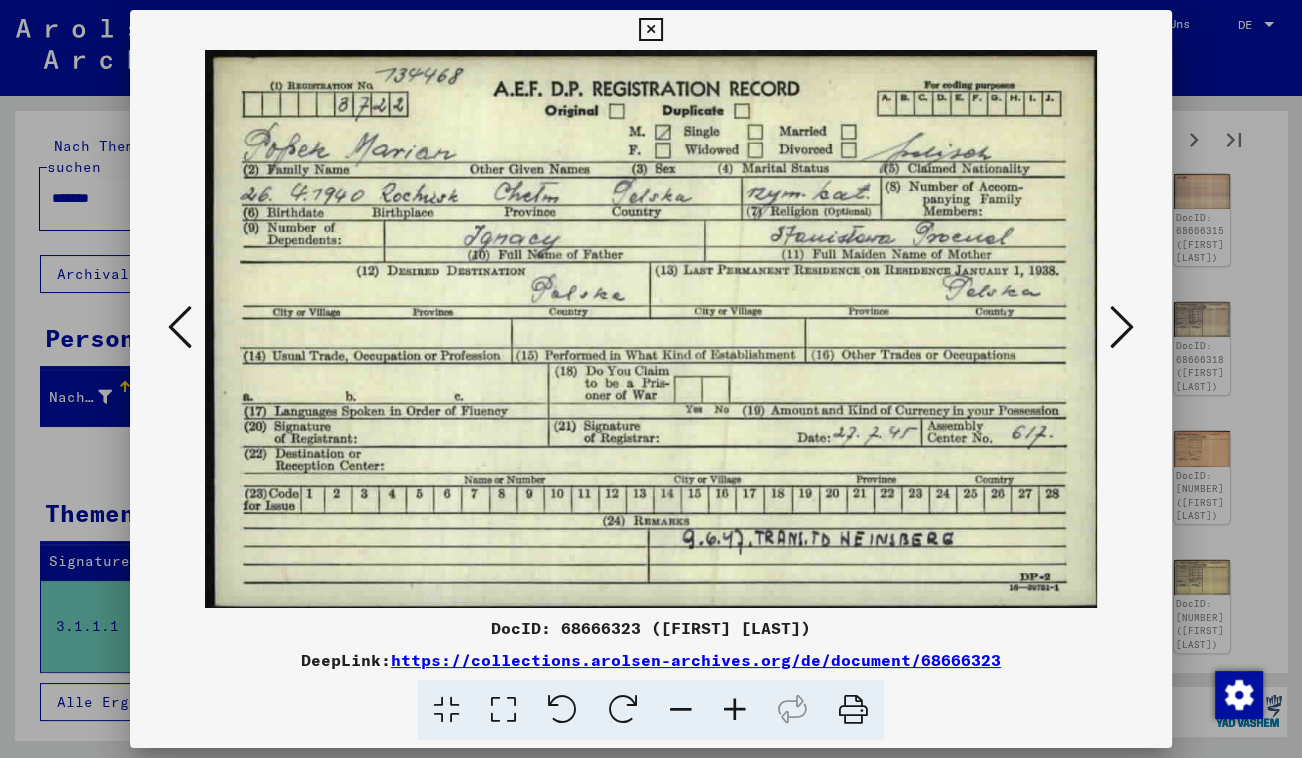 click at bounding box center (1122, 328) 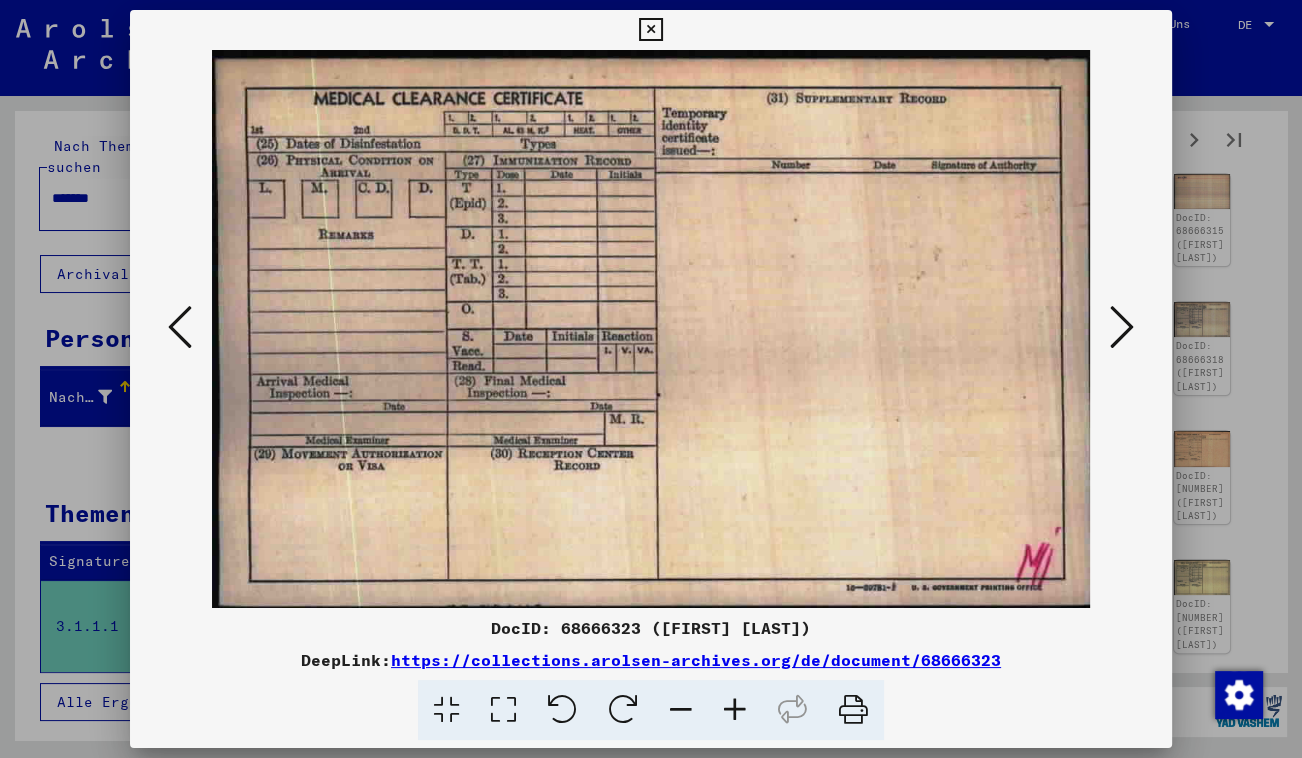 click at bounding box center (1122, 328) 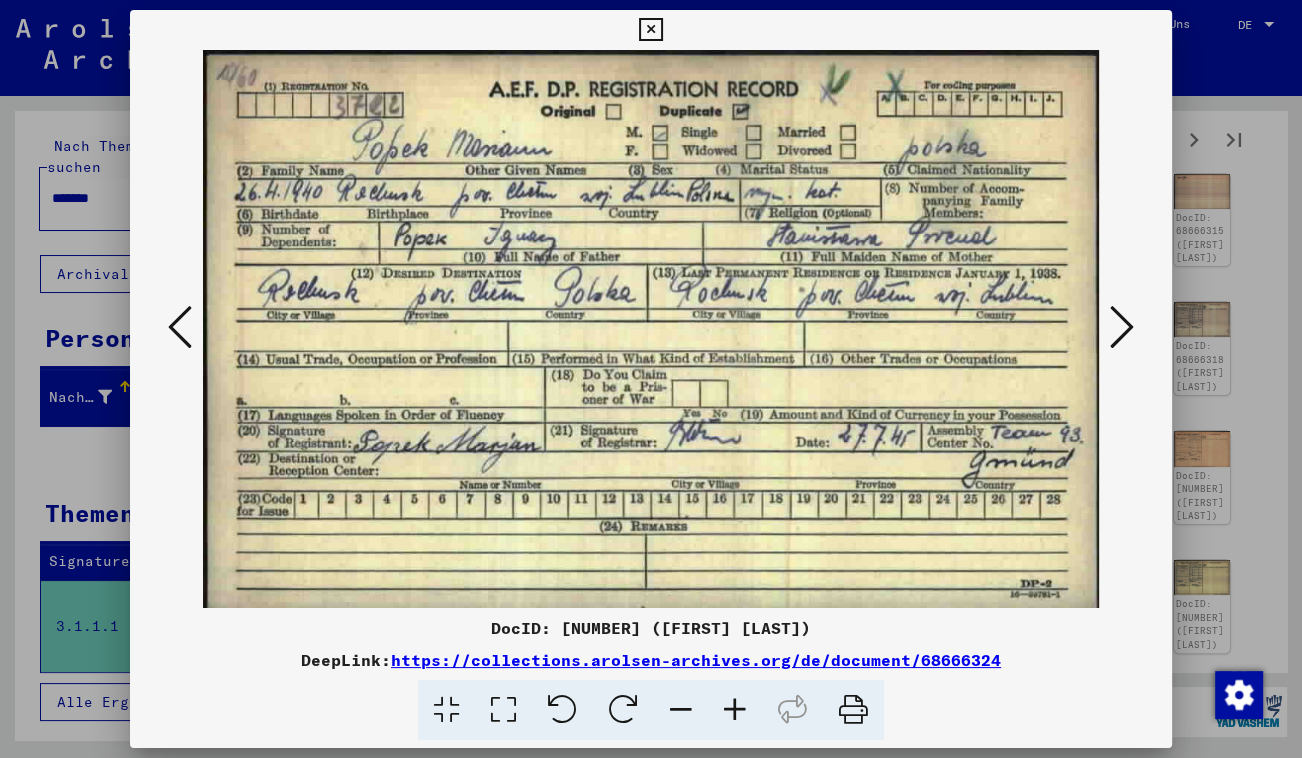 click at bounding box center (1122, 328) 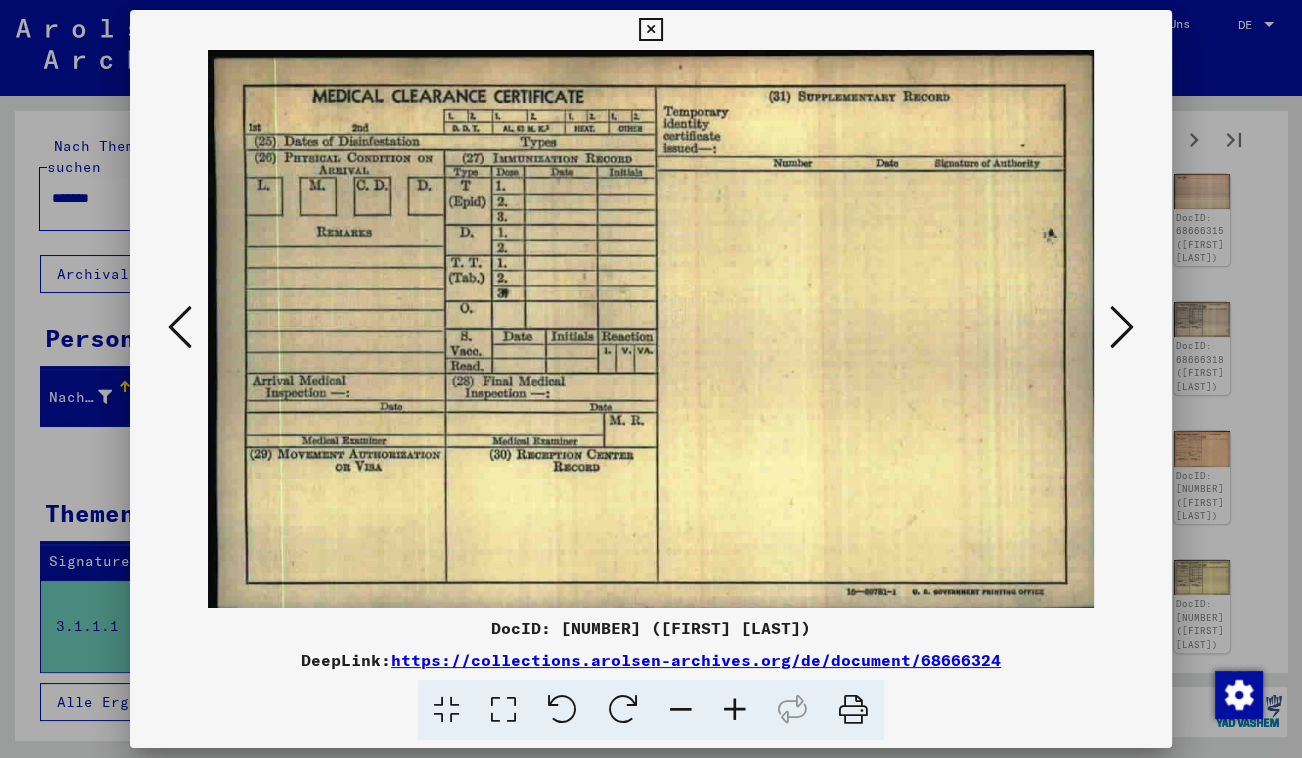click at bounding box center [1122, 328] 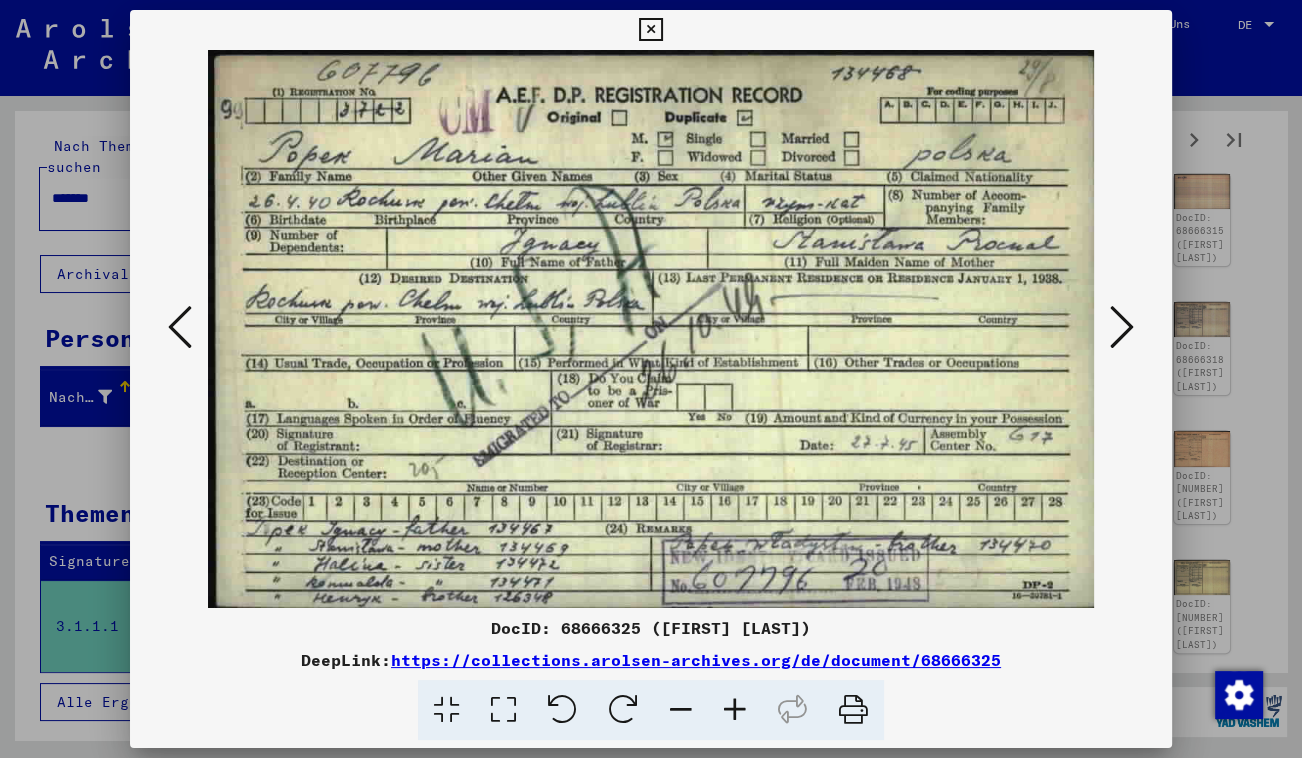 click at bounding box center (1122, 328) 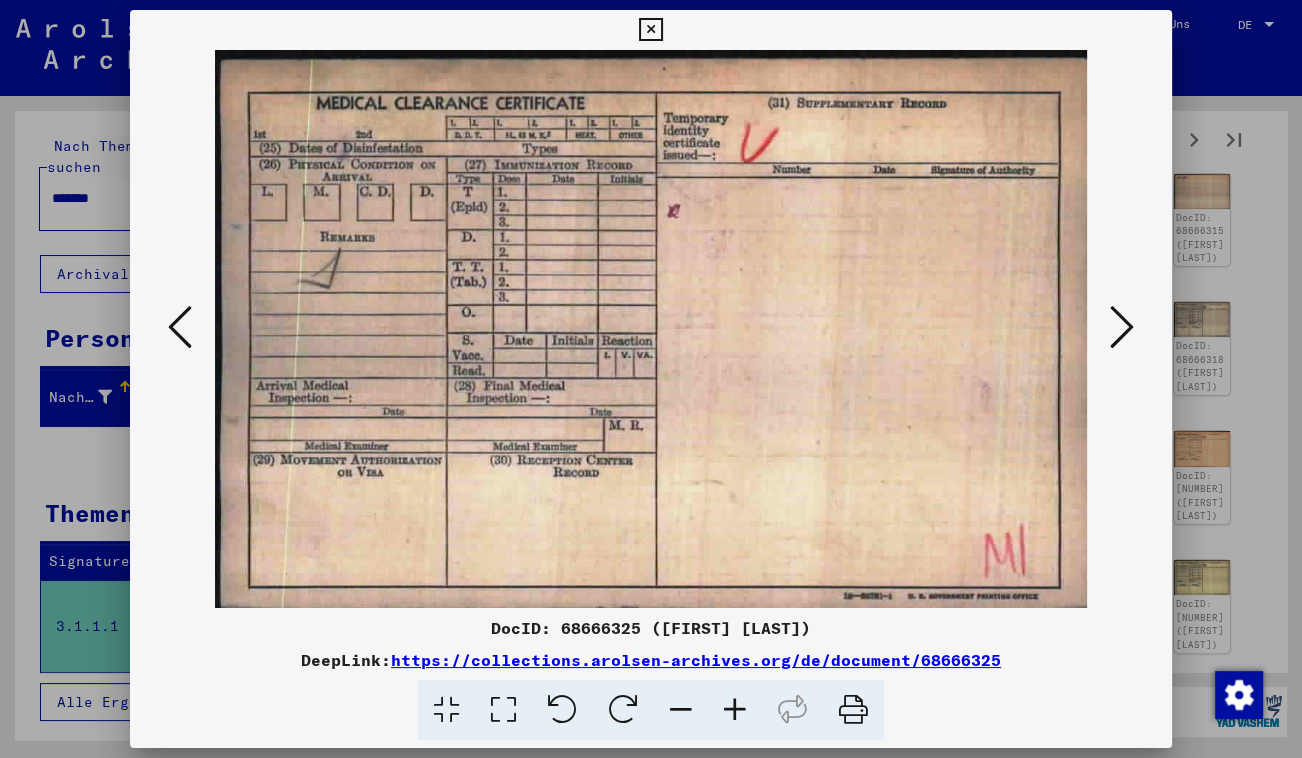 click at bounding box center (1122, 328) 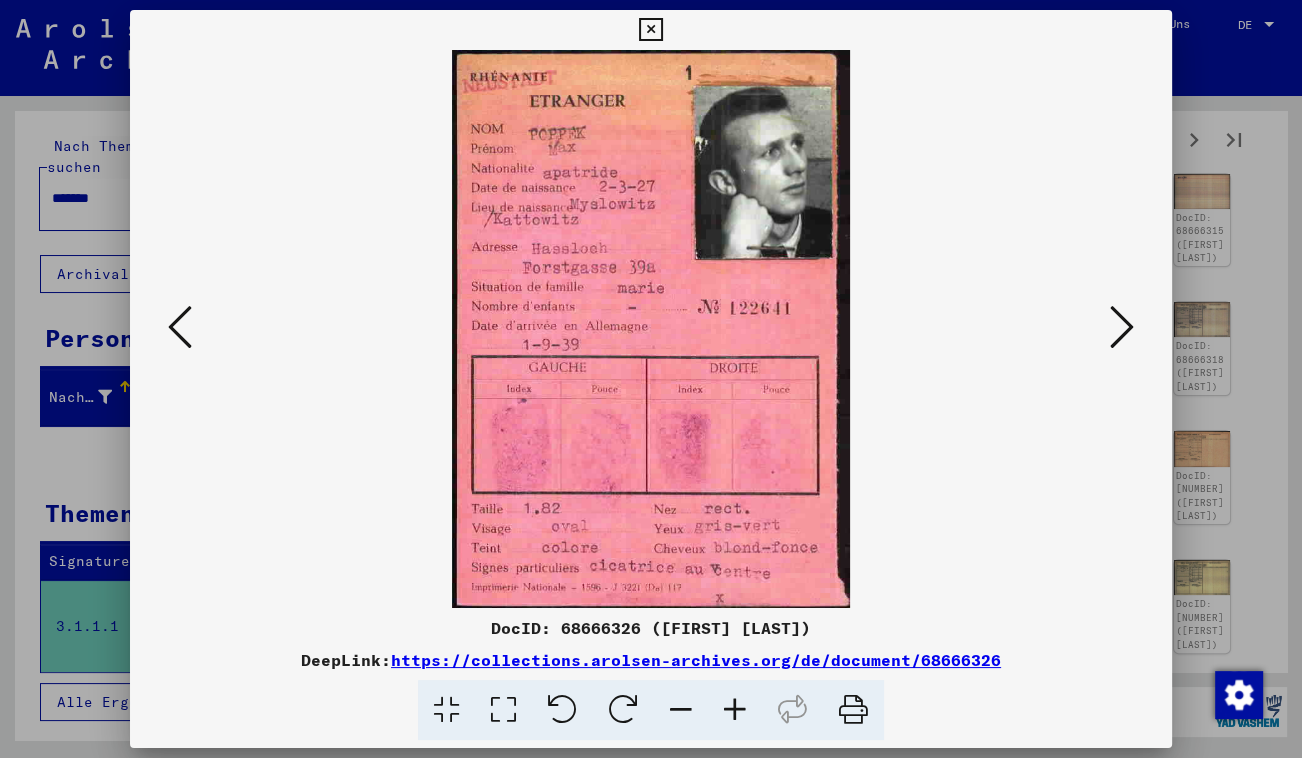 click at bounding box center (1122, 328) 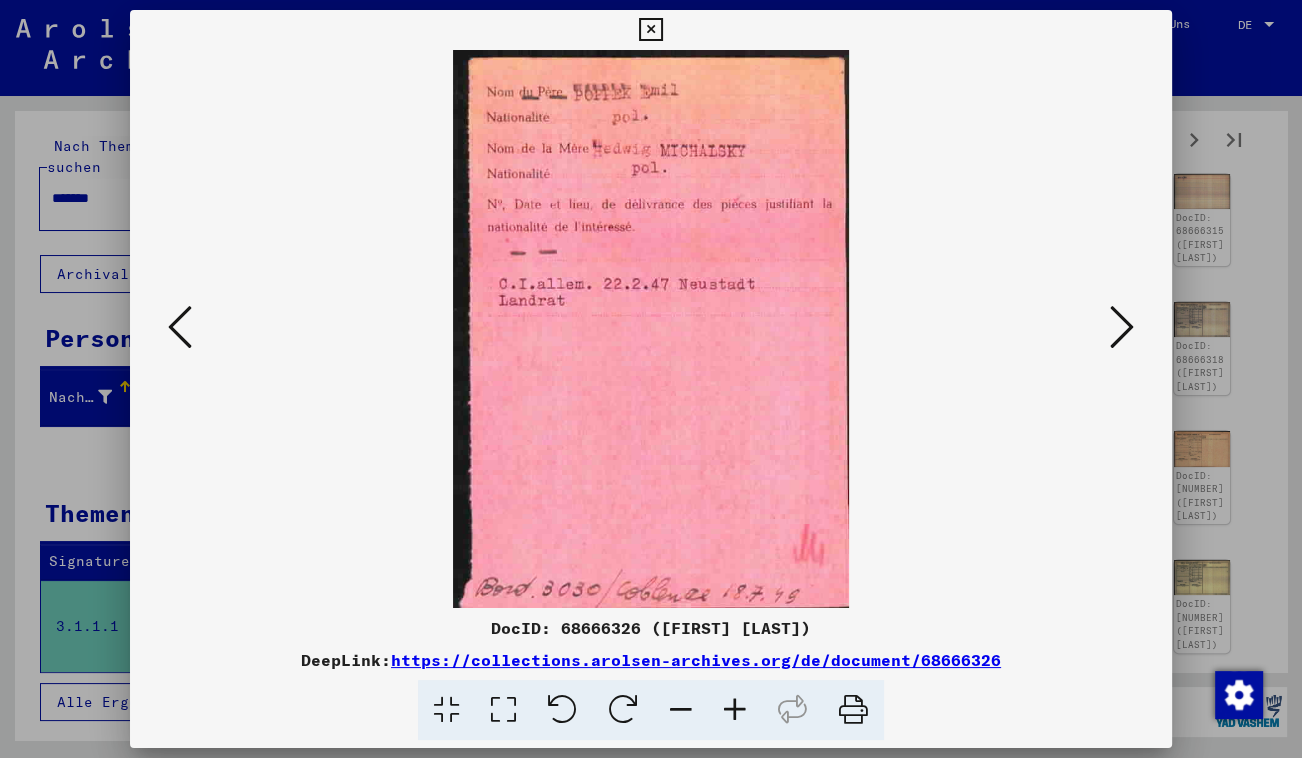 click at bounding box center (1122, 328) 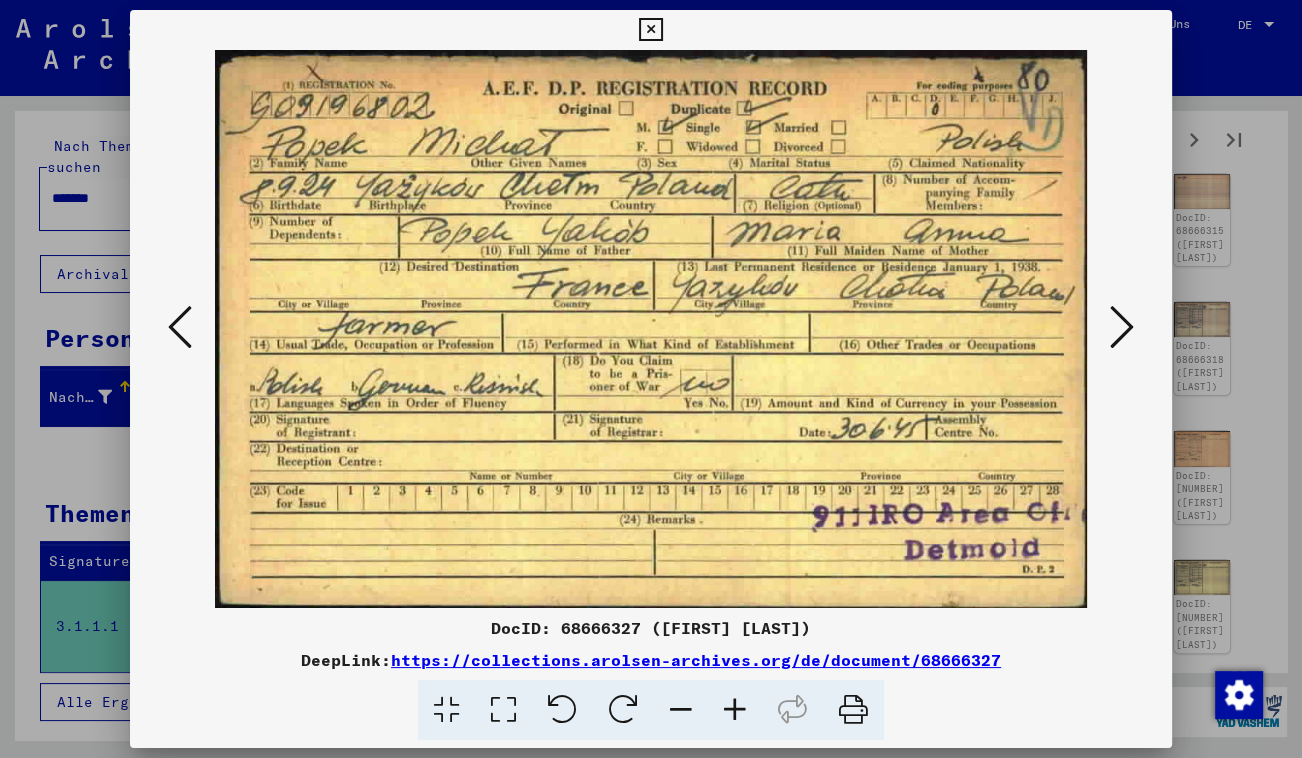 click at bounding box center (1122, 328) 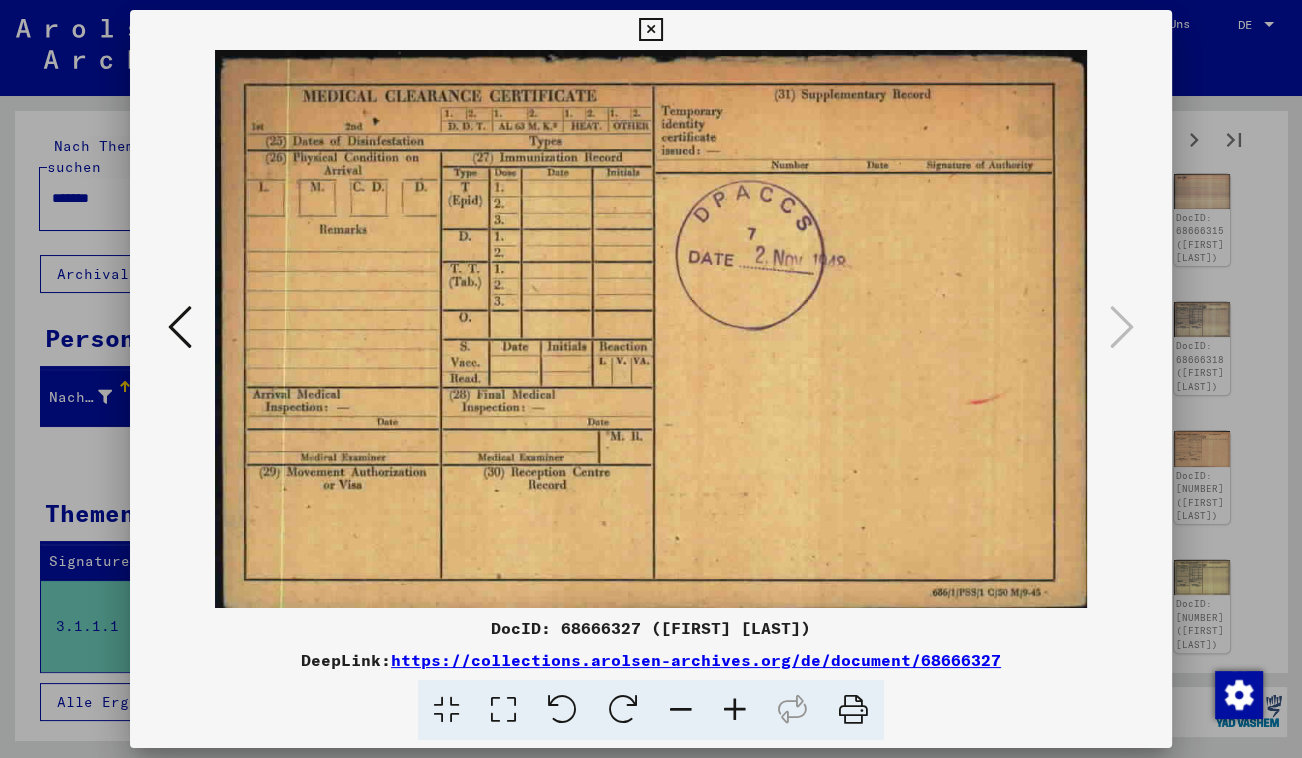 click at bounding box center (650, 30) 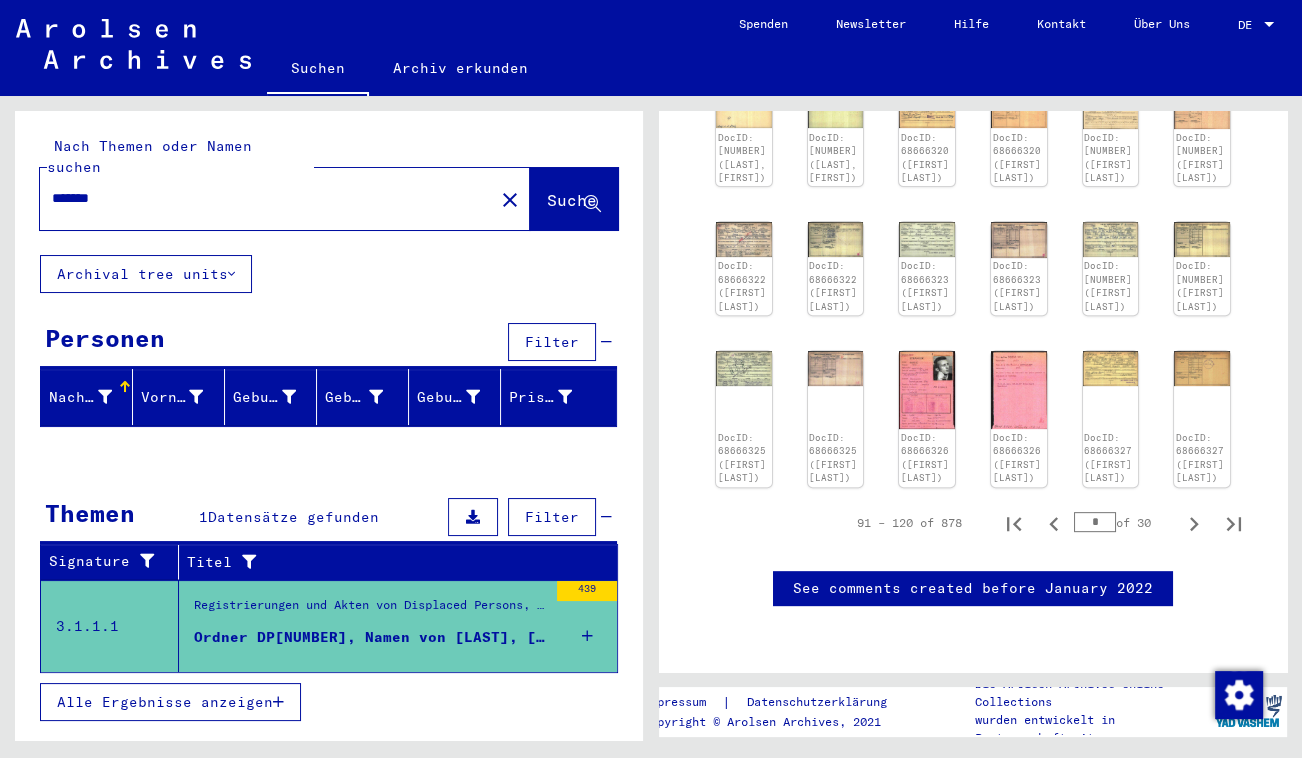 scroll, scrollTop: 818, scrollLeft: 0, axis: vertical 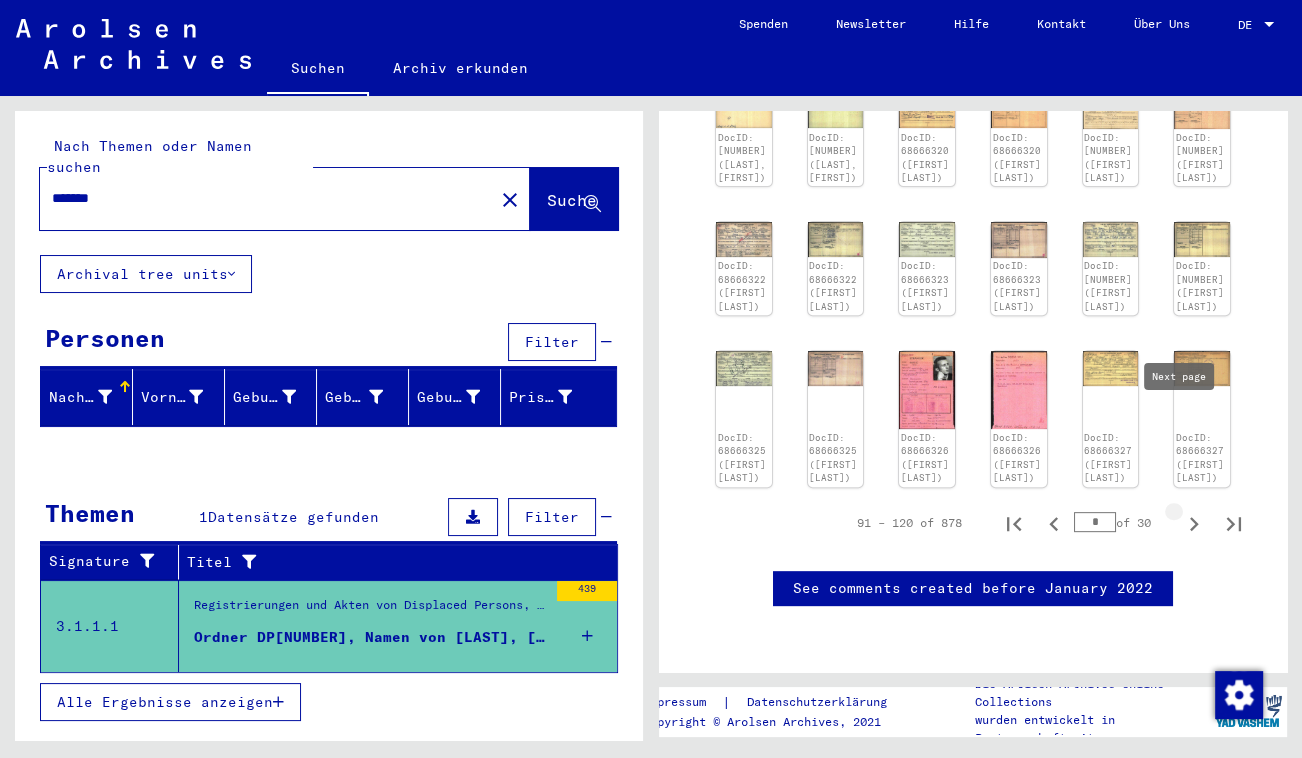click 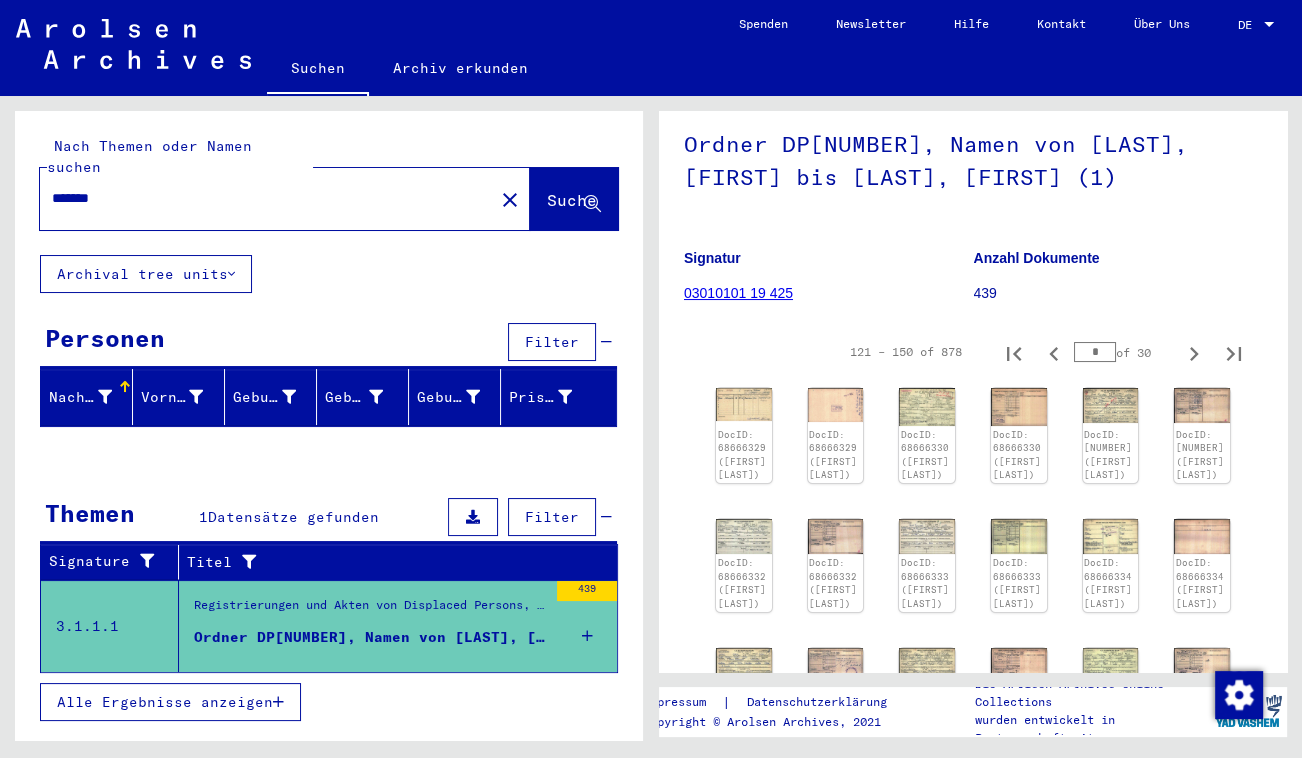 scroll, scrollTop: 181, scrollLeft: 0, axis: vertical 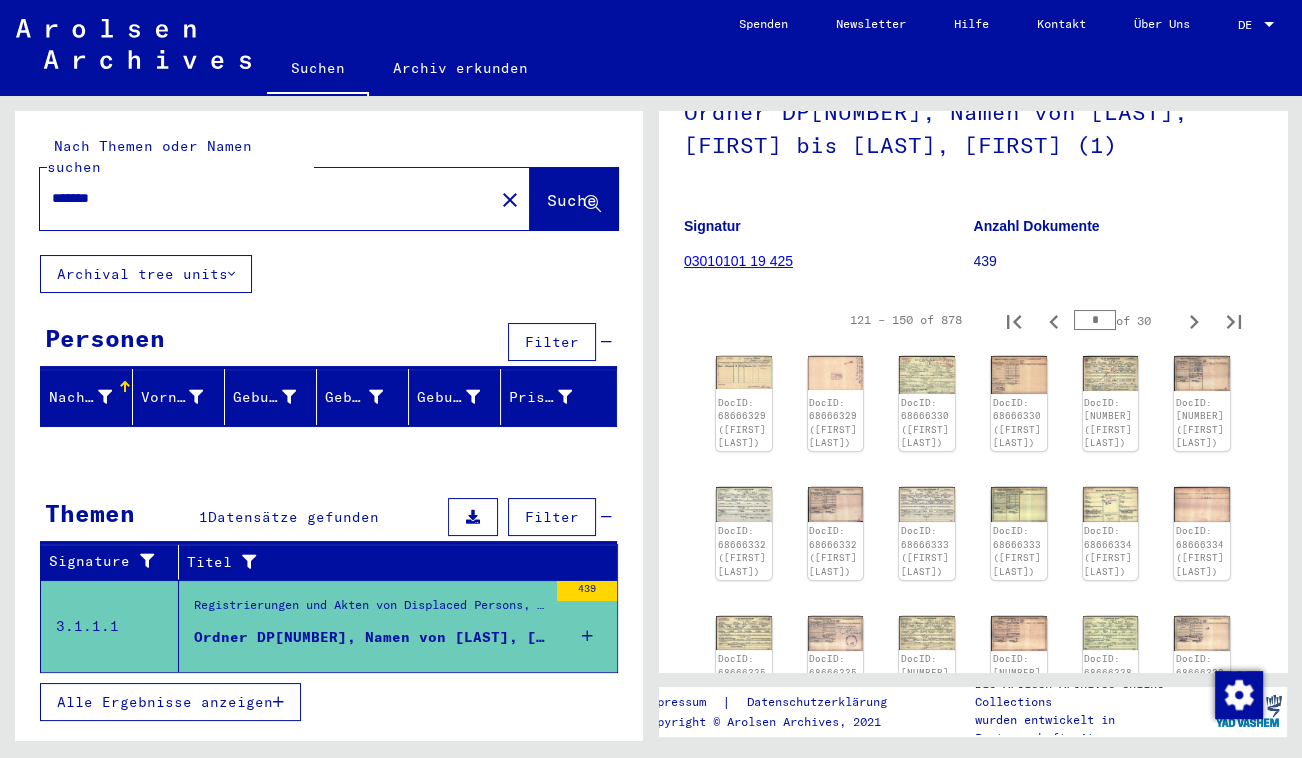 click 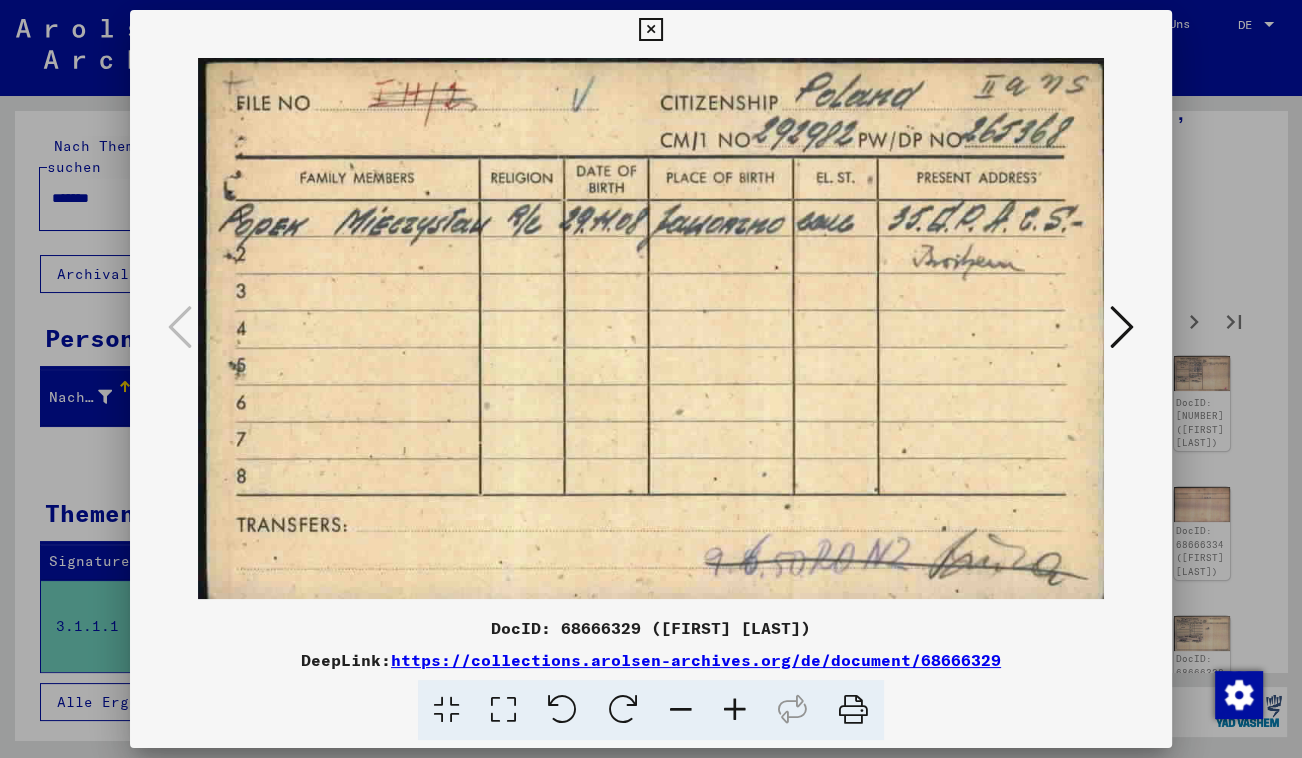click at bounding box center [1122, 327] 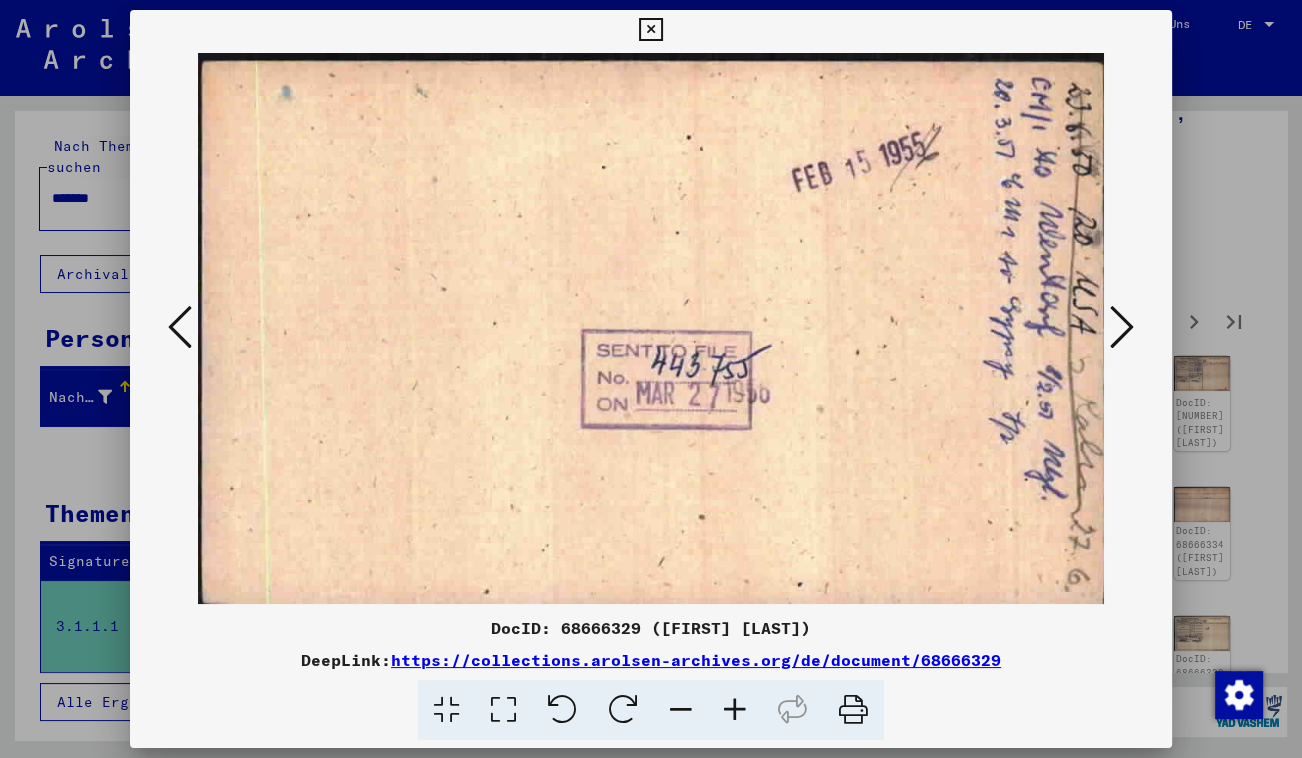 click at bounding box center (1122, 327) 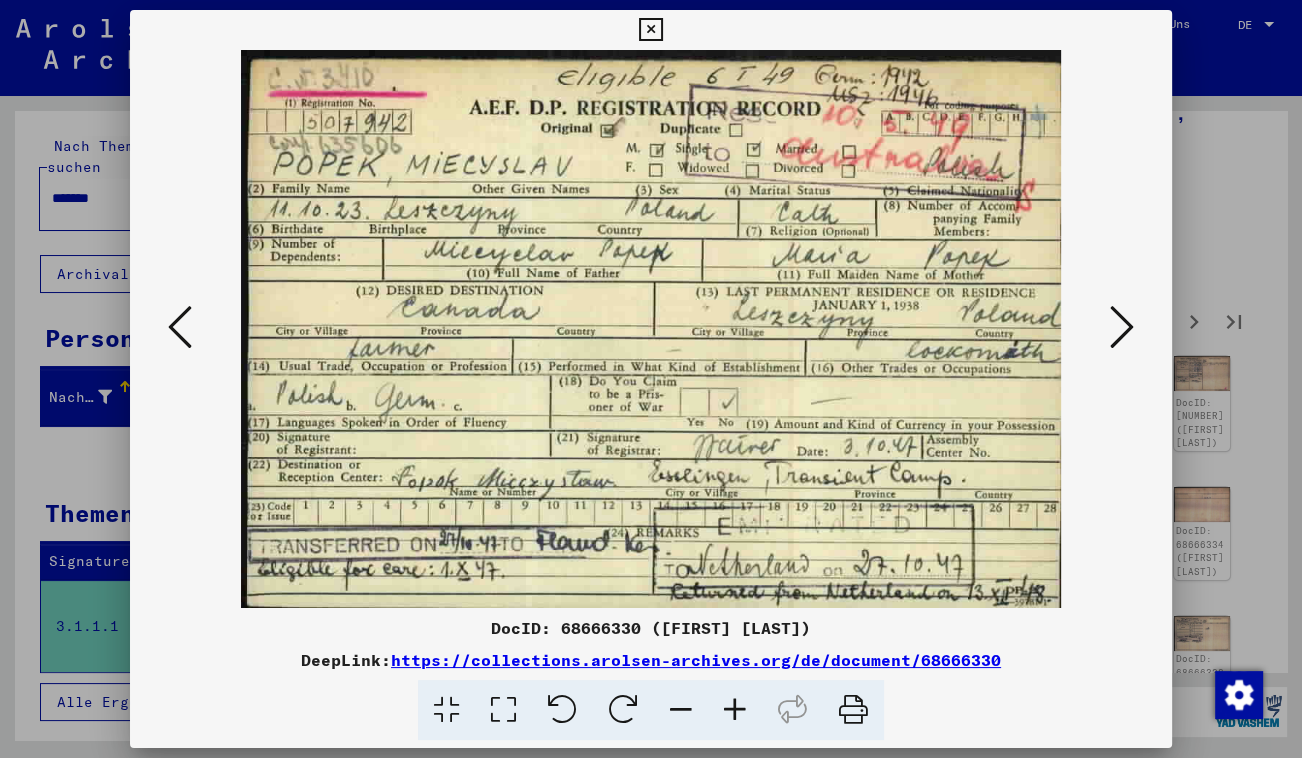 click at bounding box center [1122, 327] 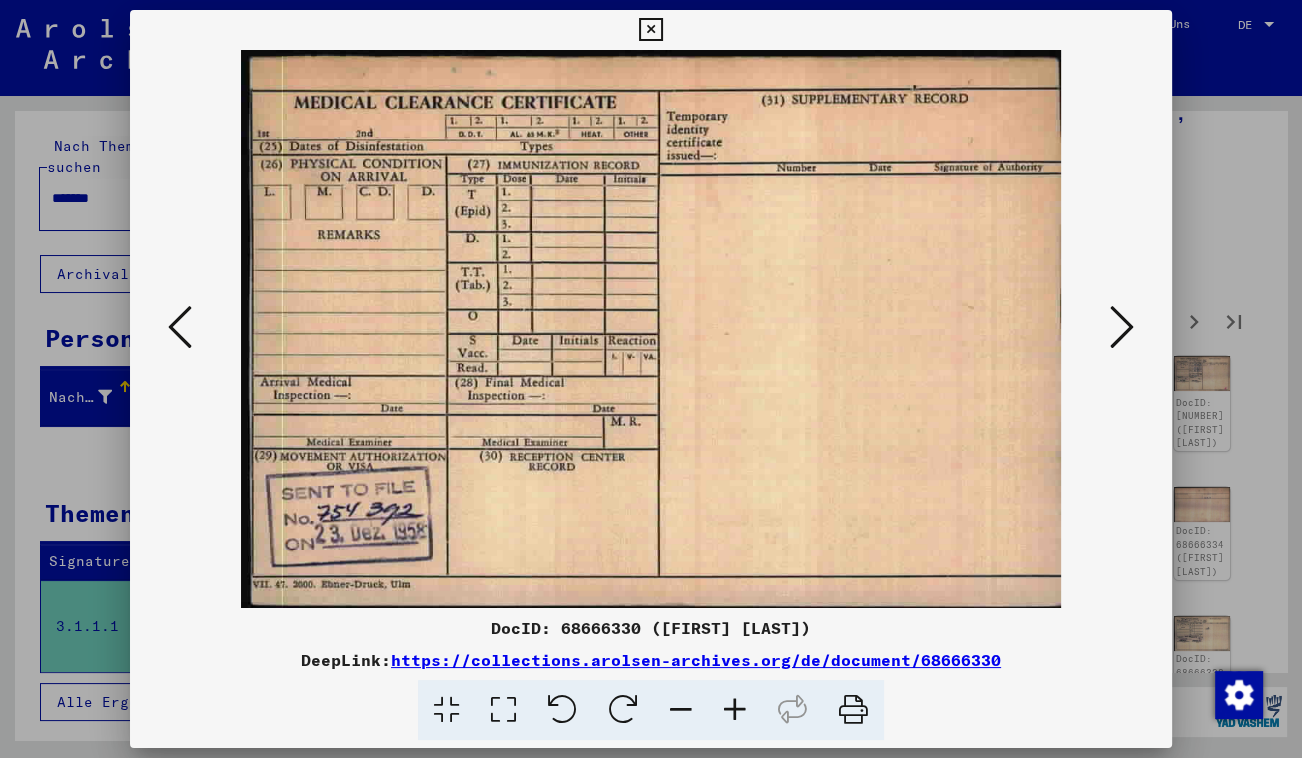 click at bounding box center (1122, 327) 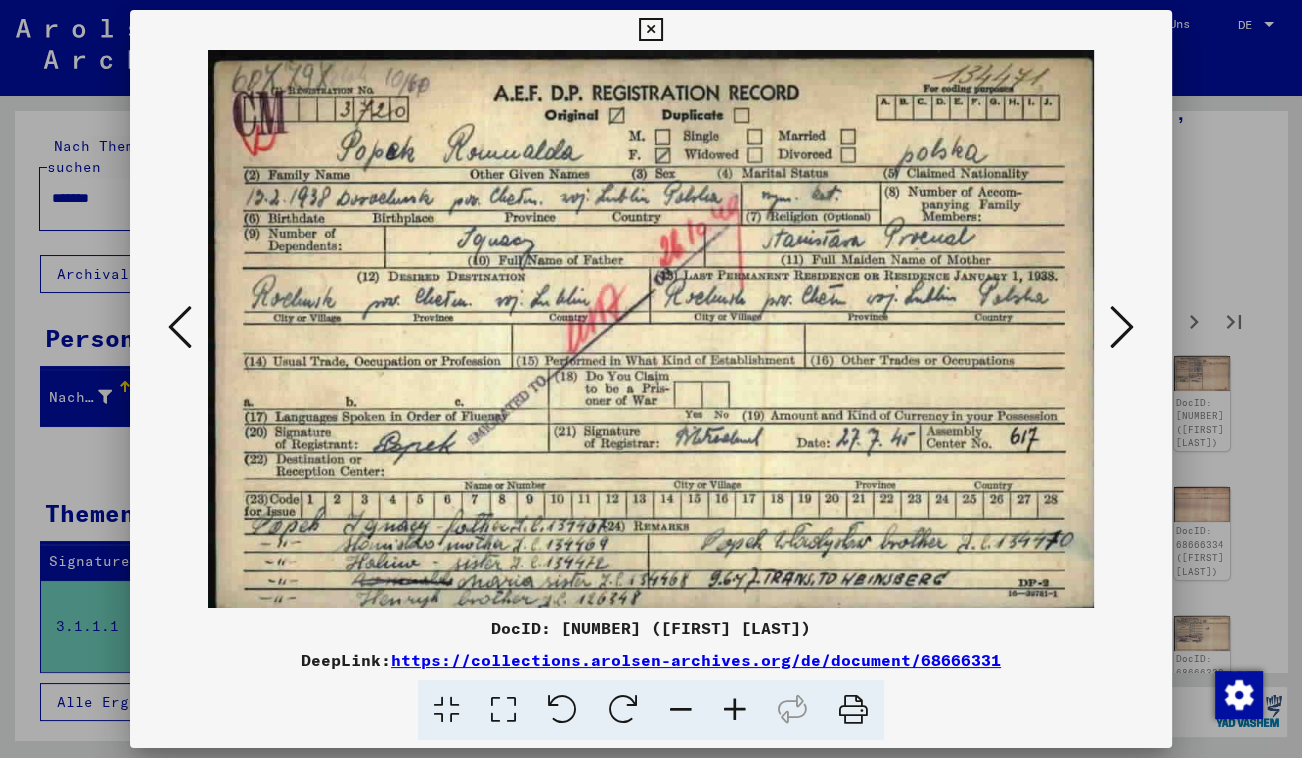 click at bounding box center [1122, 327] 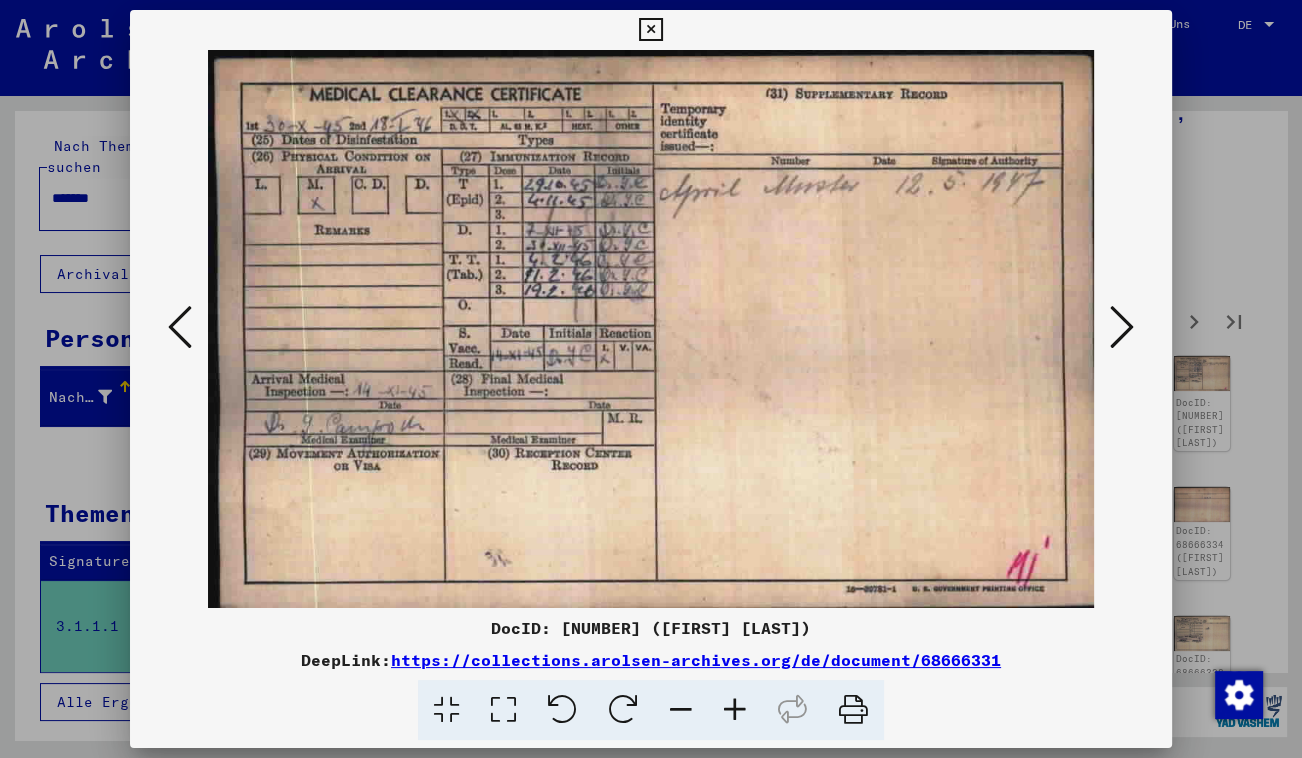 click at bounding box center (1122, 327) 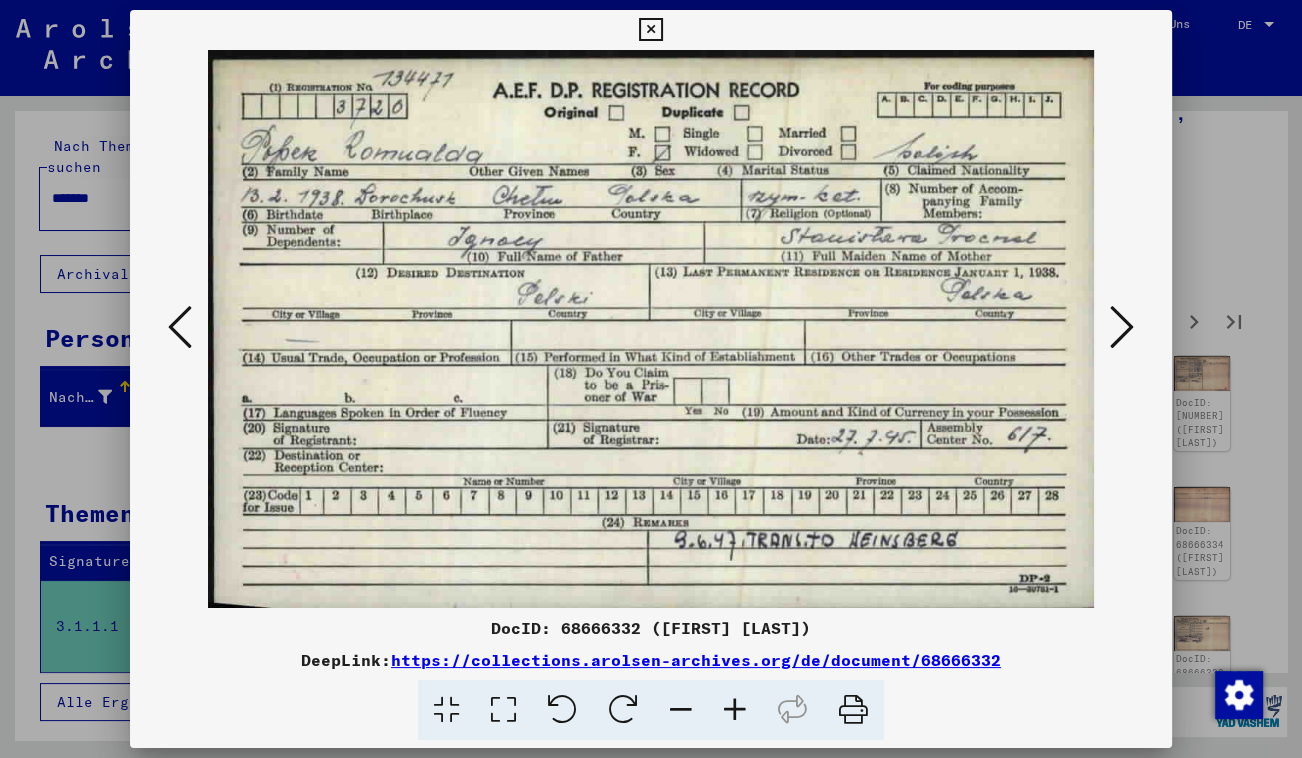 click at bounding box center [1122, 327] 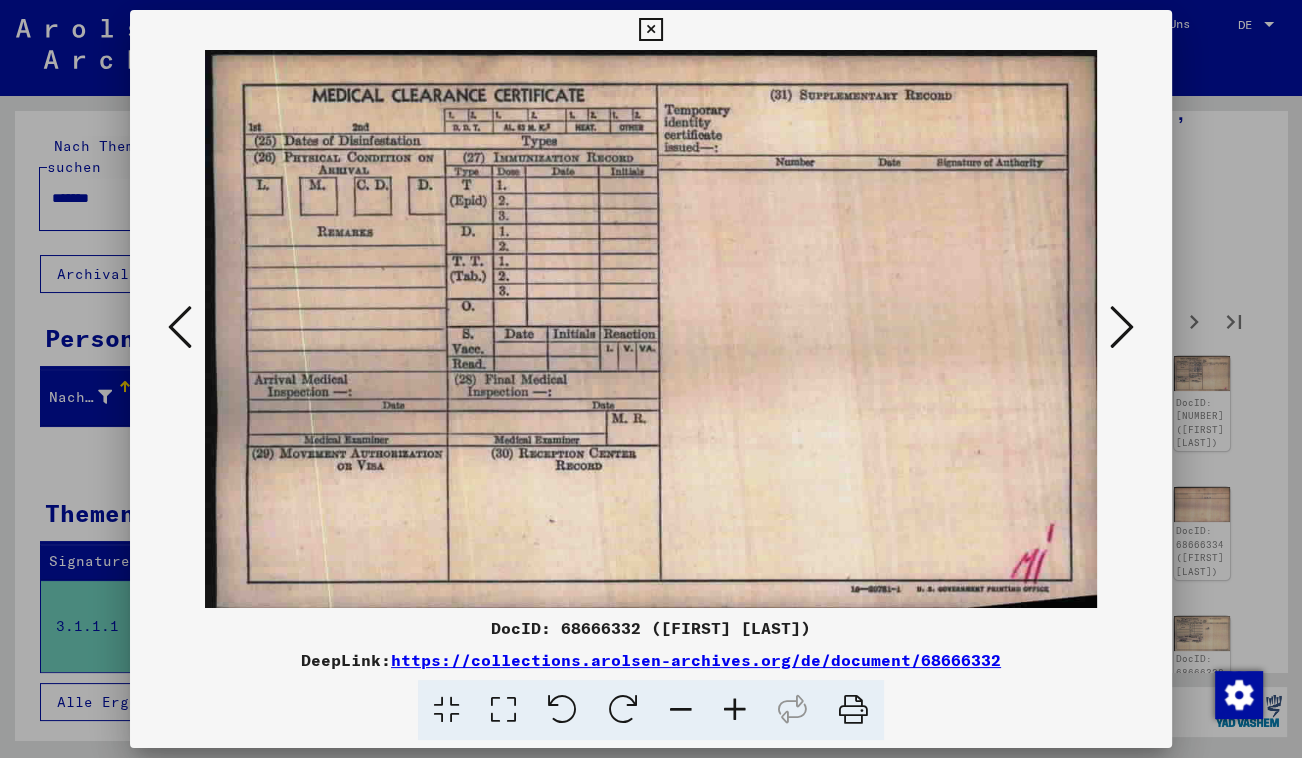 click at bounding box center (1122, 327) 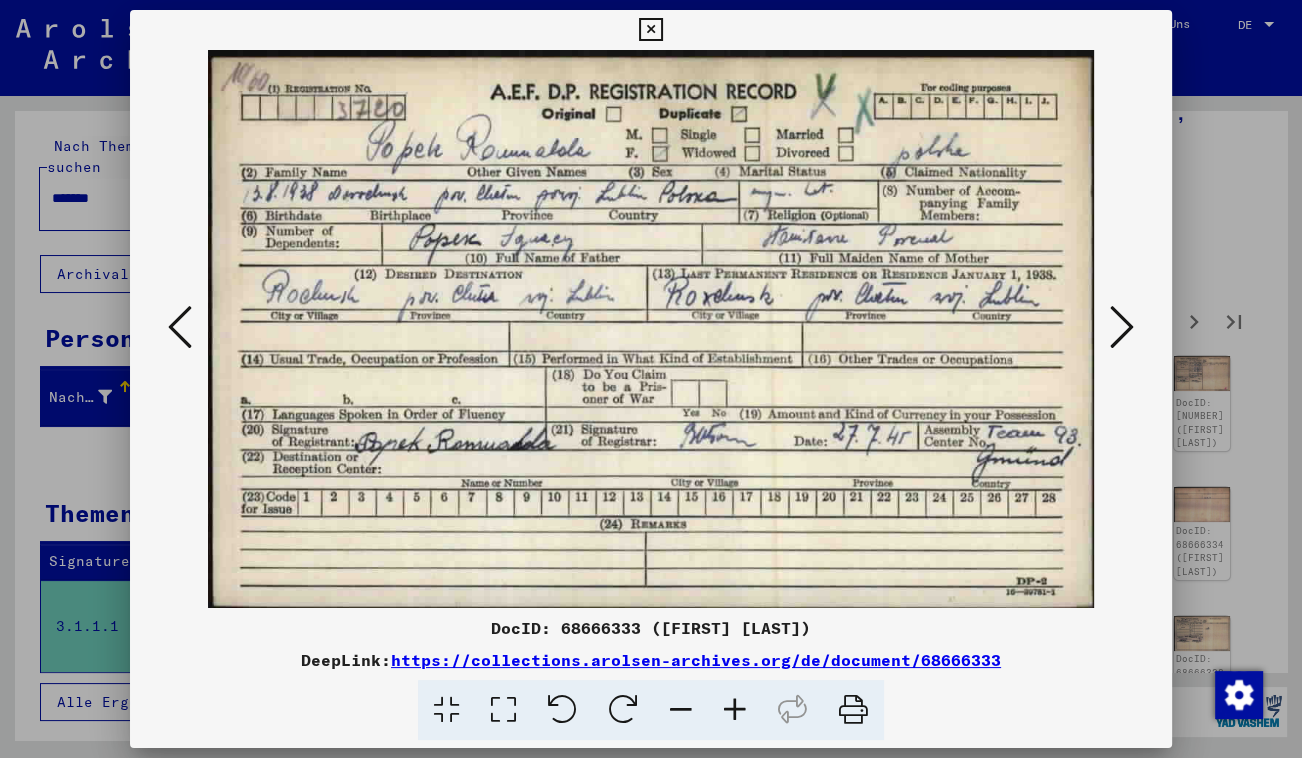 click at bounding box center [1122, 327] 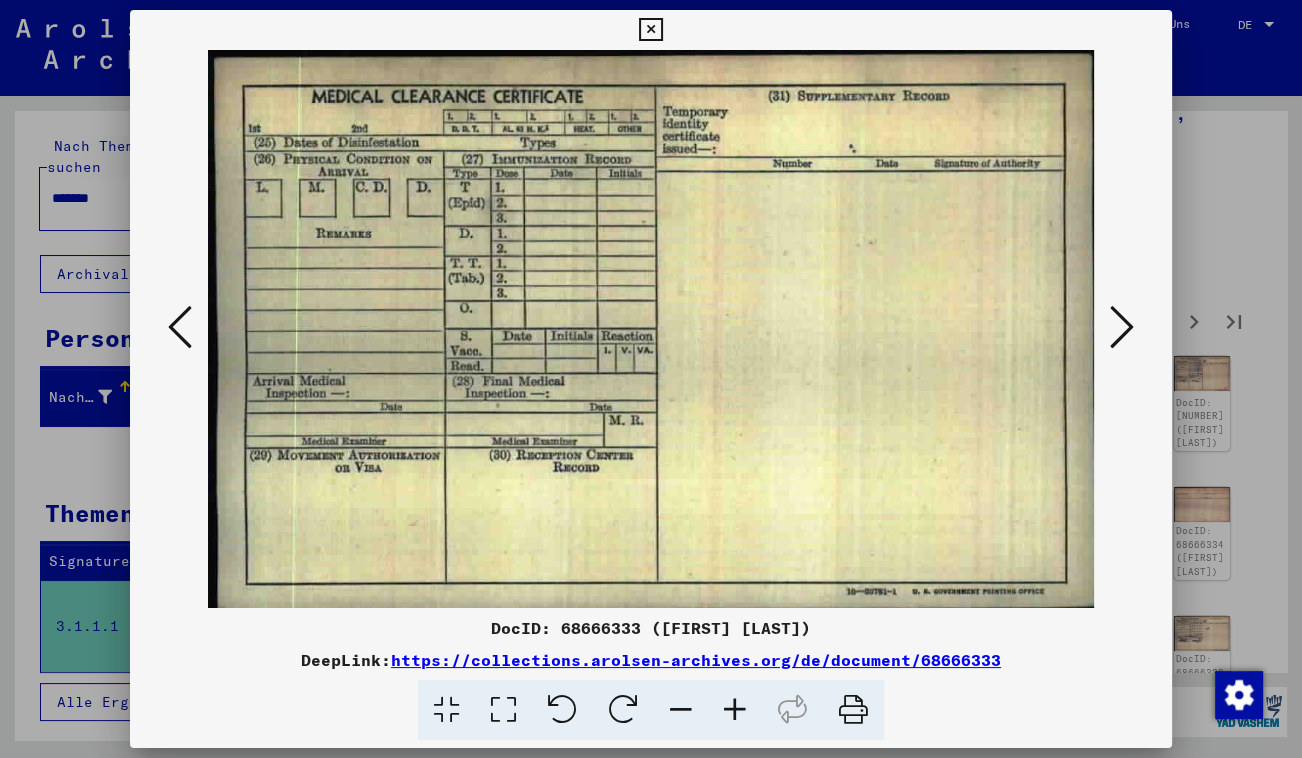 click at bounding box center [1122, 327] 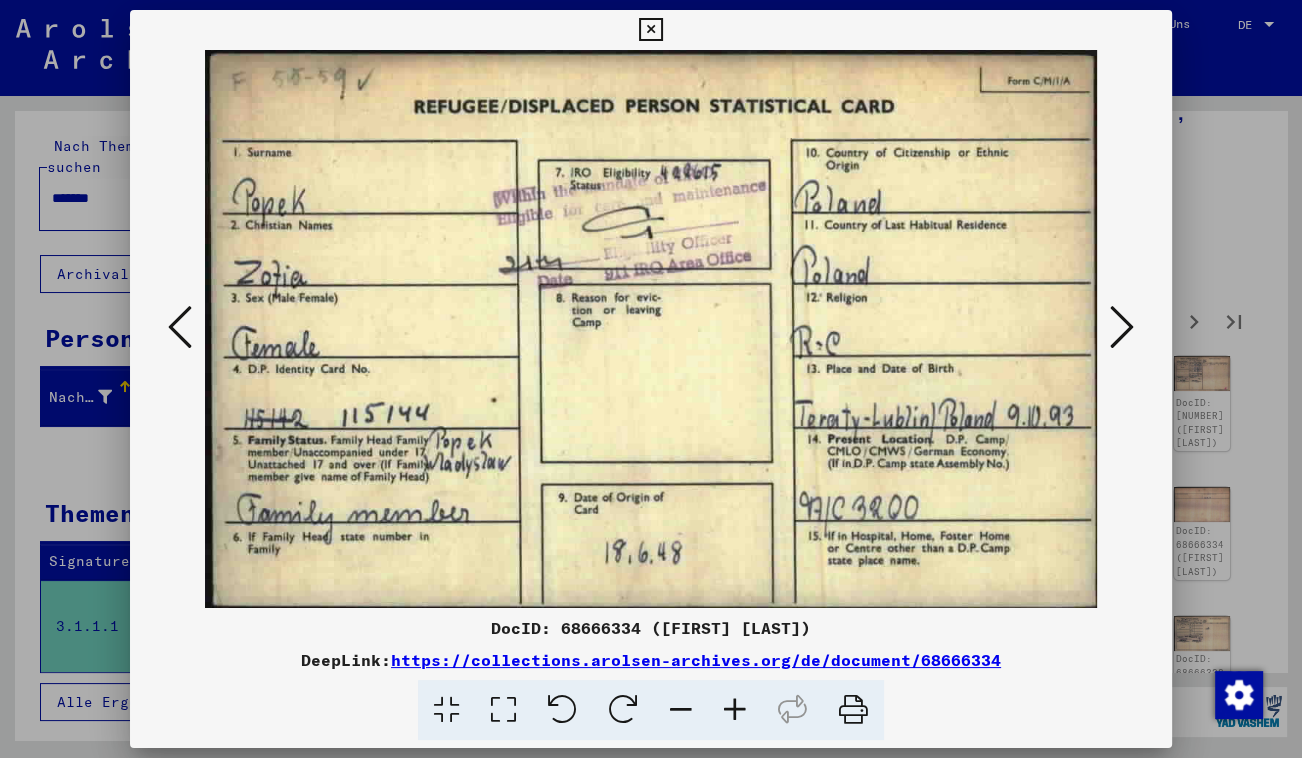 click at bounding box center [1122, 327] 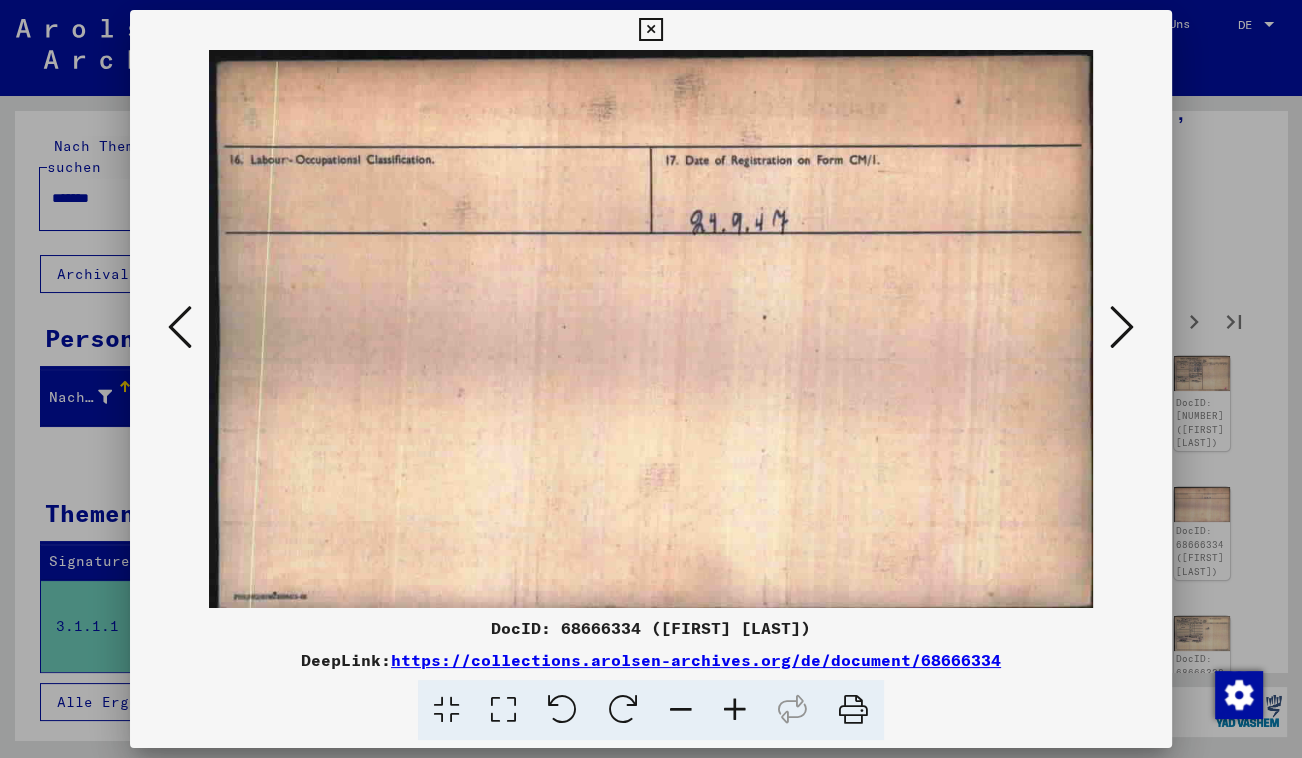 click at bounding box center [1122, 327] 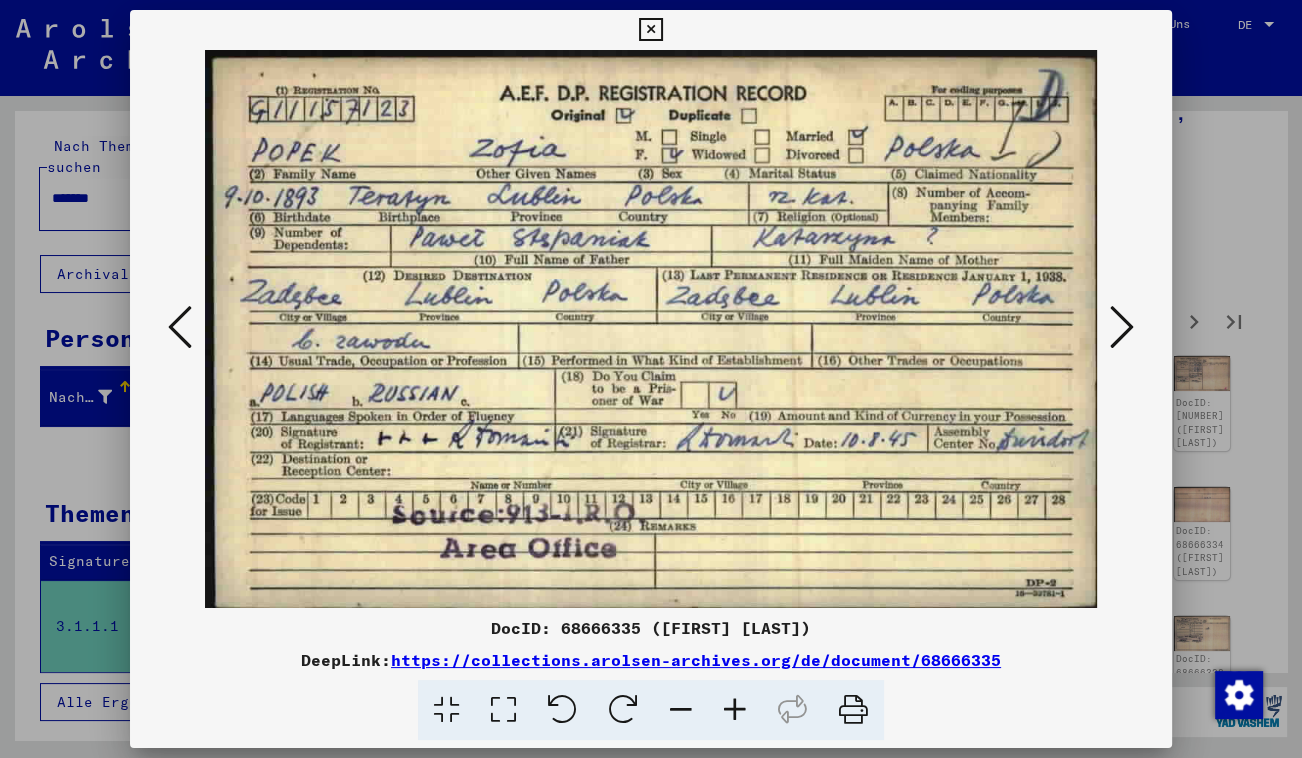 click at bounding box center [1122, 327] 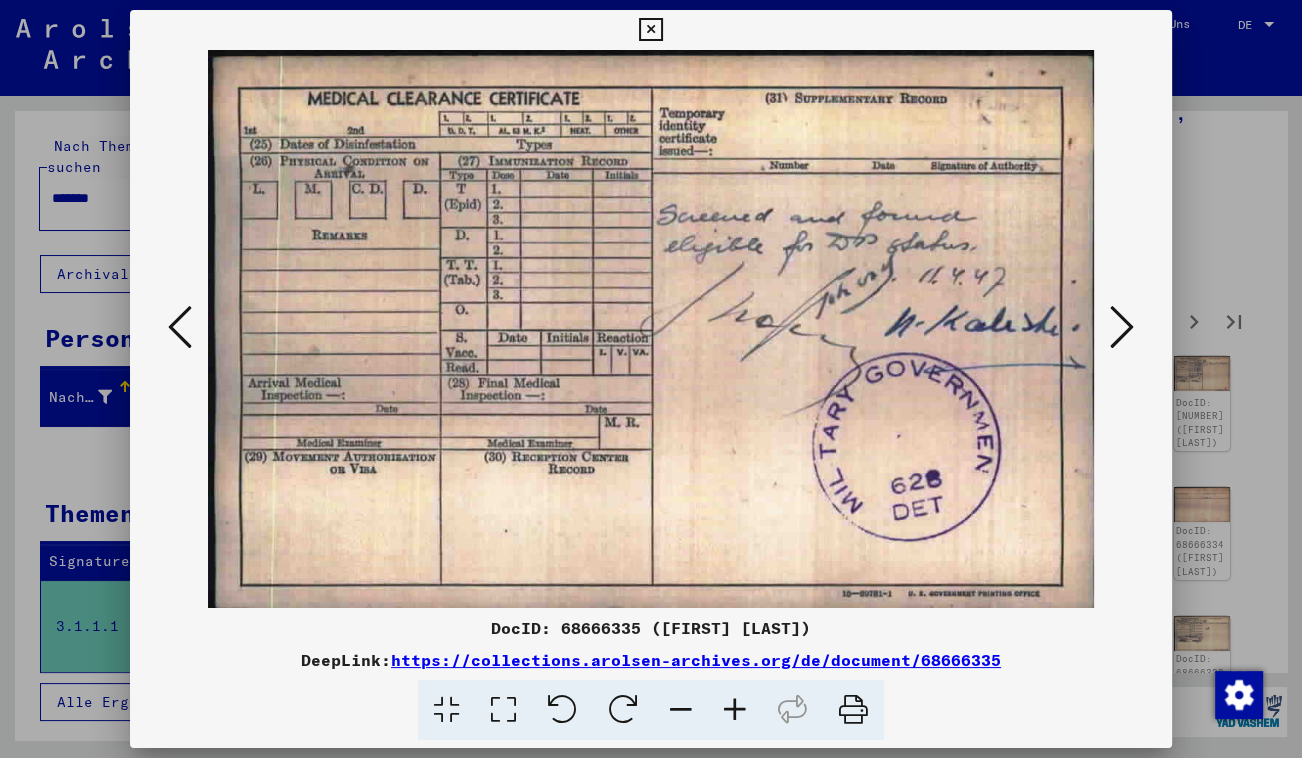 click at bounding box center [1122, 327] 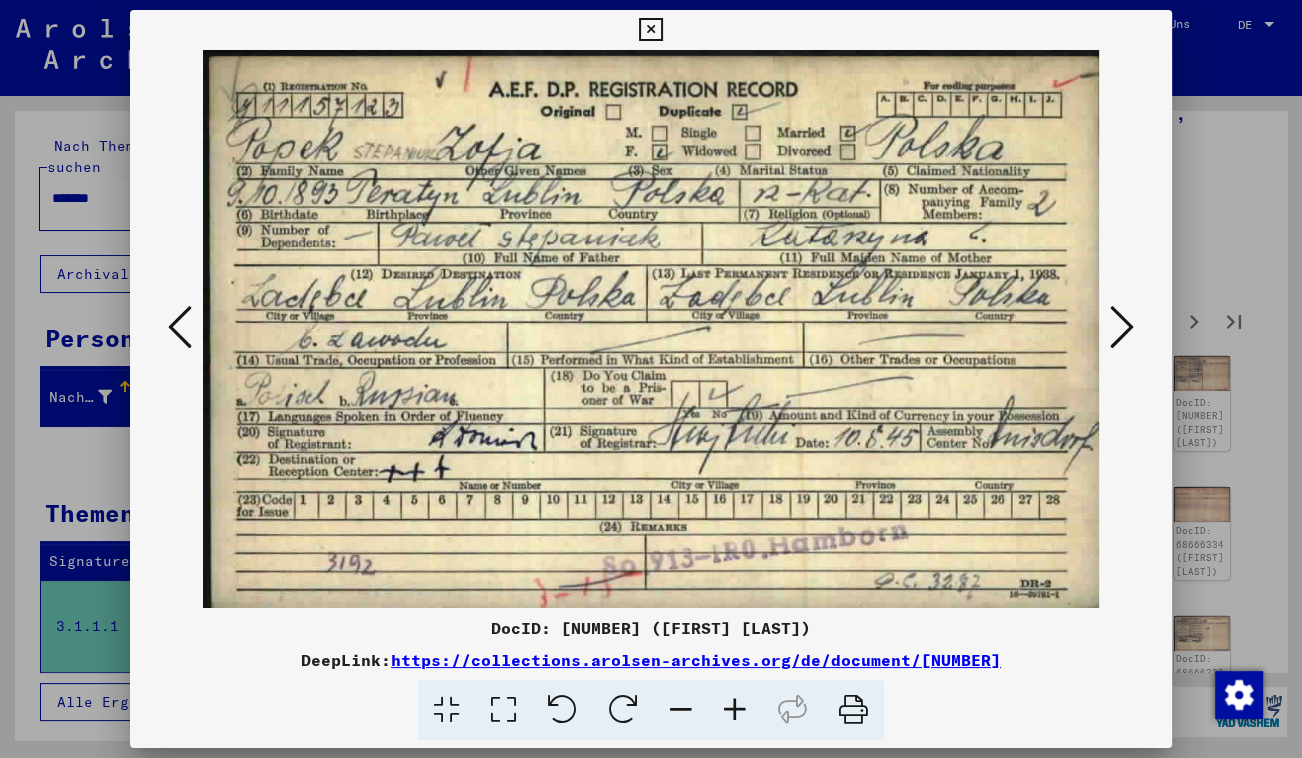 click at bounding box center (1122, 327) 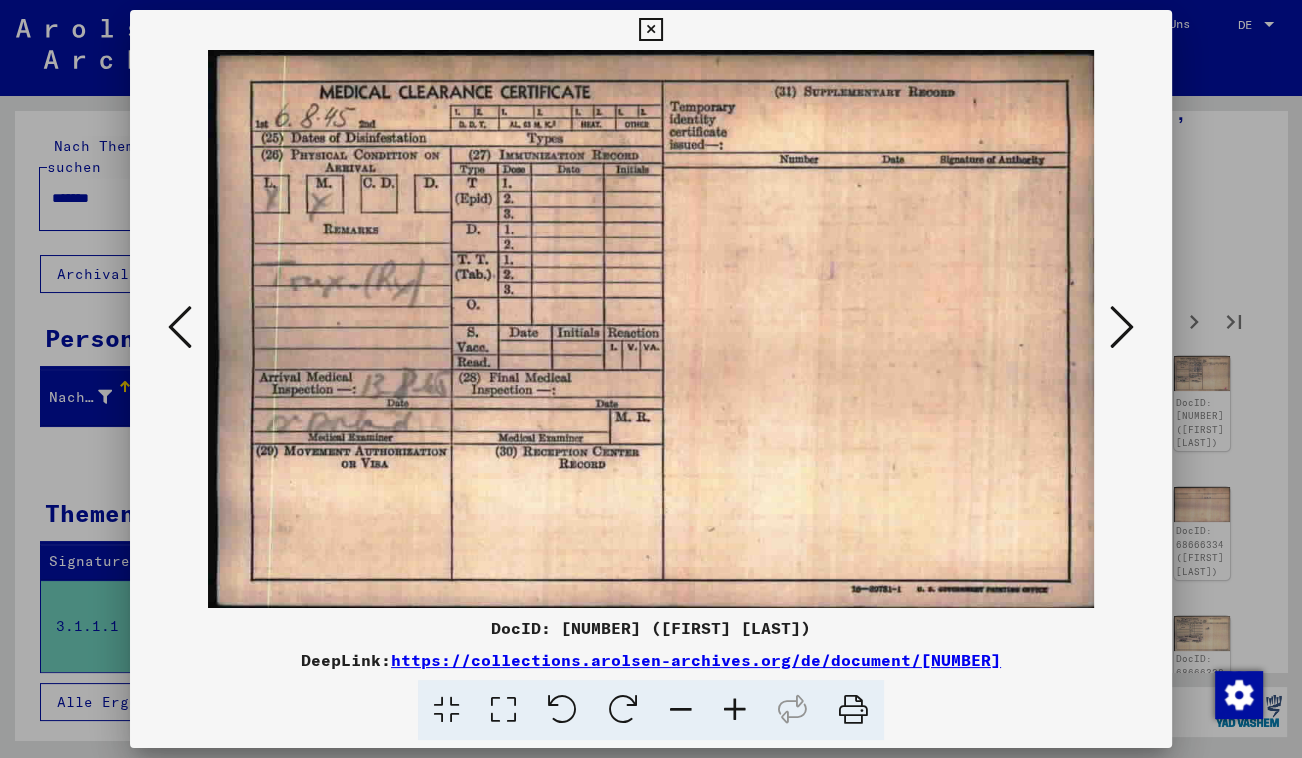 click at bounding box center (1122, 327) 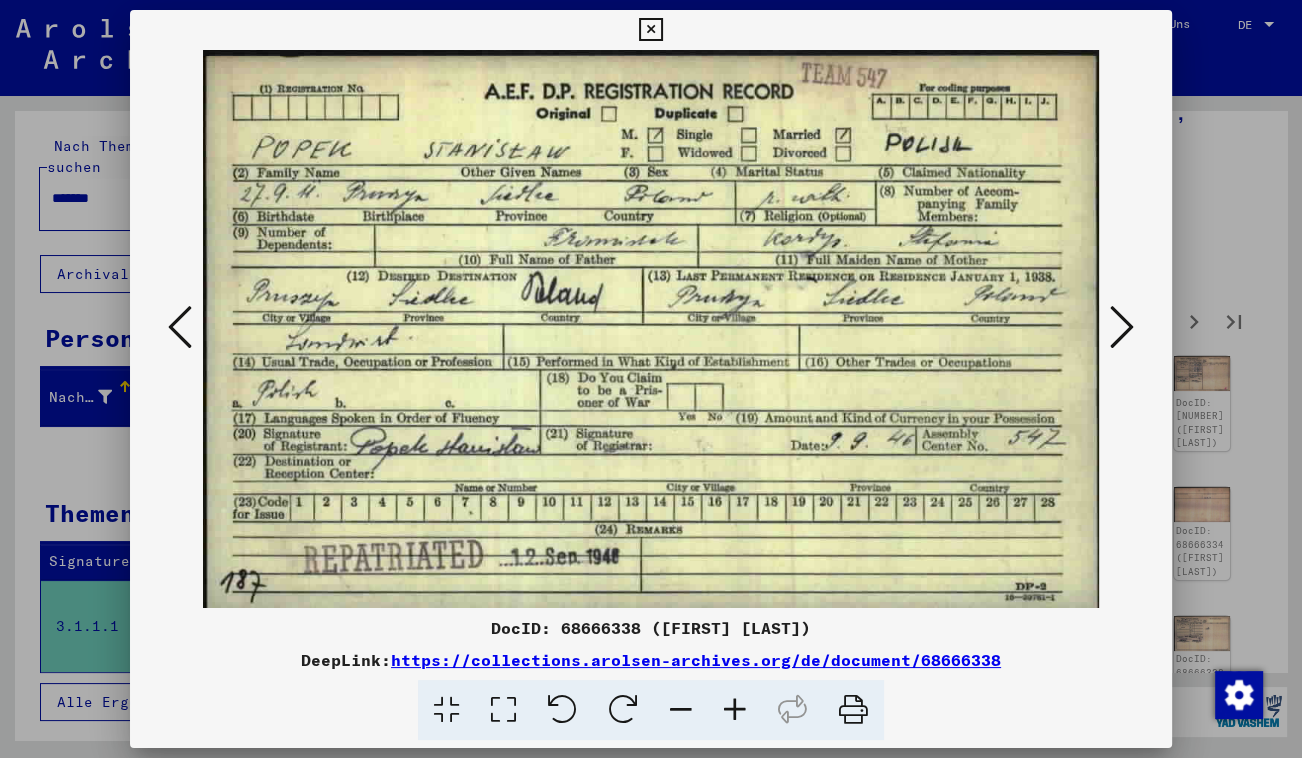 click at bounding box center [650, 30] 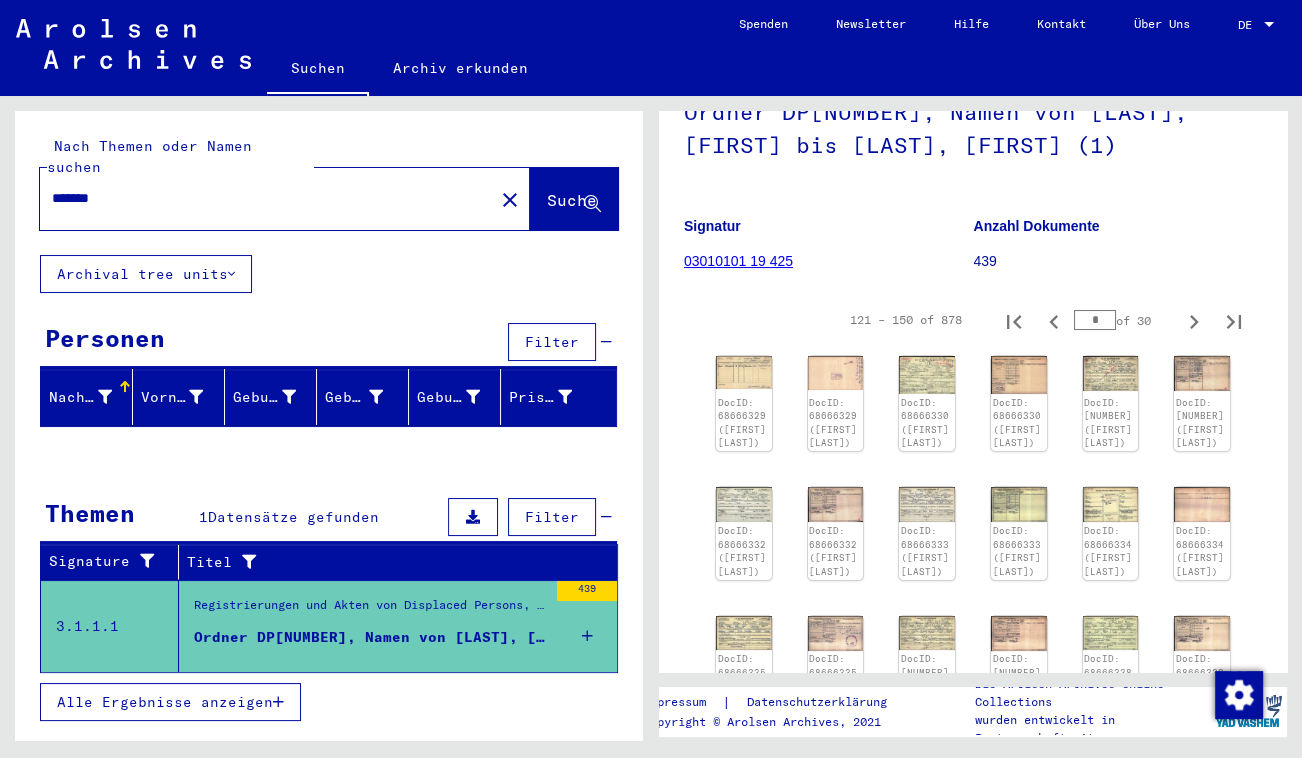 drag, startPoint x: 208, startPoint y: 198, endPoint x: 35, endPoint y: 194, distance: 173.04623 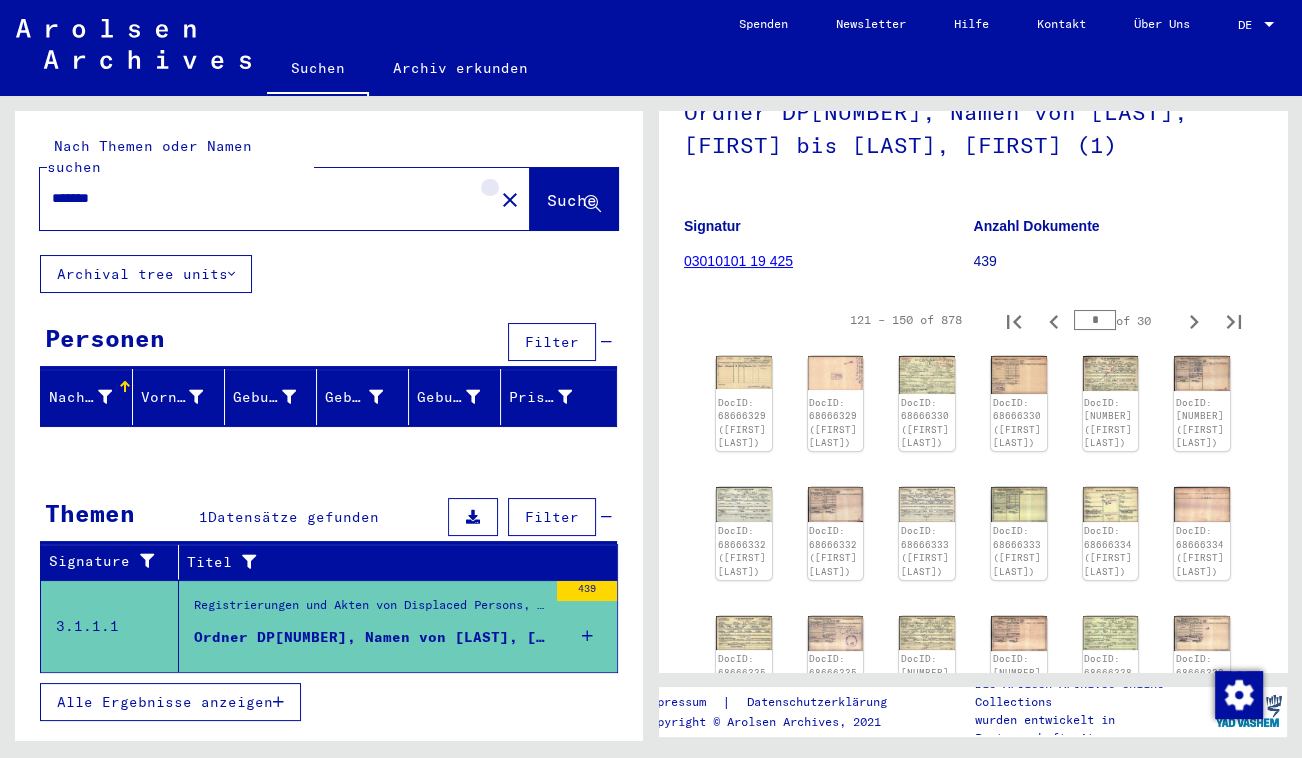 click on "close" 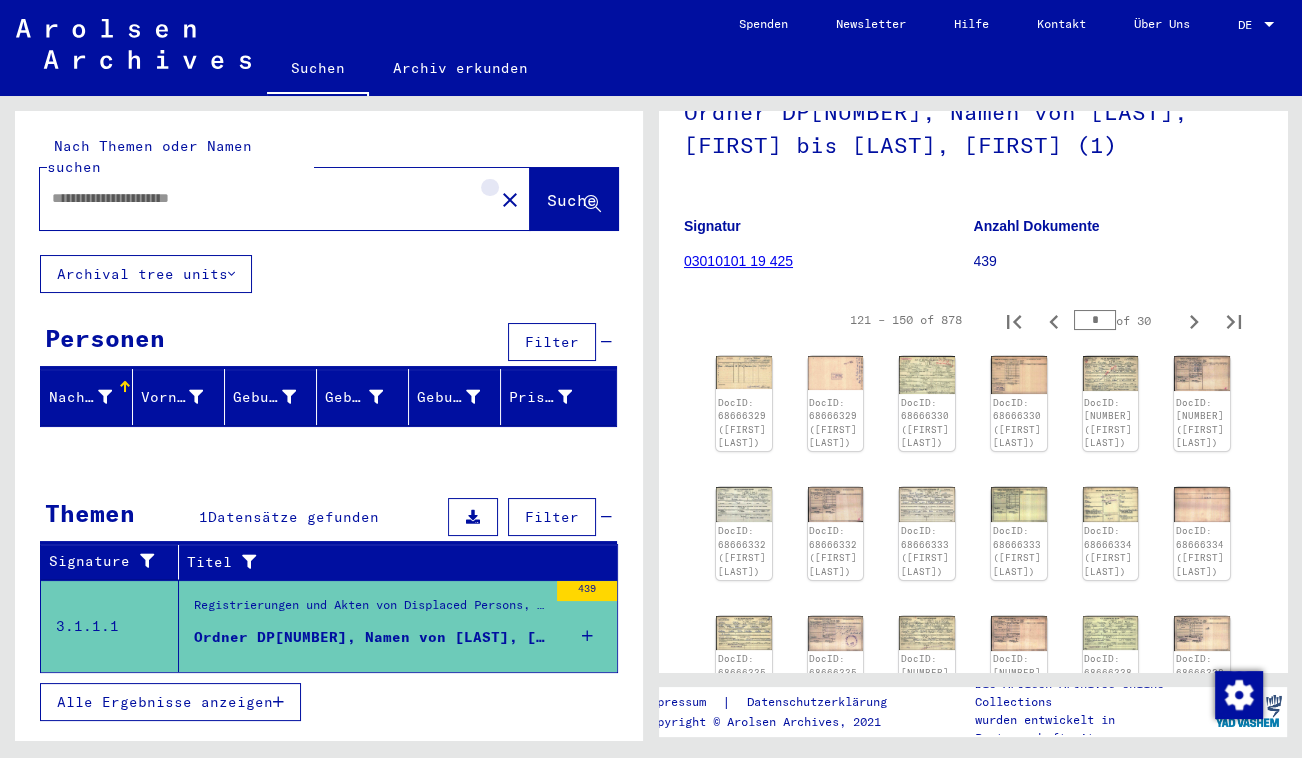 scroll, scrollTop: 0, scrollLeft: 0, axis: both 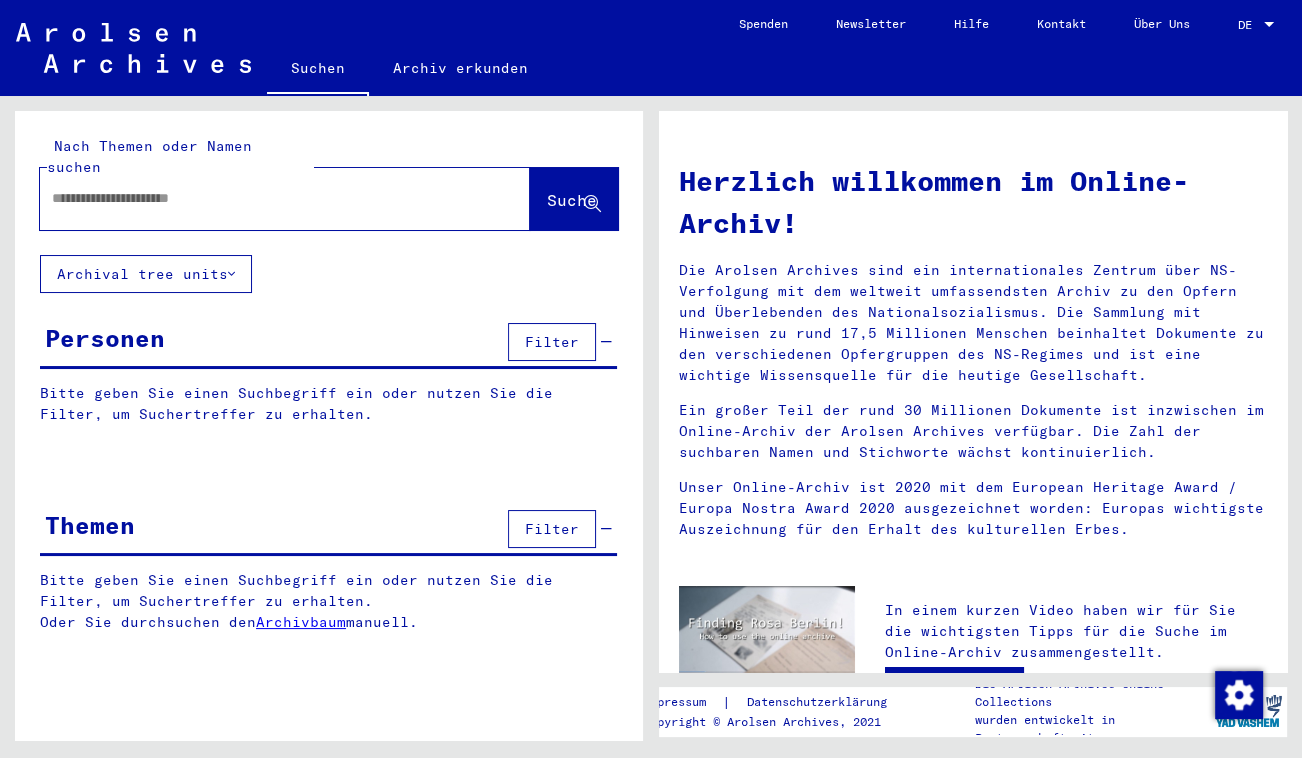 click at bounding box center (261, 198) 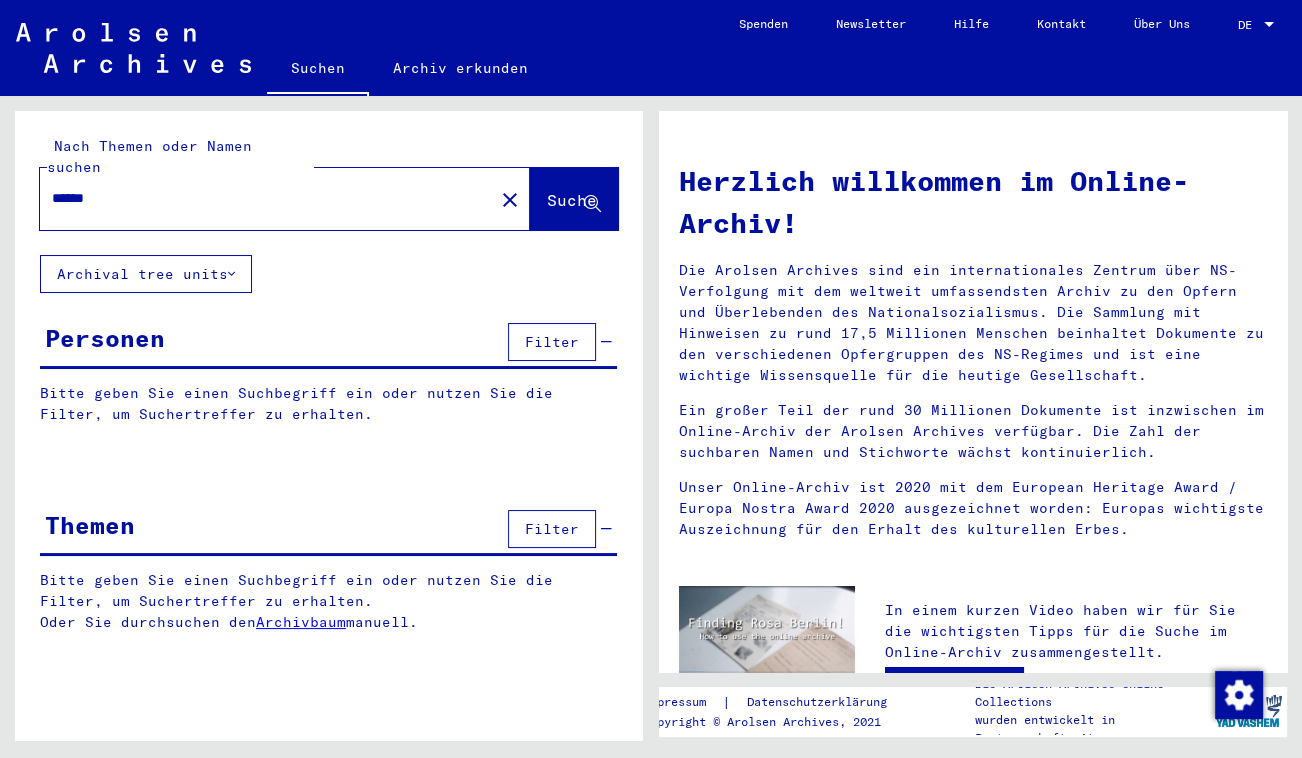 type on "******" 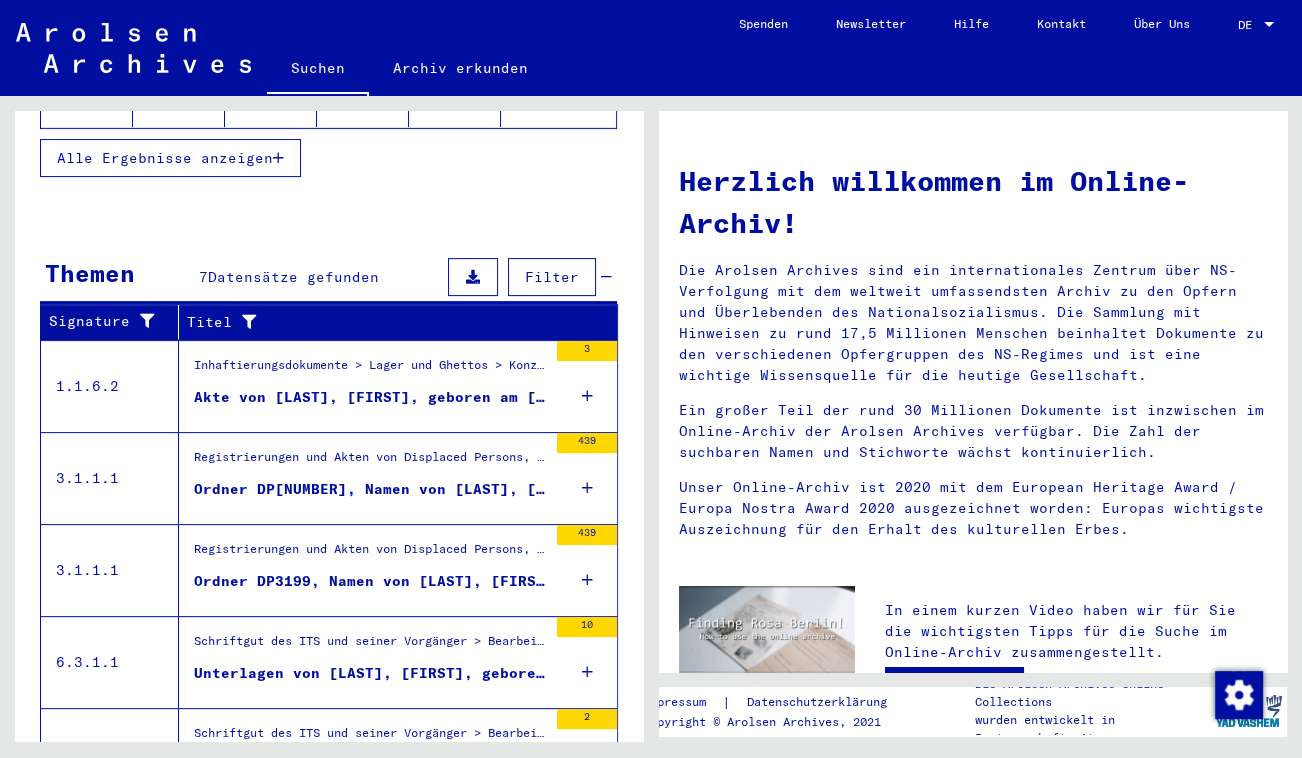 scroll, scrollTop: 545, scrollLeft: 0, axis: vertical 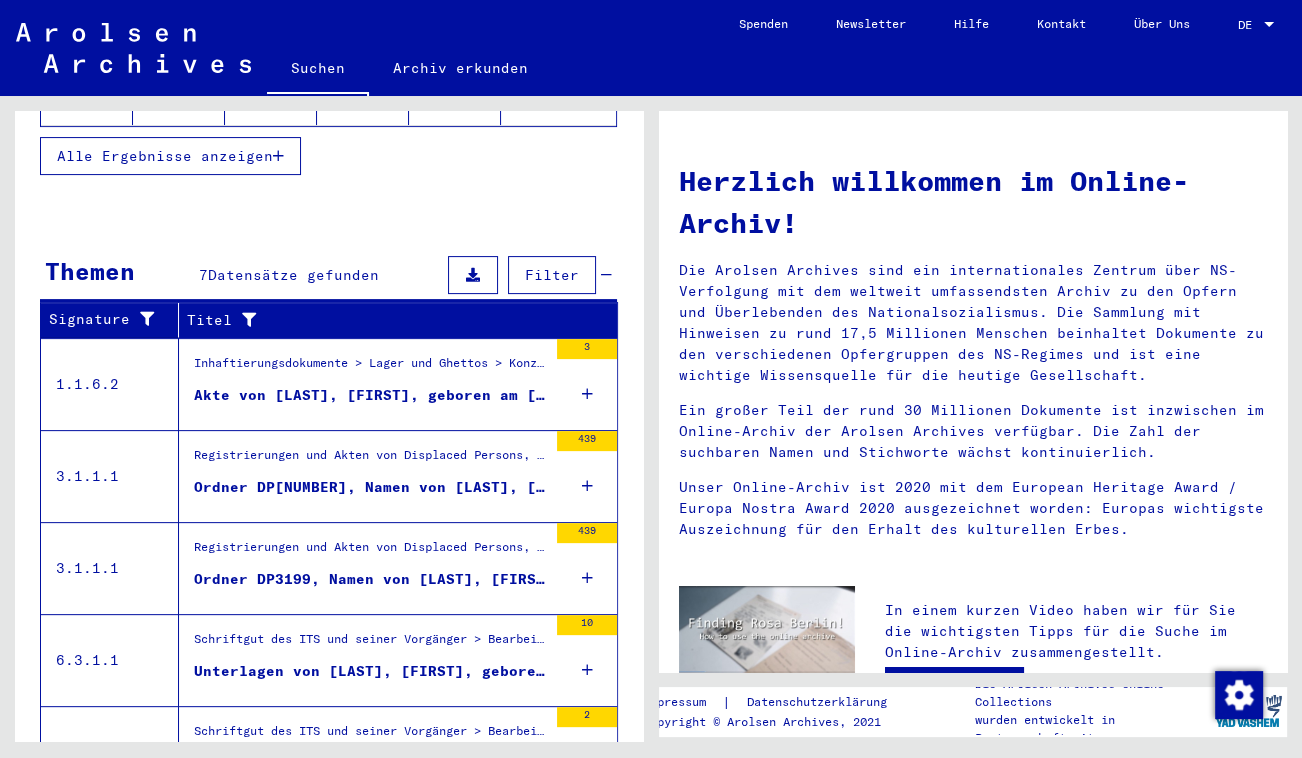 click on "Ordner DP[NUMBER], Namen von [LAST], [FIRST] bis [LAST], [FIRST] (1)" at bounding box center (370, 487) 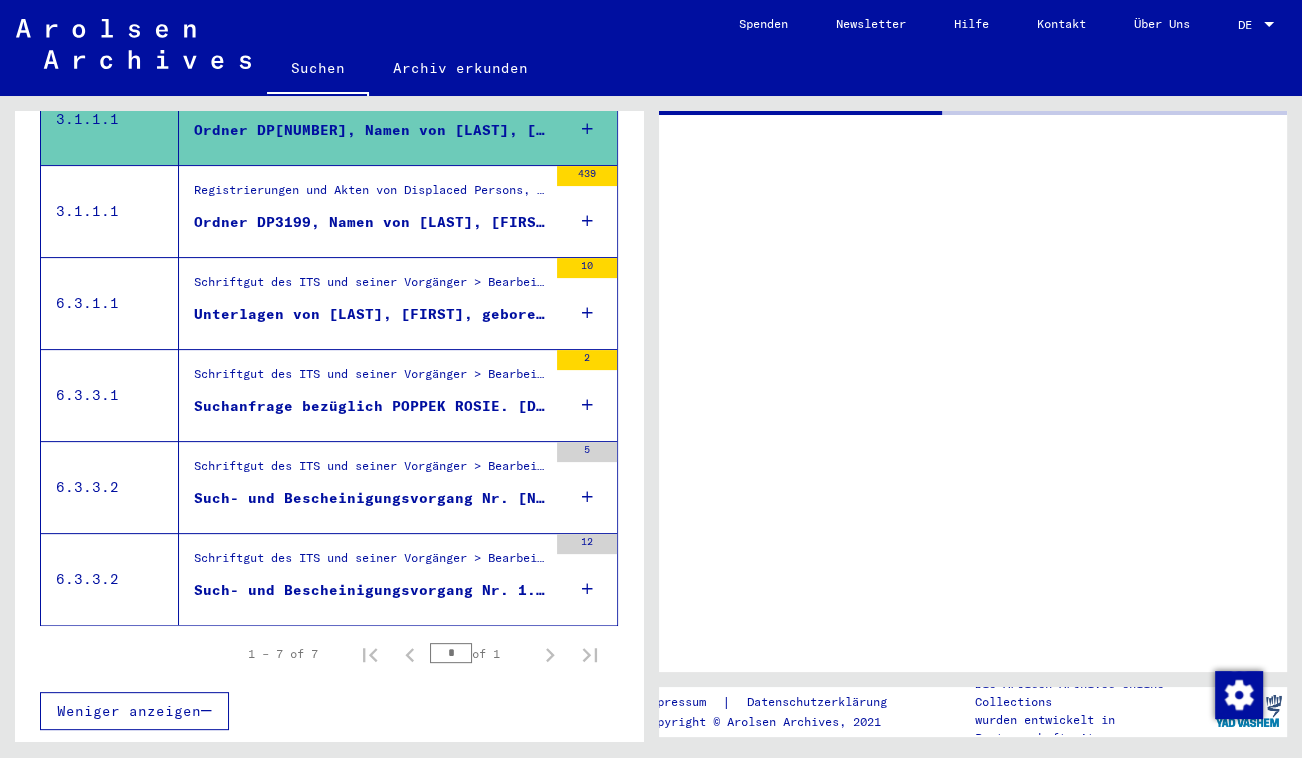 scroll, scrollTop: 517, scrollLeft: 0, axis: vertical 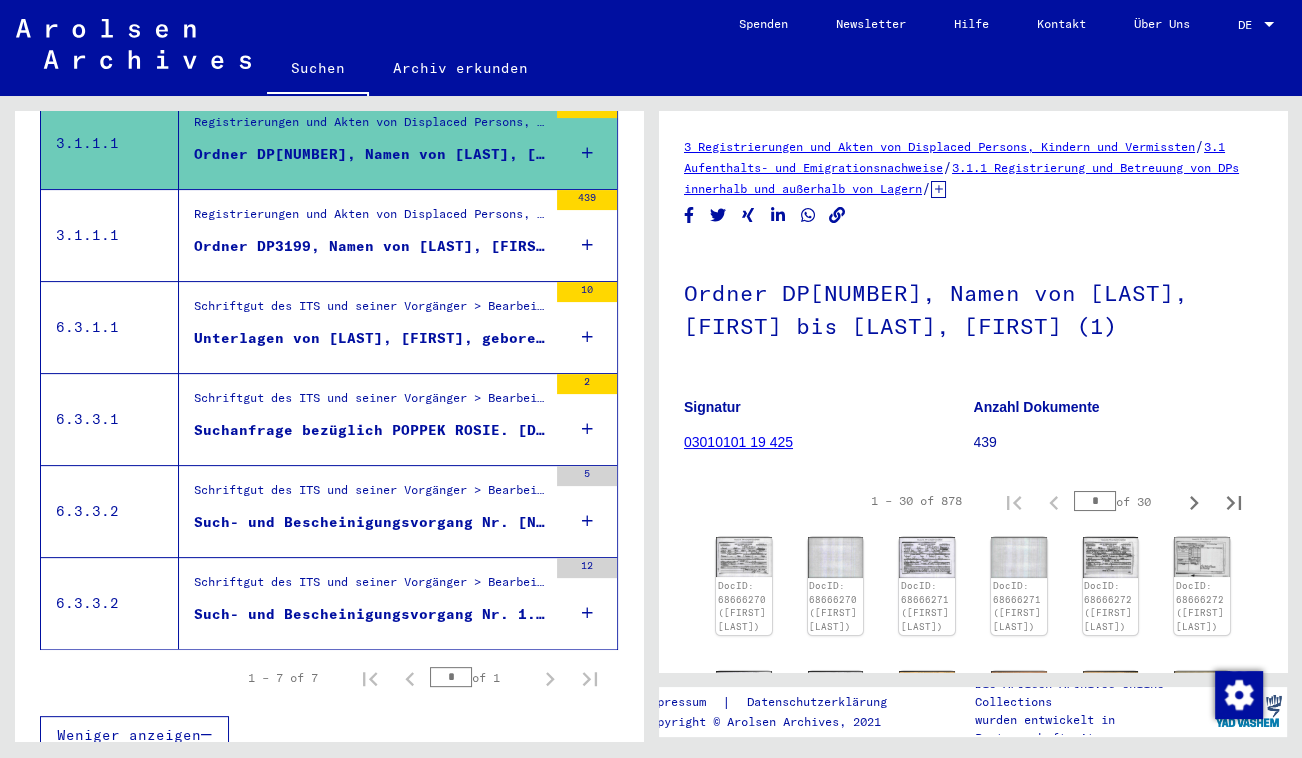 click 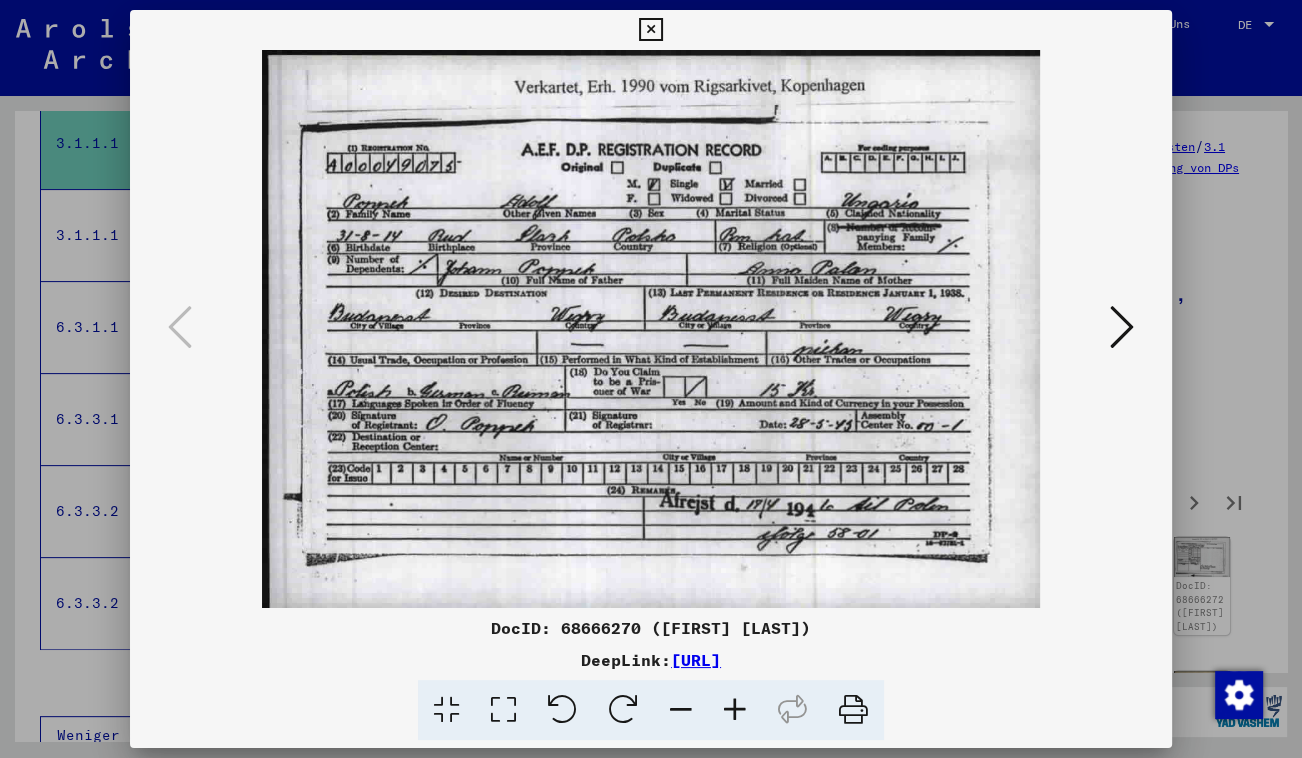 click at bounding box center (1122, 327) 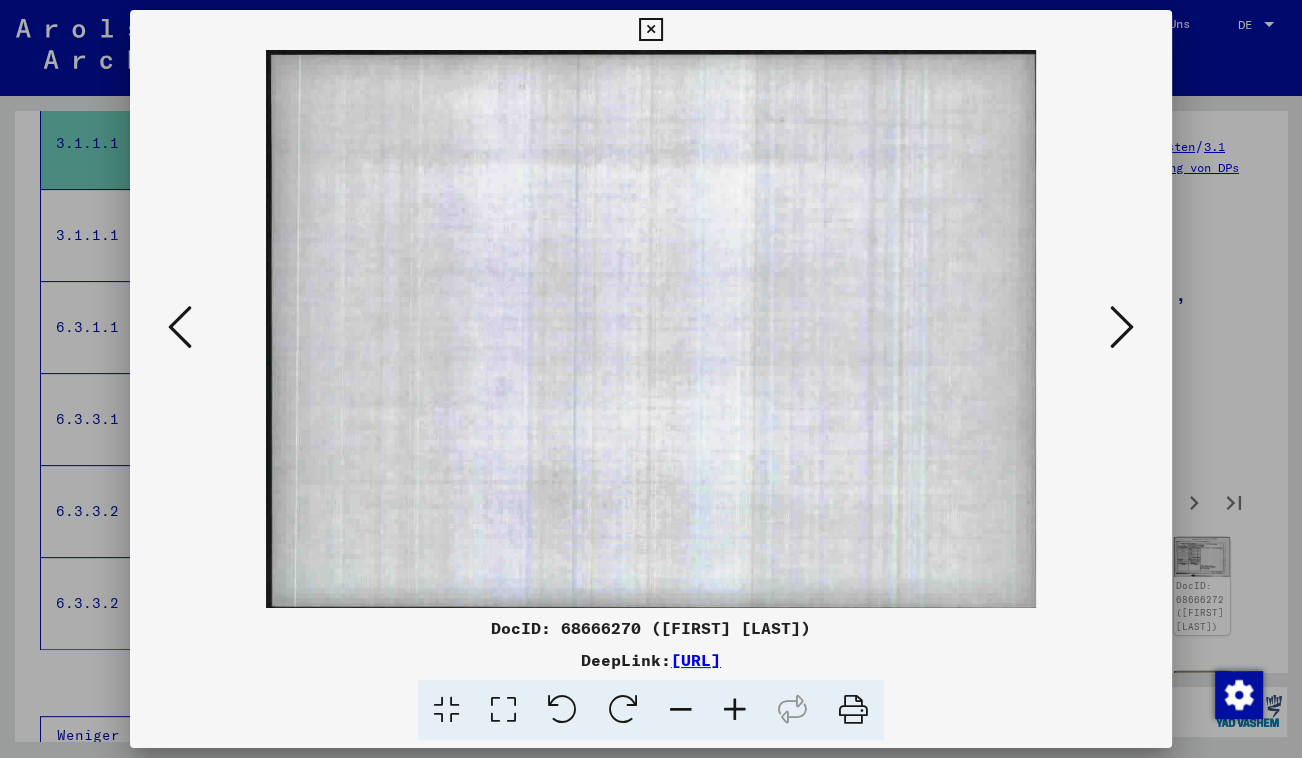 click at bounding box center (1122, 327) 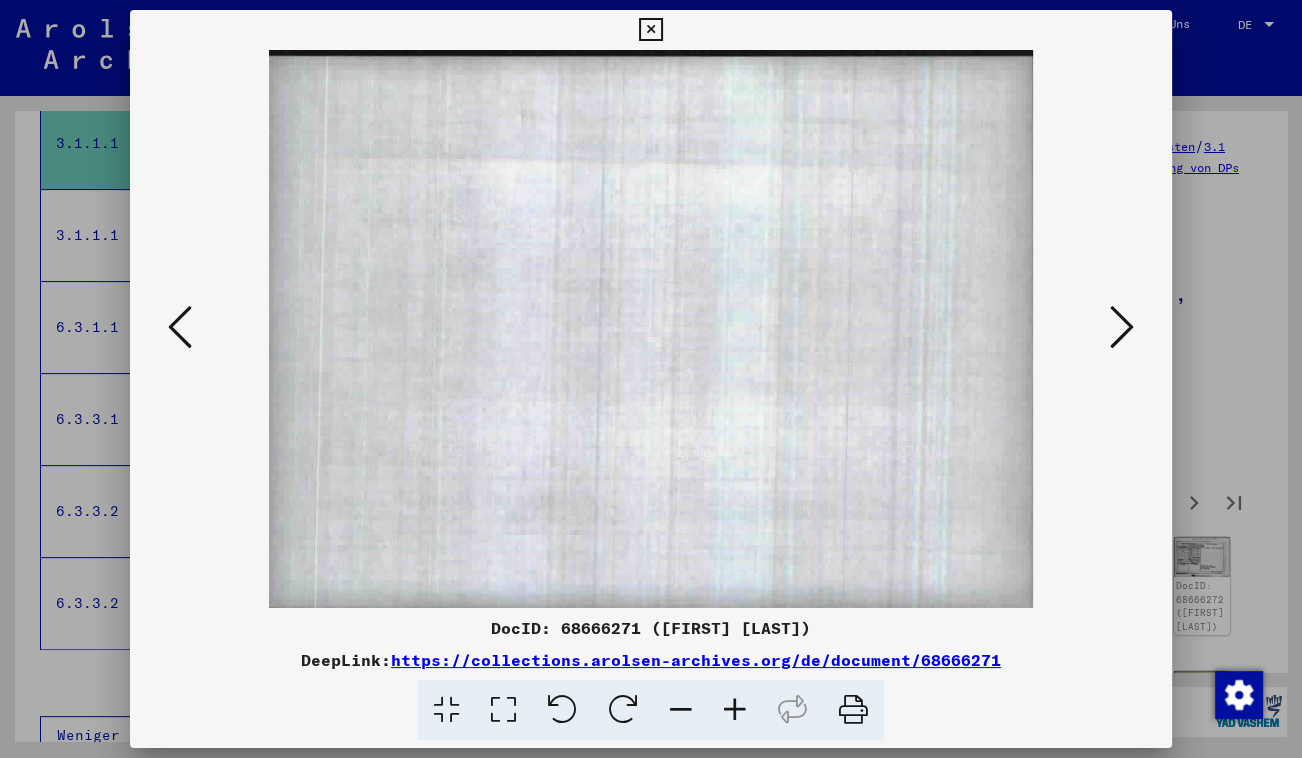 click at bounding box center (1122, 327) 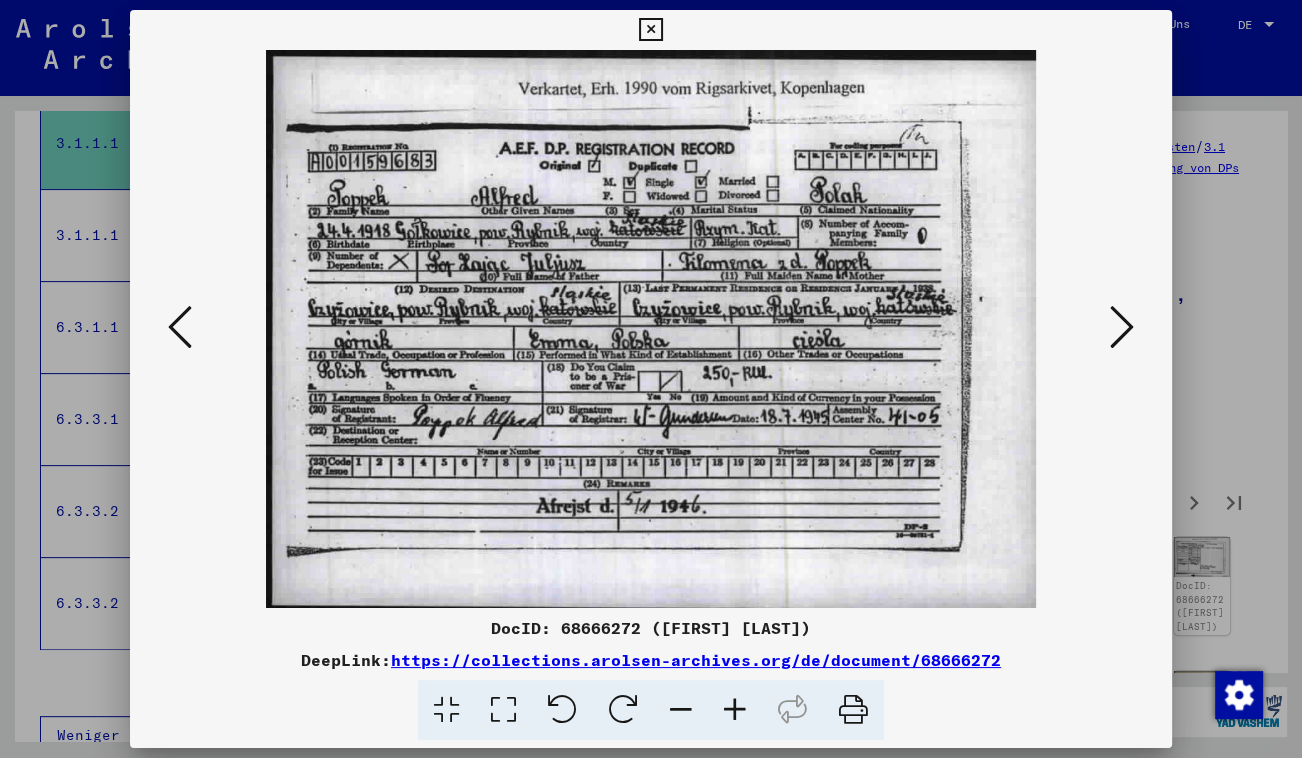 click at bounding box center [1122, 327] 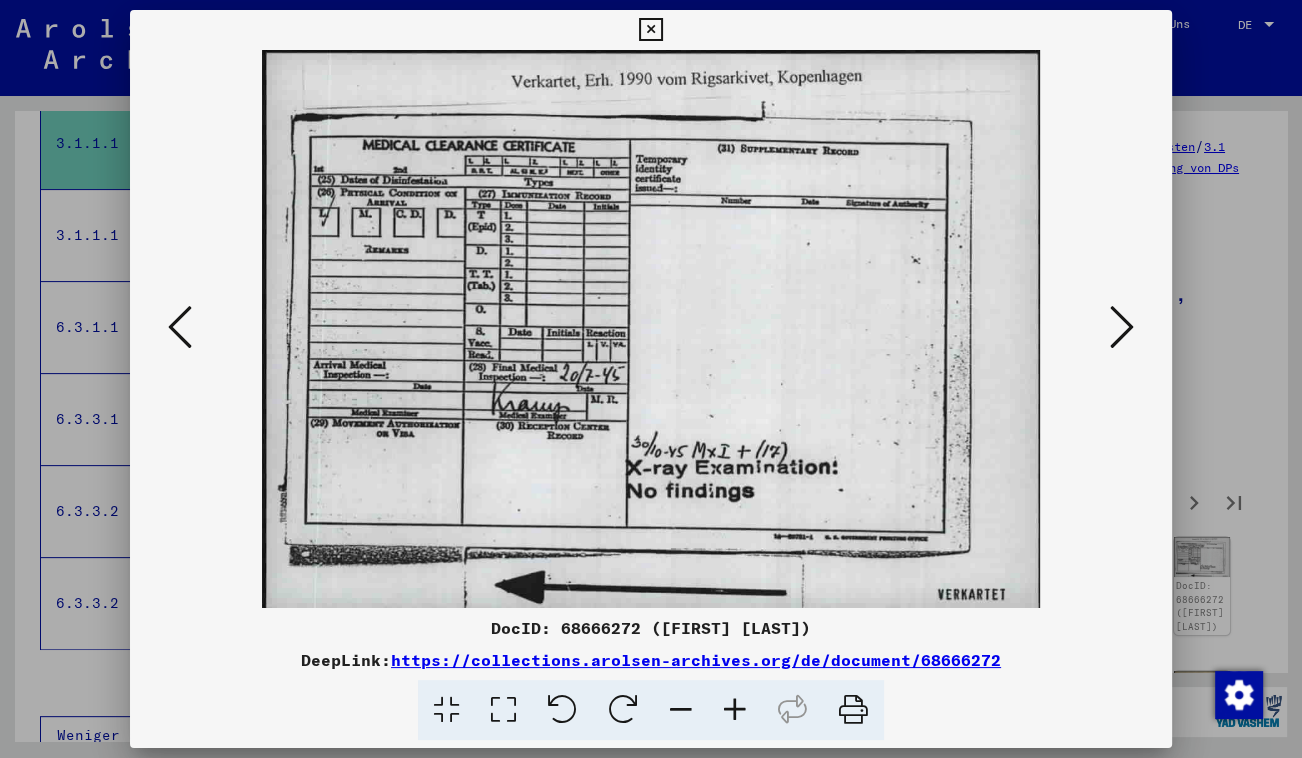 click at bounding box center (1122, 327) 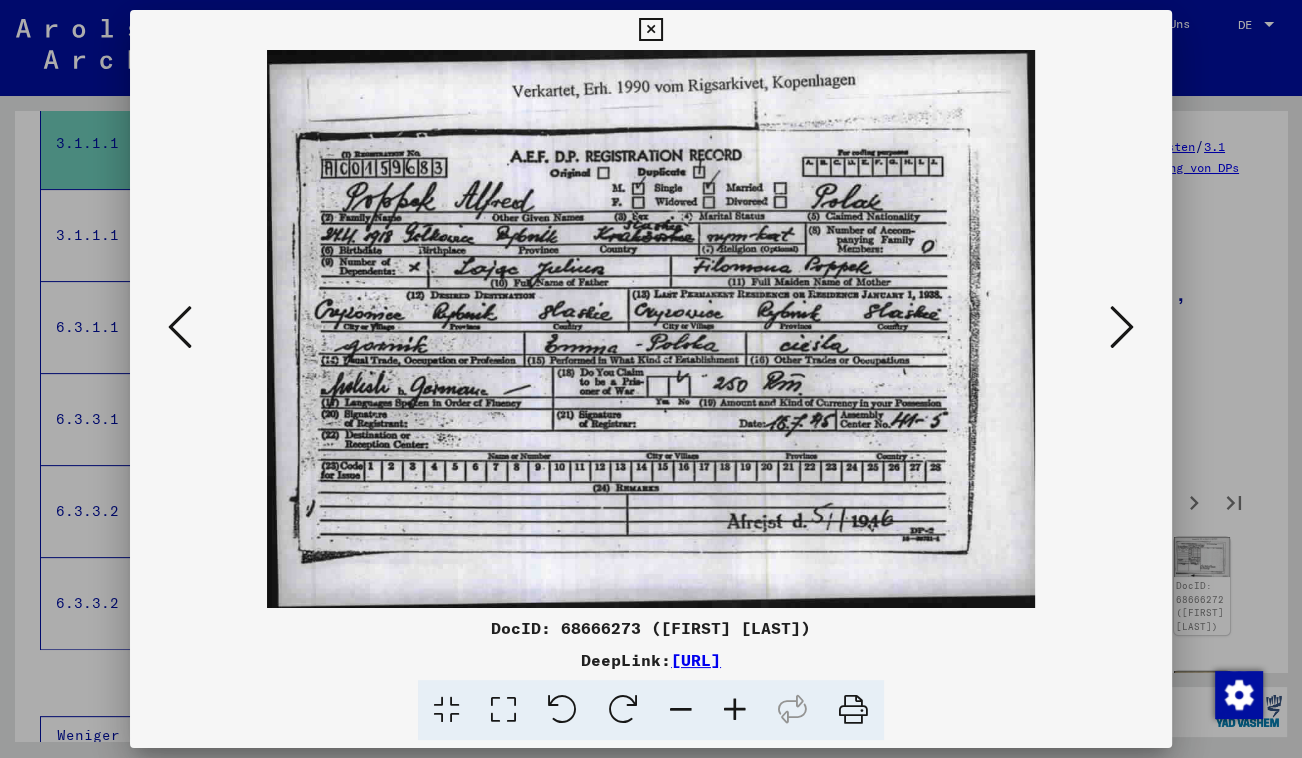 click at bounding box center (1122, 327) 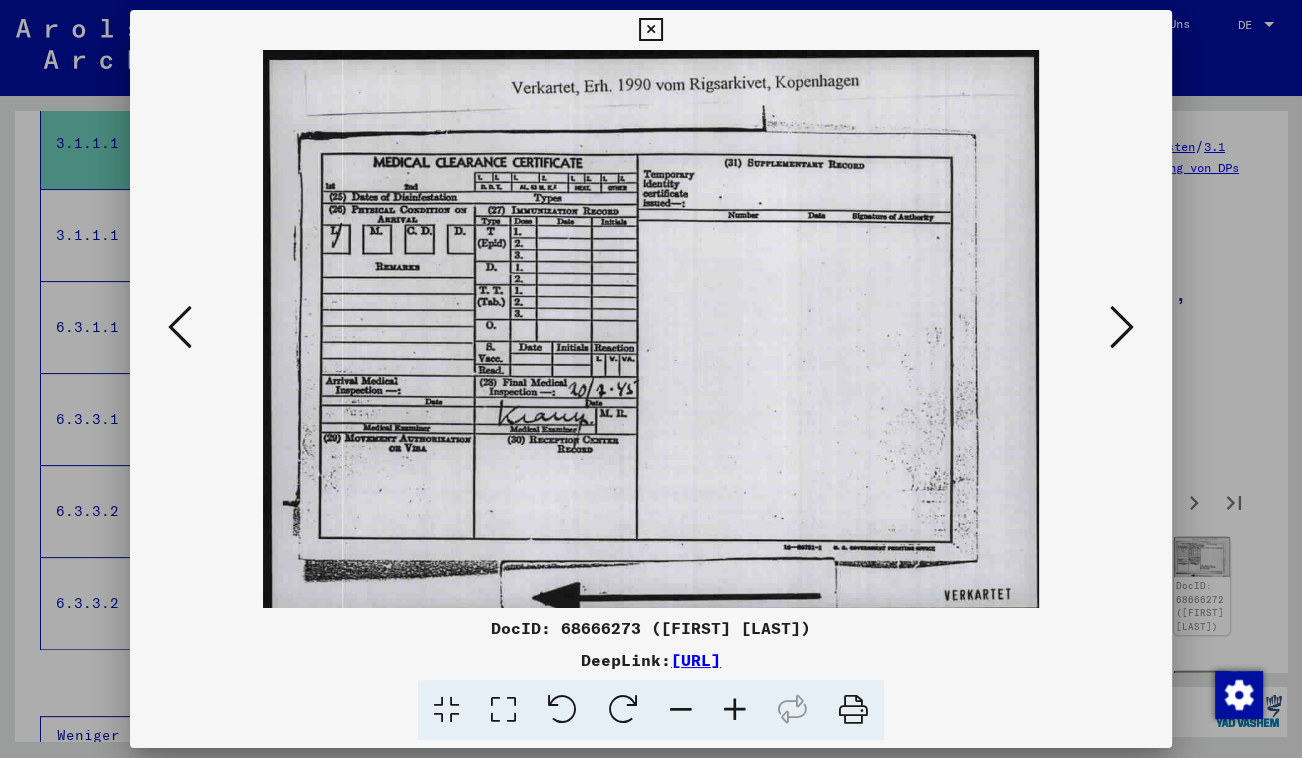 click at bounding box center [1122, 327] 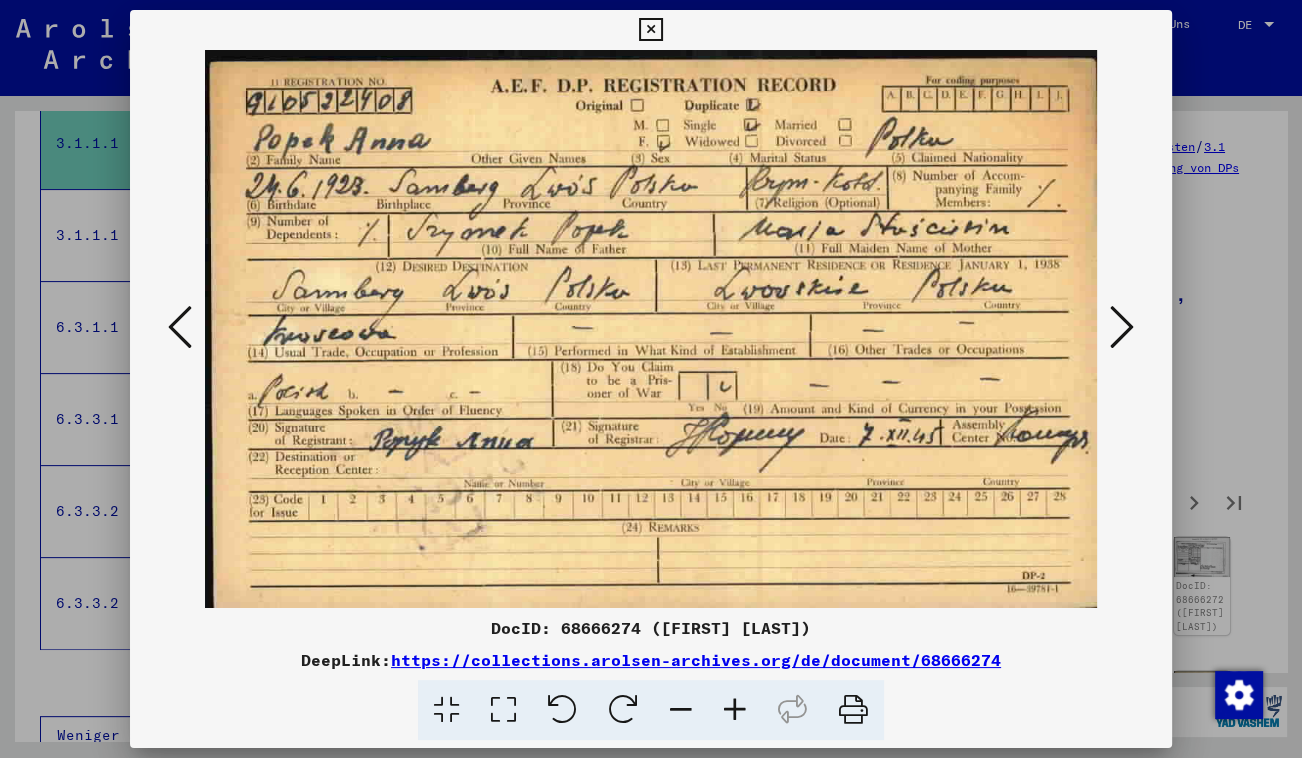 click at bounding box center (1122, 327) 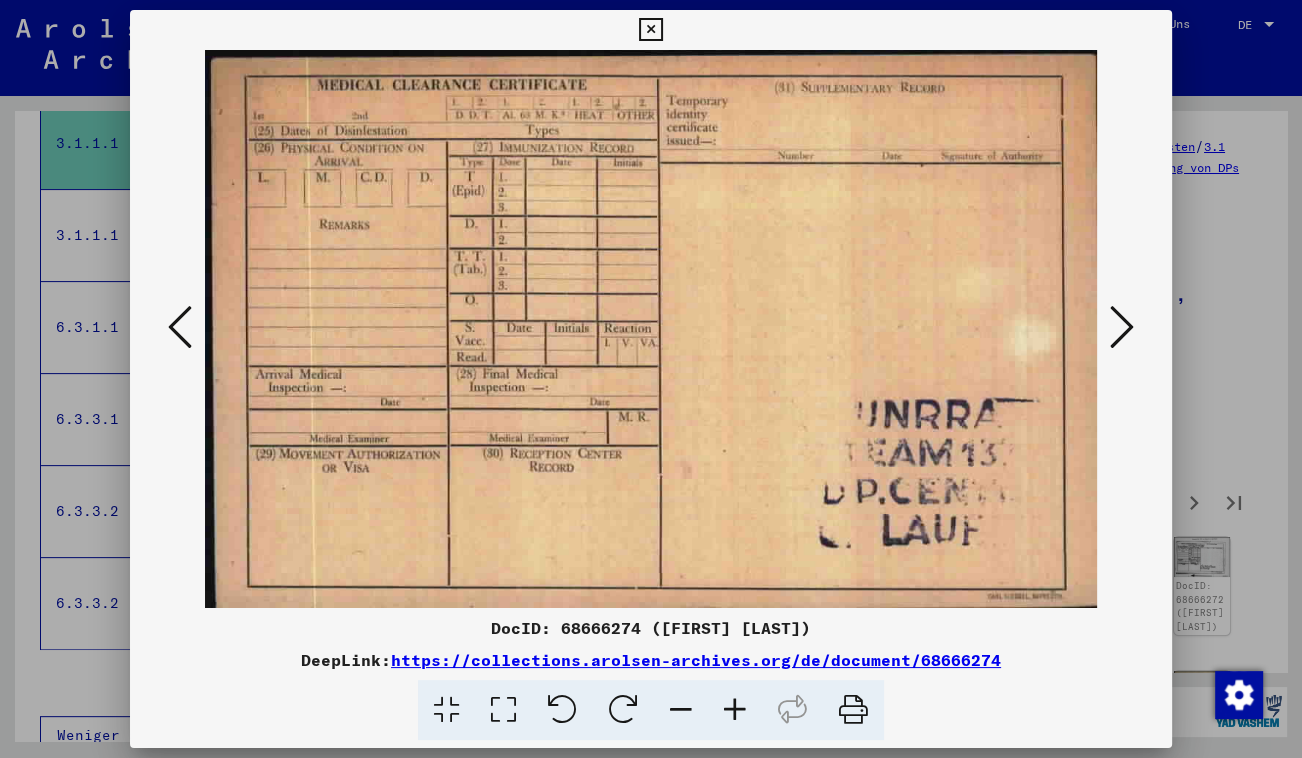 click at bounding box center [1122, 327] 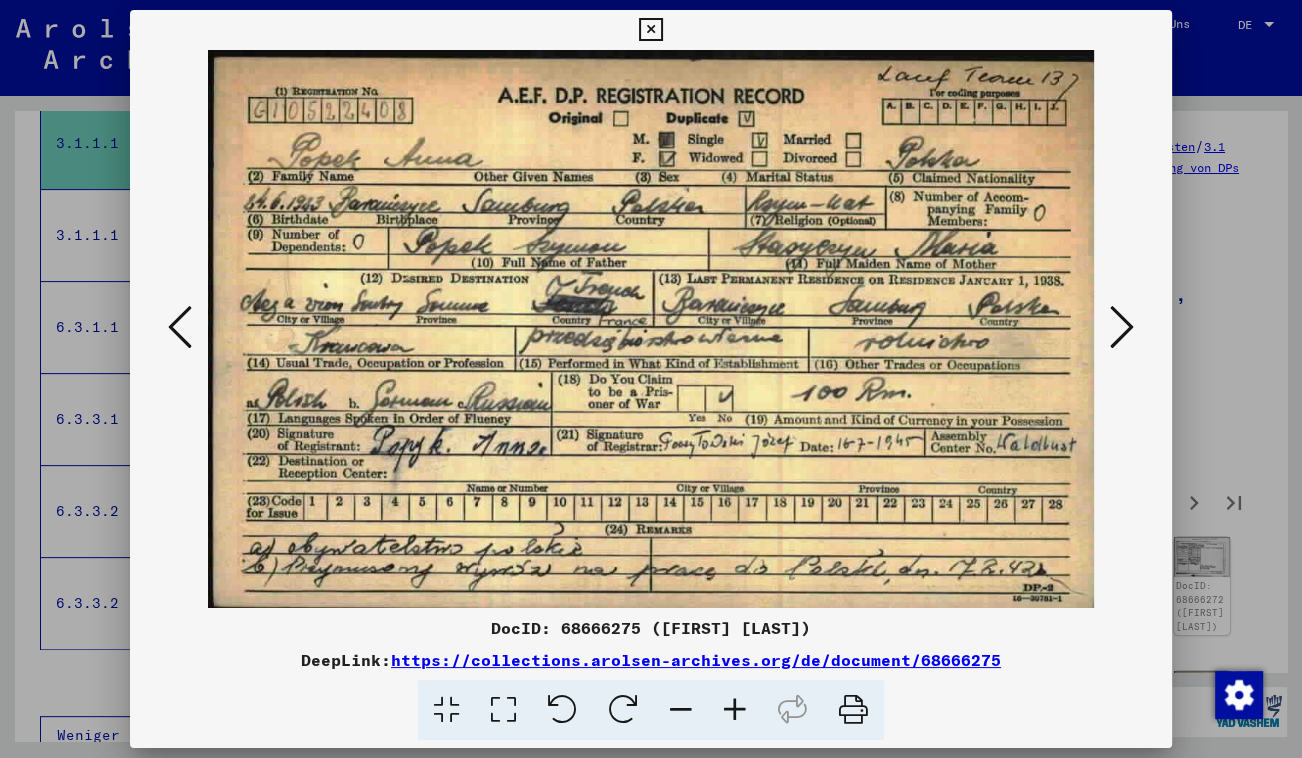 click at bounding box center [1122, 327] 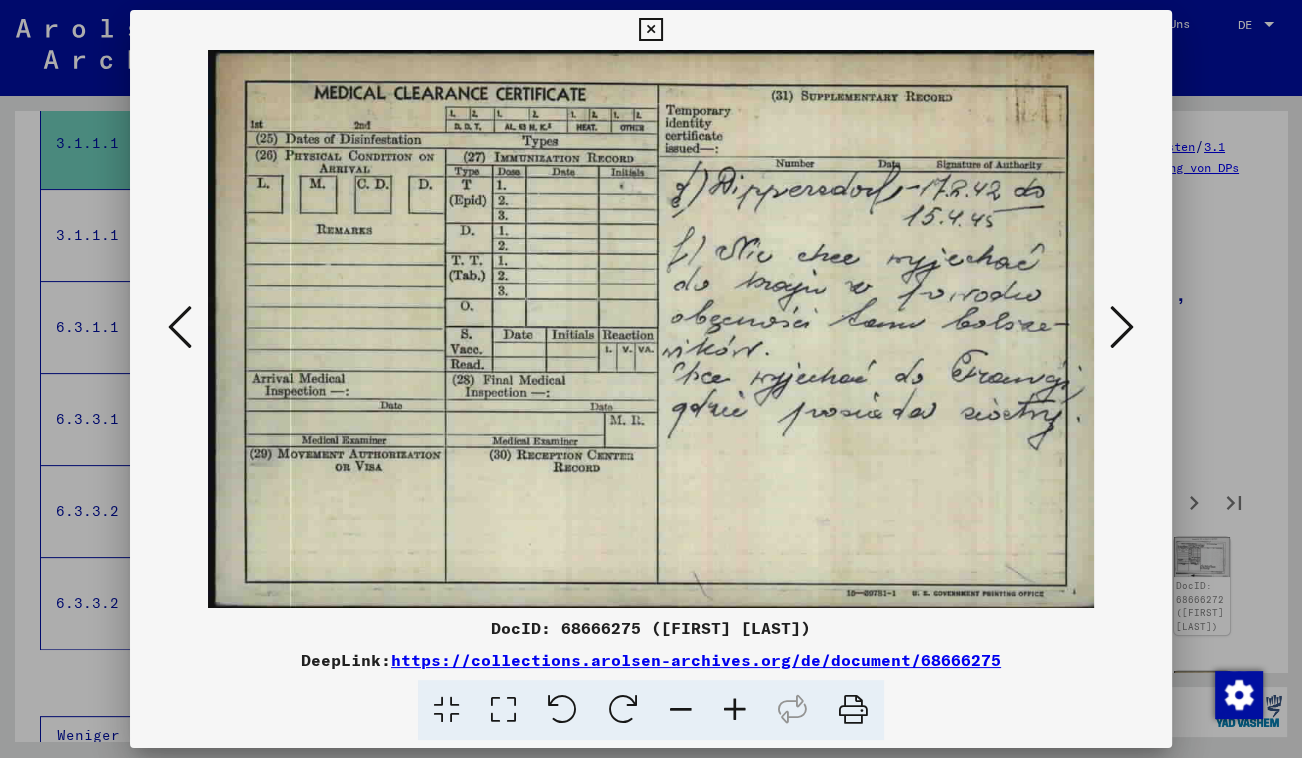 click at bounding box center [1122, 327] 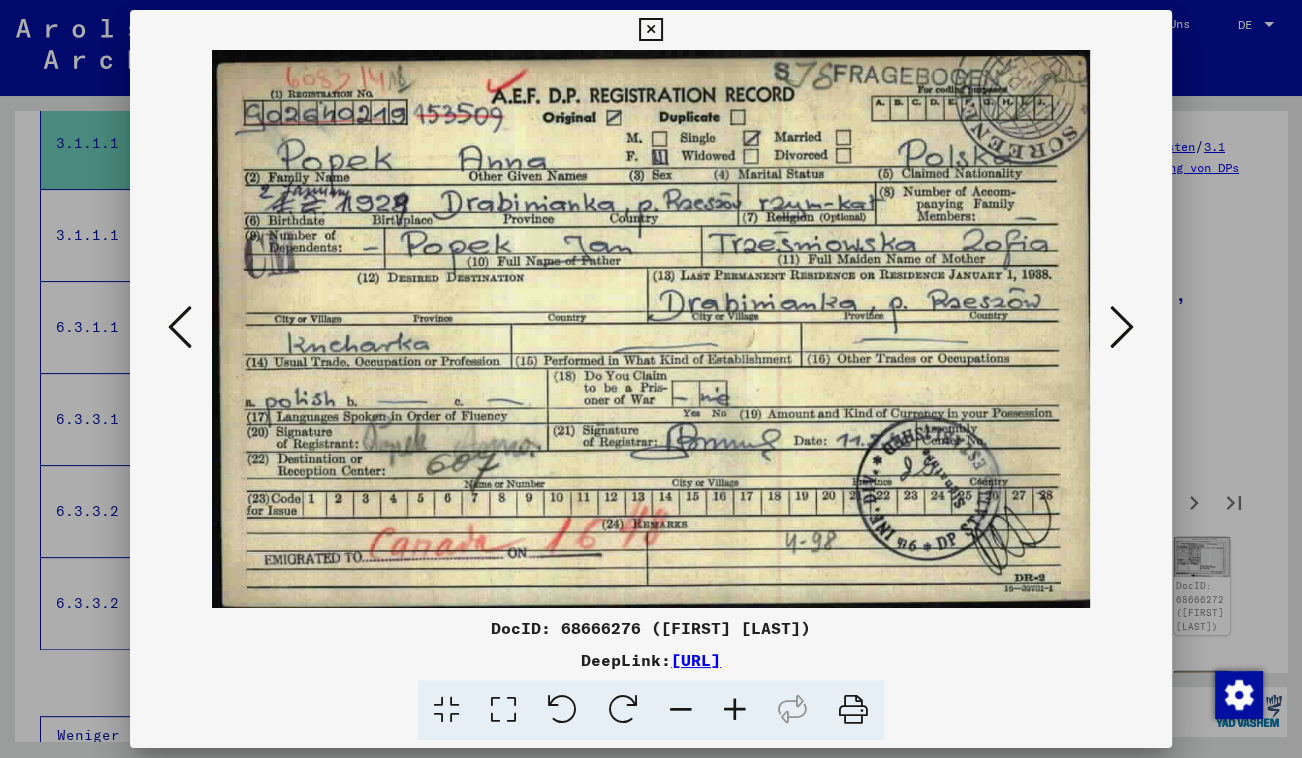 click at bounding box center (650, 30) 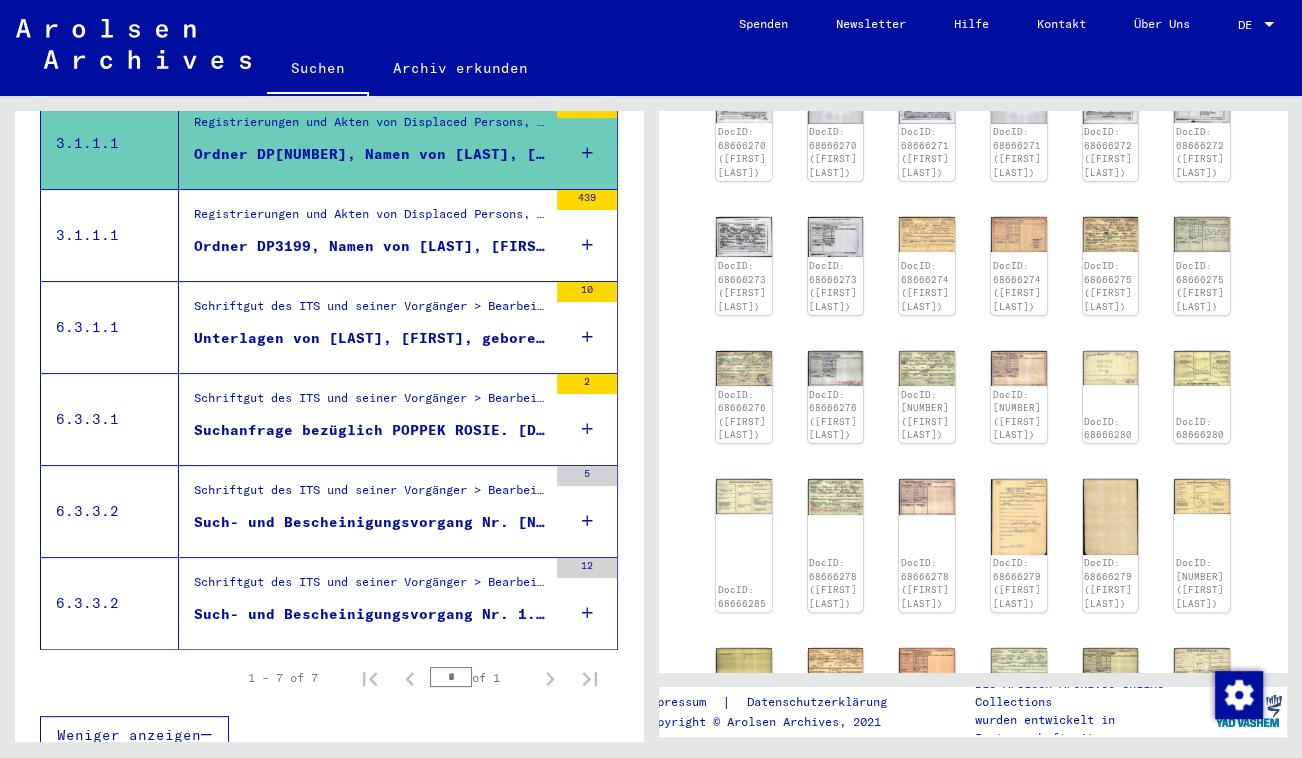 scroll, scrollTop: 818, scrollLeft: 0, axis: vertical 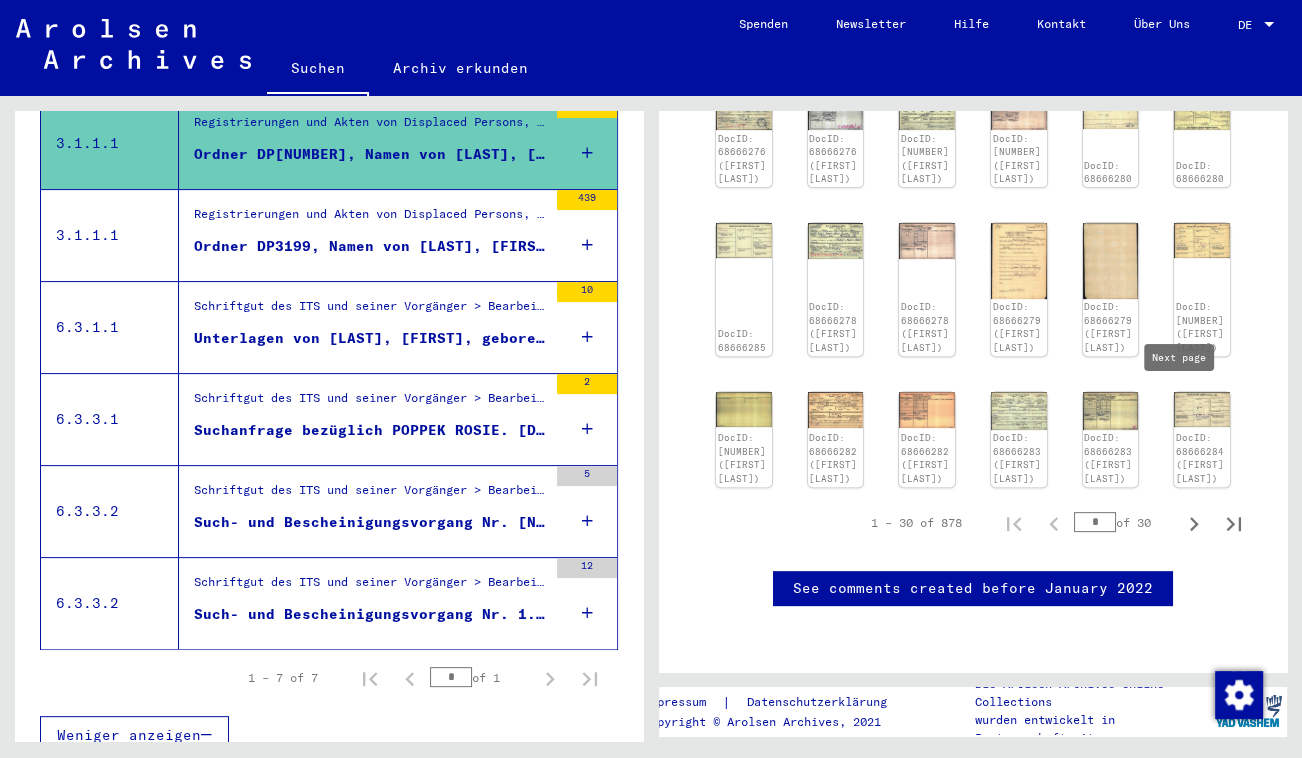 click 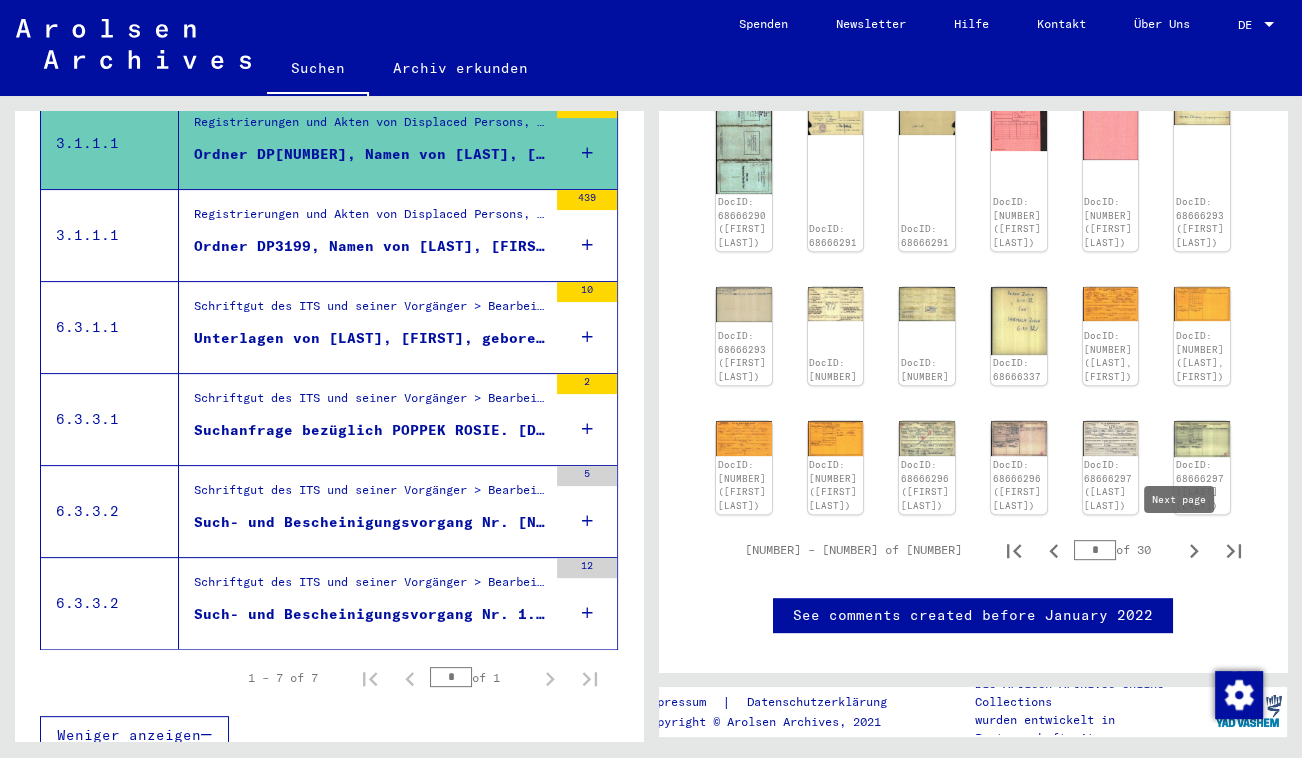 click 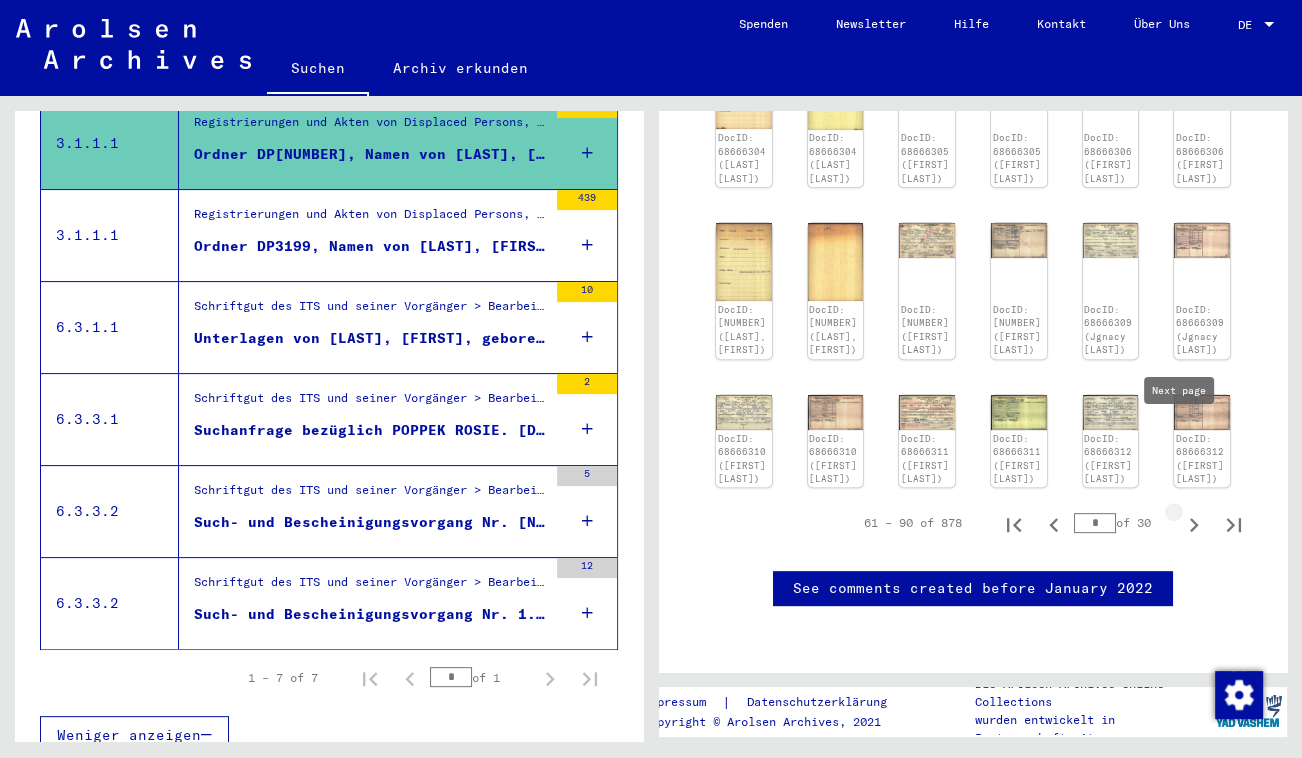 click 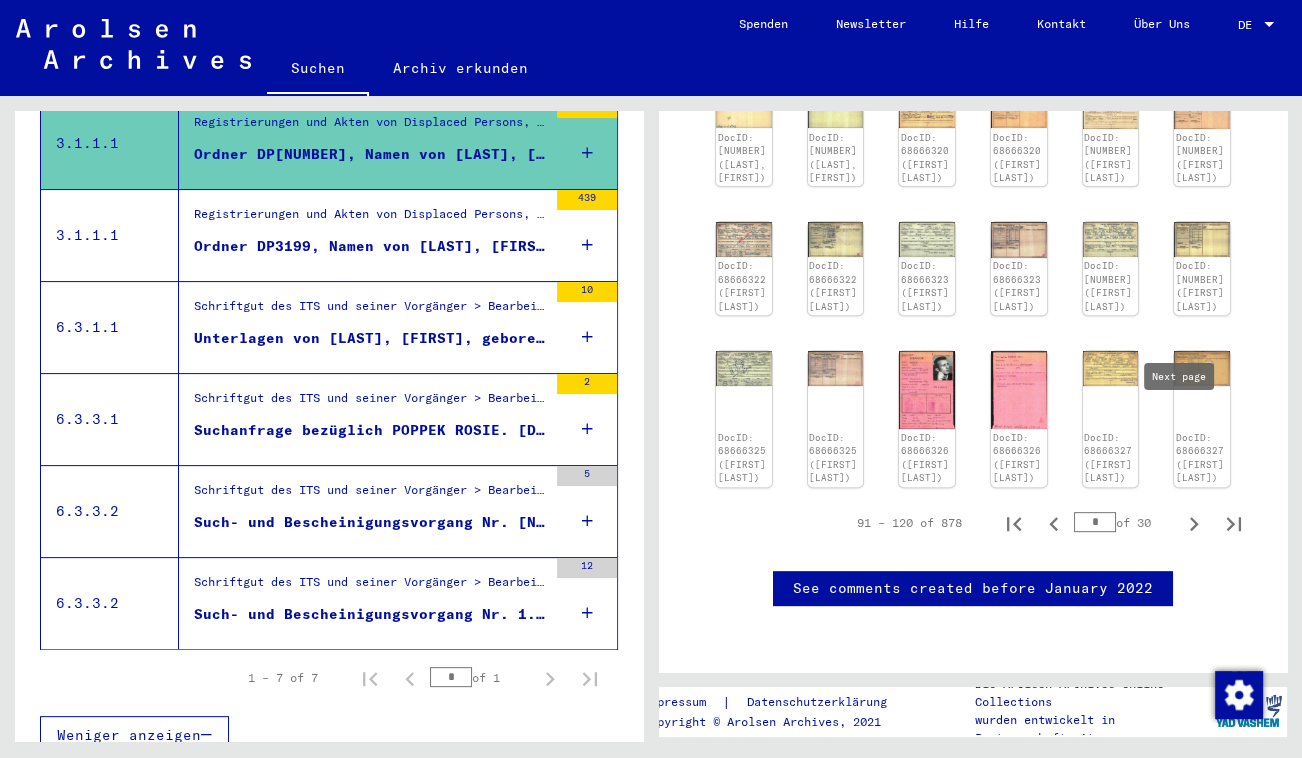 click 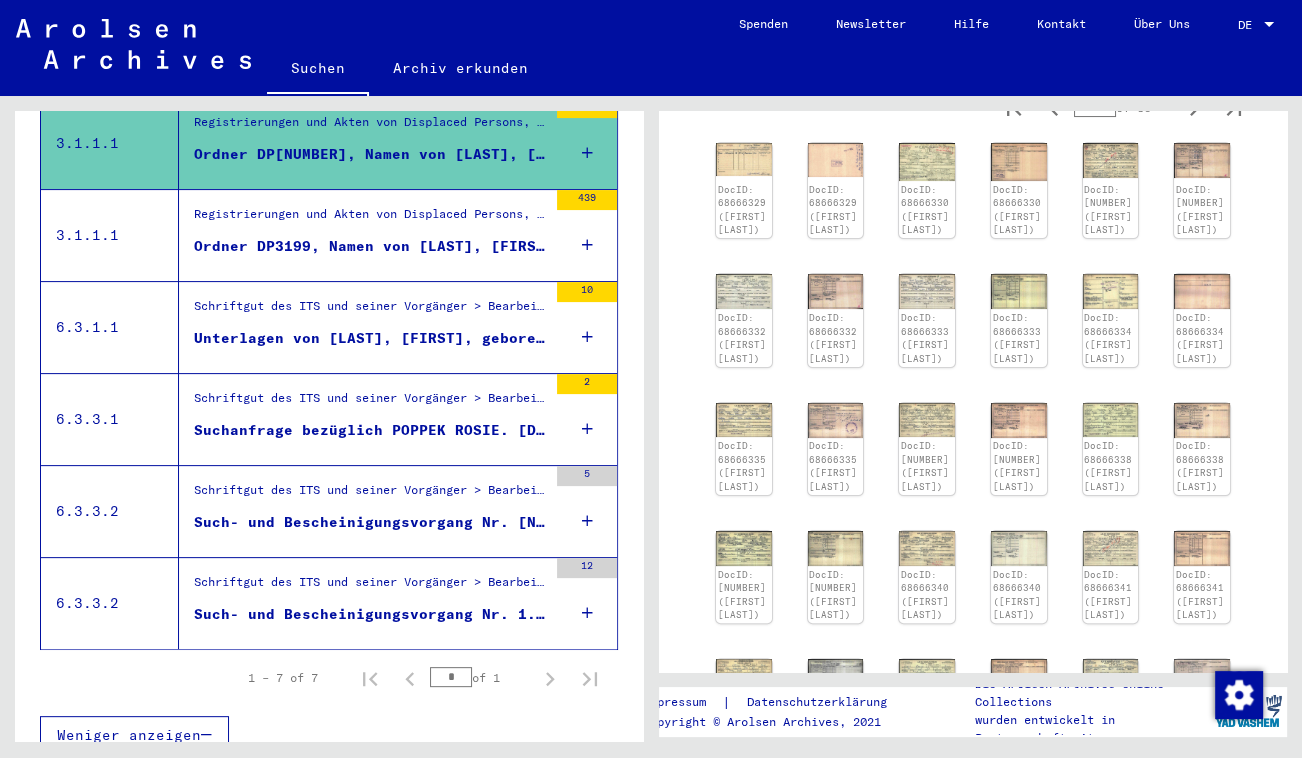 scroll, scrollTop: 363, scrollLeft: 0, axis: vertical 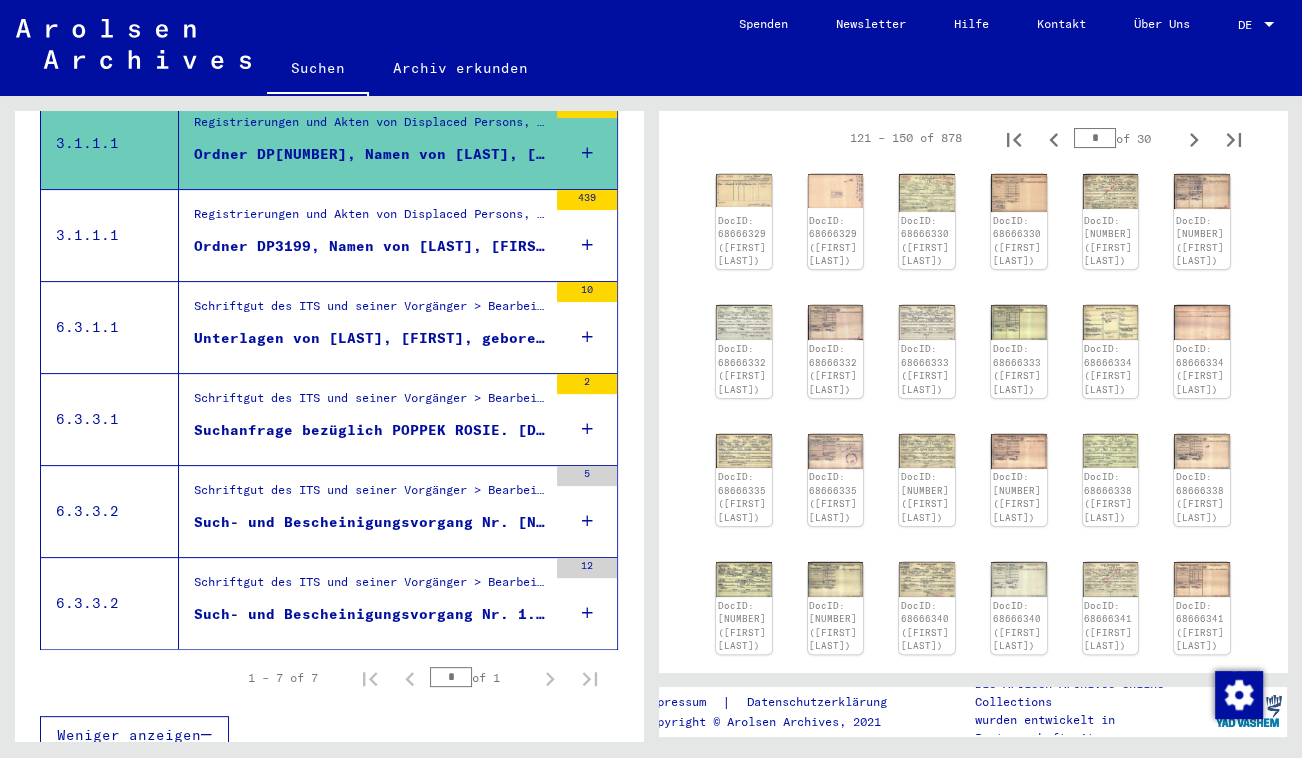 click 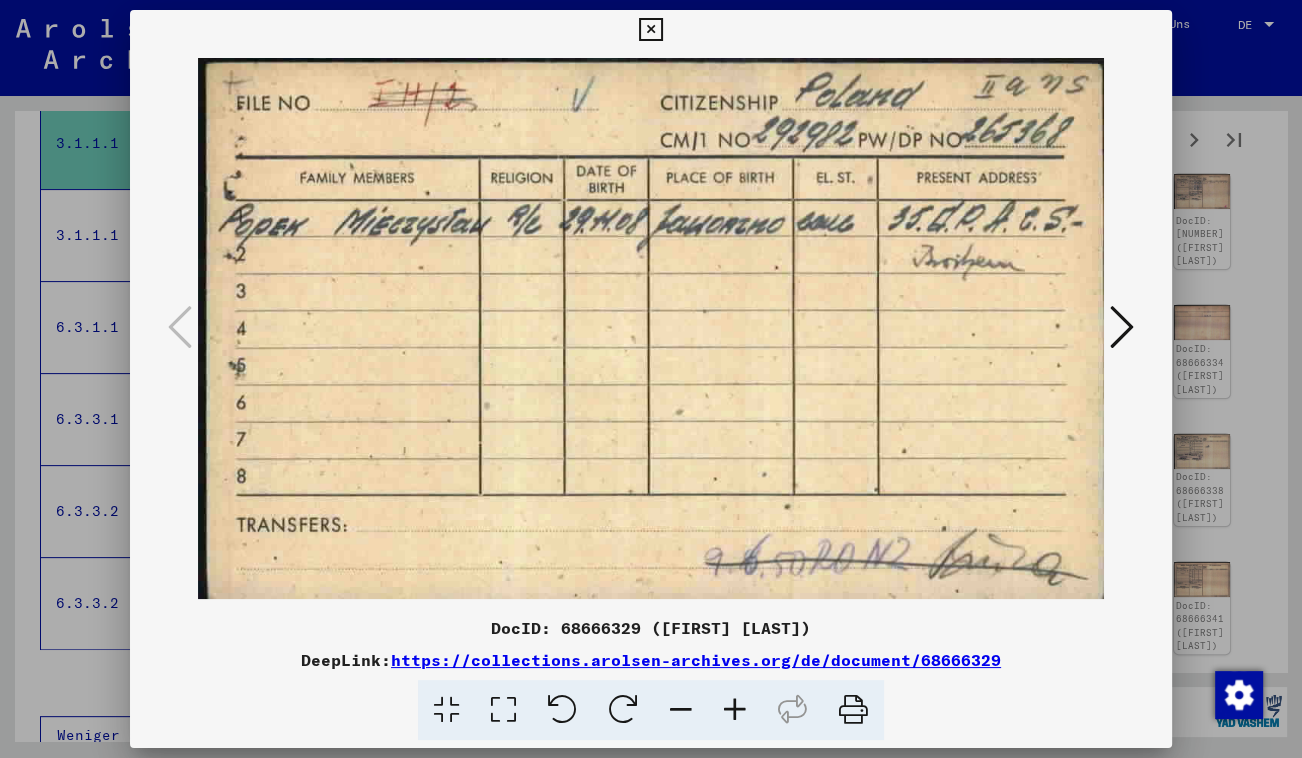 click at bounding box center [1122, 327] 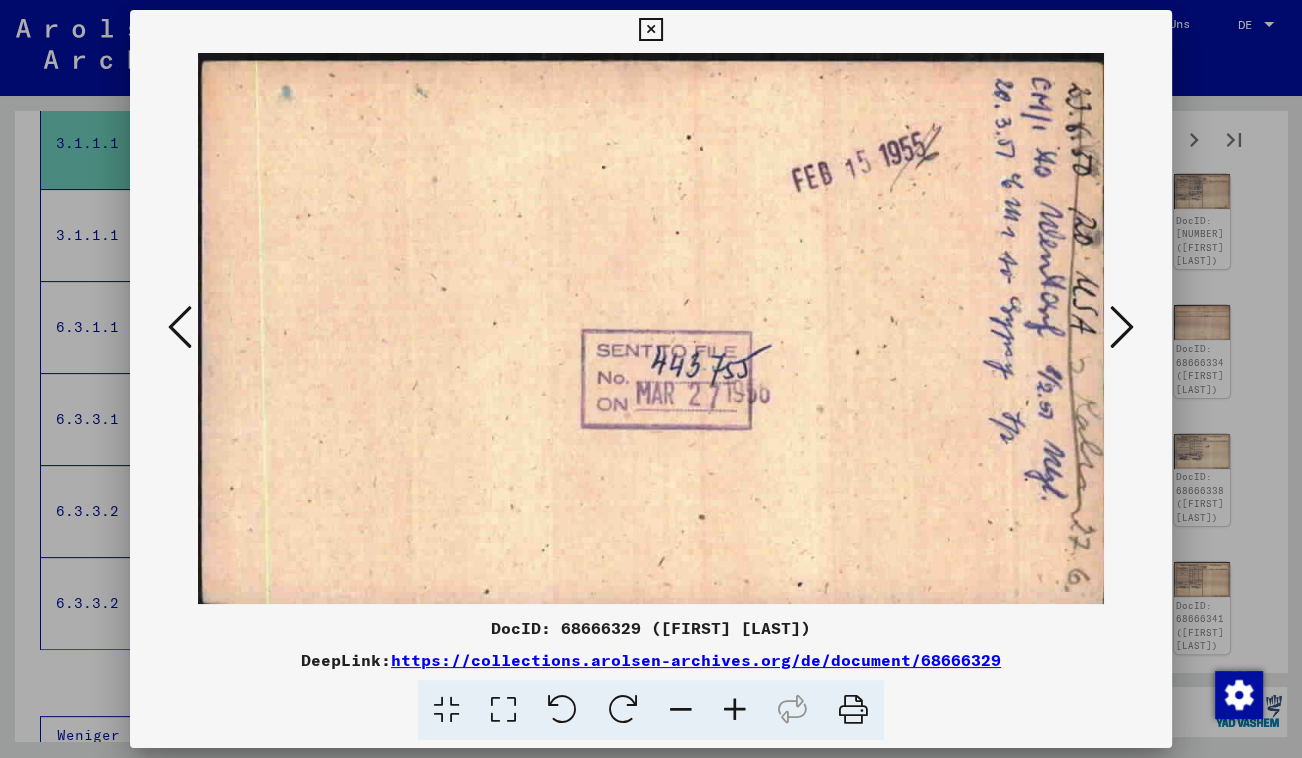 click at bounding box center (1122, 327) 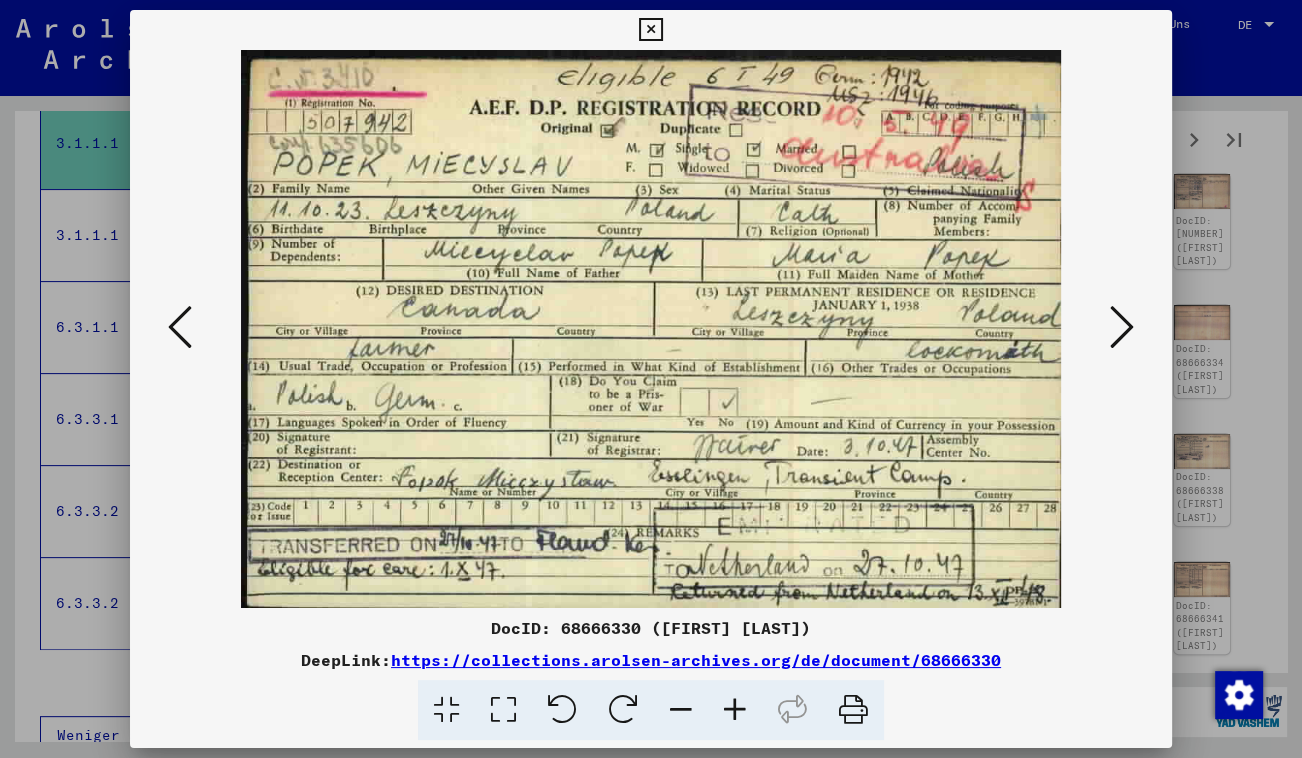 click at bounding box center (1122, 327) 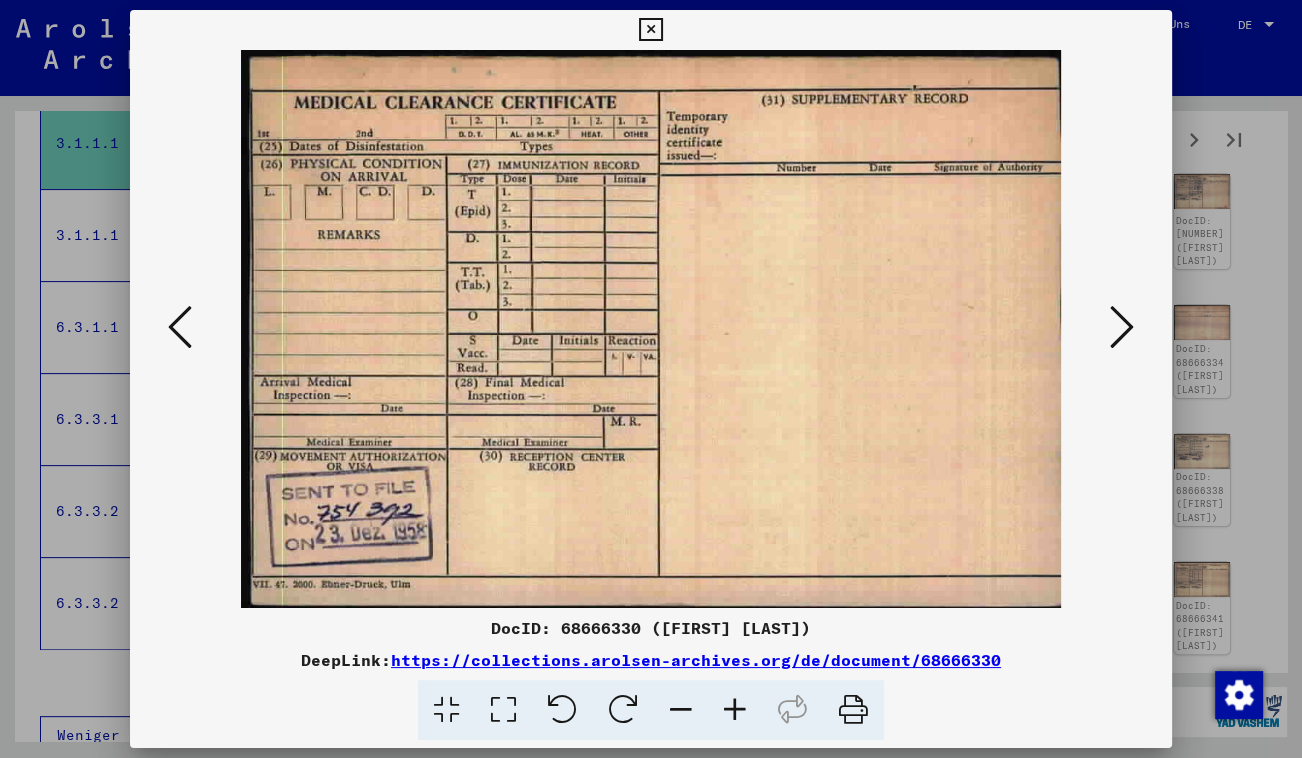click at bounding box center (1122, 327) 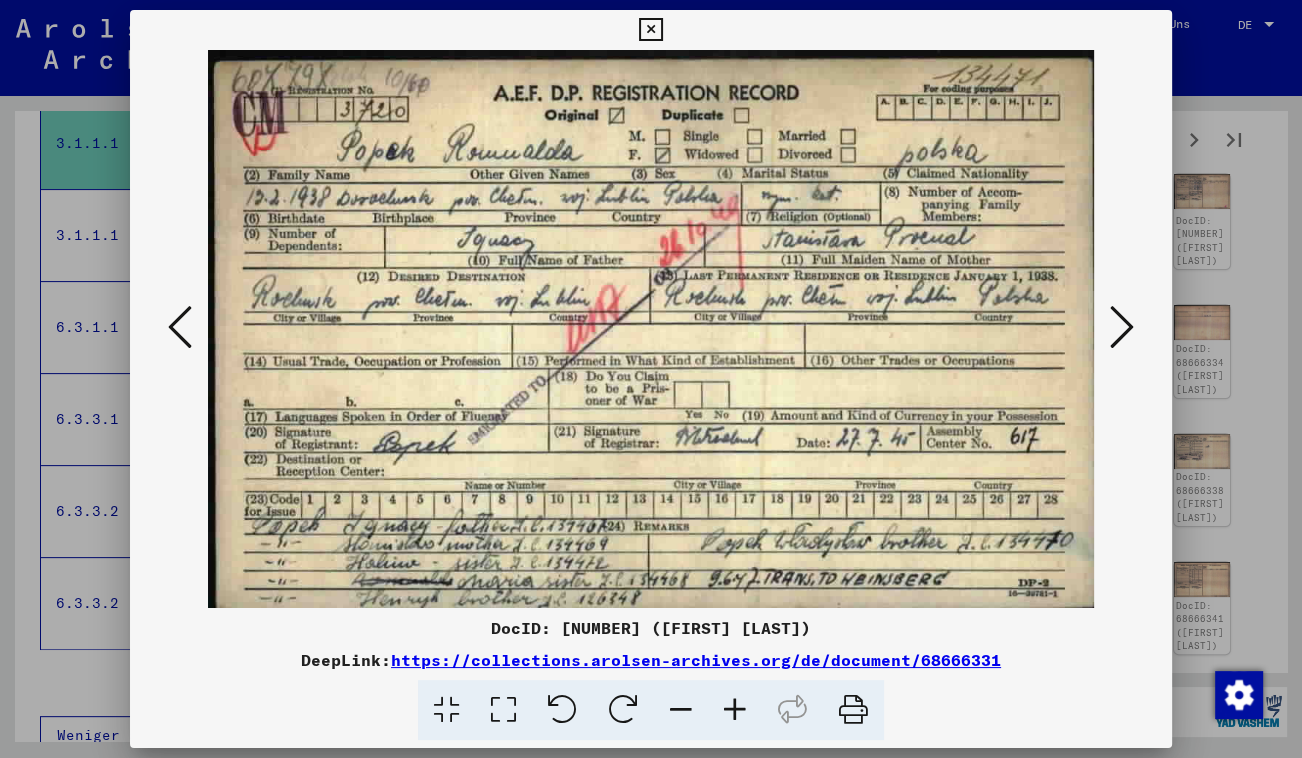 click at bounding box center (1122, 327) 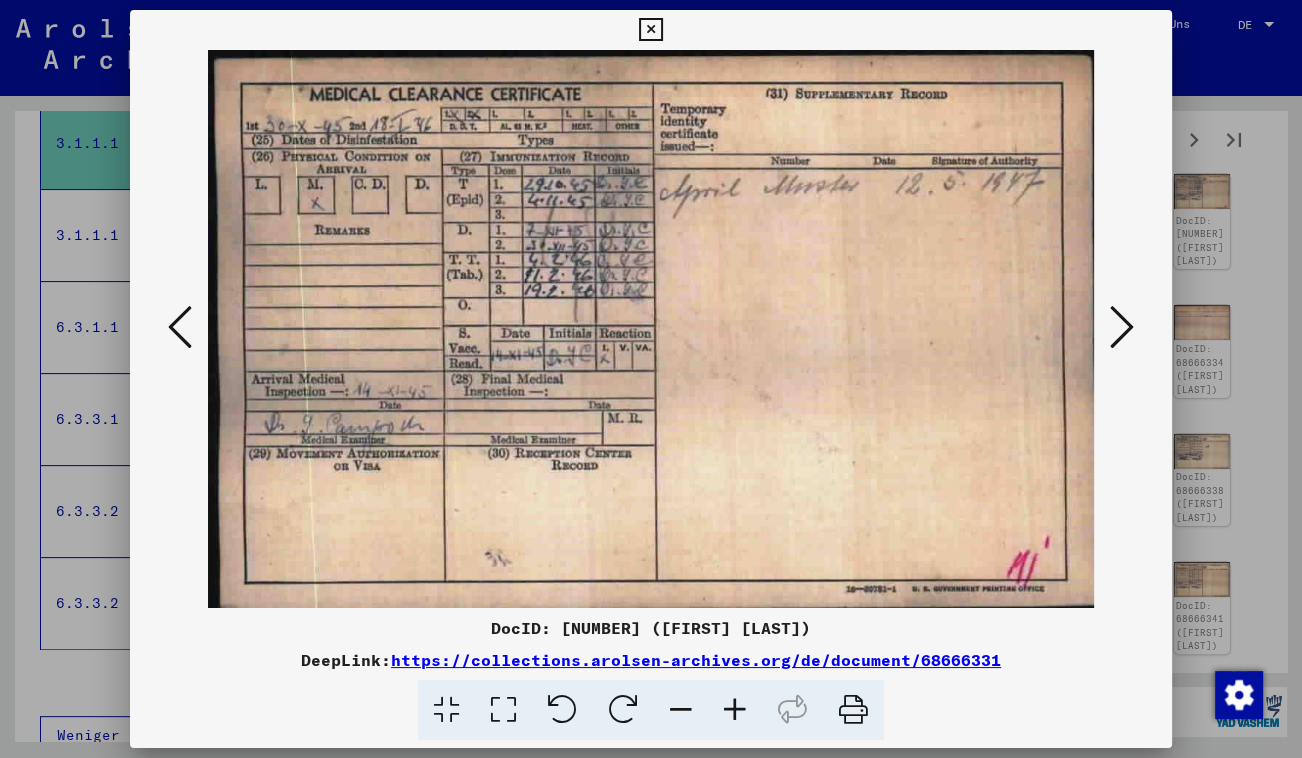 click at bounding box center [1122, 327] 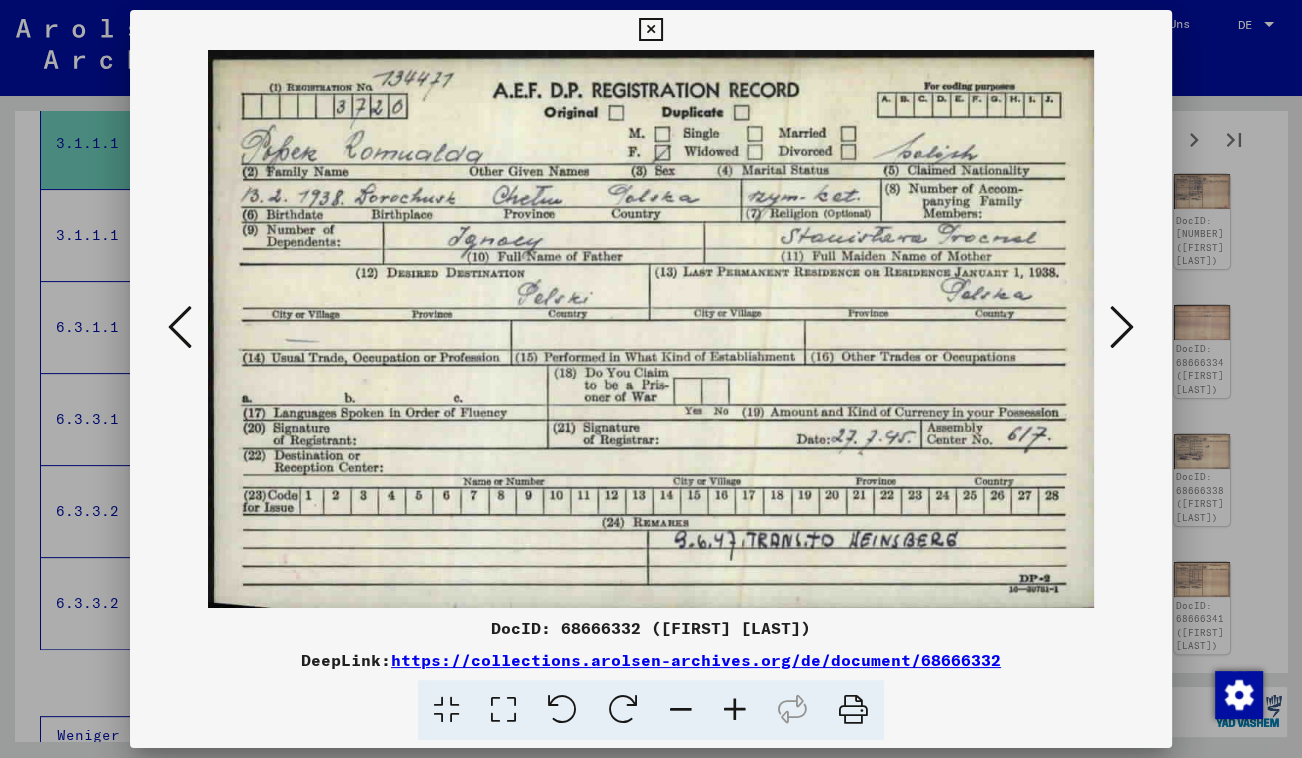 click at bounding box center (1122, 327) 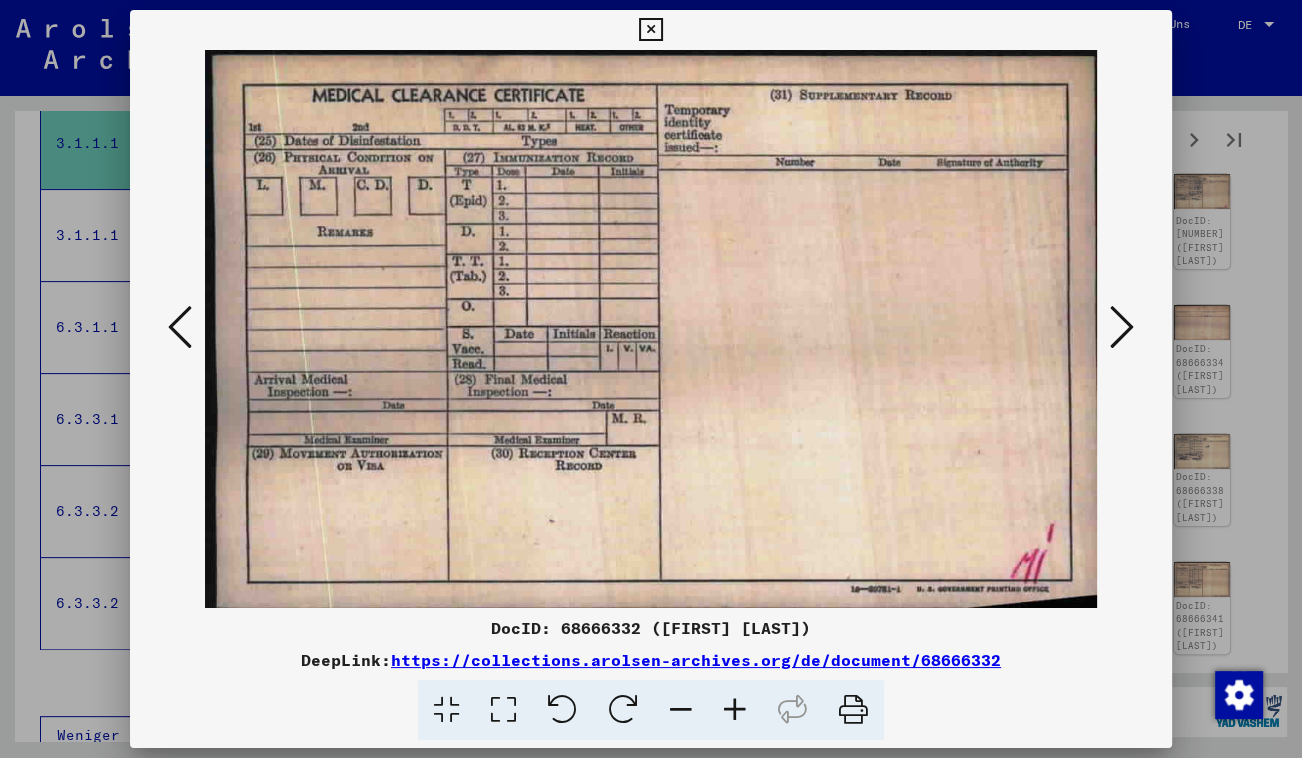 click at bounding box center (1122, 327) 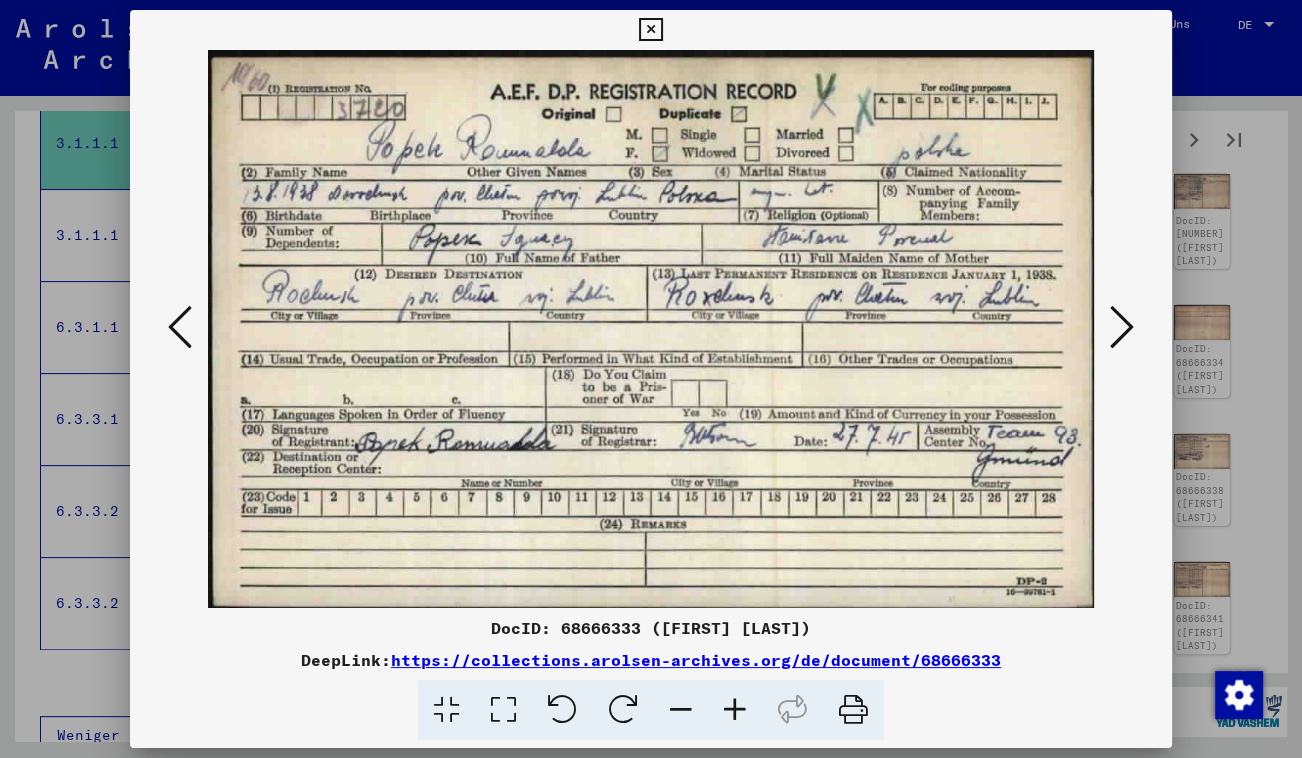 click at bounding box center (1122, 327) 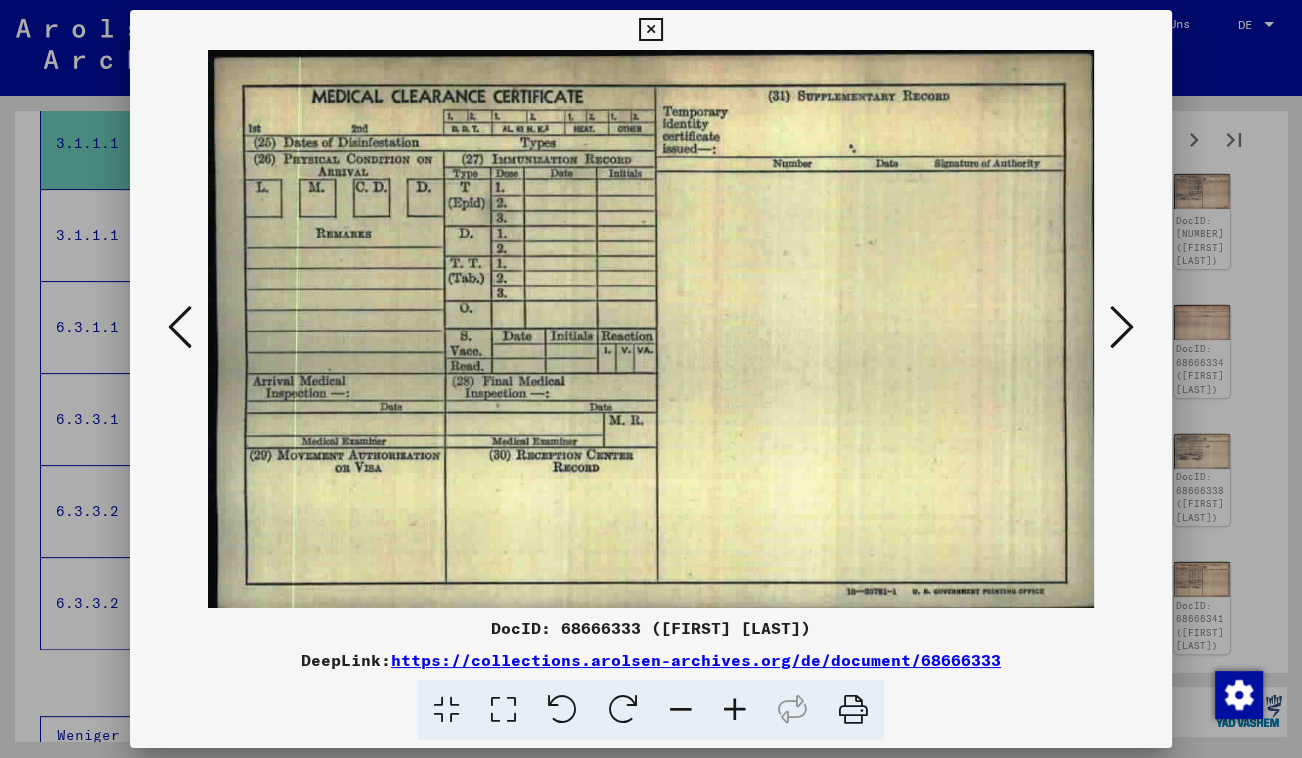 click at bounding box center [1122, 327] 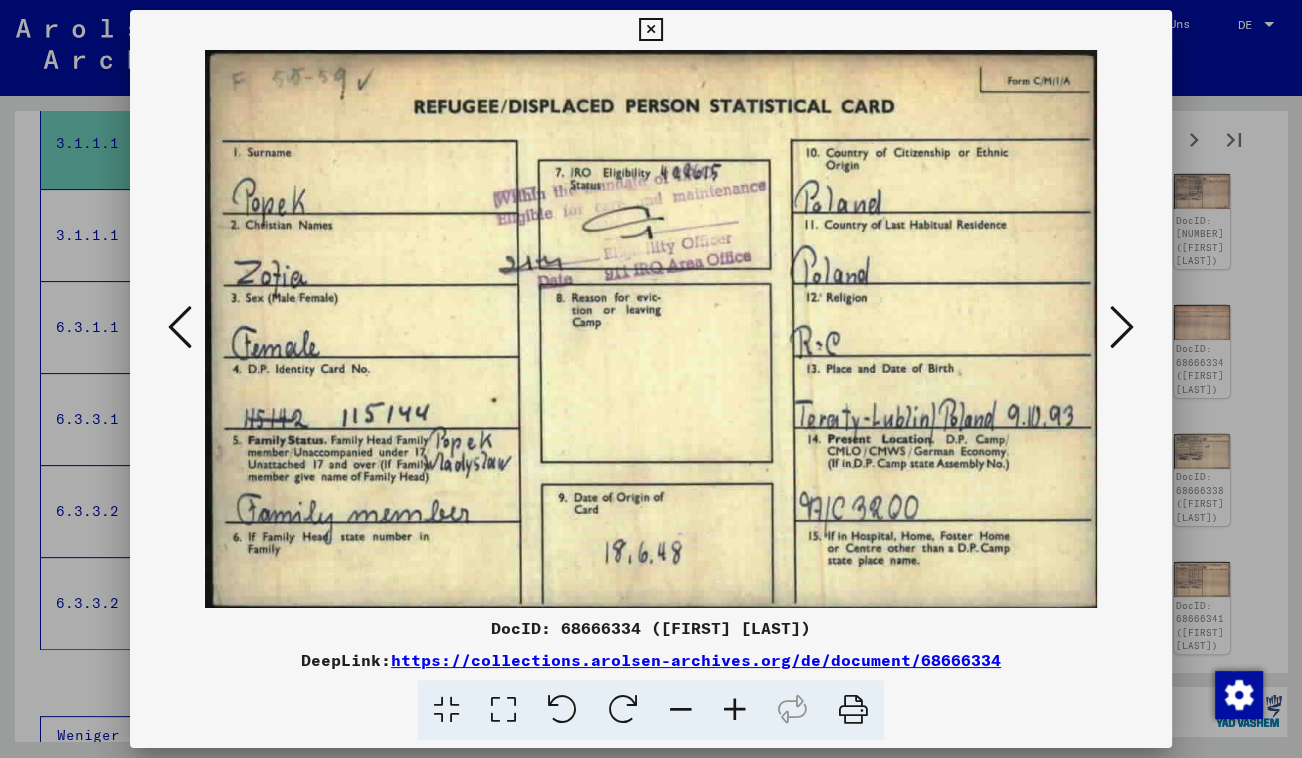 click at bounding box center (1122, 327) 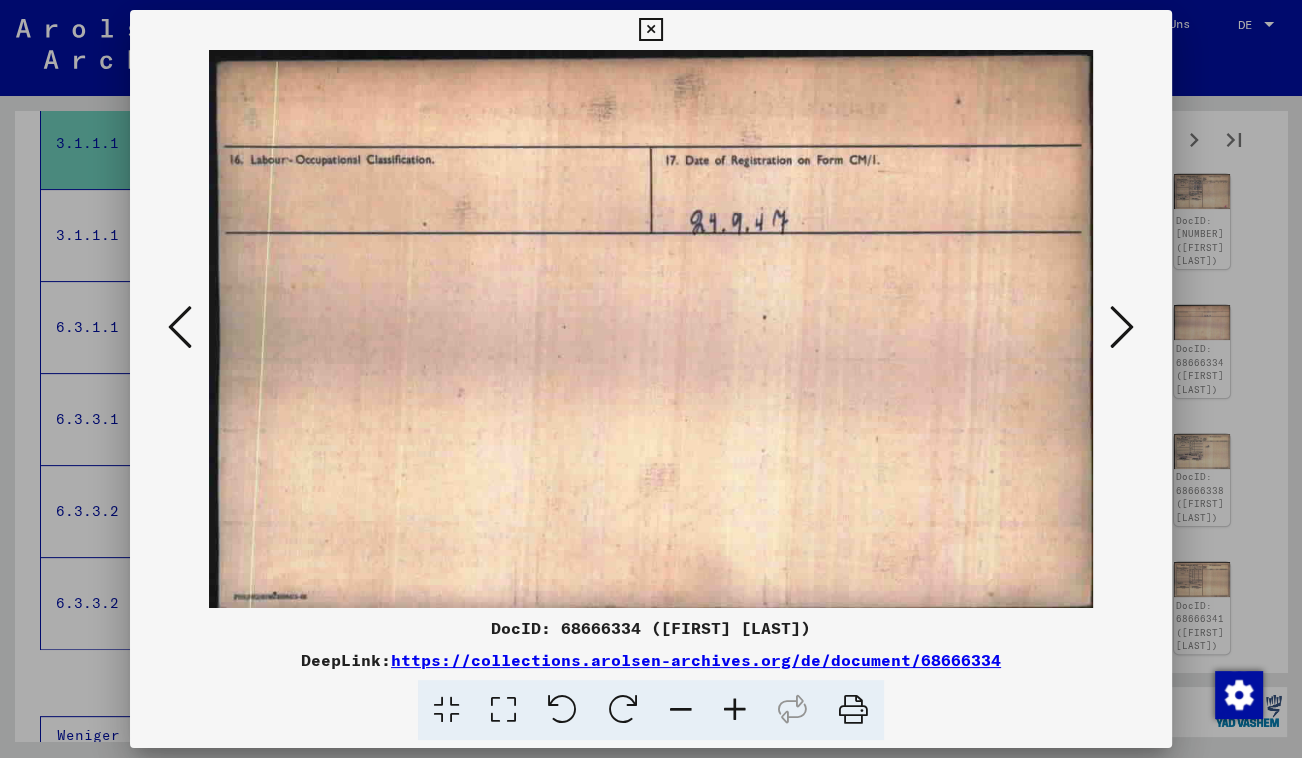 click at bounding box center [1122, 327] 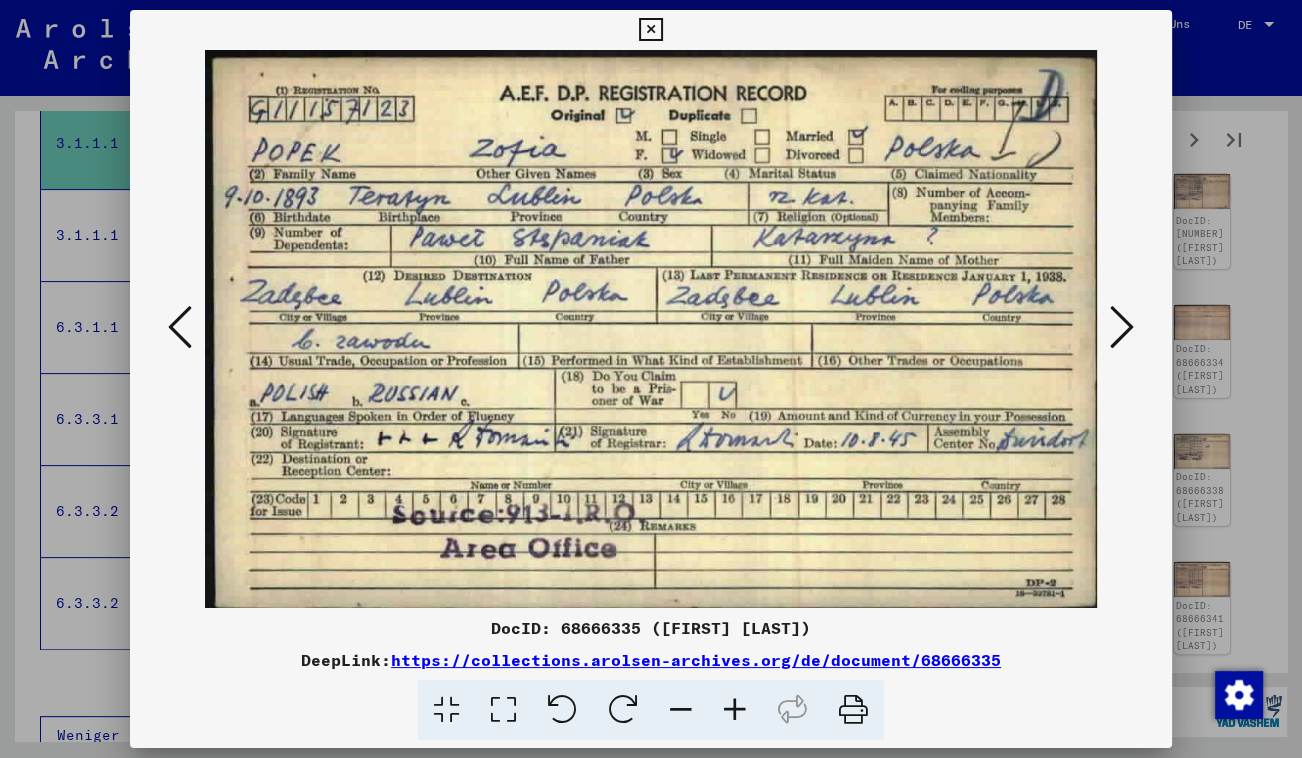 click at bounding box center [1122, 327] 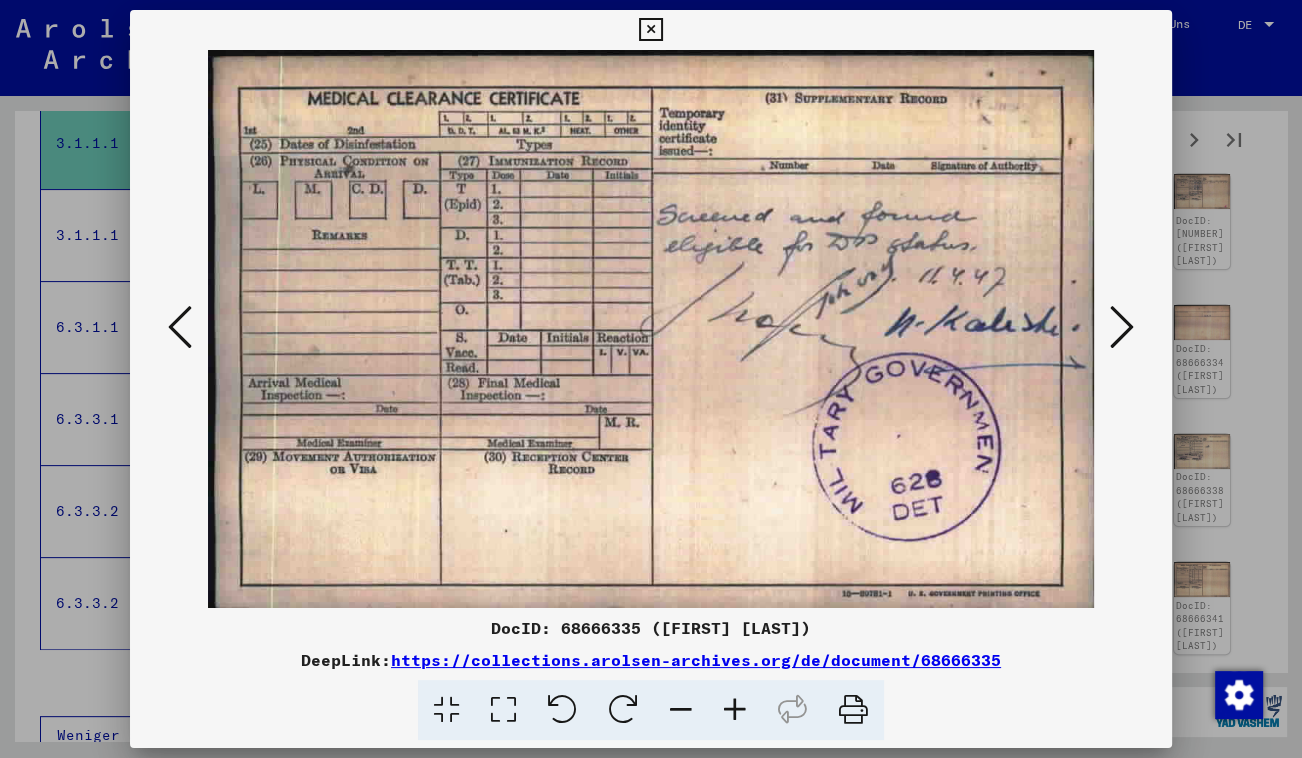 click at bounding box center (1122, 327) 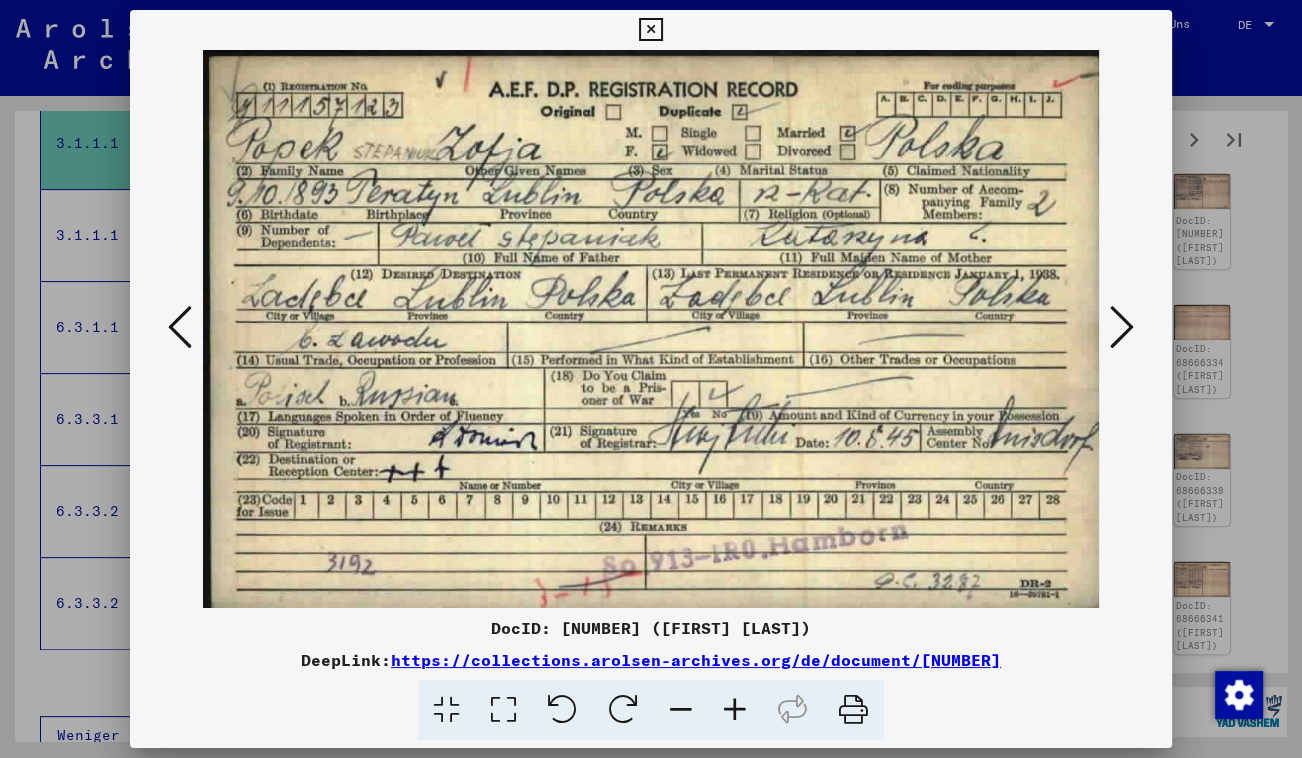 click at bounding box center (1122, 327) 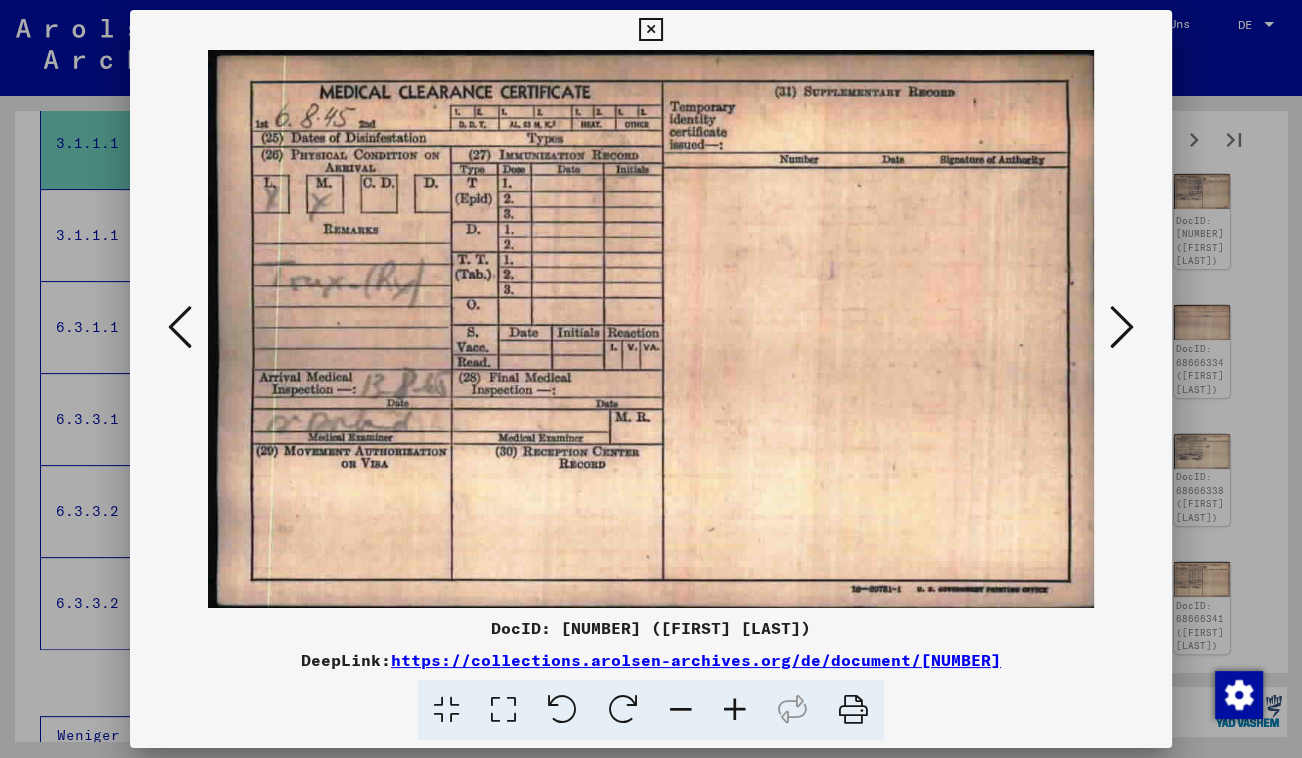 click at bounding box center (1122, 327) 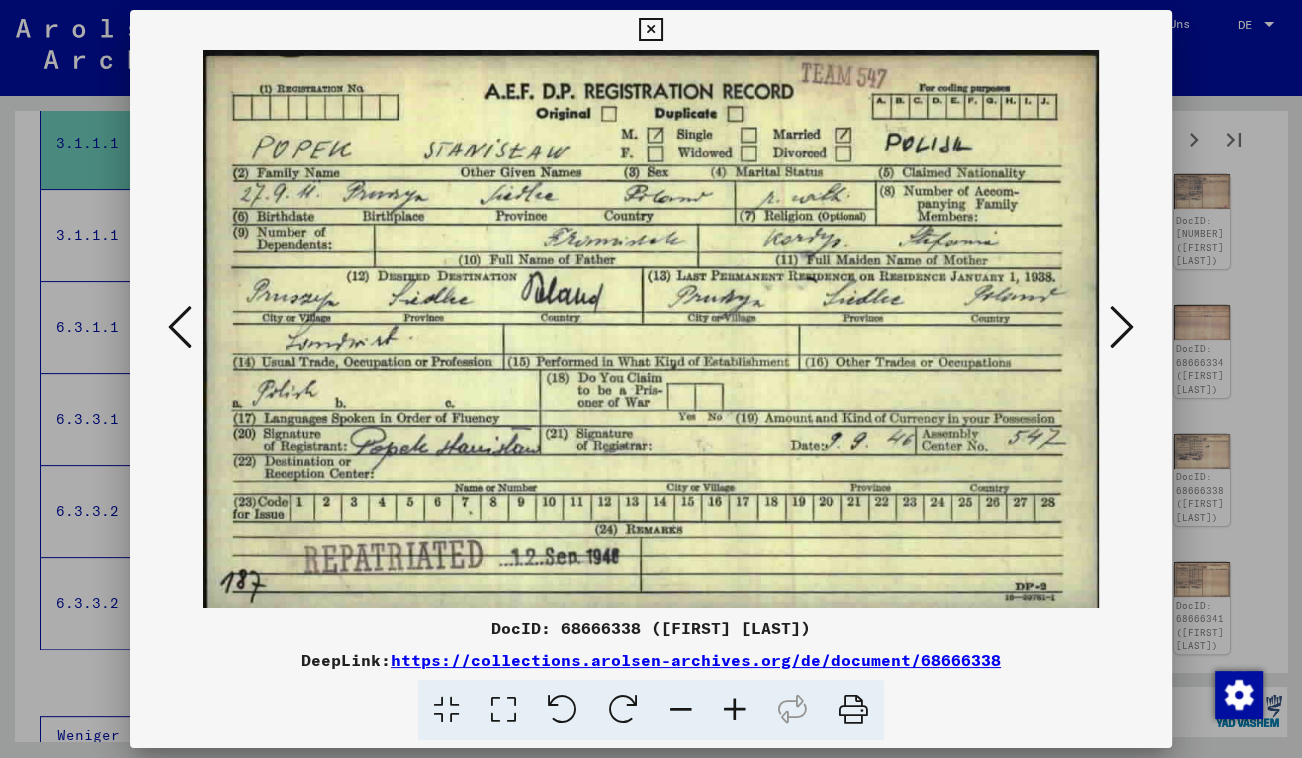 click at bounding box center [1122, 327] 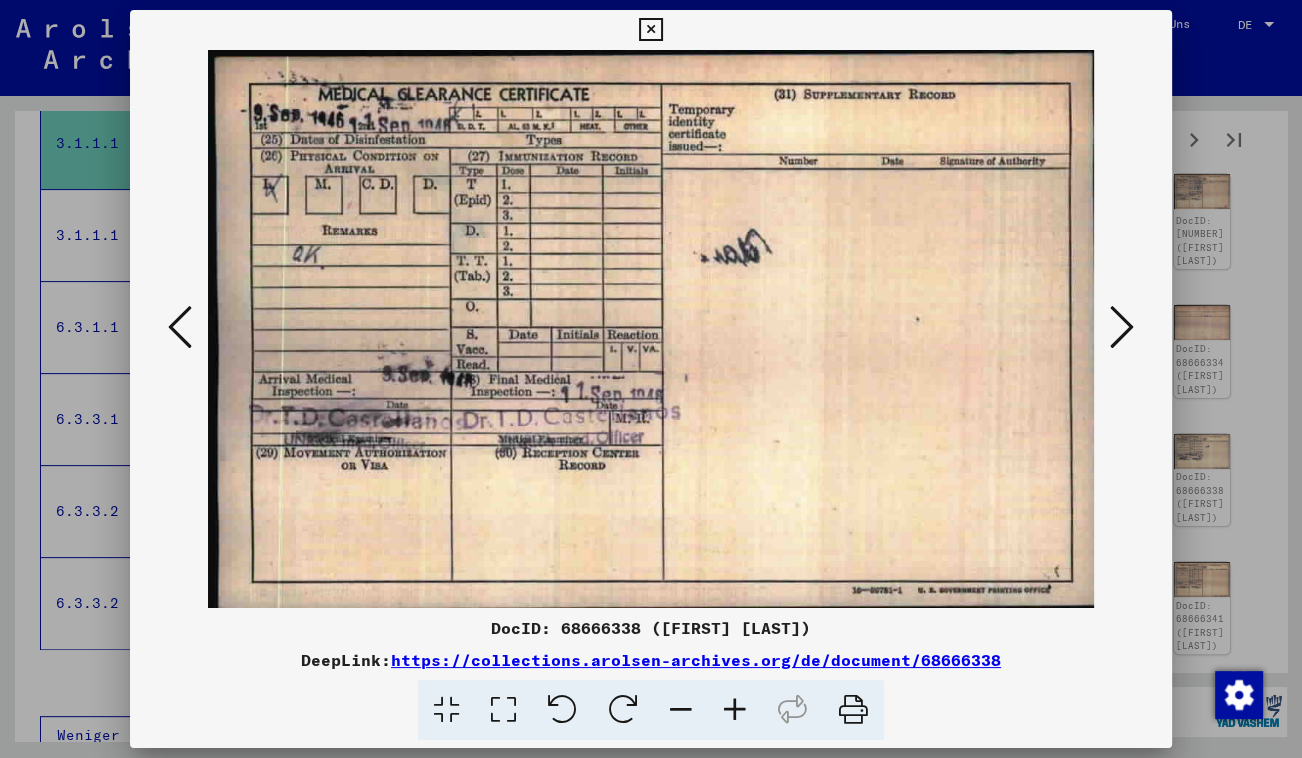 click at bounding box center (1122, 327) 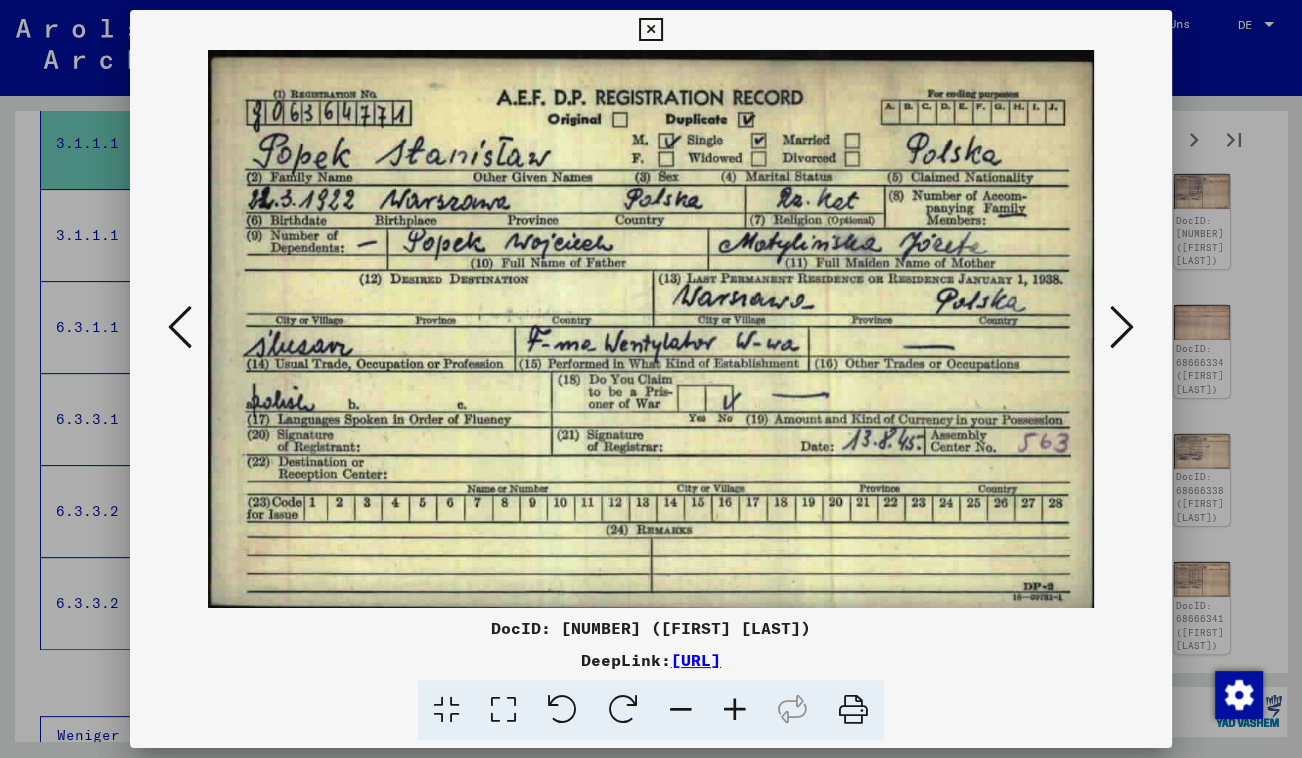 click at bounding box center [1122, 327] 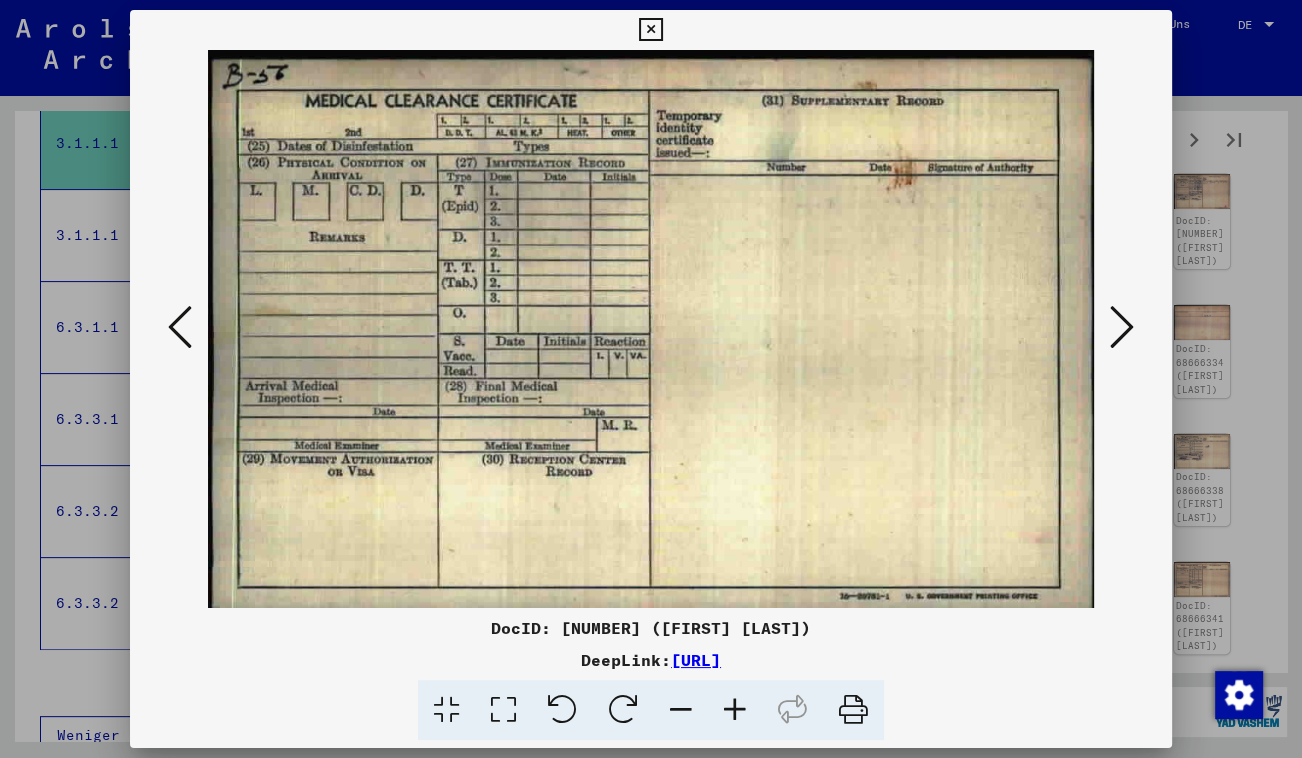 click at bounding box center (1122, 327) 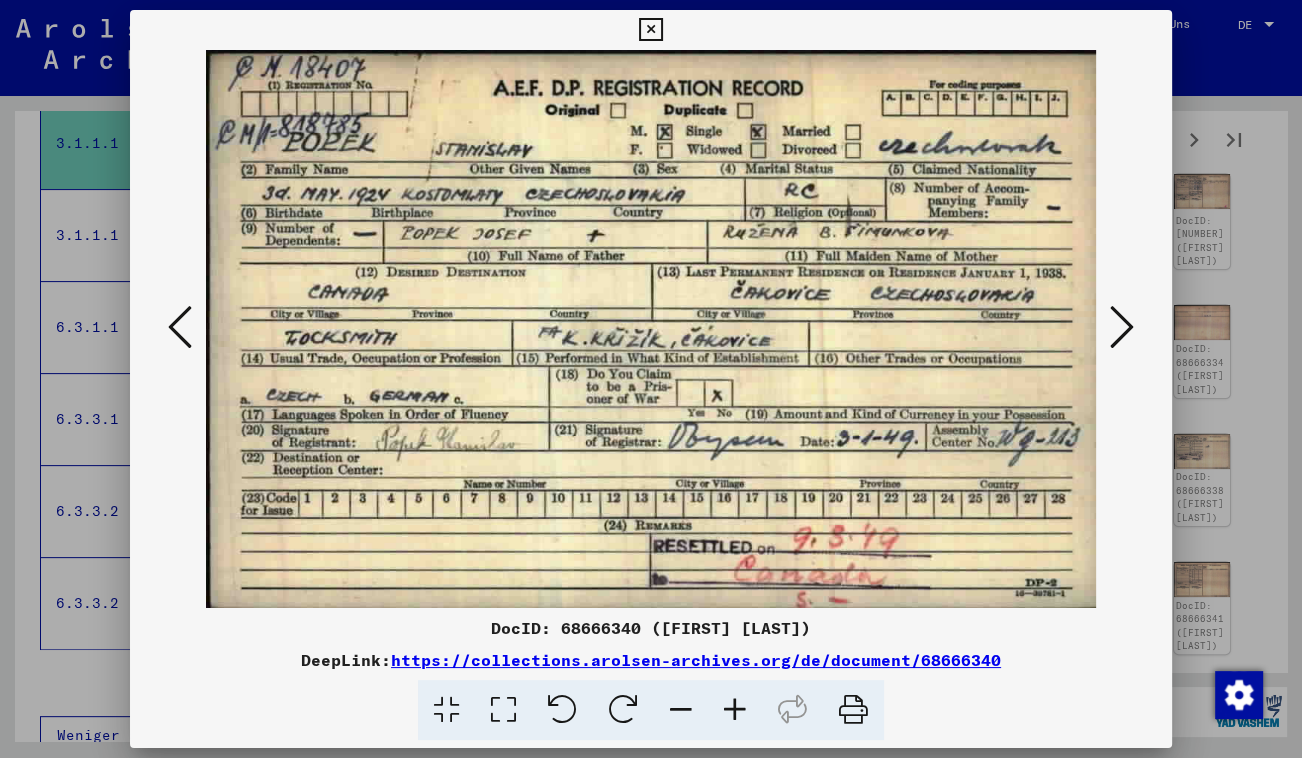 click at bounding box center [1122, 327] 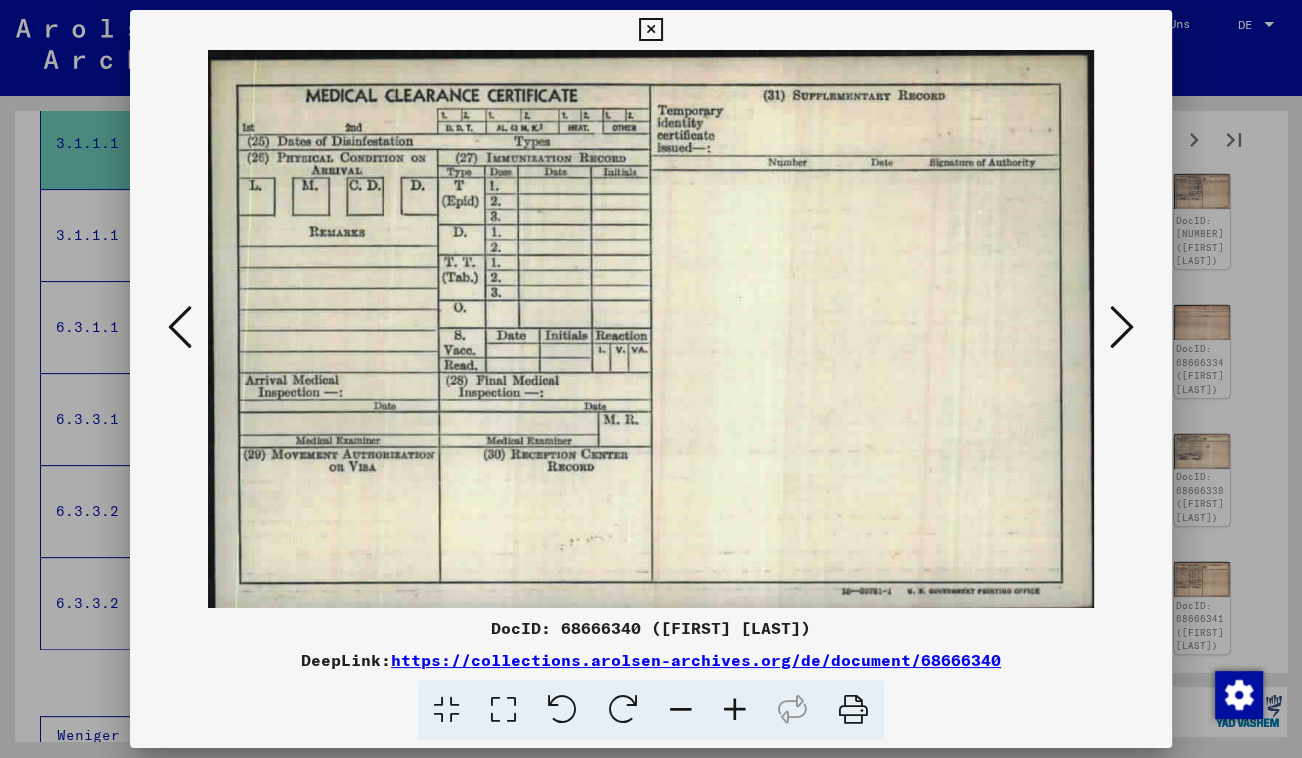 click at bounding box center [1122, 327] 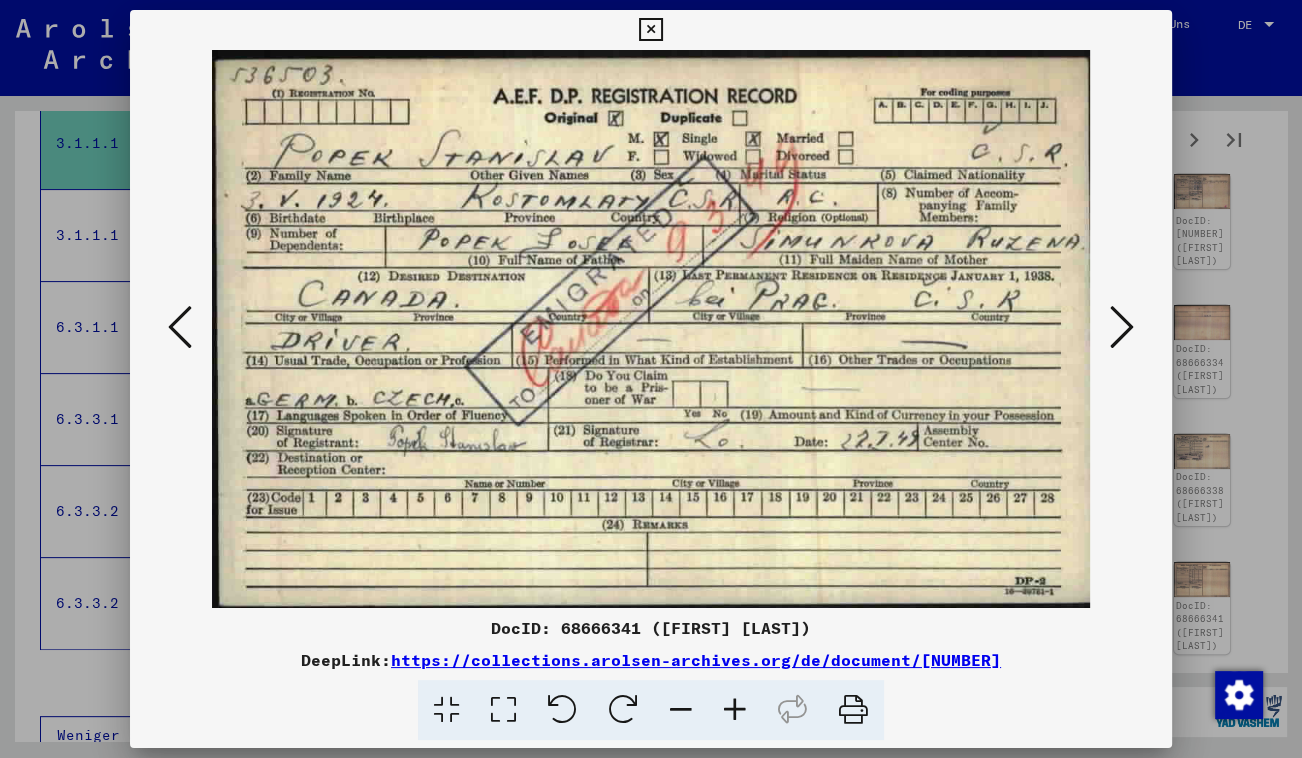 click at bounding box center [1122, 327] 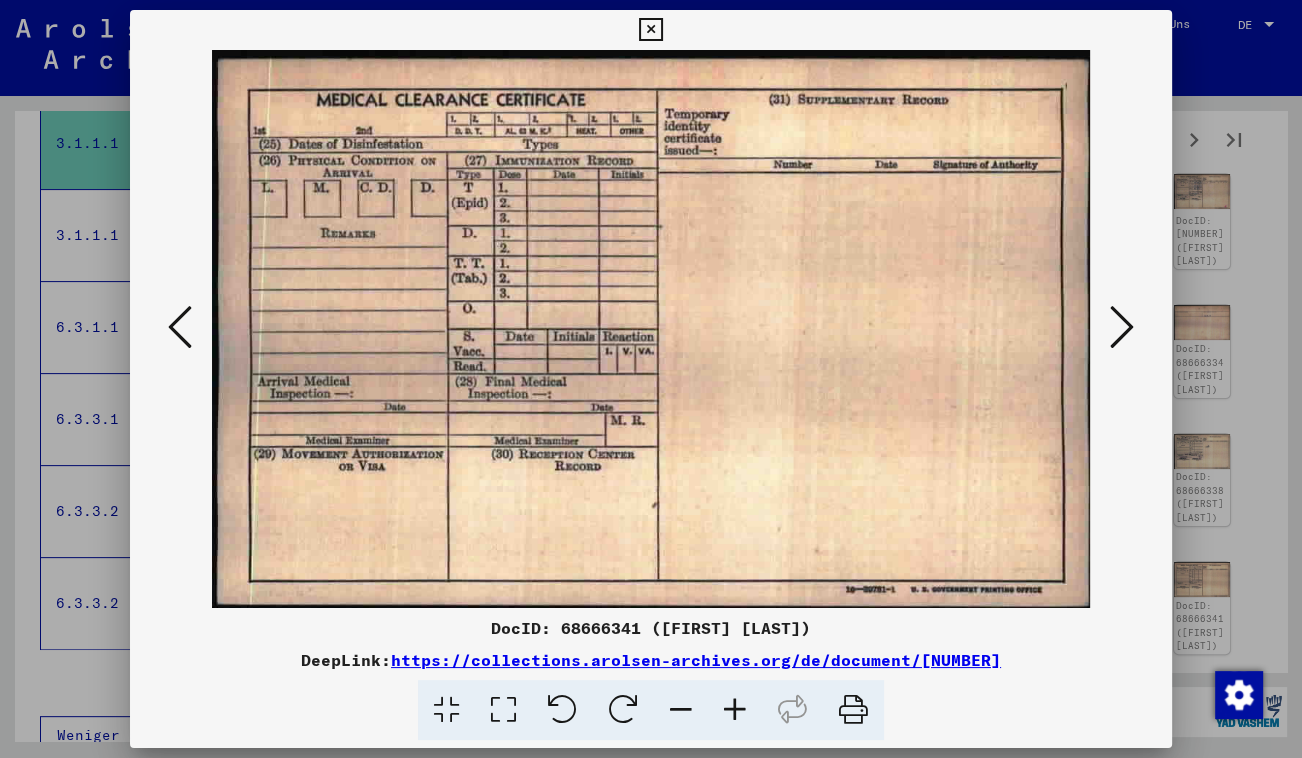 click at bounding box center (1122, 327) 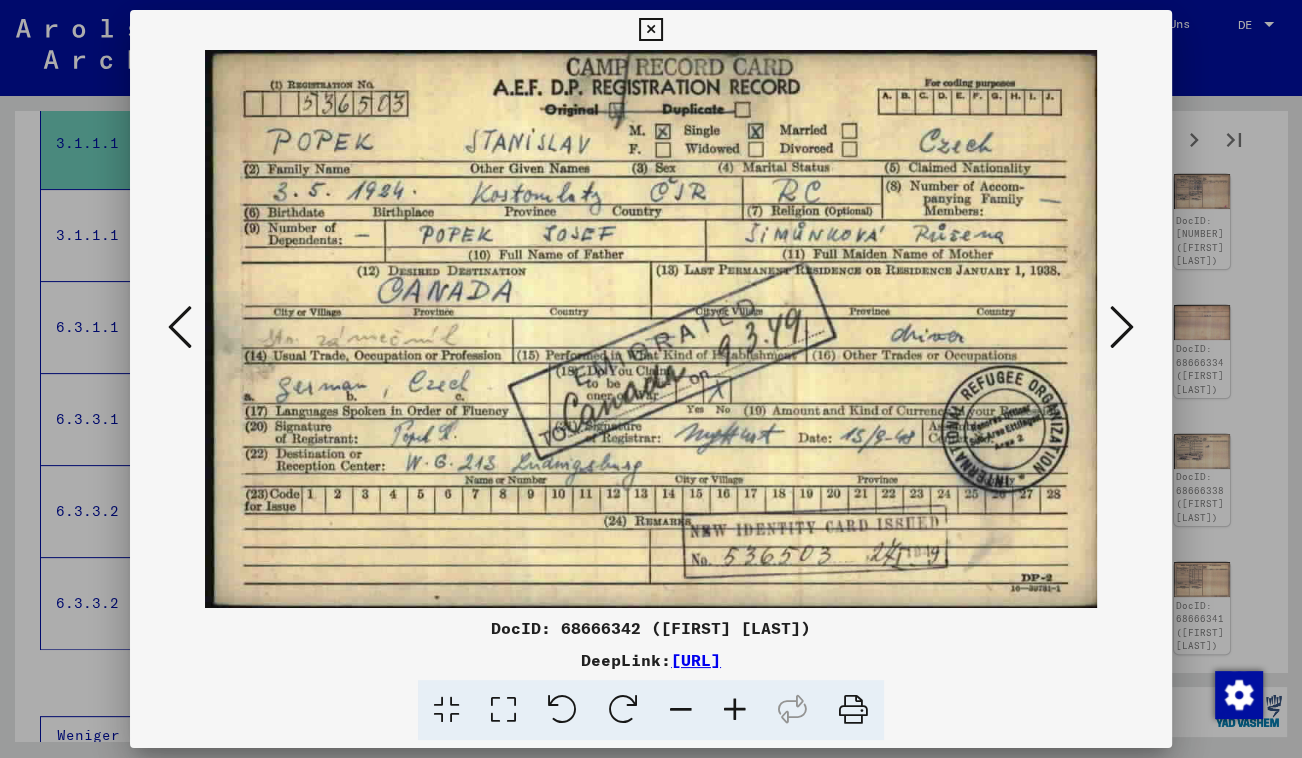 click at bounding box center (1122, 327) 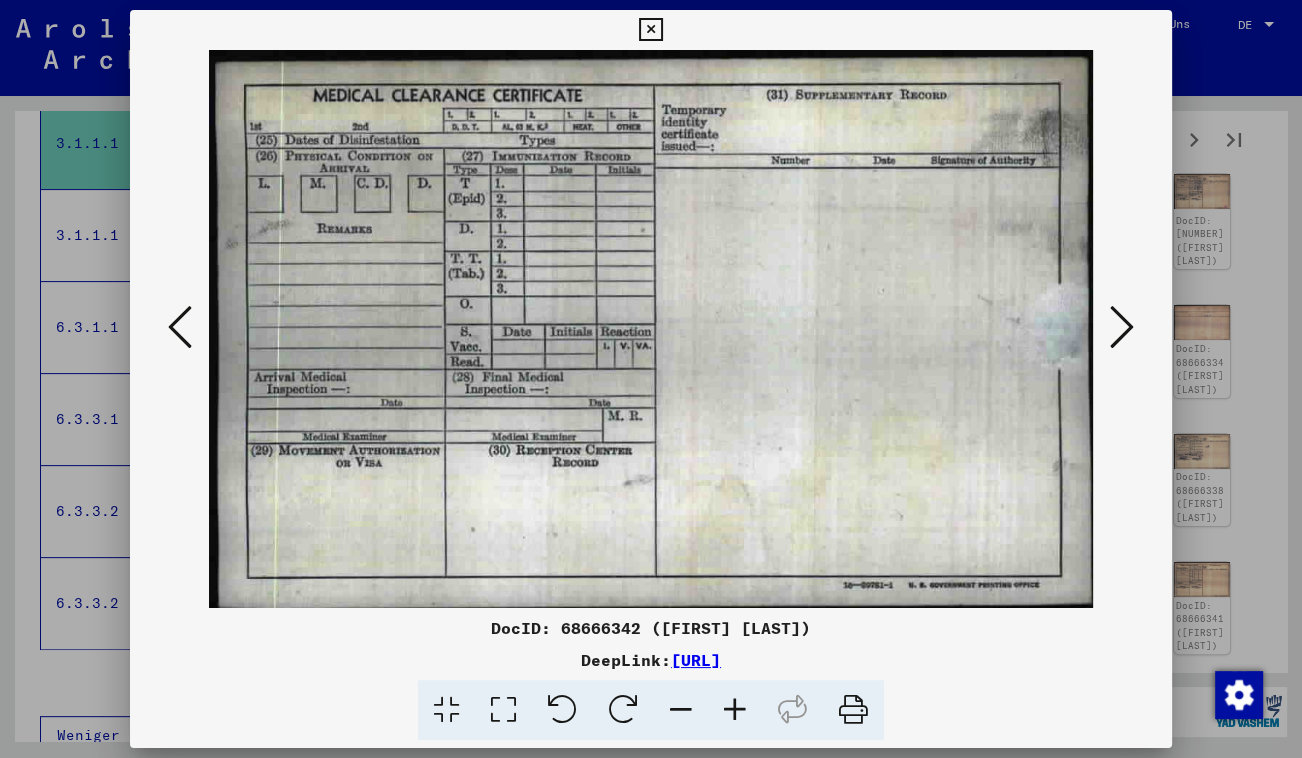 click at bounding box center [1122, 327] 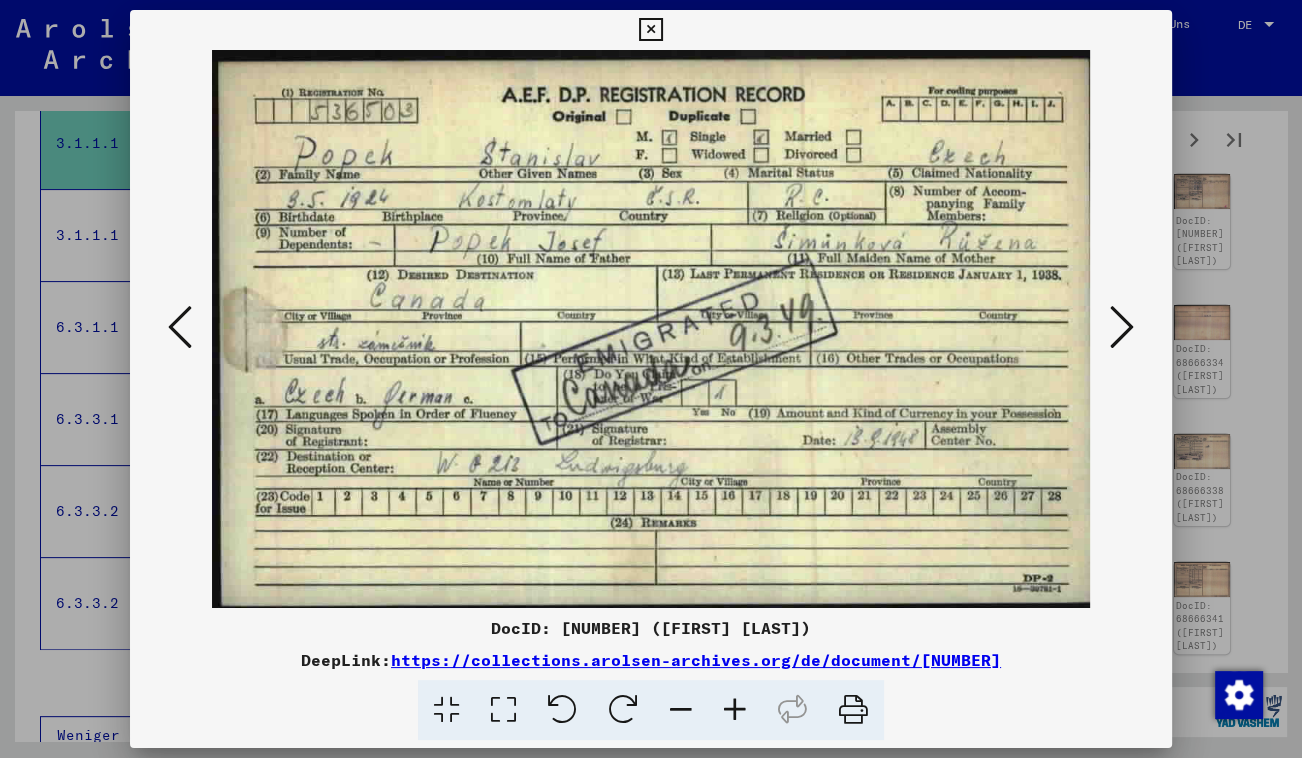 click at bounding box center [1122, 327] 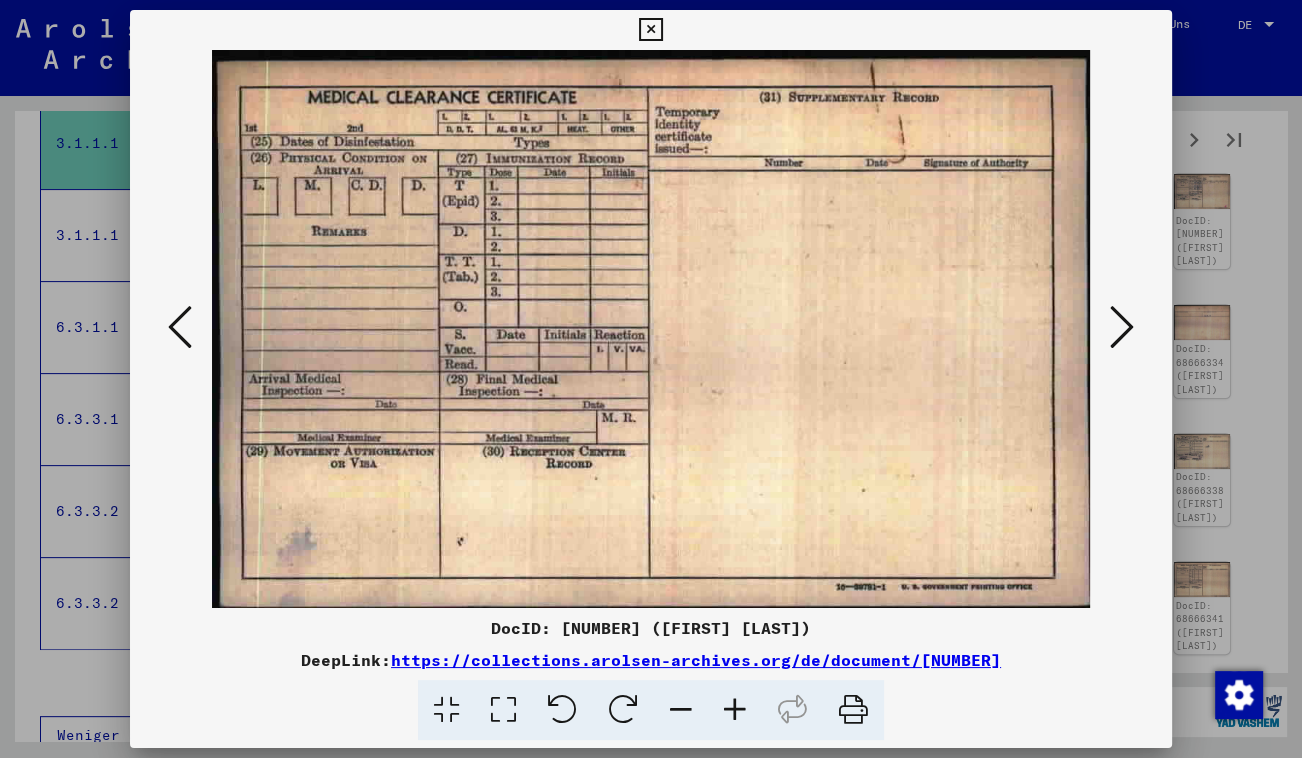click at bounding box center (1122, 327) 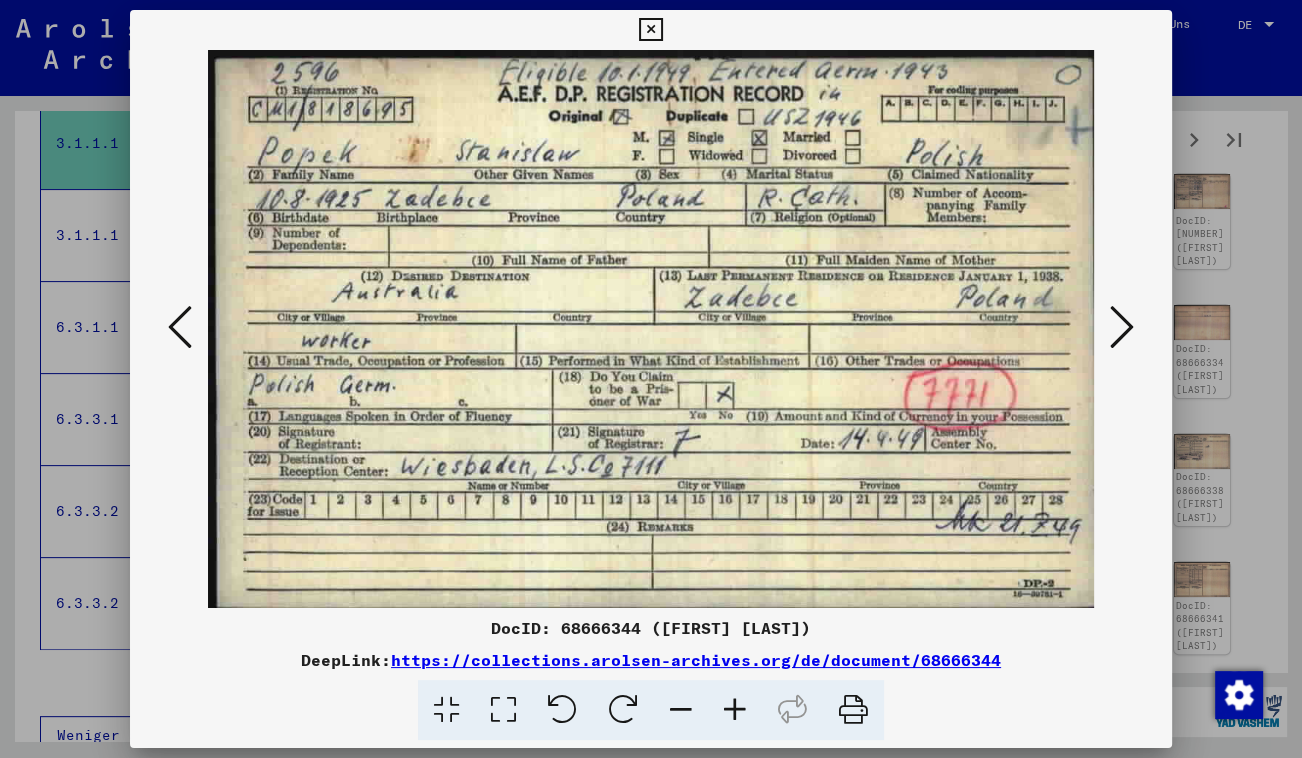 click at bounding box center [1122, 327] 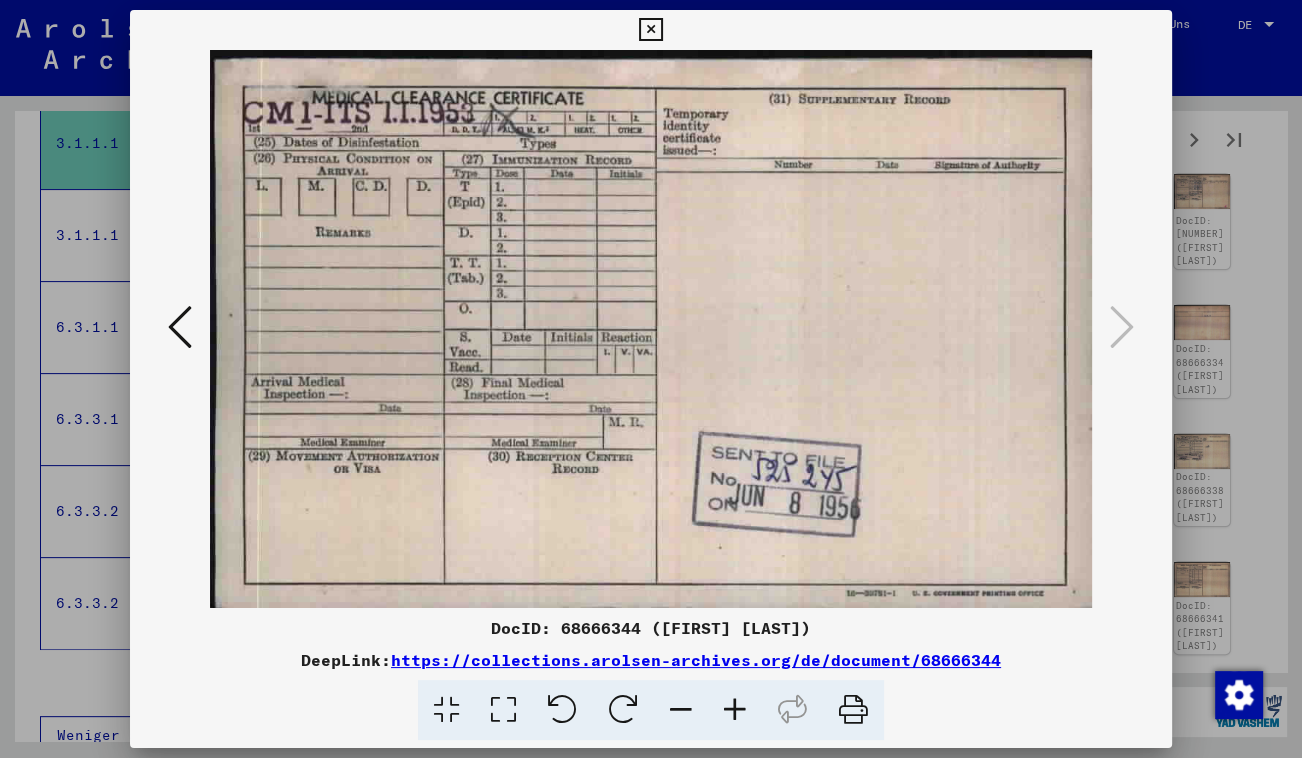 click at bounding box center [650, 30] 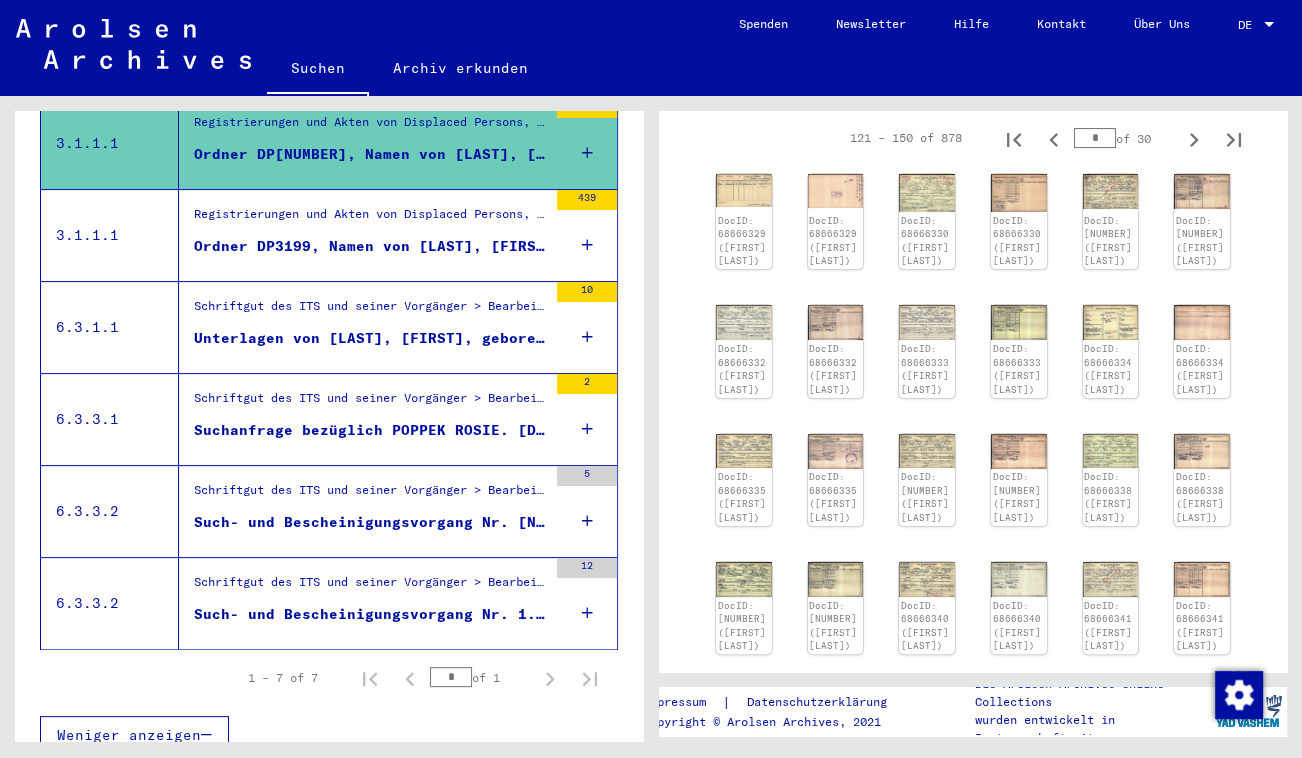 scroll, scrollTop: 636, scrollLeft: 0, axis: vertical 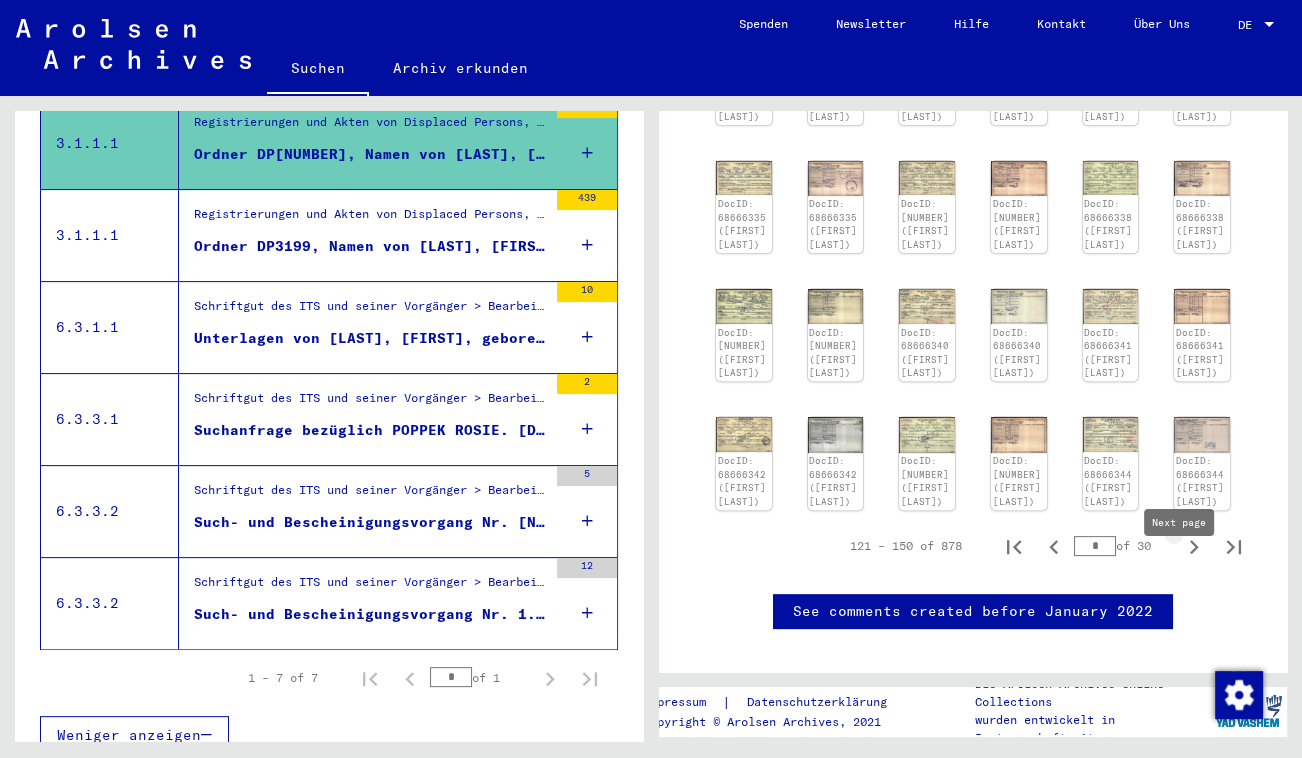 click 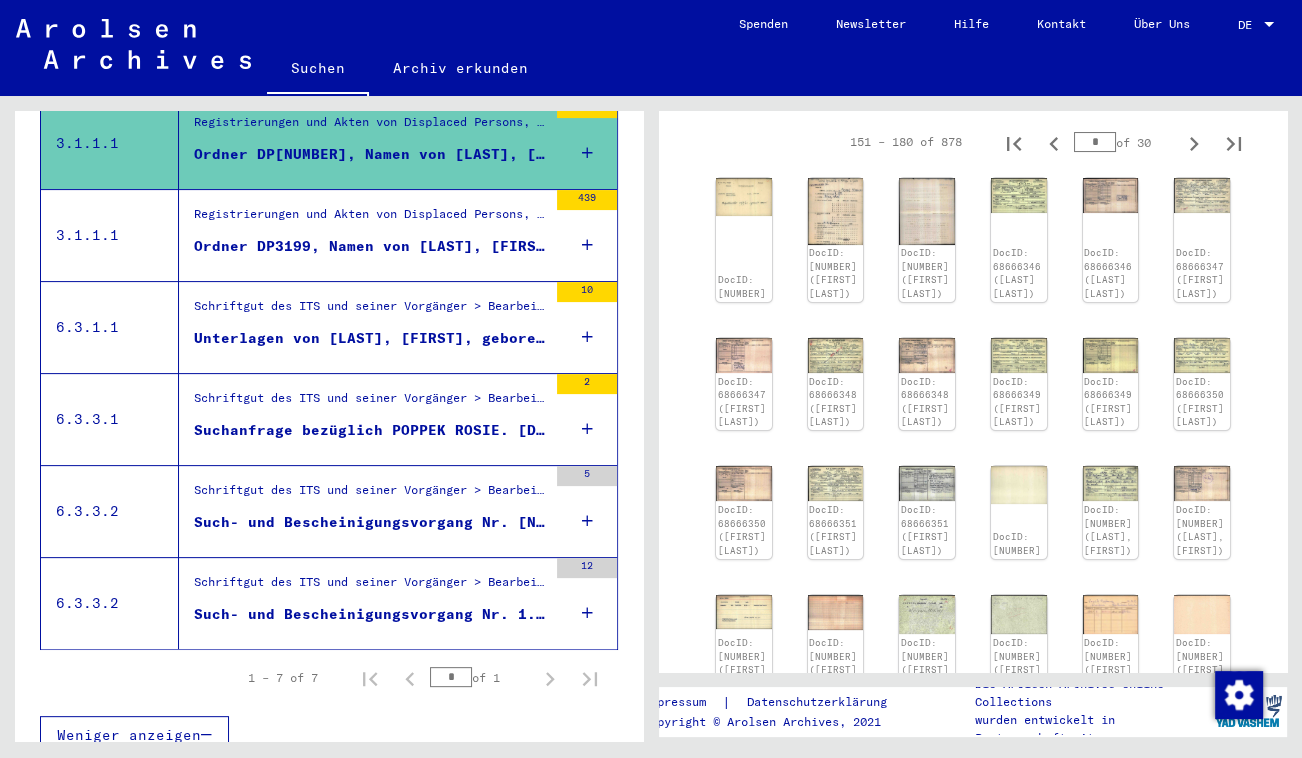 scroll, scrollTop: 272, scrollLeft: 0, axis: vertical 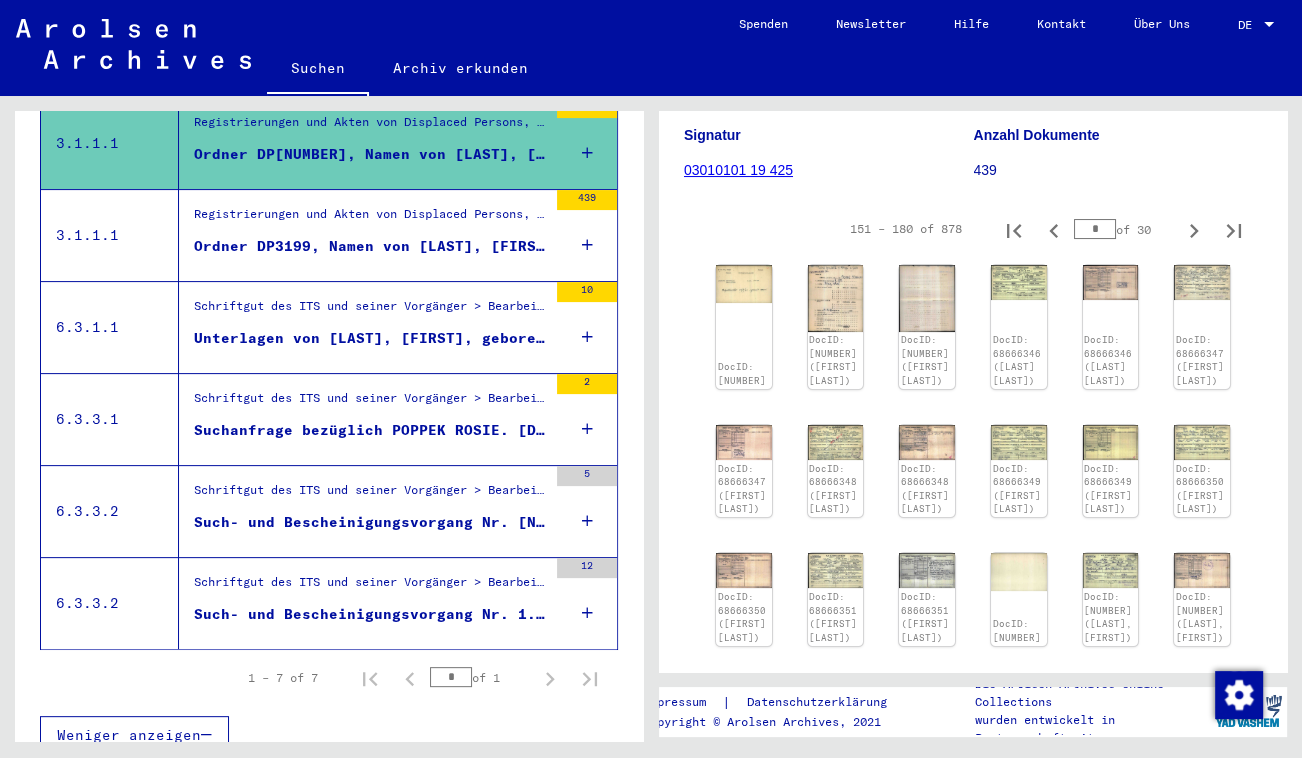 click 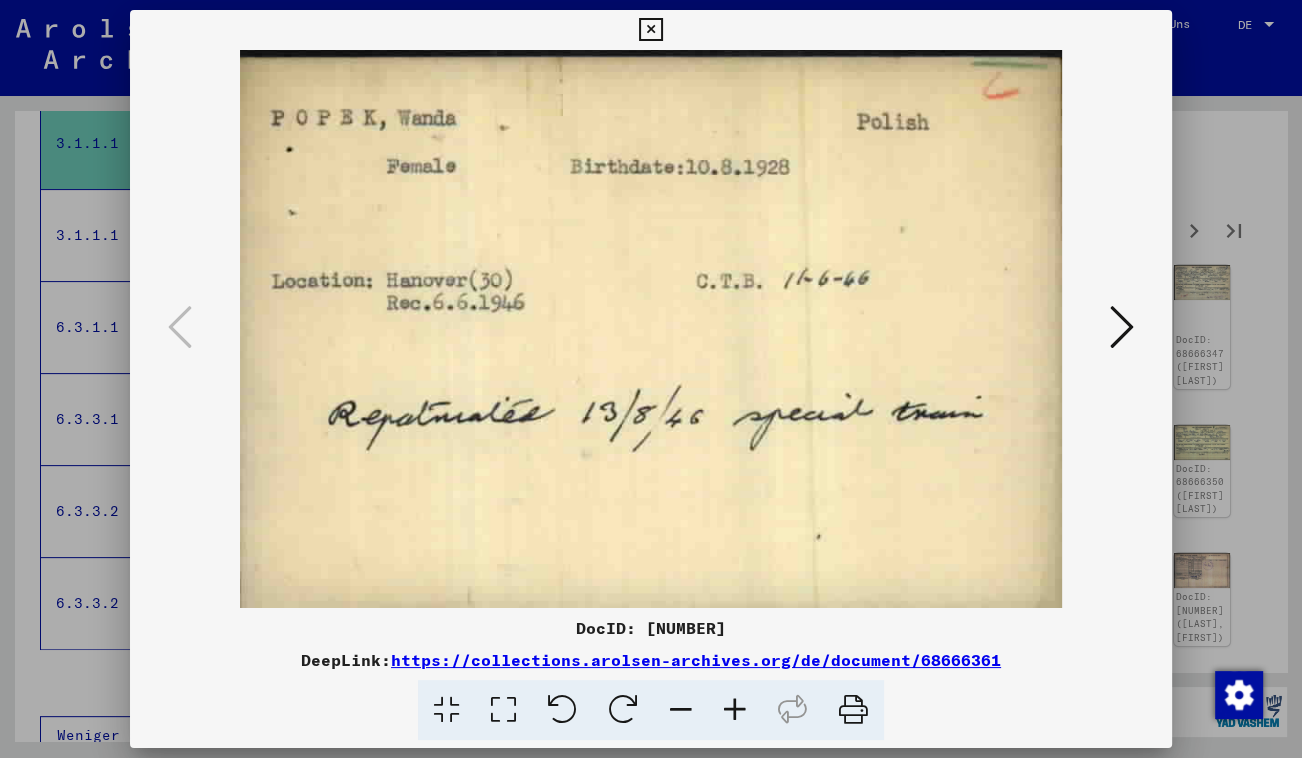 click at bounding box center [1122, 327] 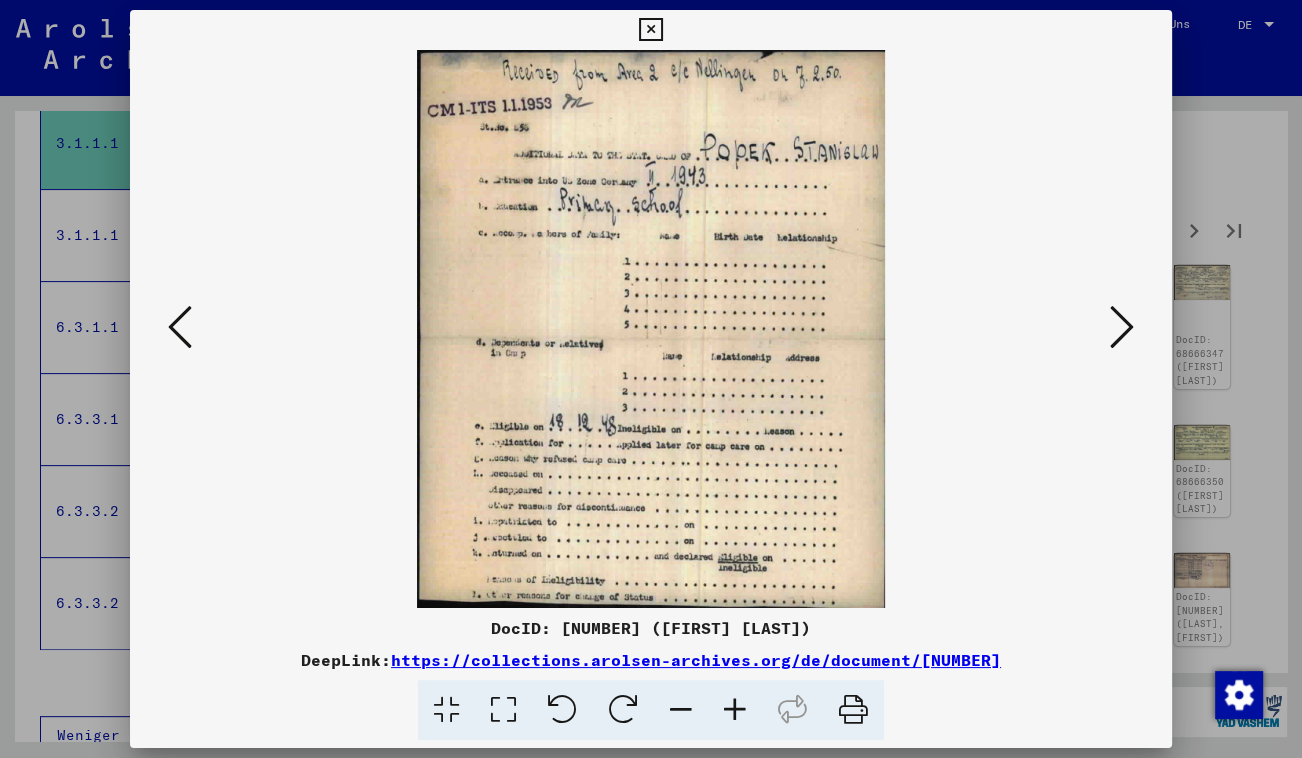 click at bounding box center (1122, 327) 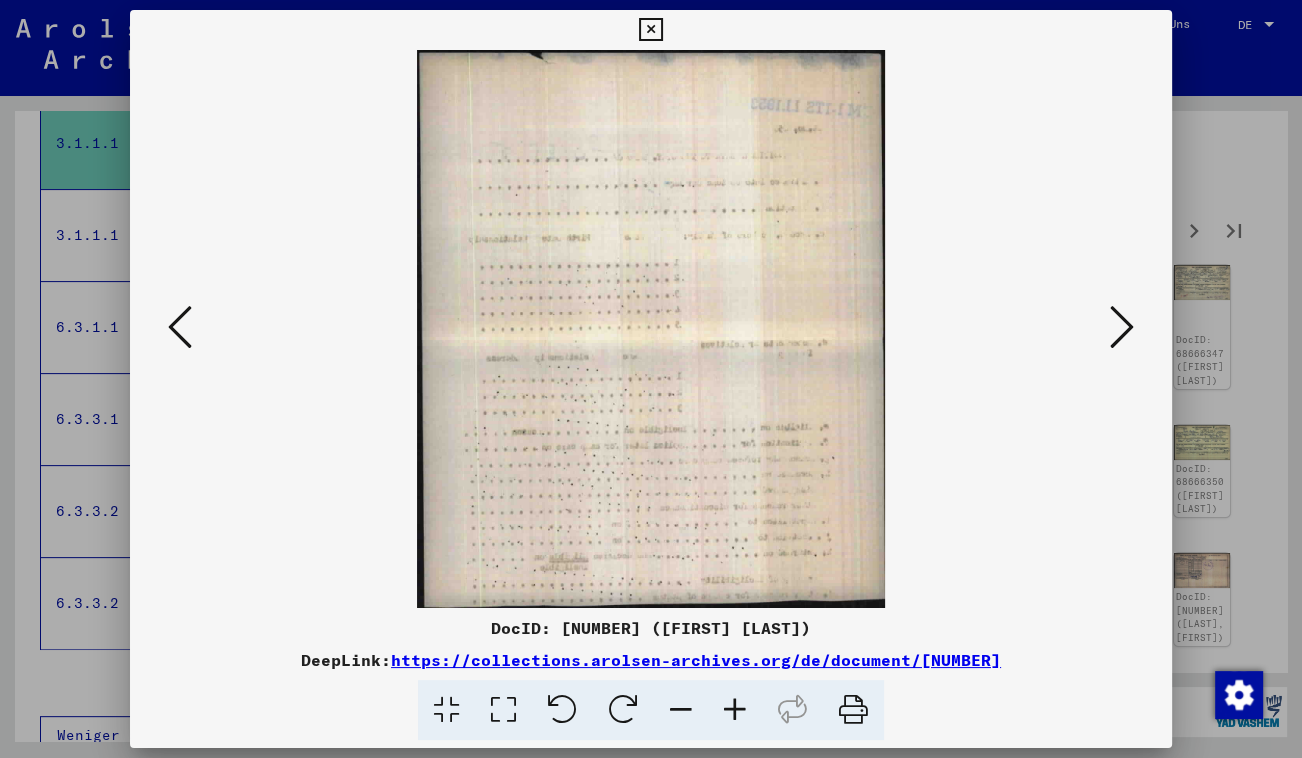 click at bounding box center (1122, 327) 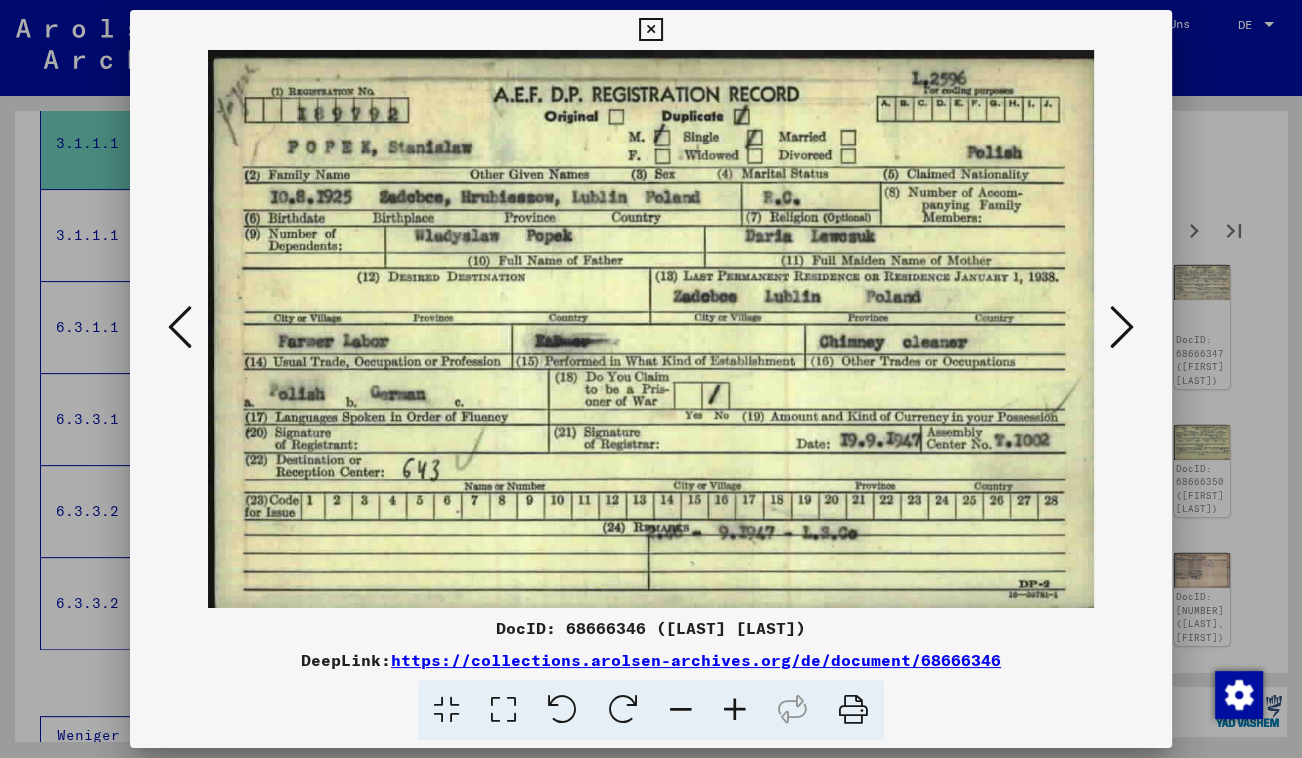 click at bounding box center [180, 327] 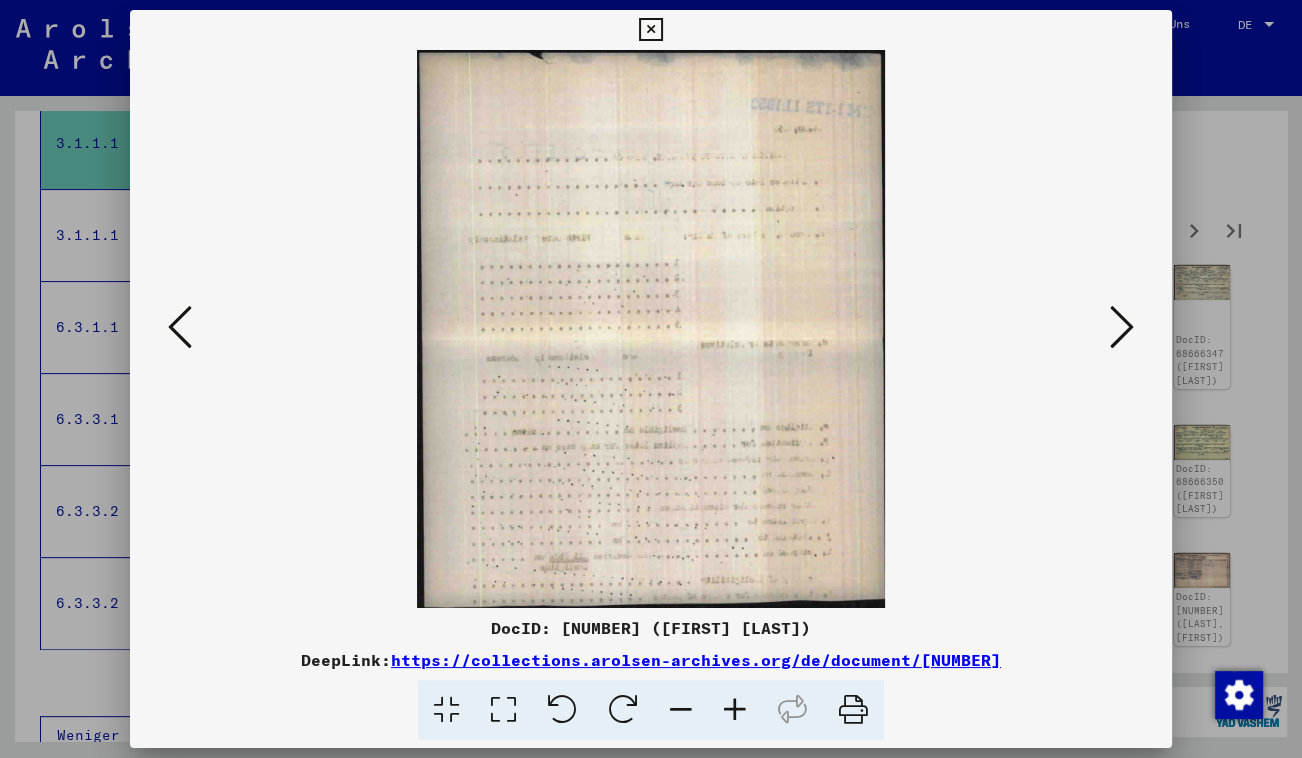 click at bounding box center [180, 327] 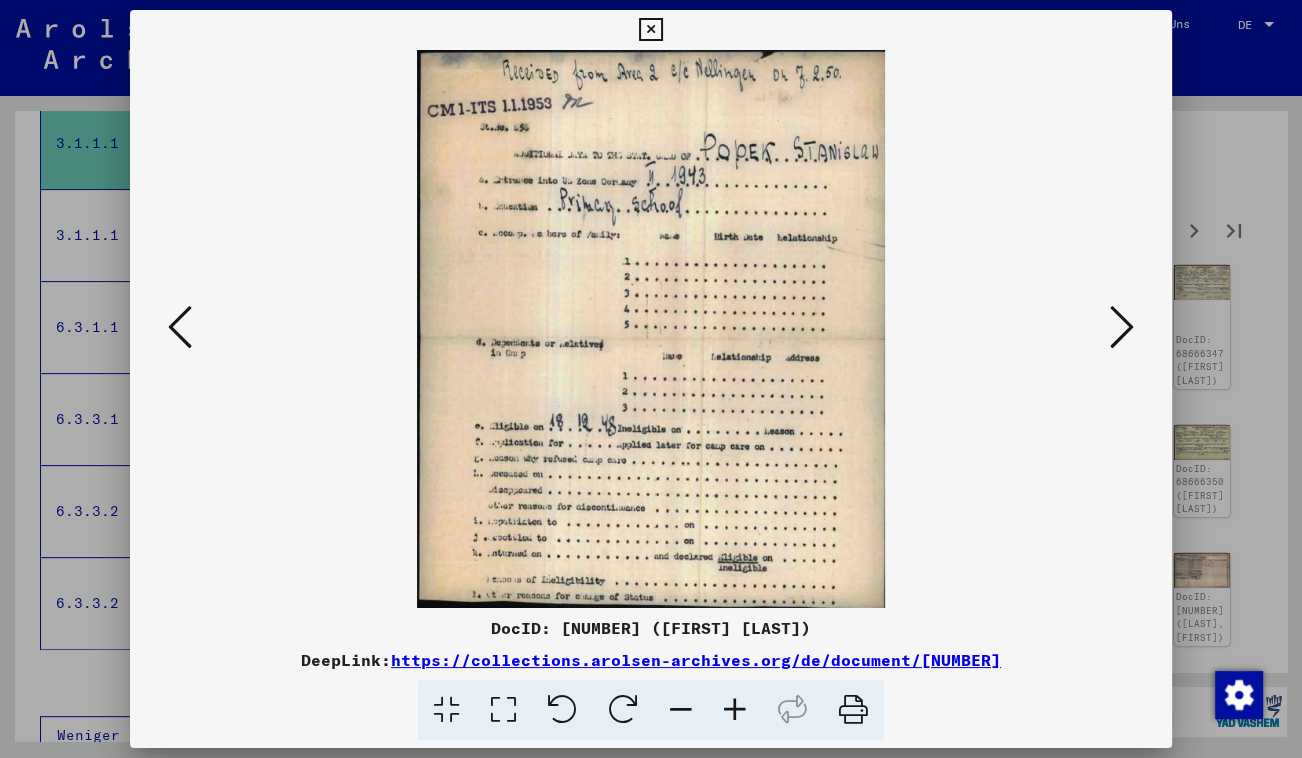 click at bounding box center (180, 327) 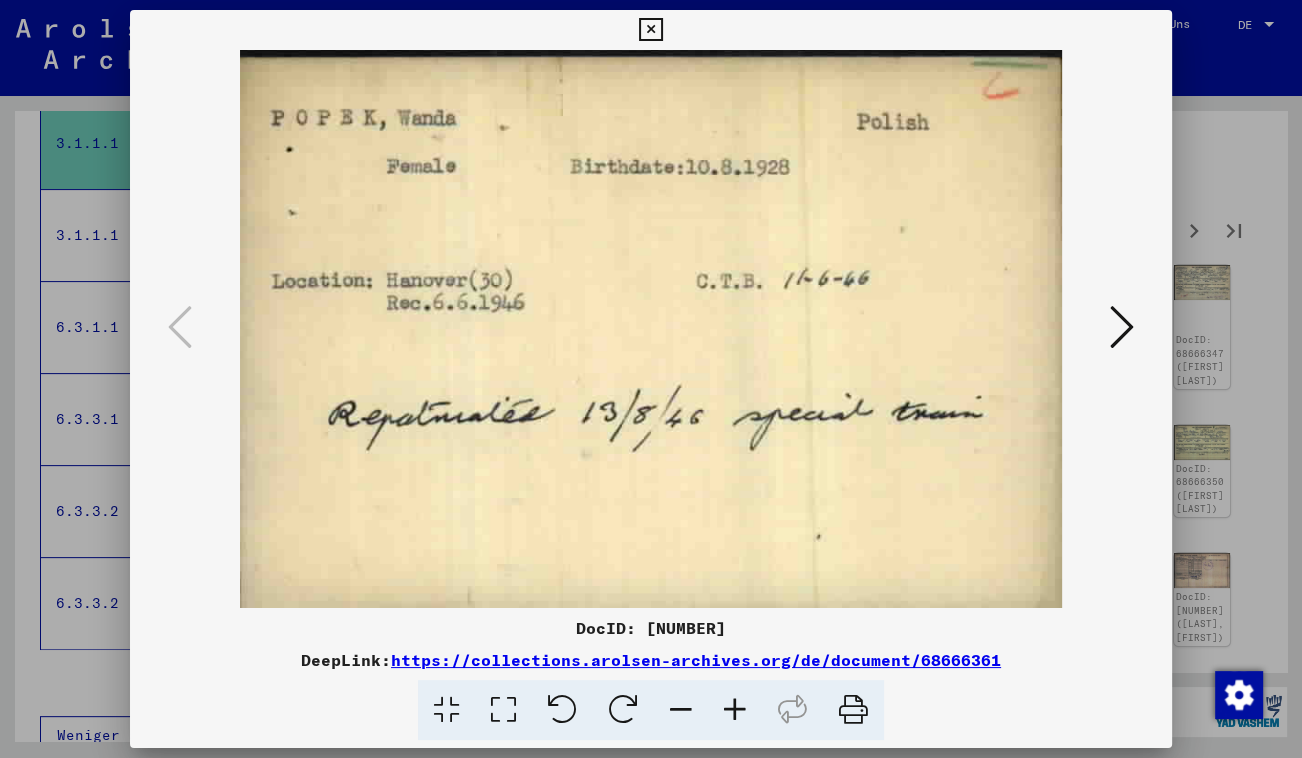 click at bounding box center [1122, 327] 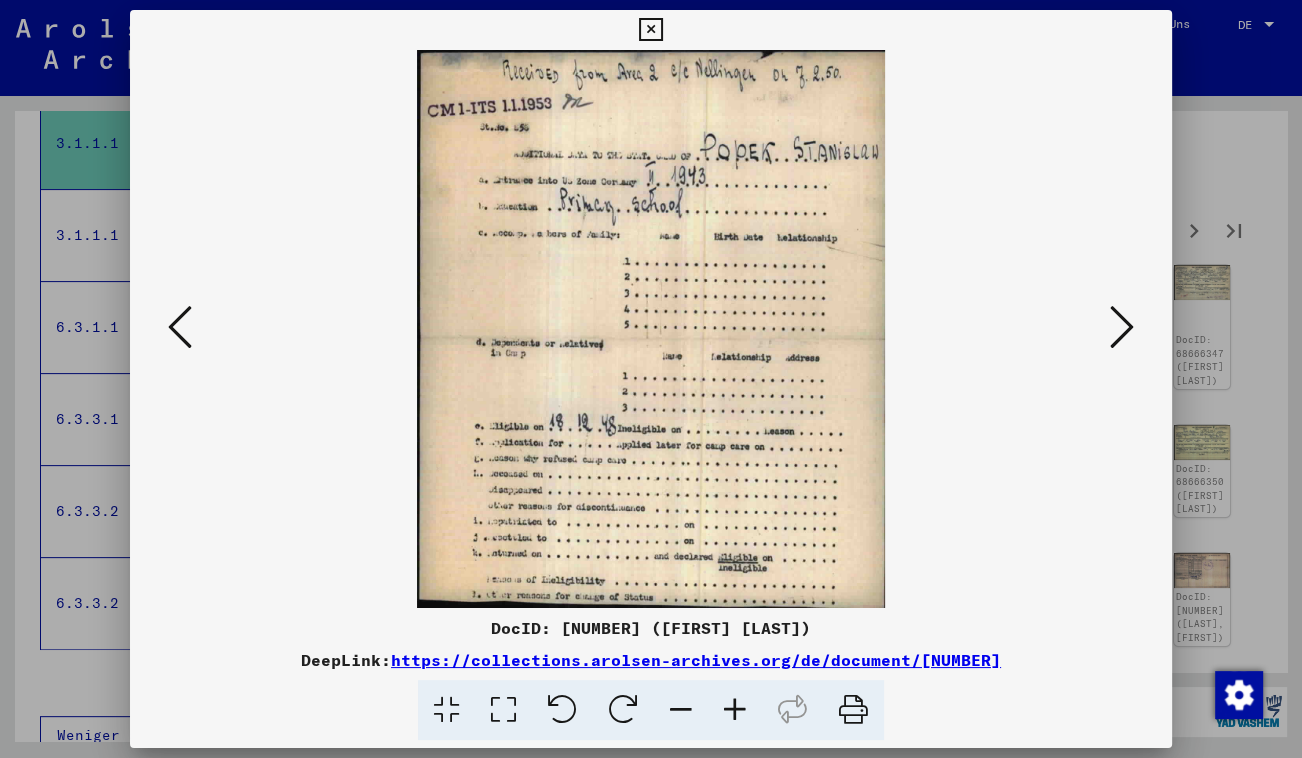 click at bounding box center [1122, 327] 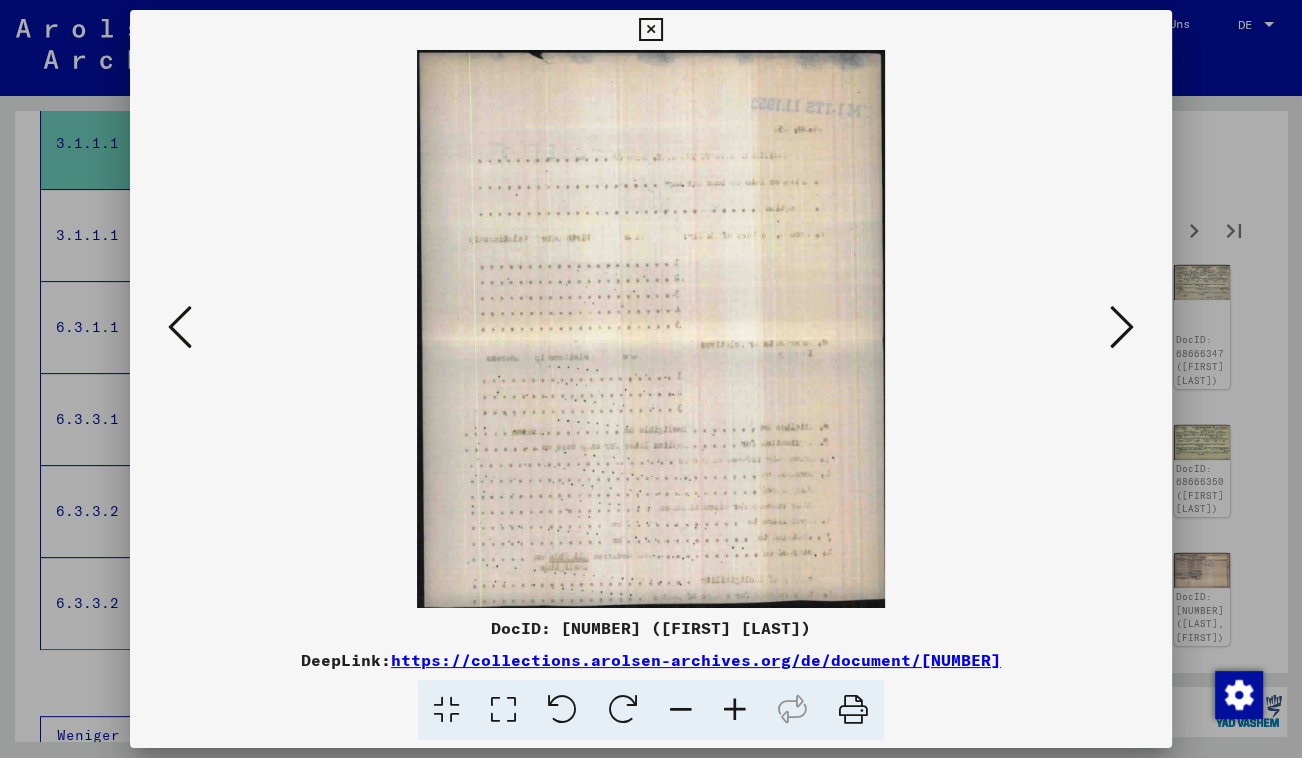 click at bounding box center (1122, 327) 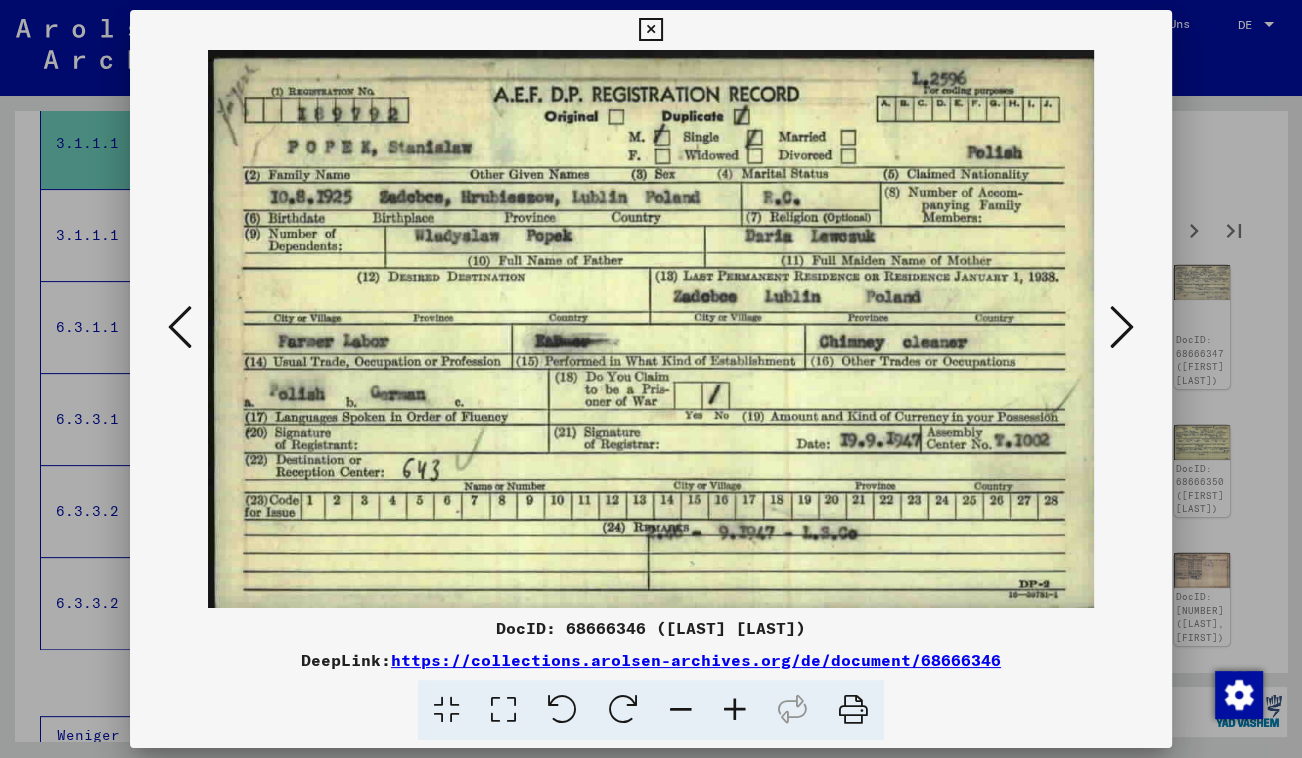 click at bounding box center [1122, 327] 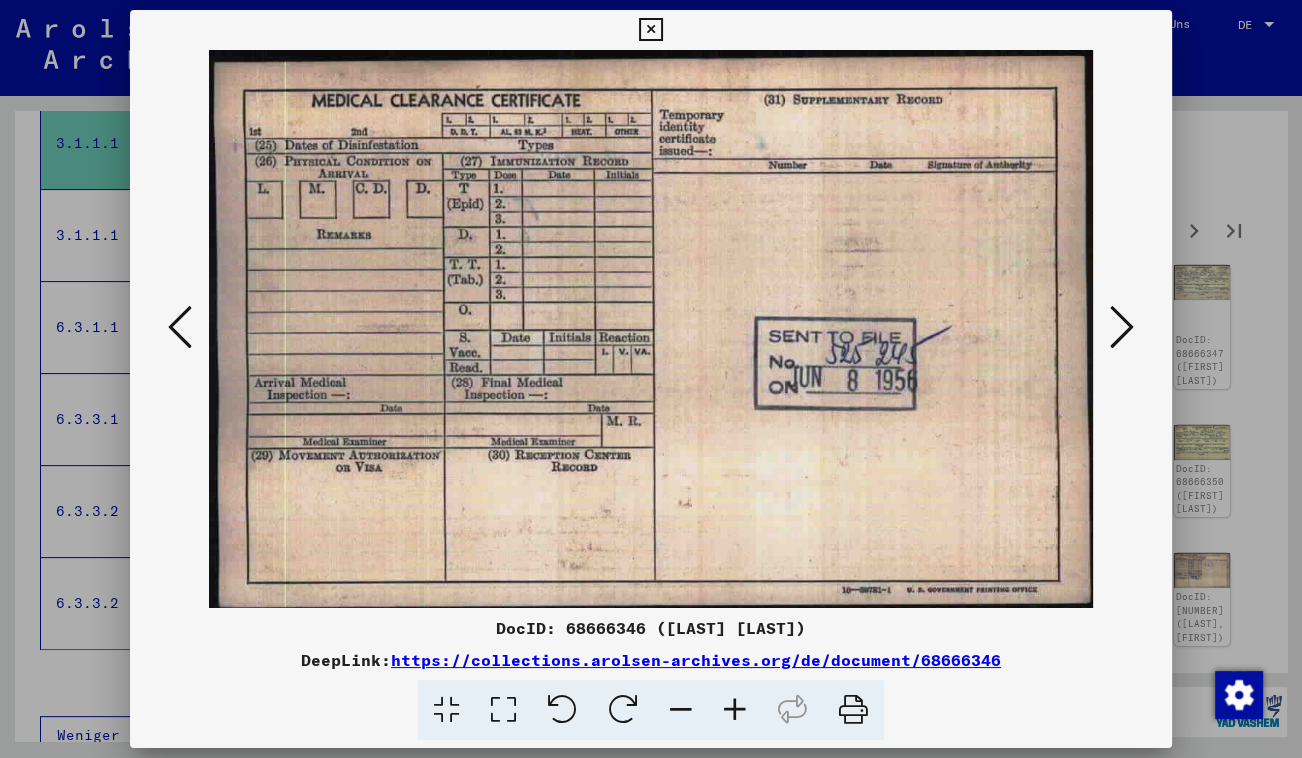 click at bounding box center (1122, 327) 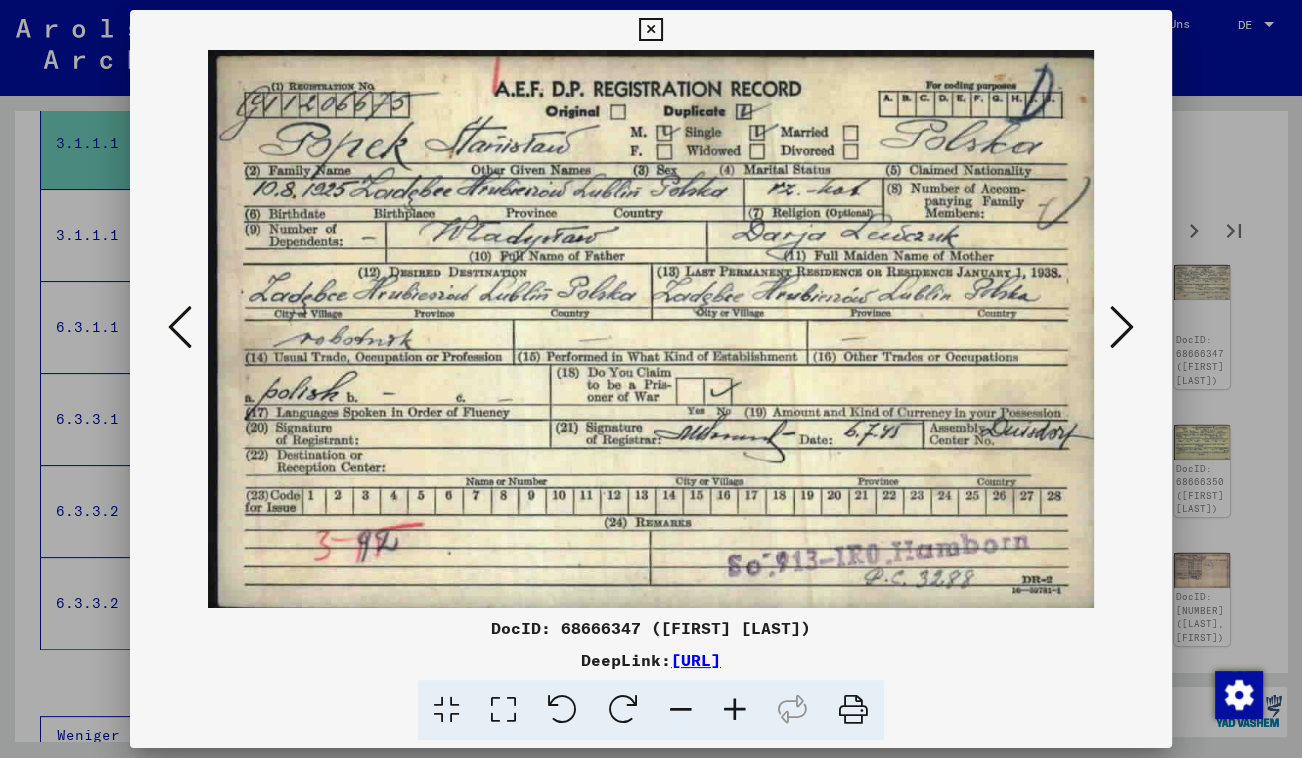 click at bounding box center (1122, 327) 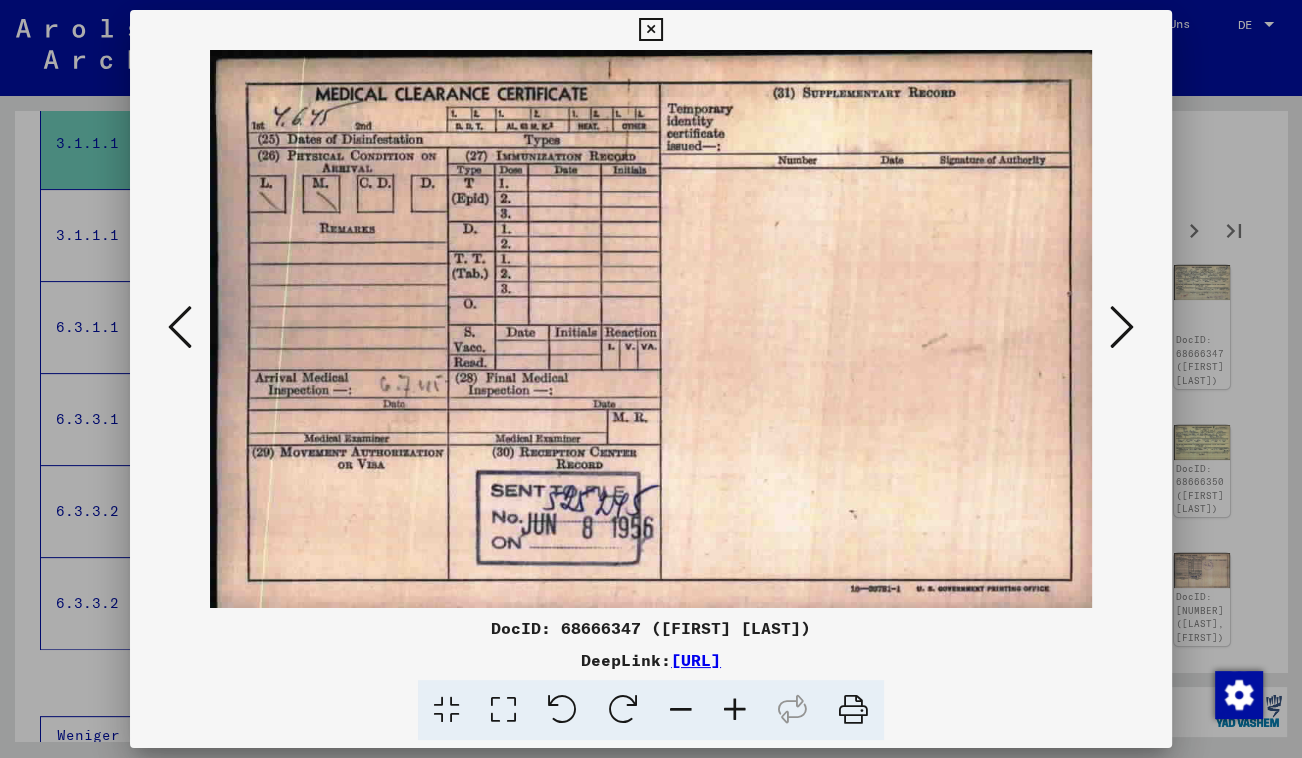 click at bounding box center (1122, 327) 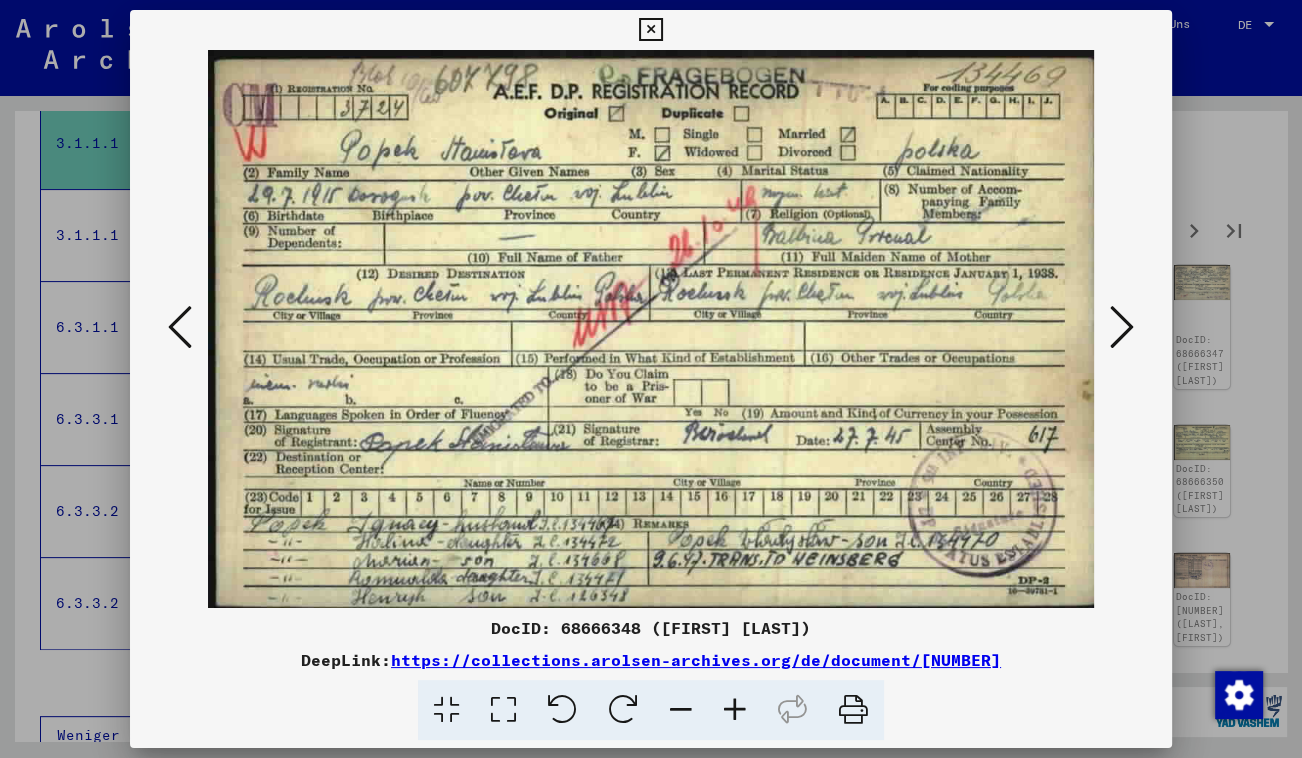 click at bounding box center (1122, 327) 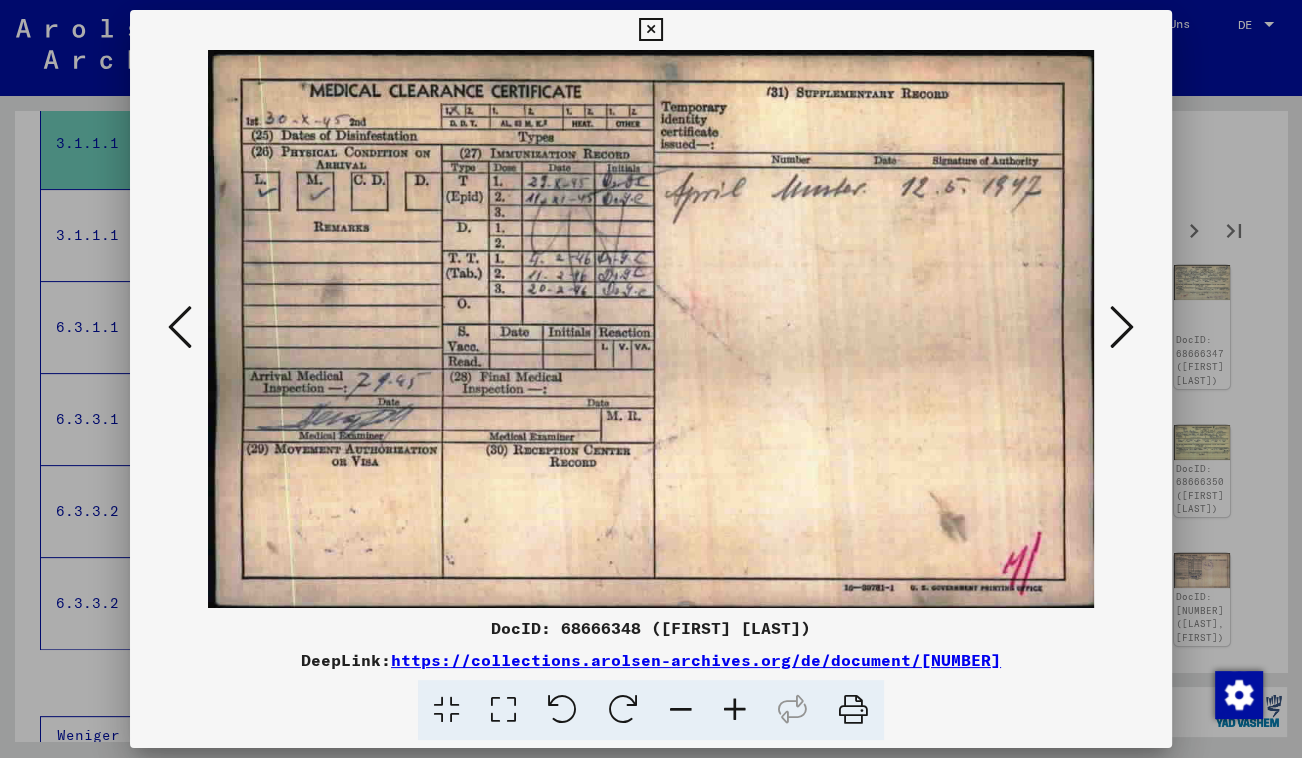 click at bounding box center [1122, 327] 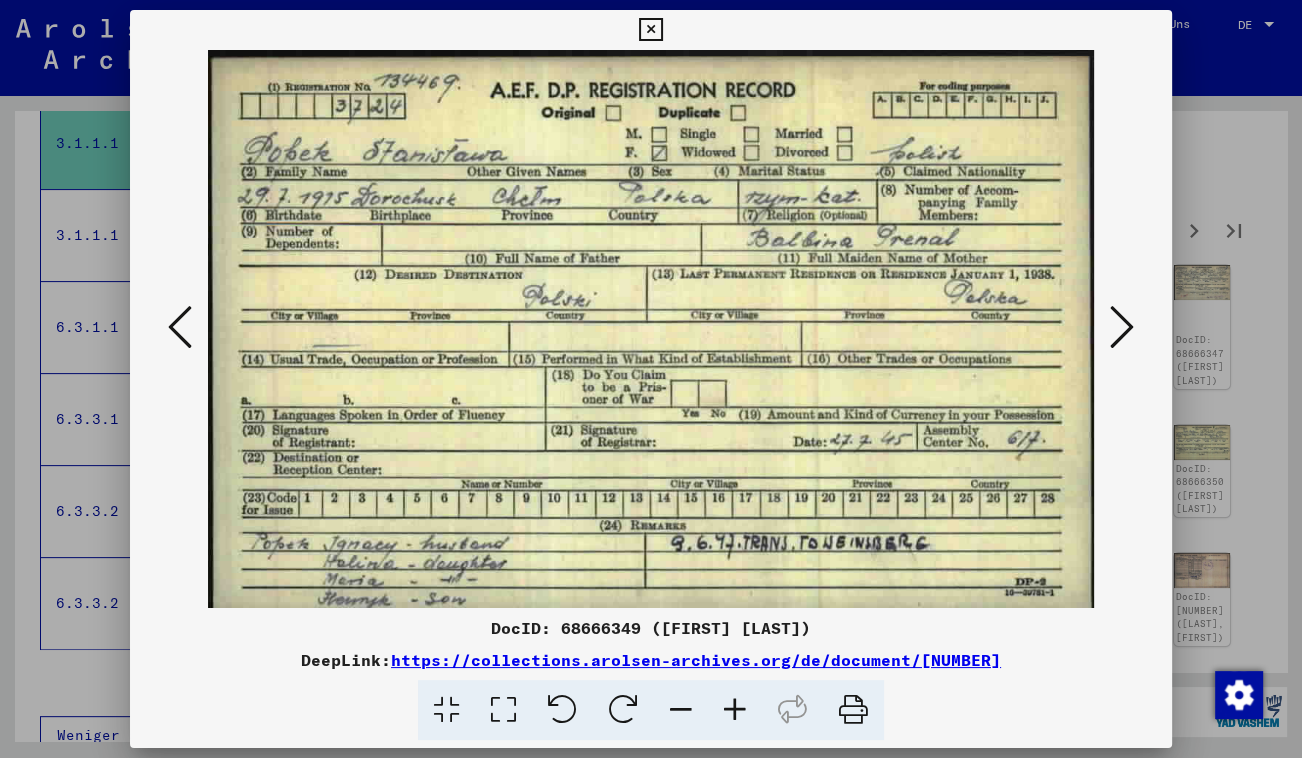 click at bounding box center [1122, 327] 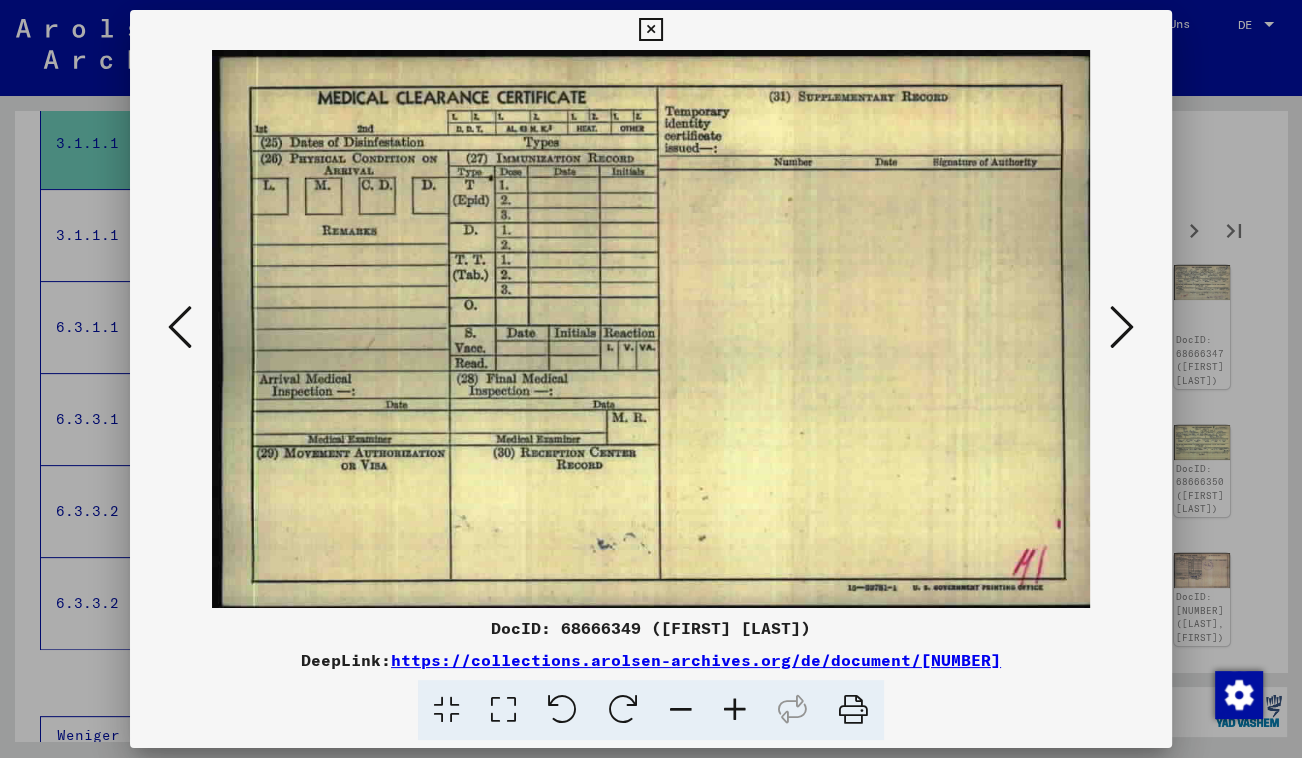 click at bounding box center (1122, 327) 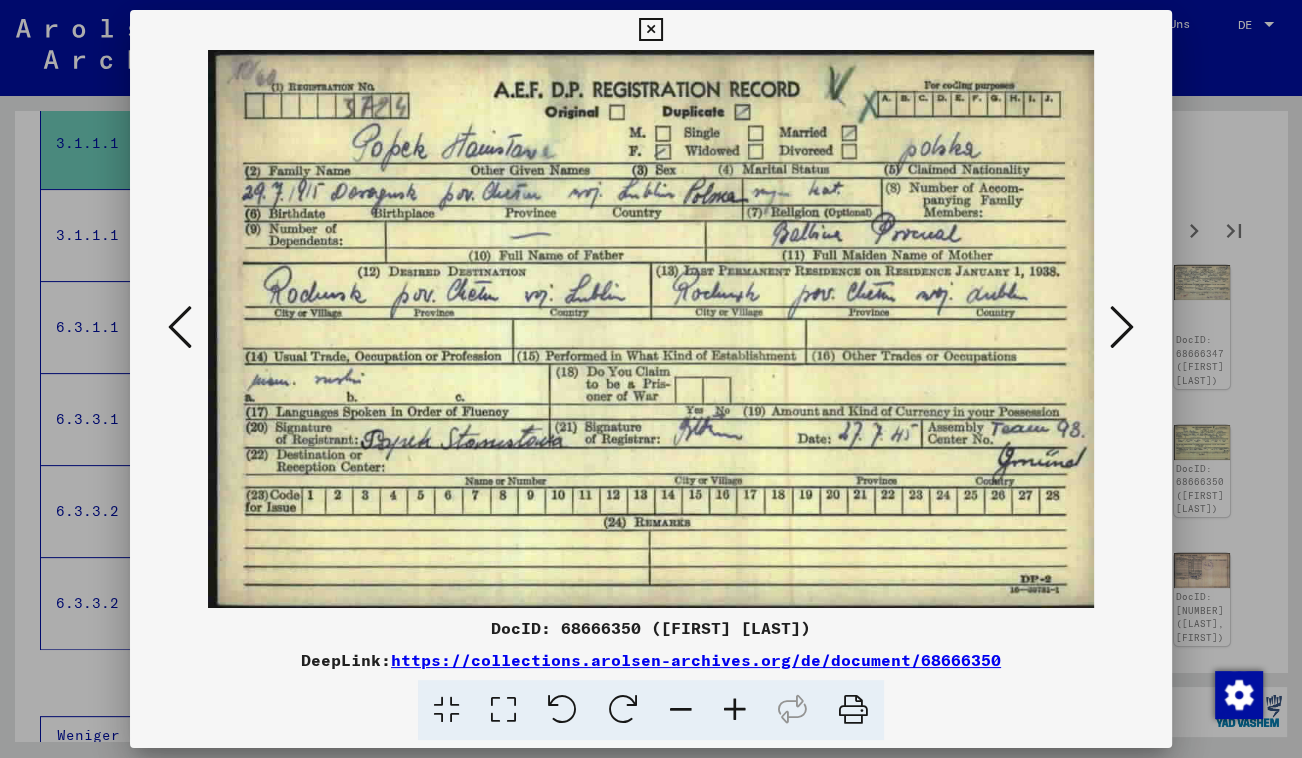 click at bounding box center [1122, 327] 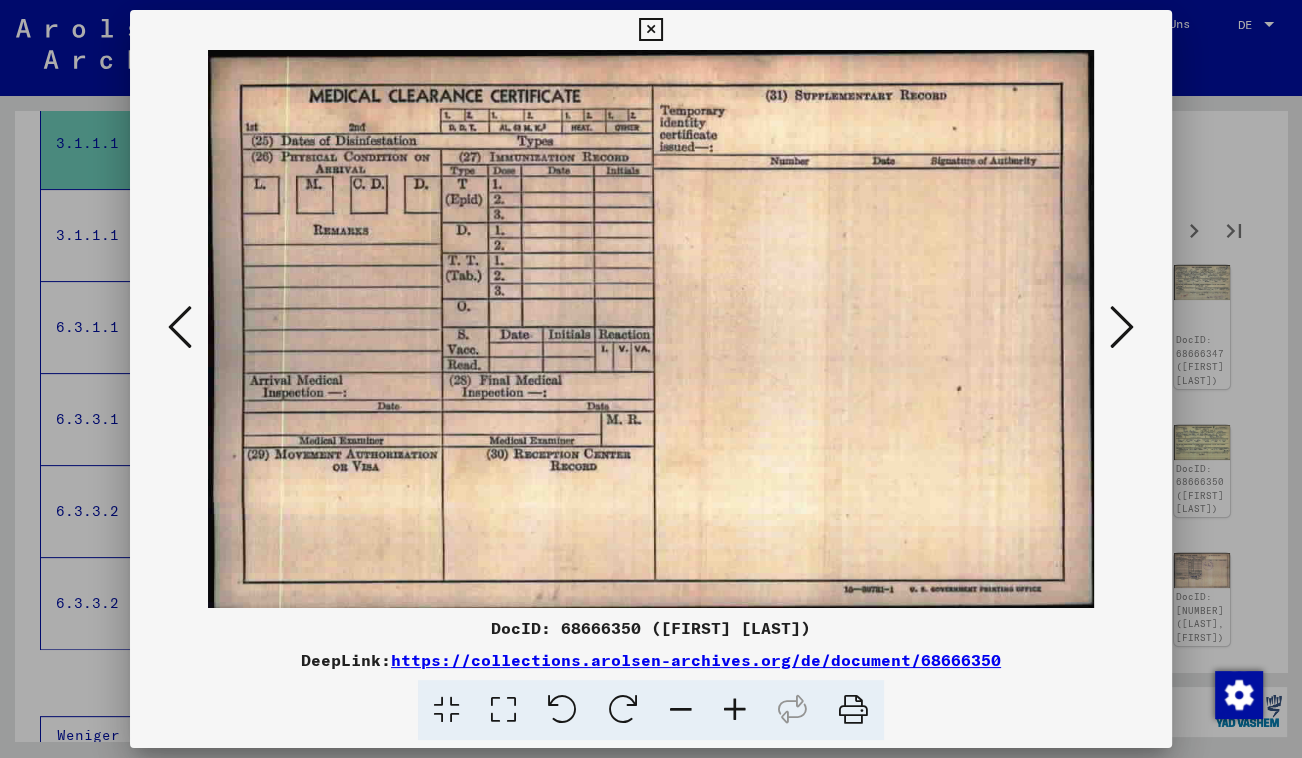 click at bounding box center [1122, 327] 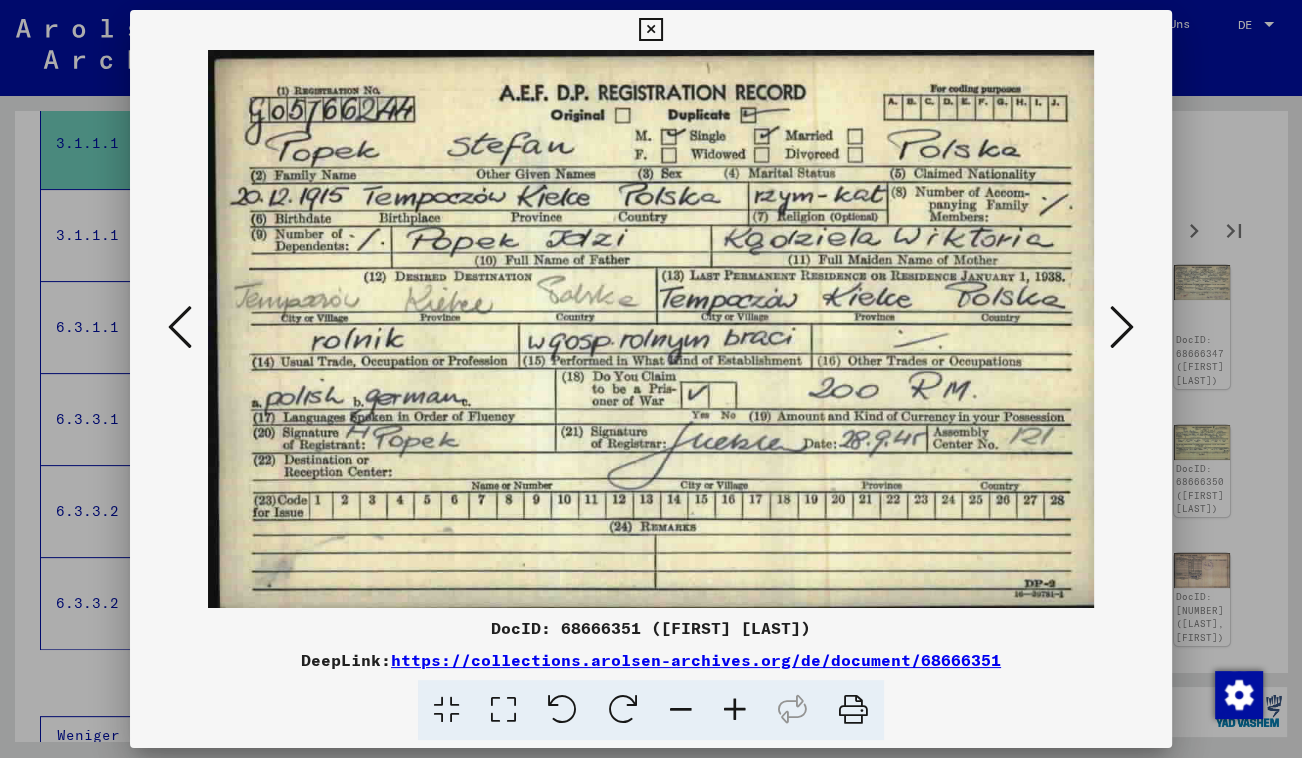 click at bounding box center (1122, 327) 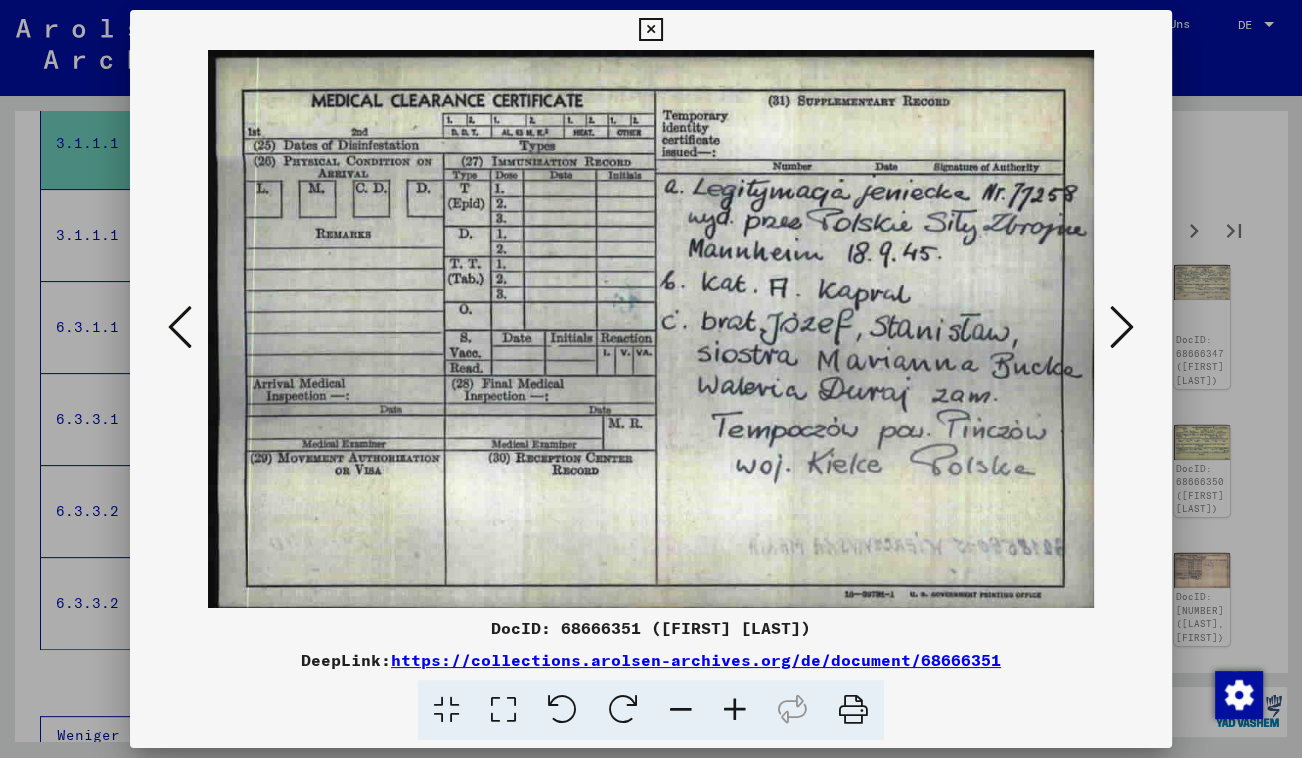 click at bounding box center [1122, 327] 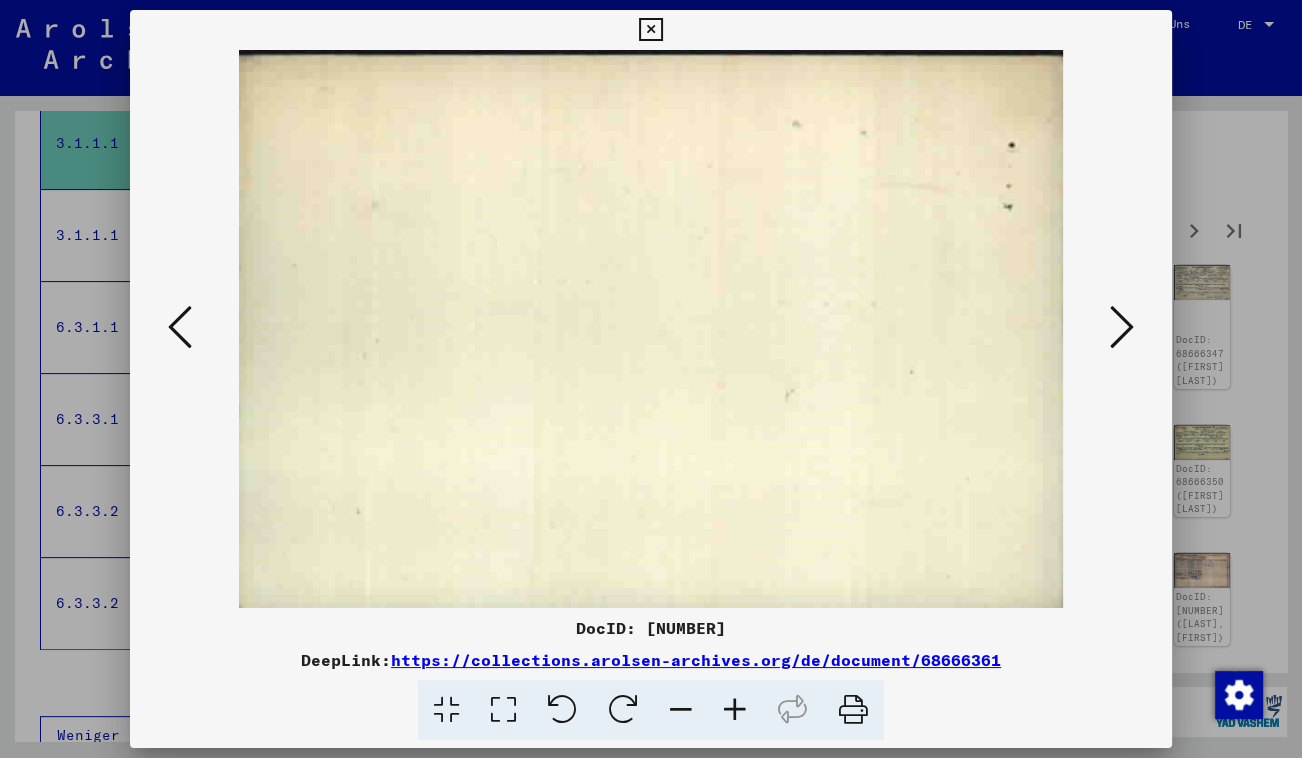 click at bounding box center (1122, 327) 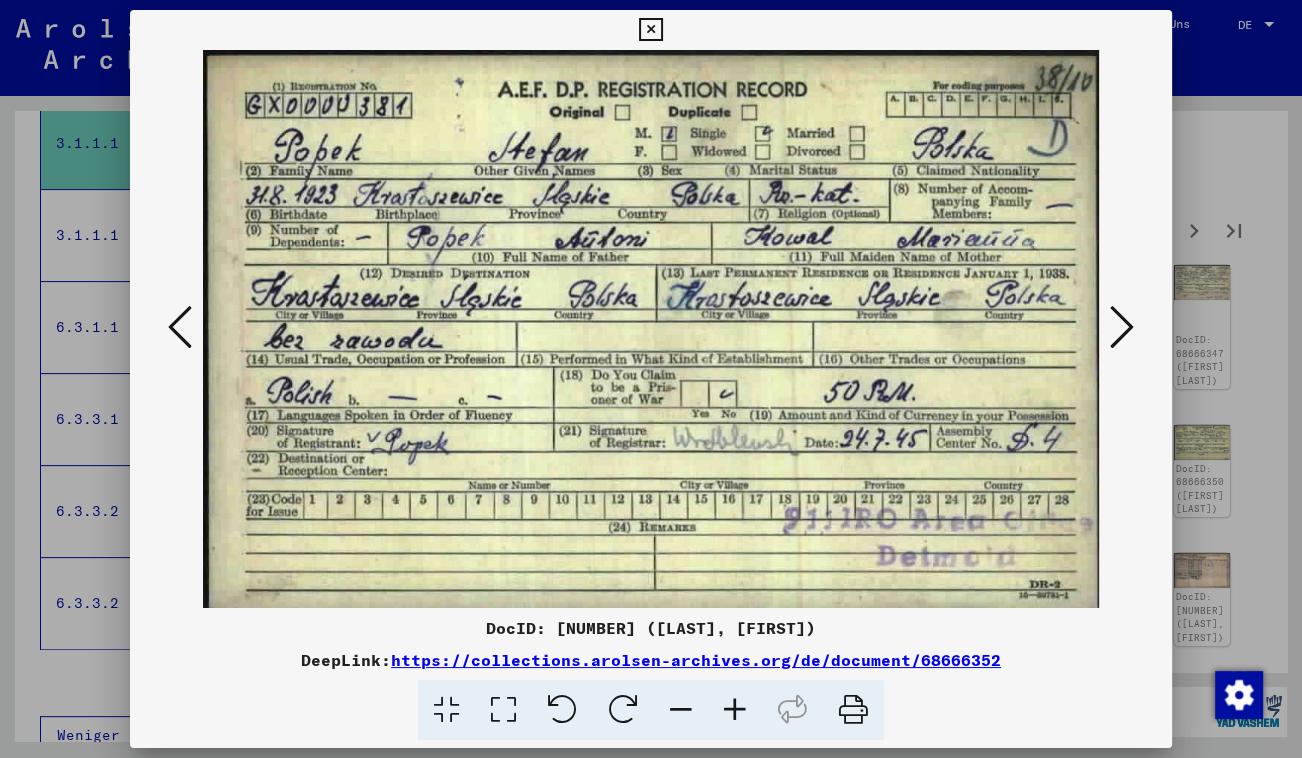 click at bounding box center (1122, 327) 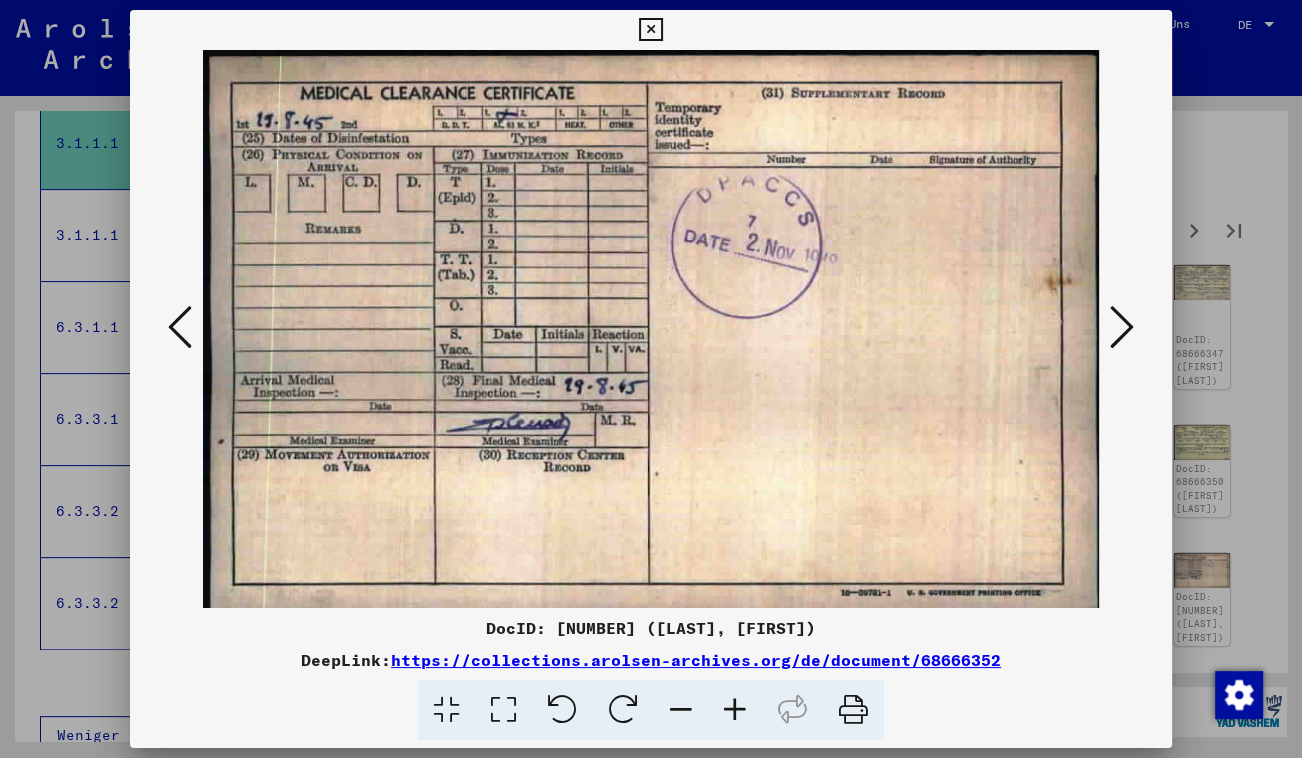 click at bounding box center (1122, 327) 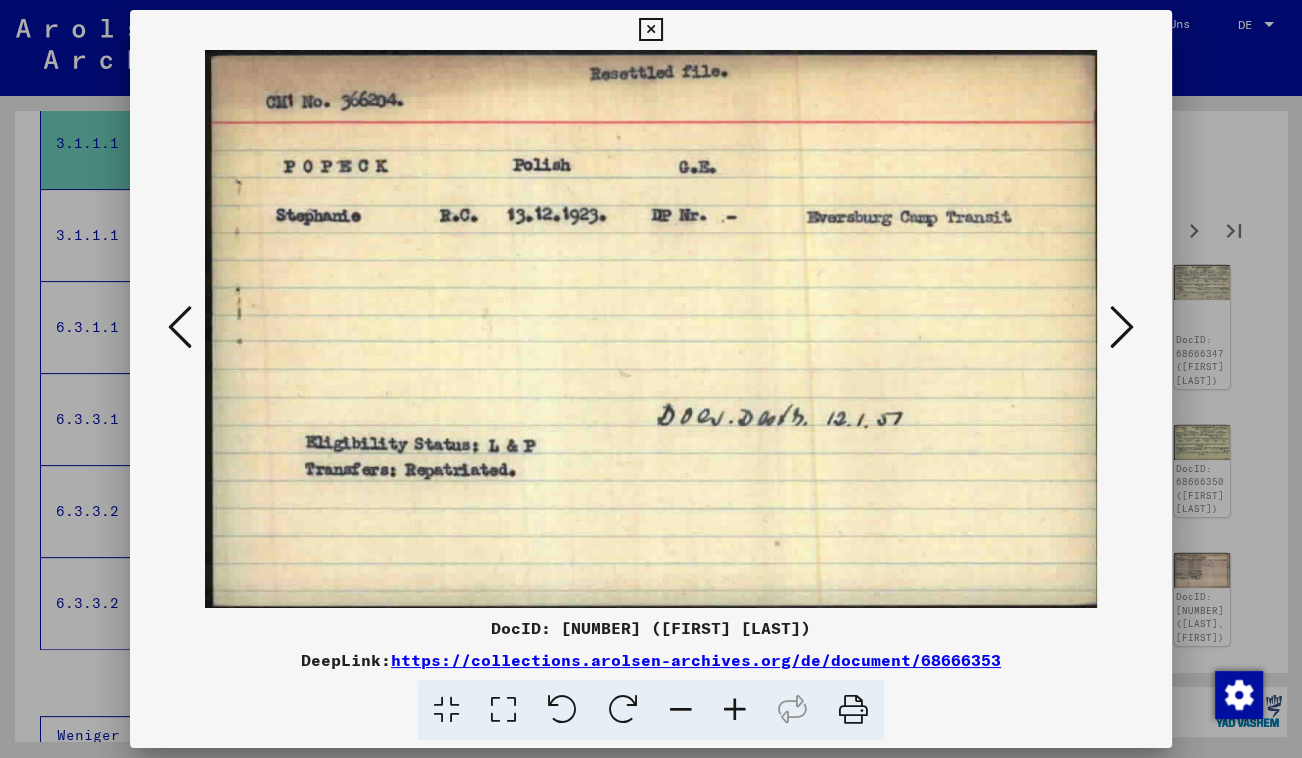 click at bounding box center [1122, 327] 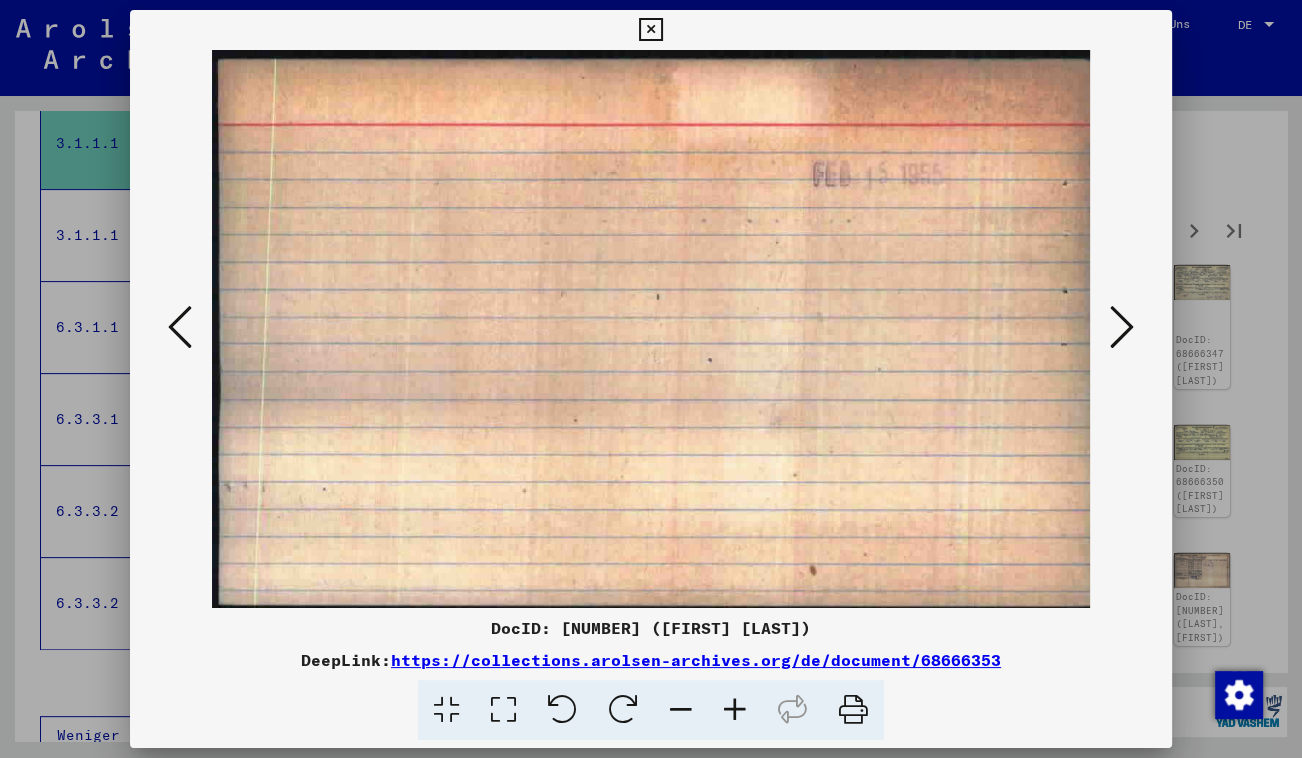 click at bounding box center (1122, 327) 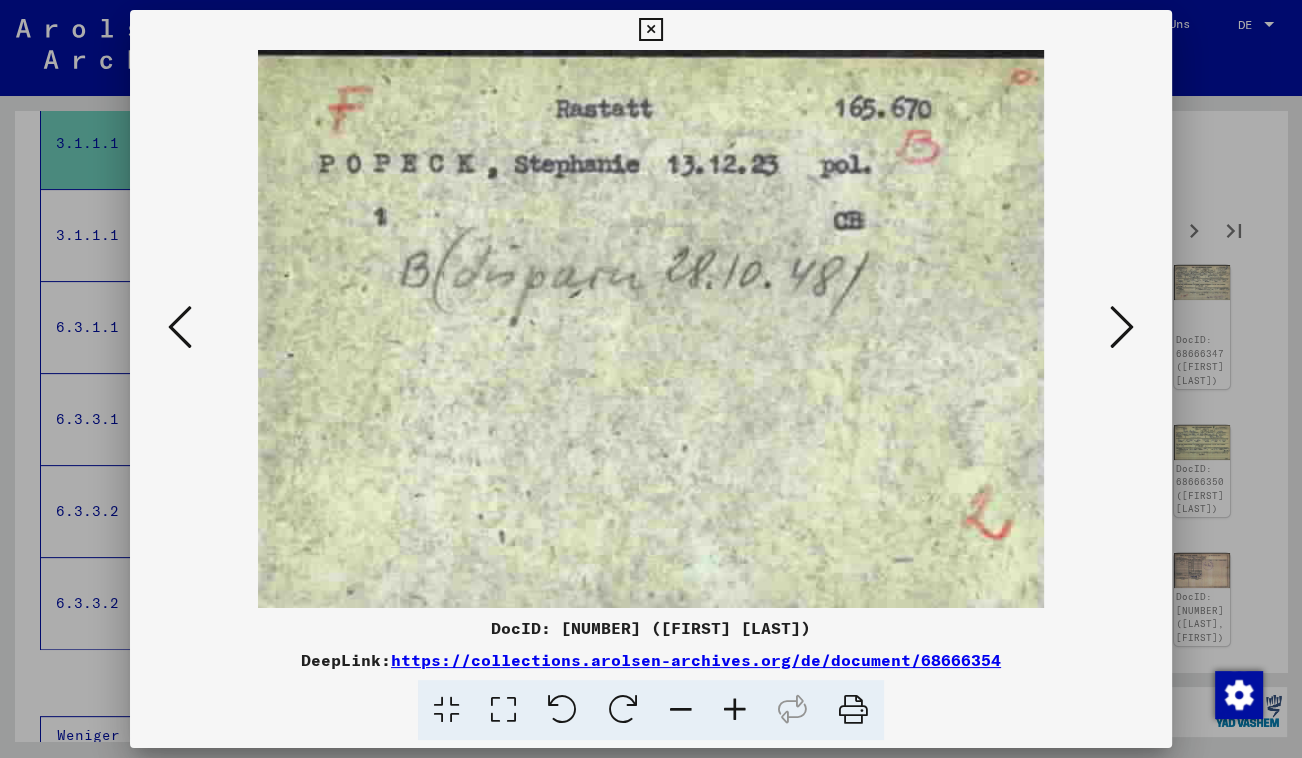 click at bounding box center [1122, 327] 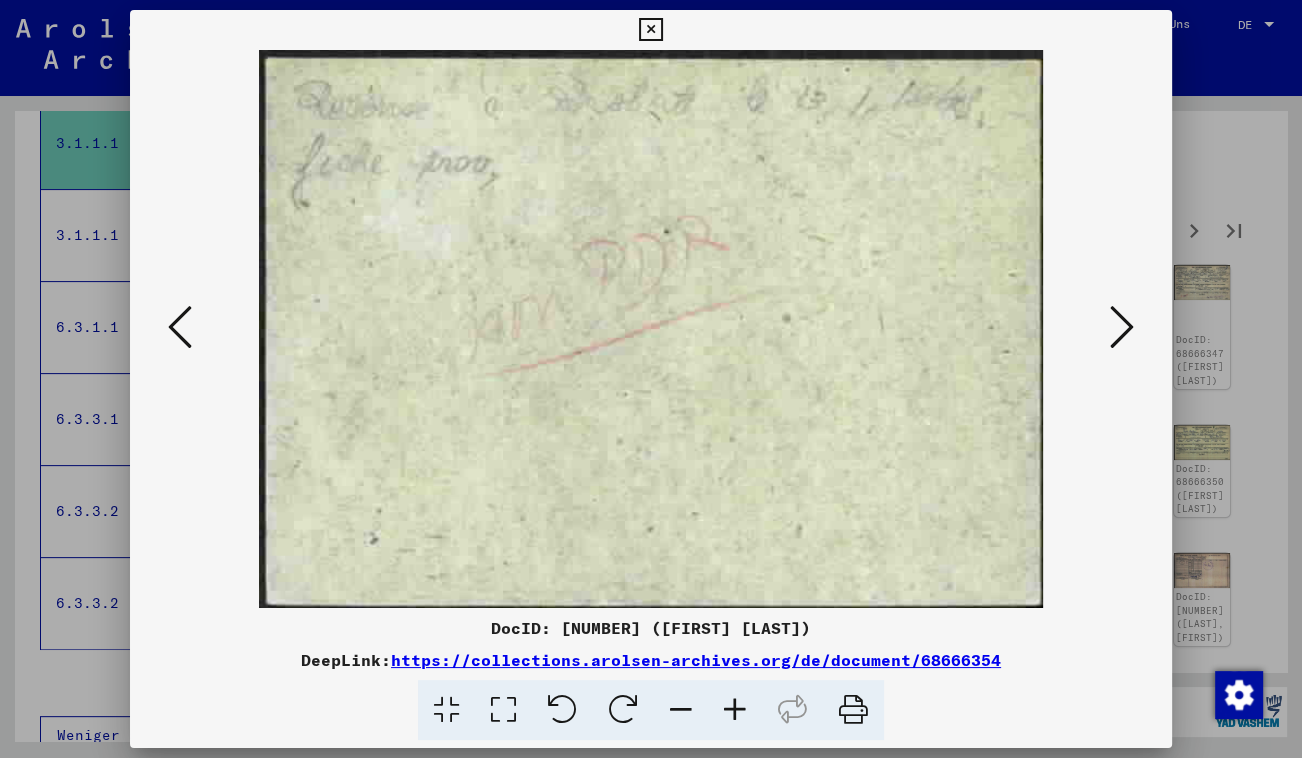 click at bounding box center (1122, 327) 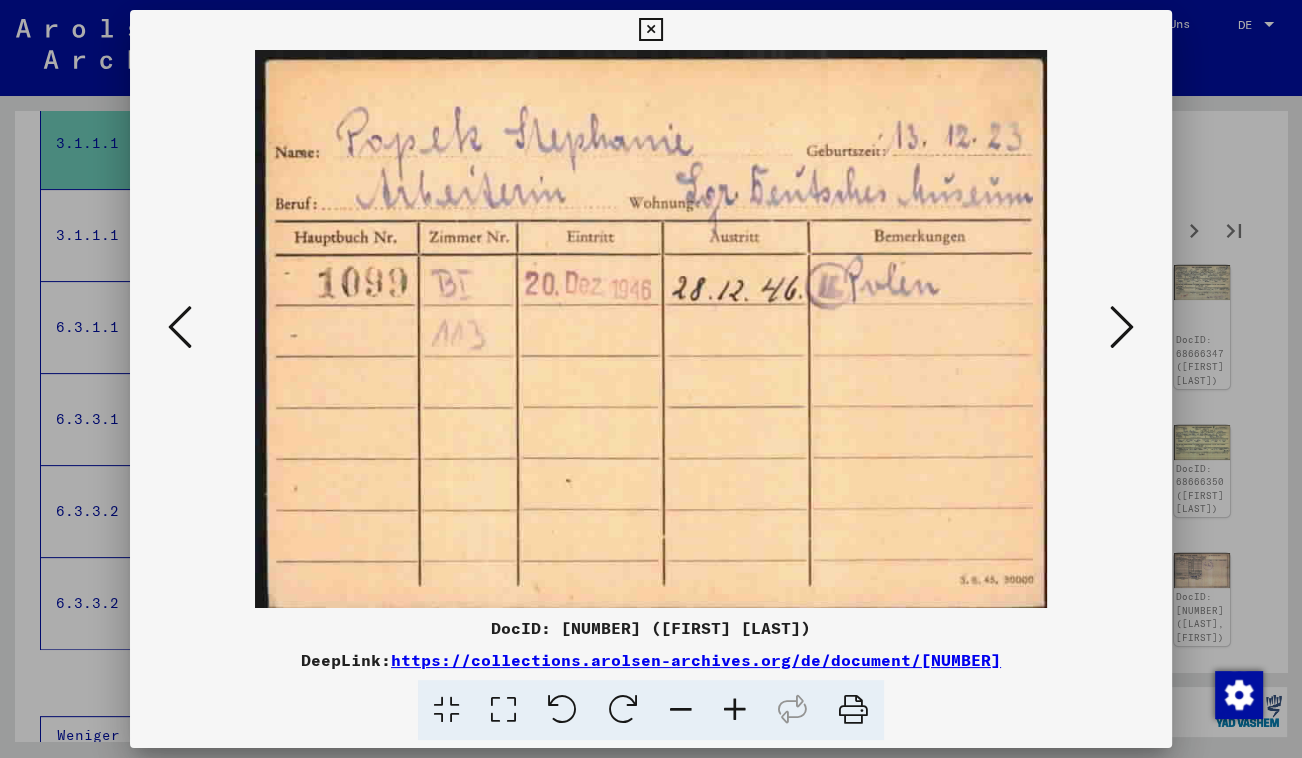 click at bounding box center [1122, 327] 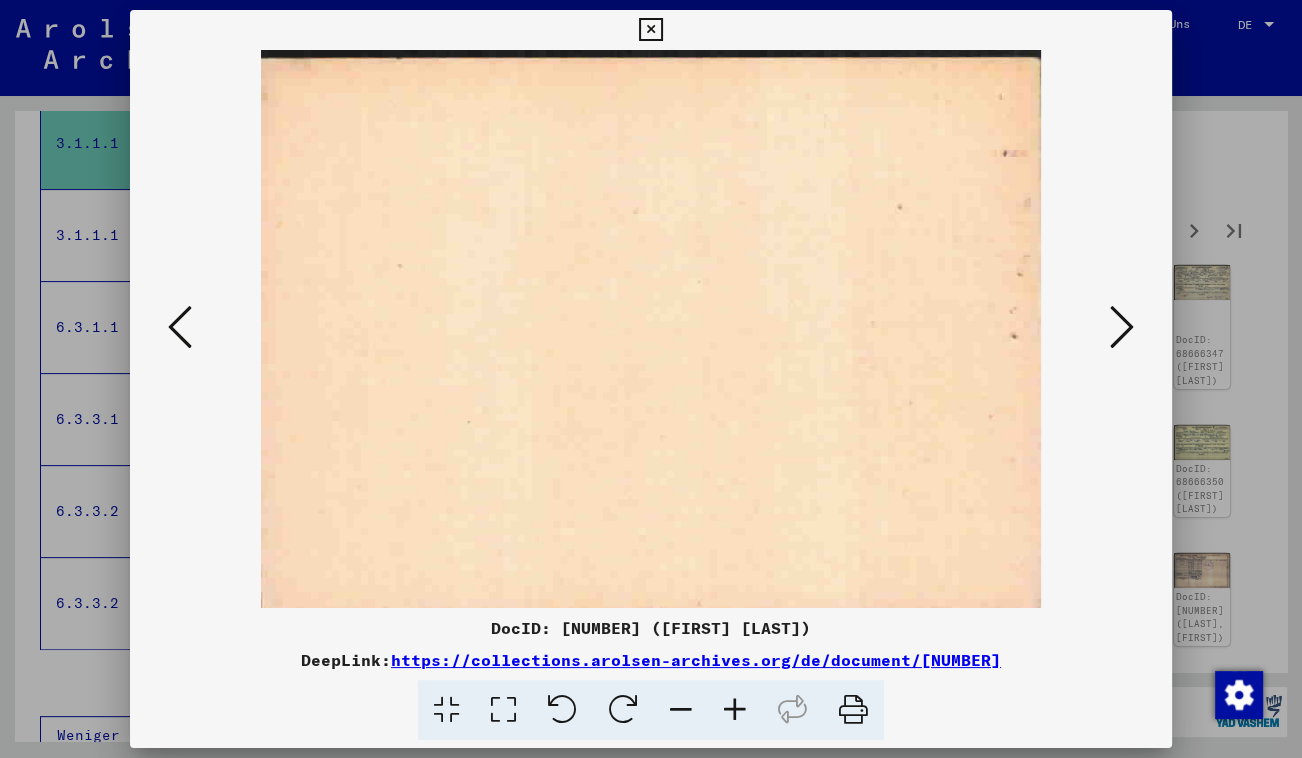 click at bounding box center (1122, 327) 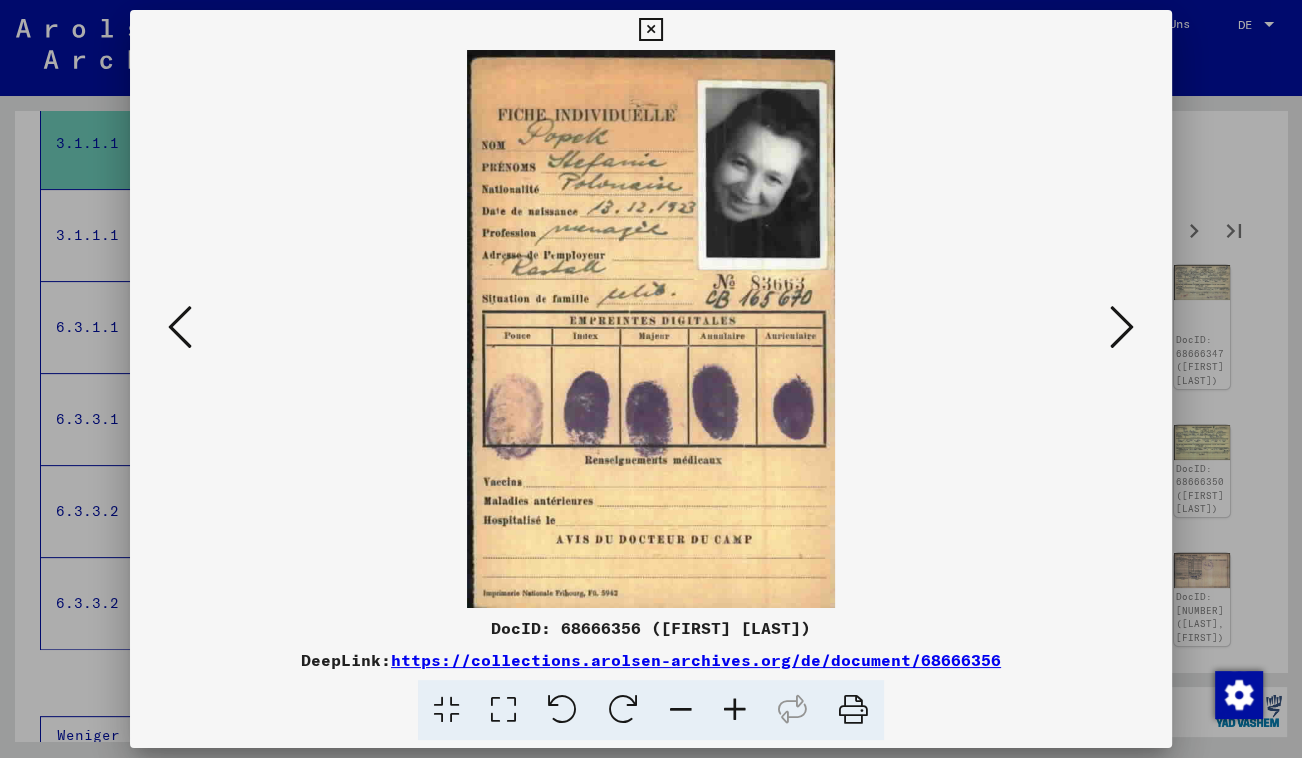 click at bounding box center (1122, 327) 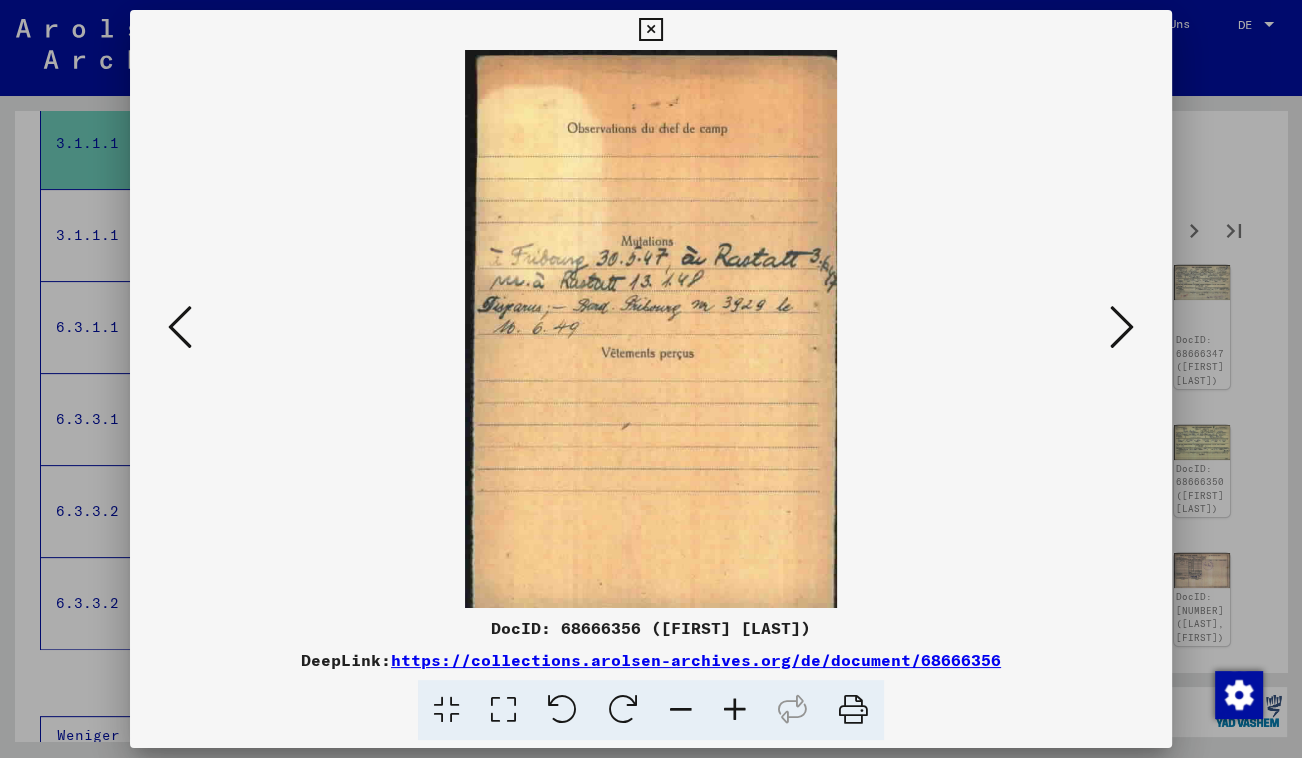 click at bounding box center (1122, 327) 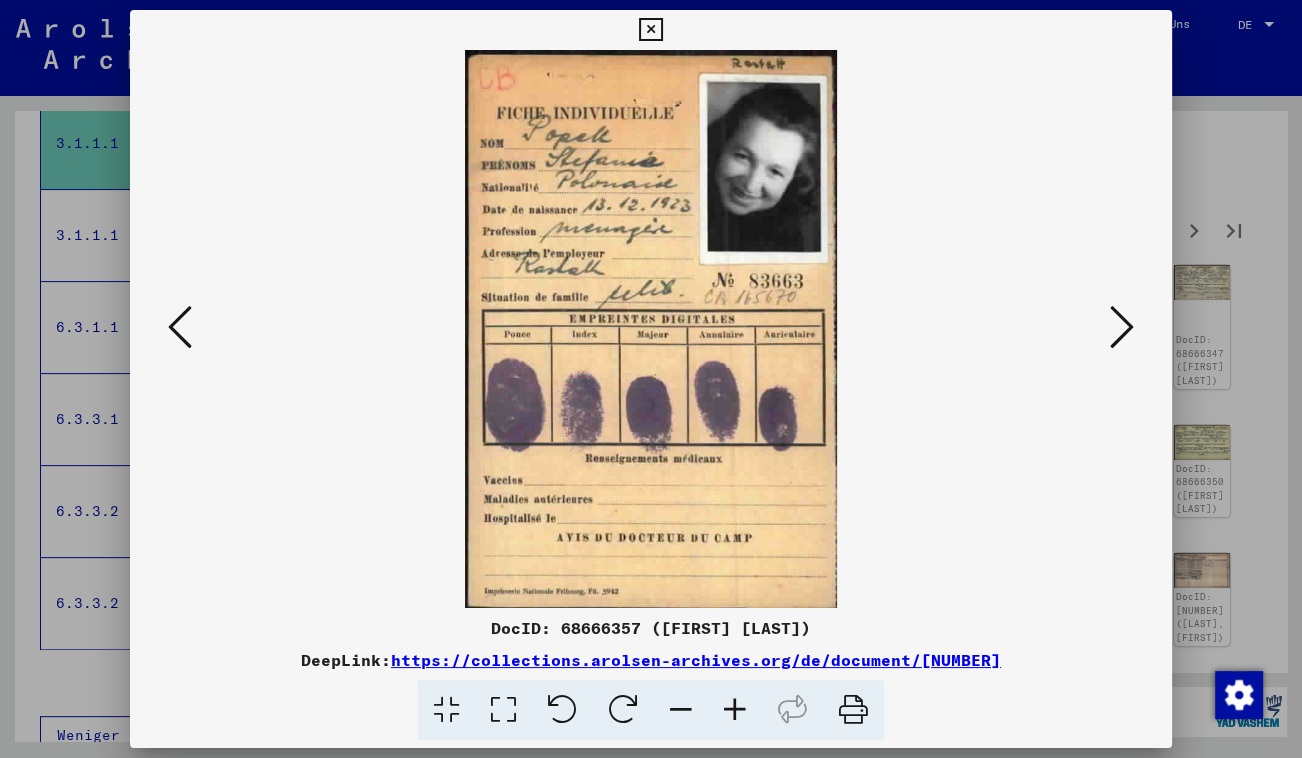 click at bounding box center (1122, 327) 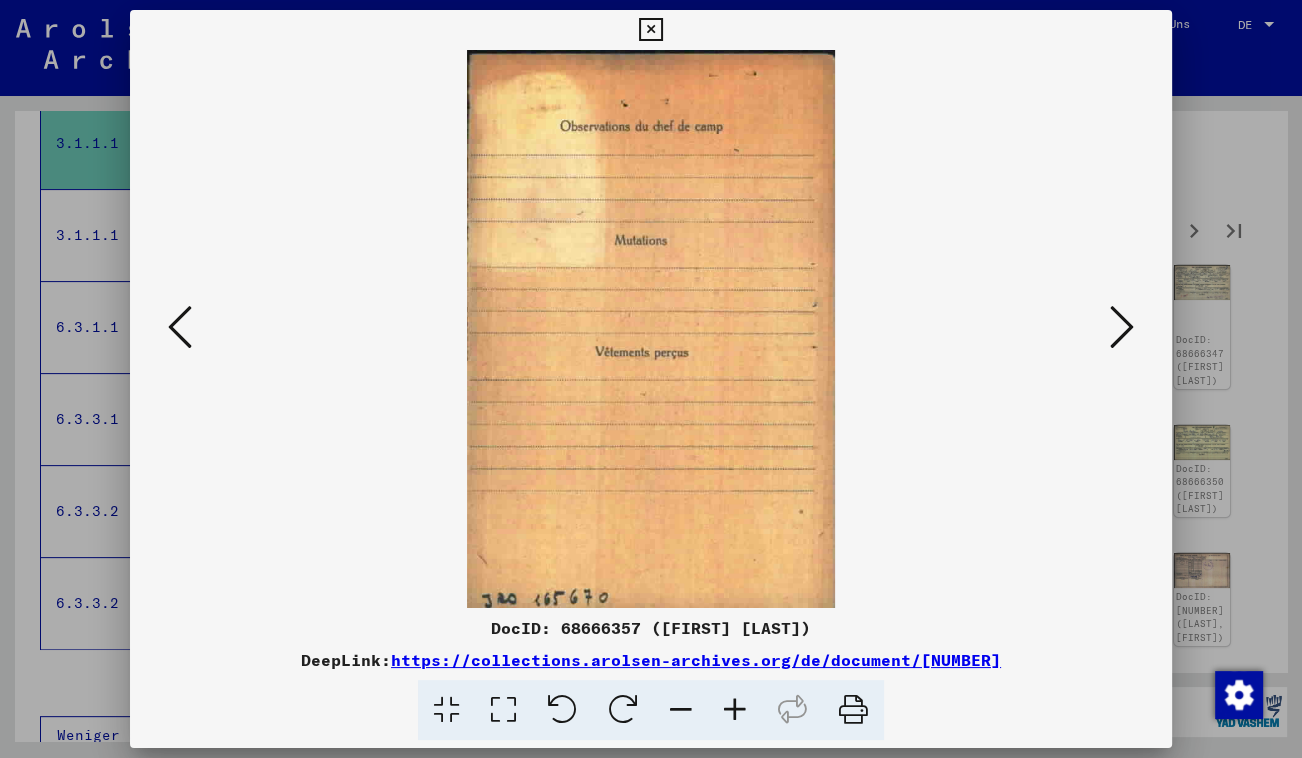 click at bounding box center (1122, 327) 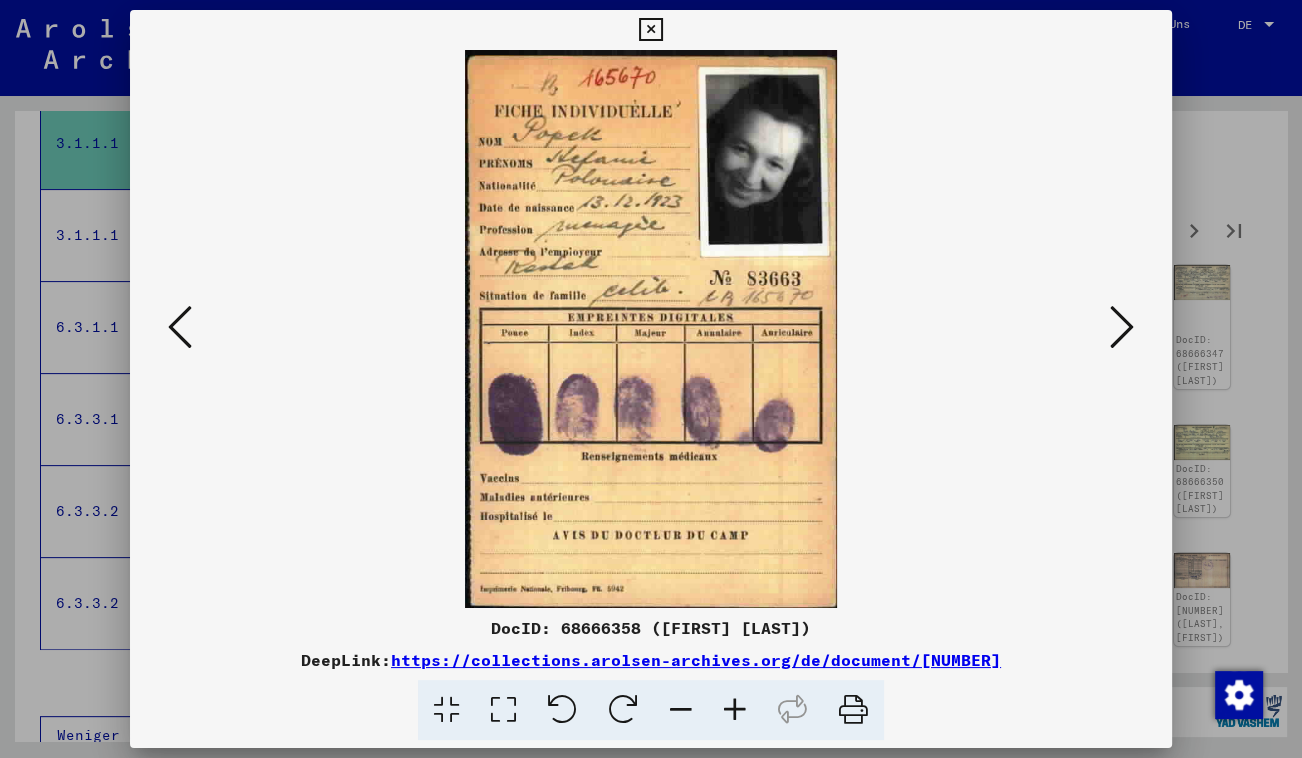 click at bounding box center [1122, 327] 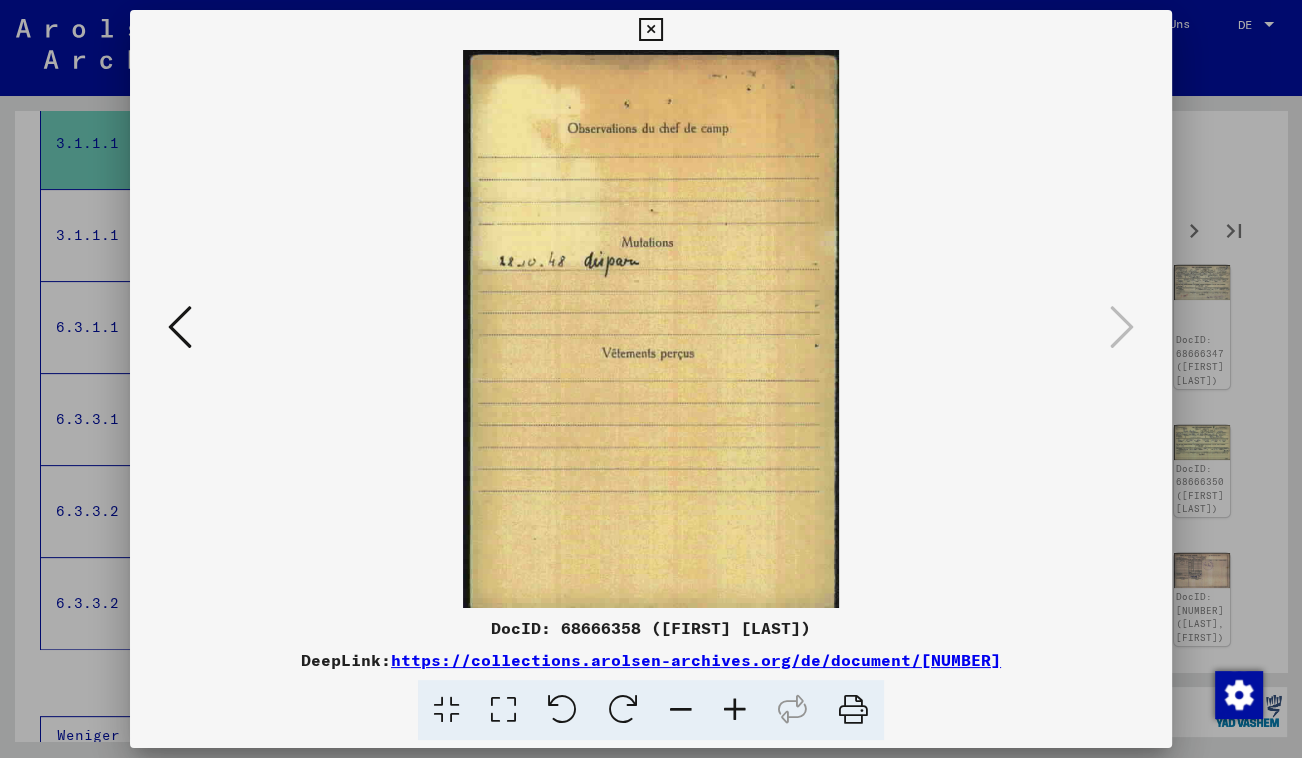 click at bounding box center [650, 30] 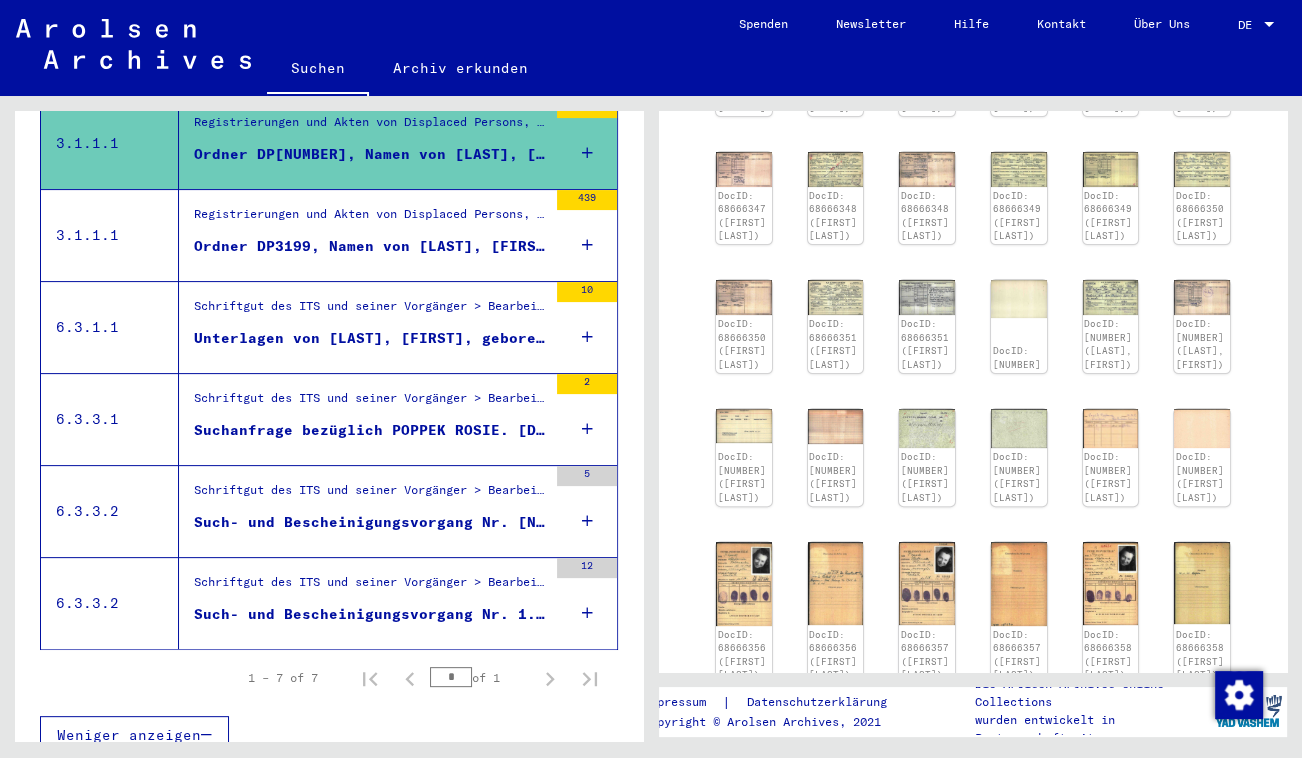 scroll, scrollTop: 727, scrollLeft: 0, axis: vertical 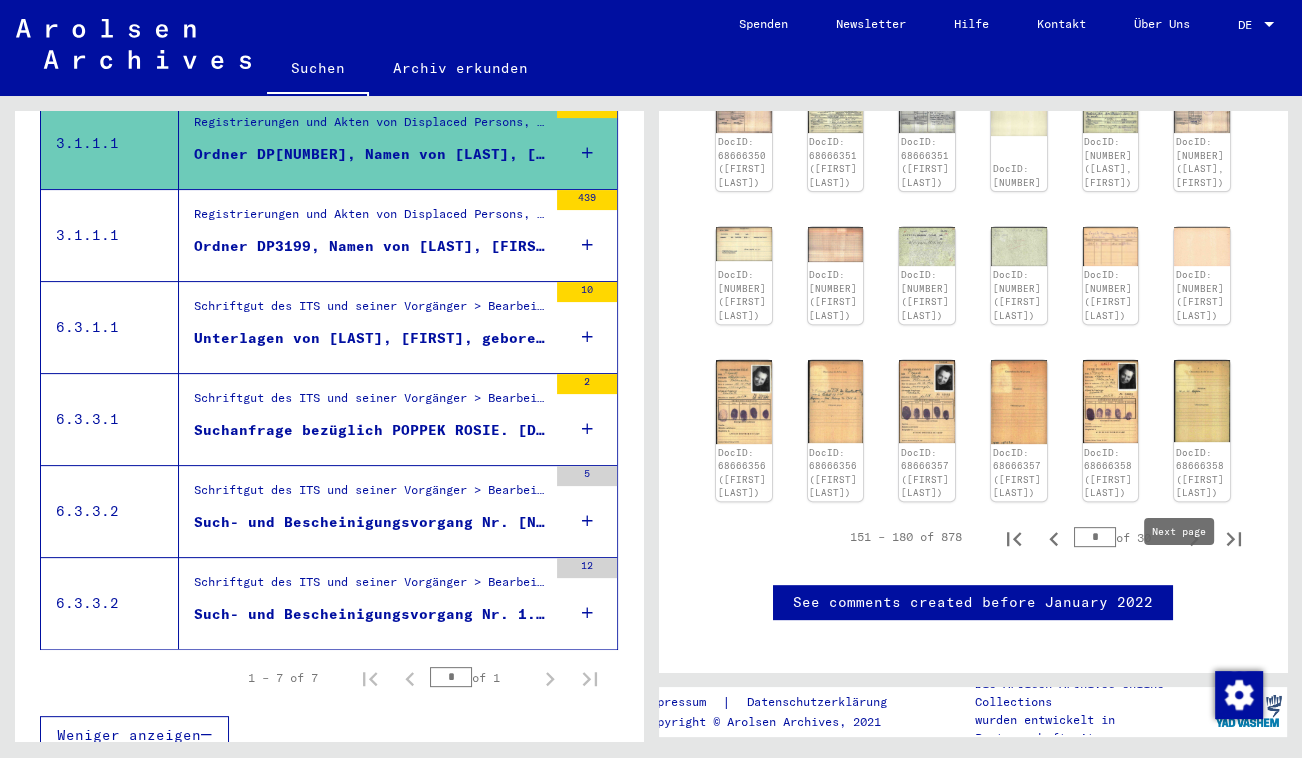 click 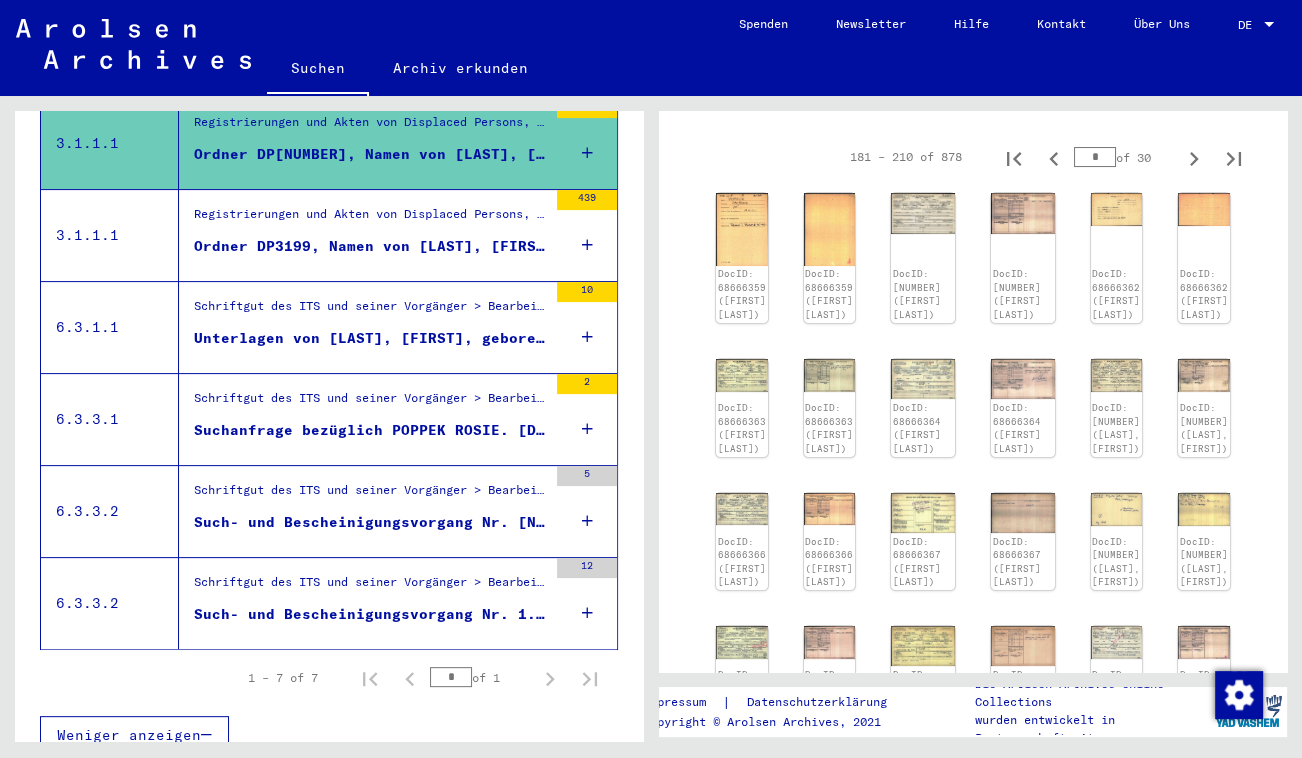 scroll, scrollTop: 272, scrollLeft: 0, axis: vertical 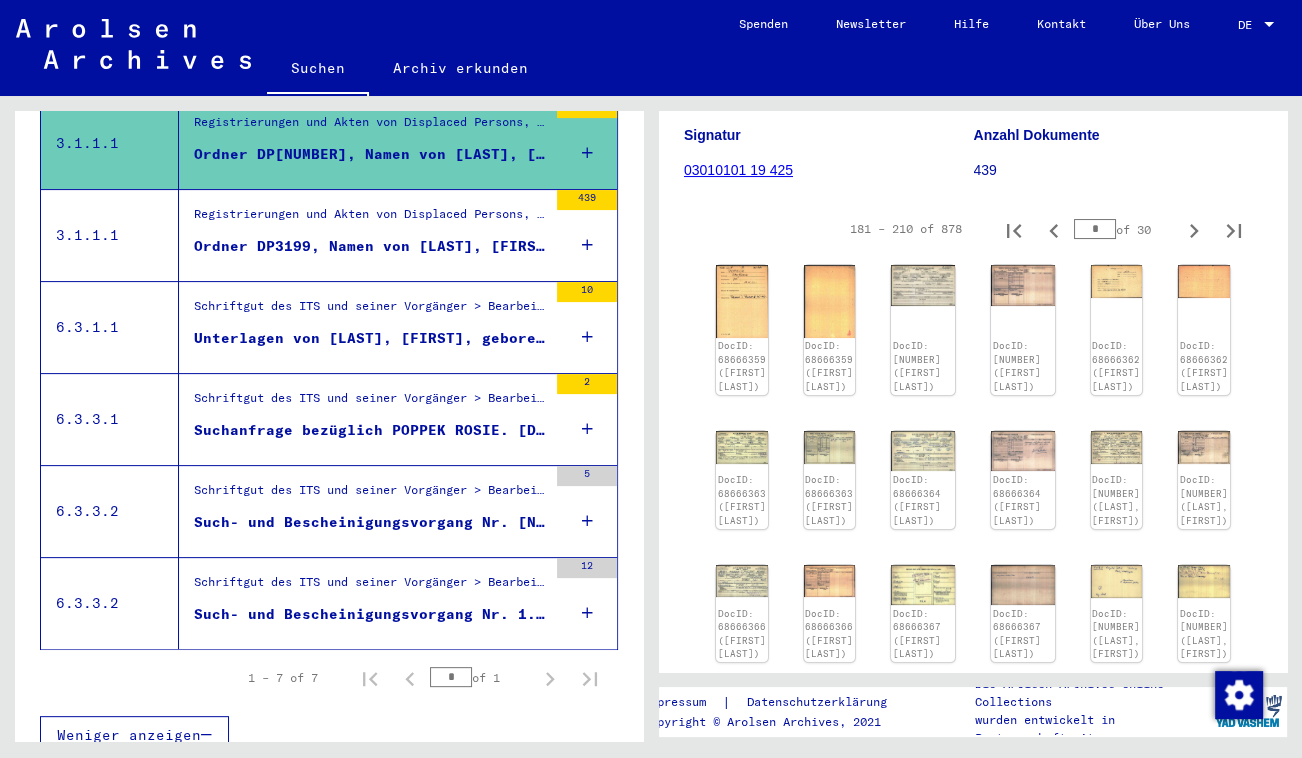 click on "DocID: [NUMBER] ([FIRST] [LAST])" 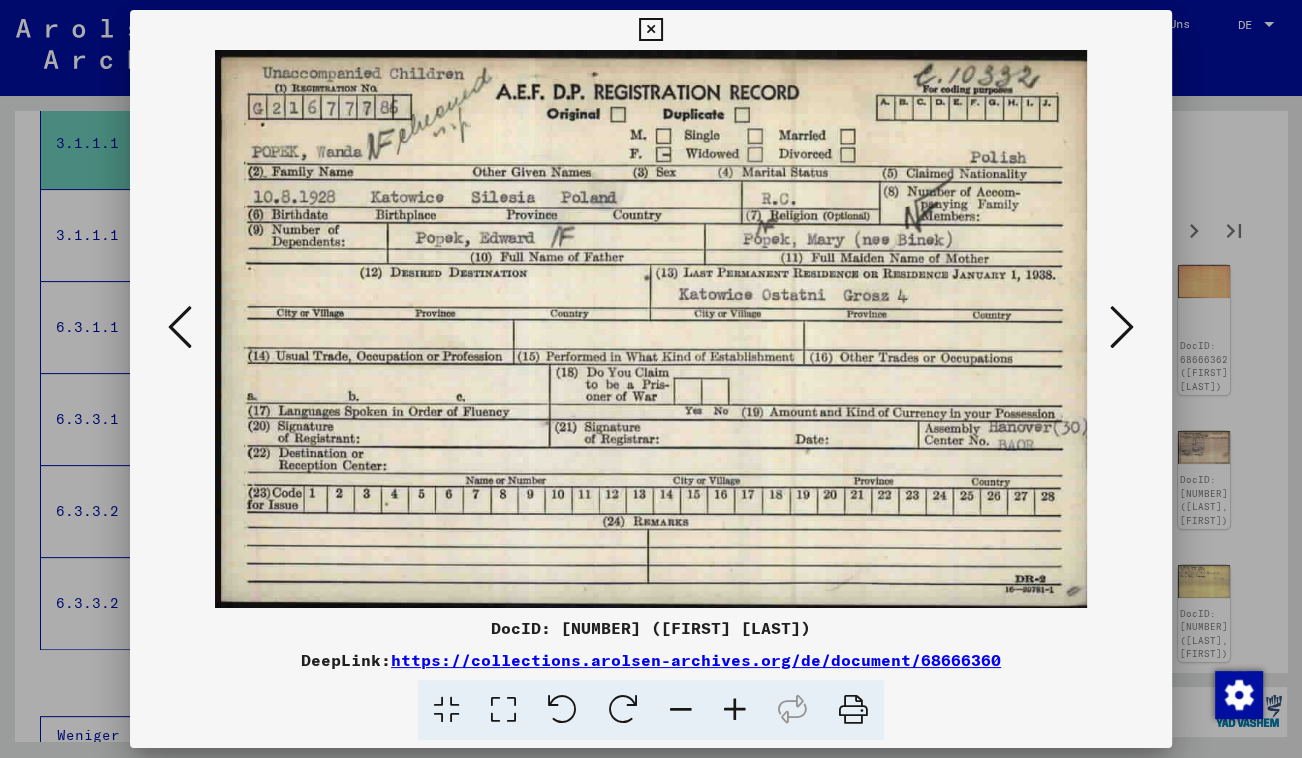 click at bounding box center [1122, 327] 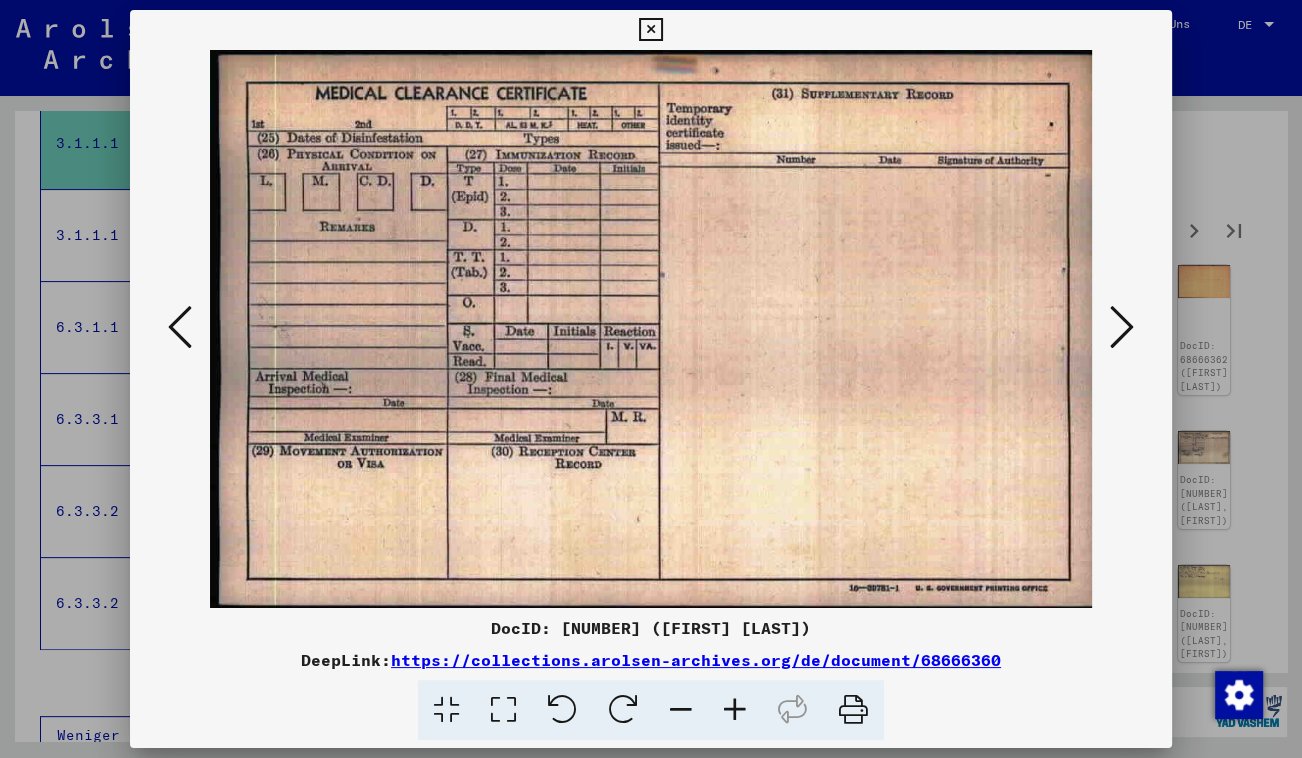 click at bounding box center (1122, 327) 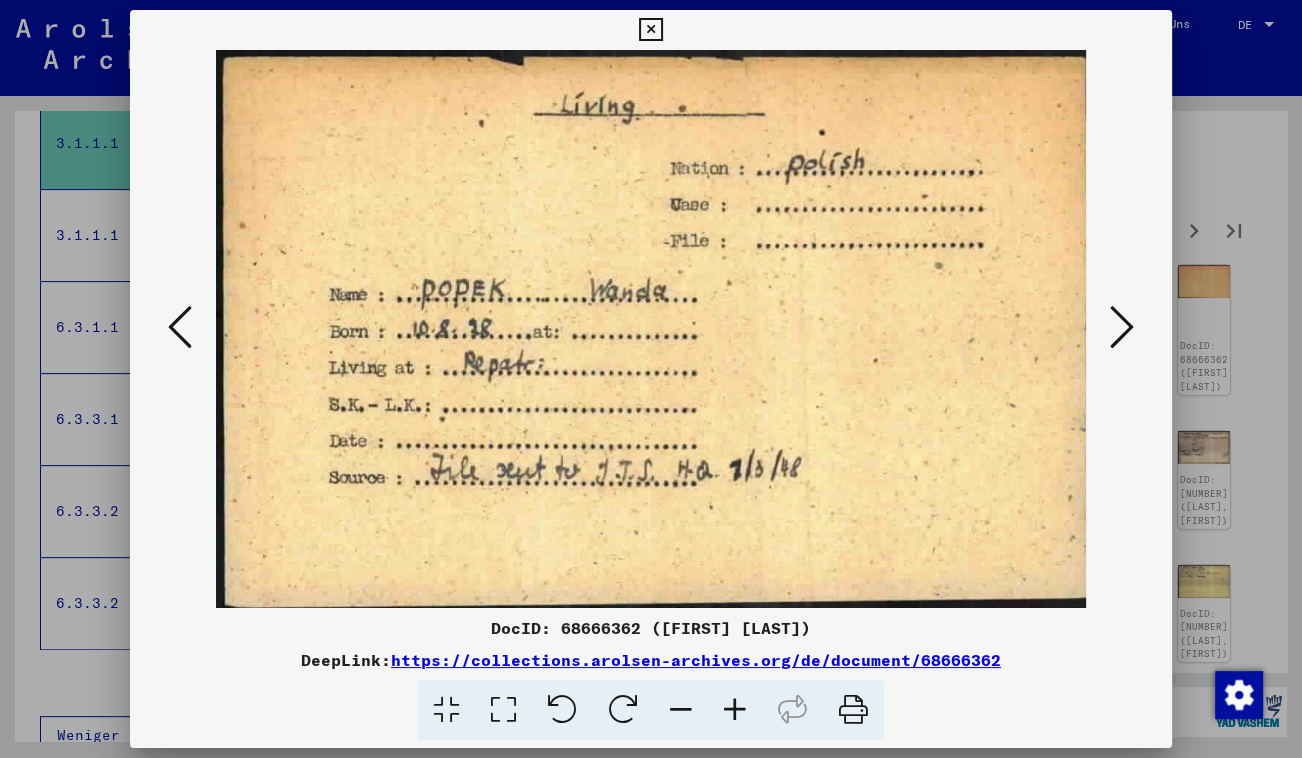 click at bounding box center [1122, 327] 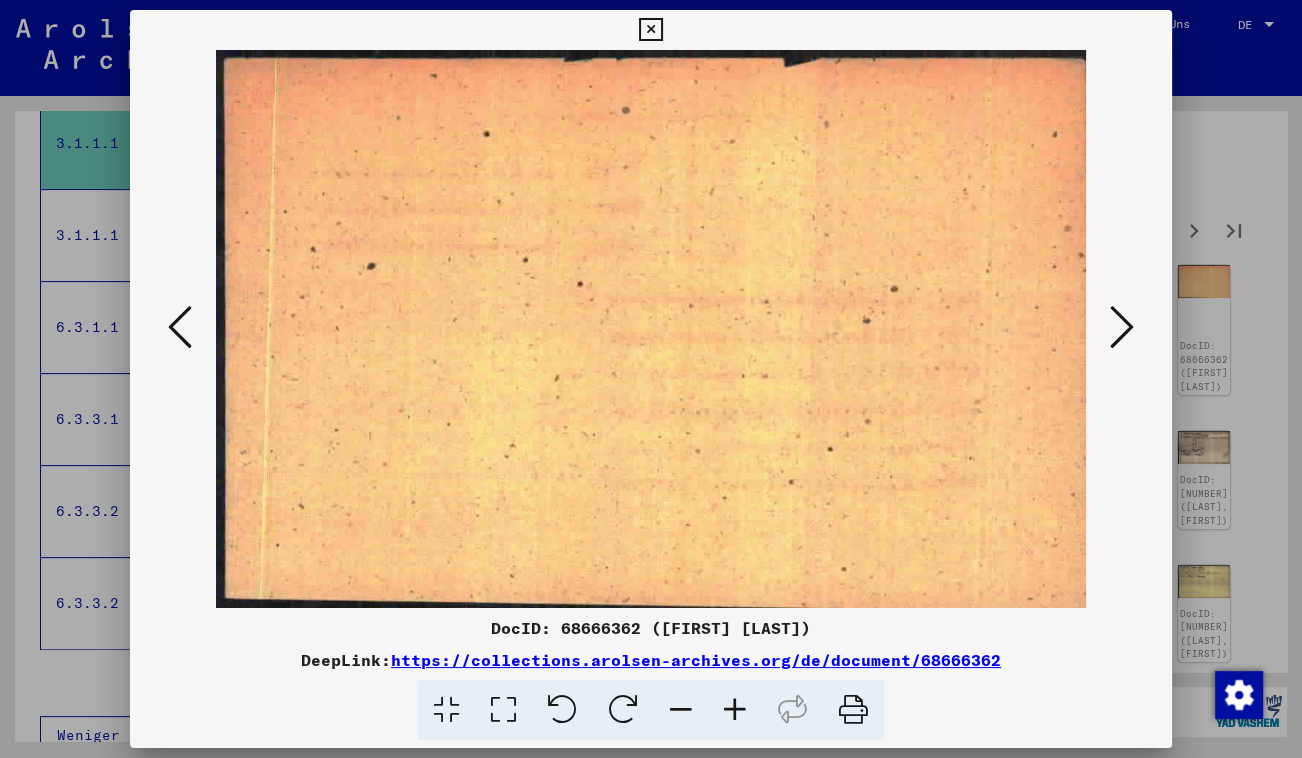 click at bounding box center [1122, 327] 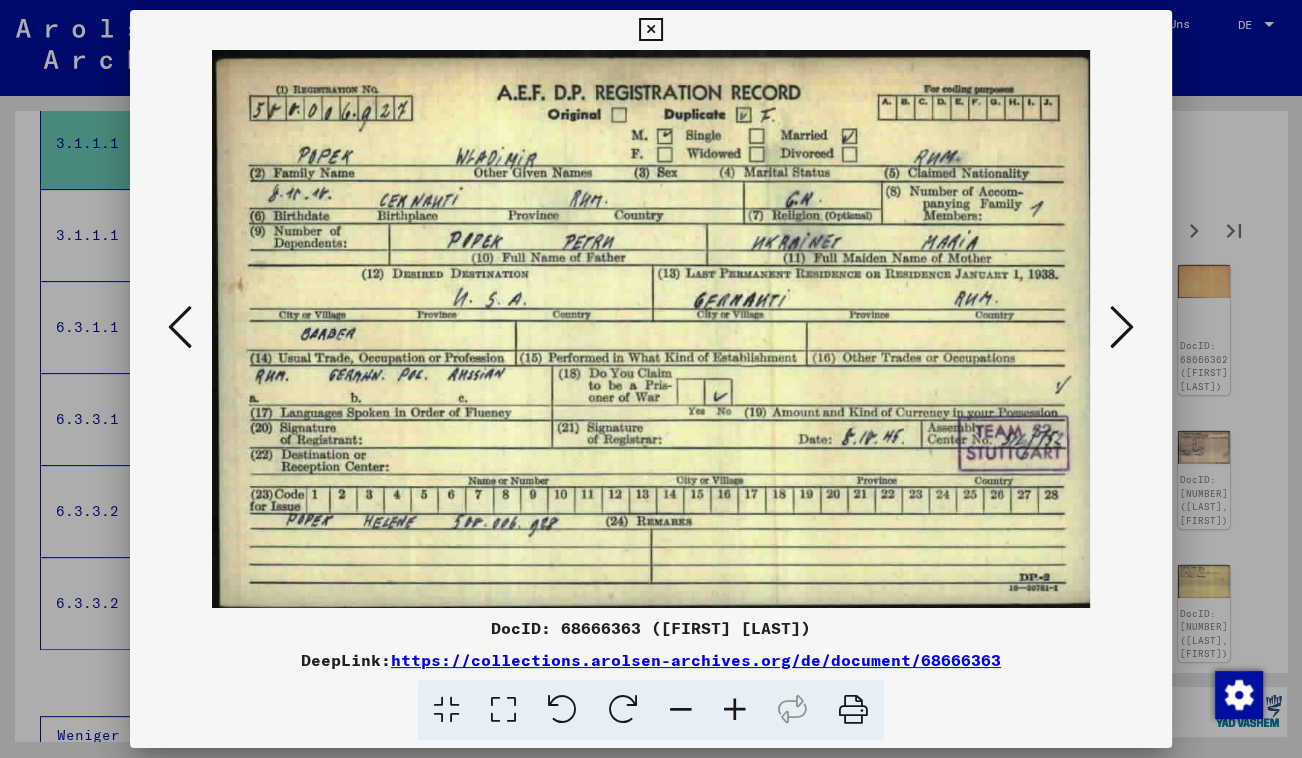 click at bounding box center [1122, 327] 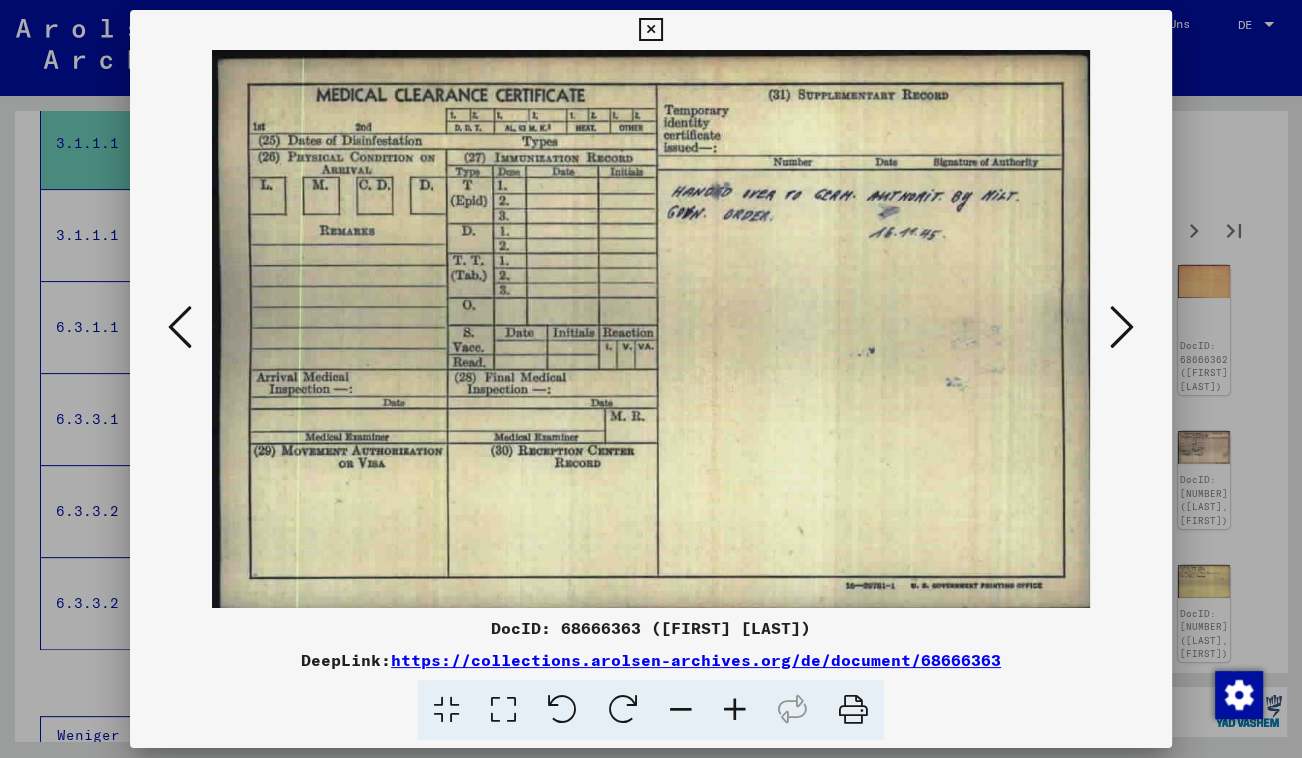 click at bounding box center (1122, 327) 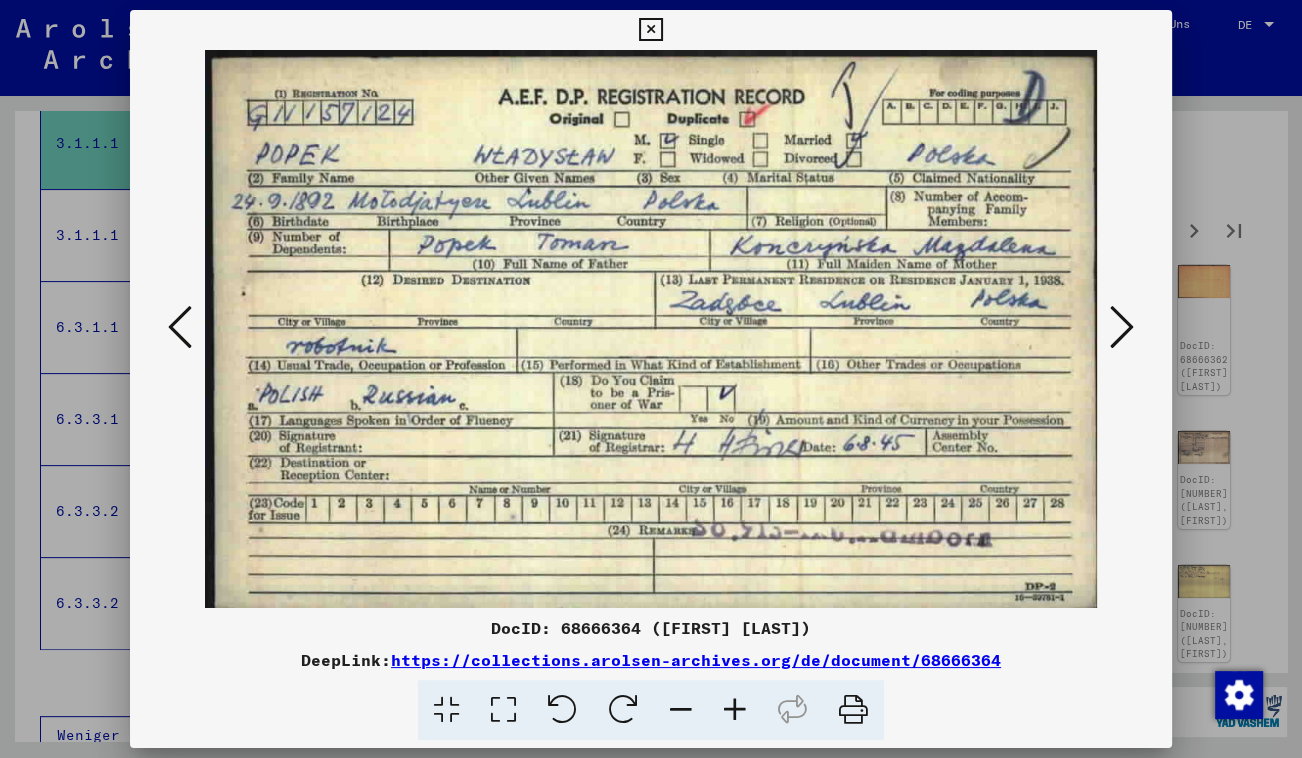 click at bounding box center (1122, 327) 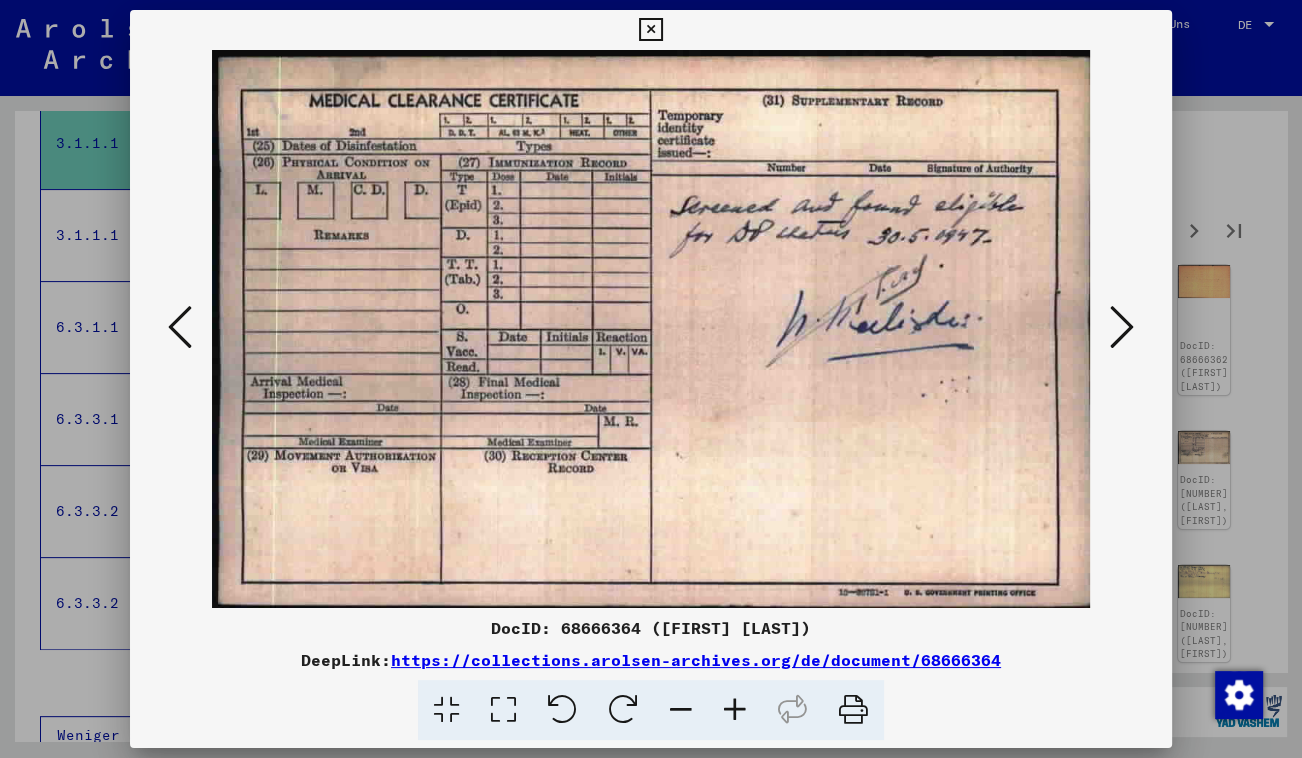 click at bounding box center (1122, 327) 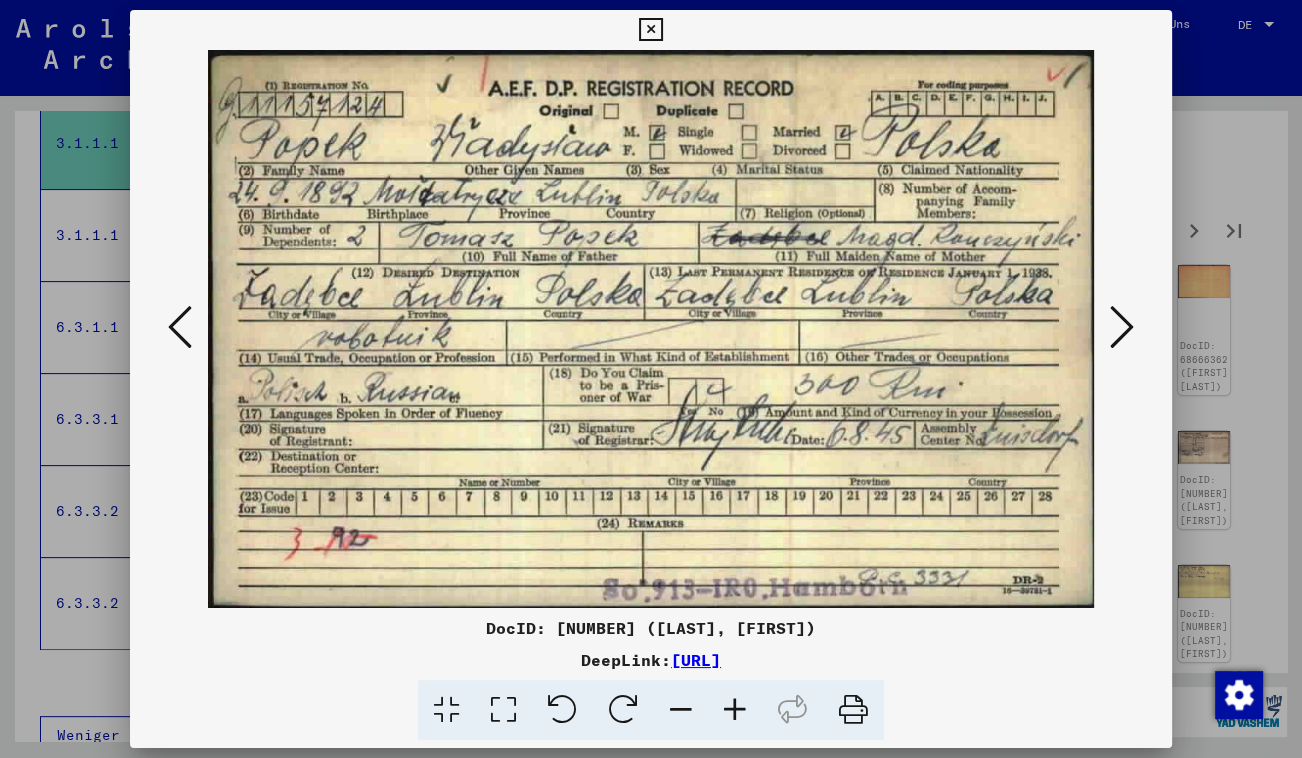 click at bounding box center [1122, 327] 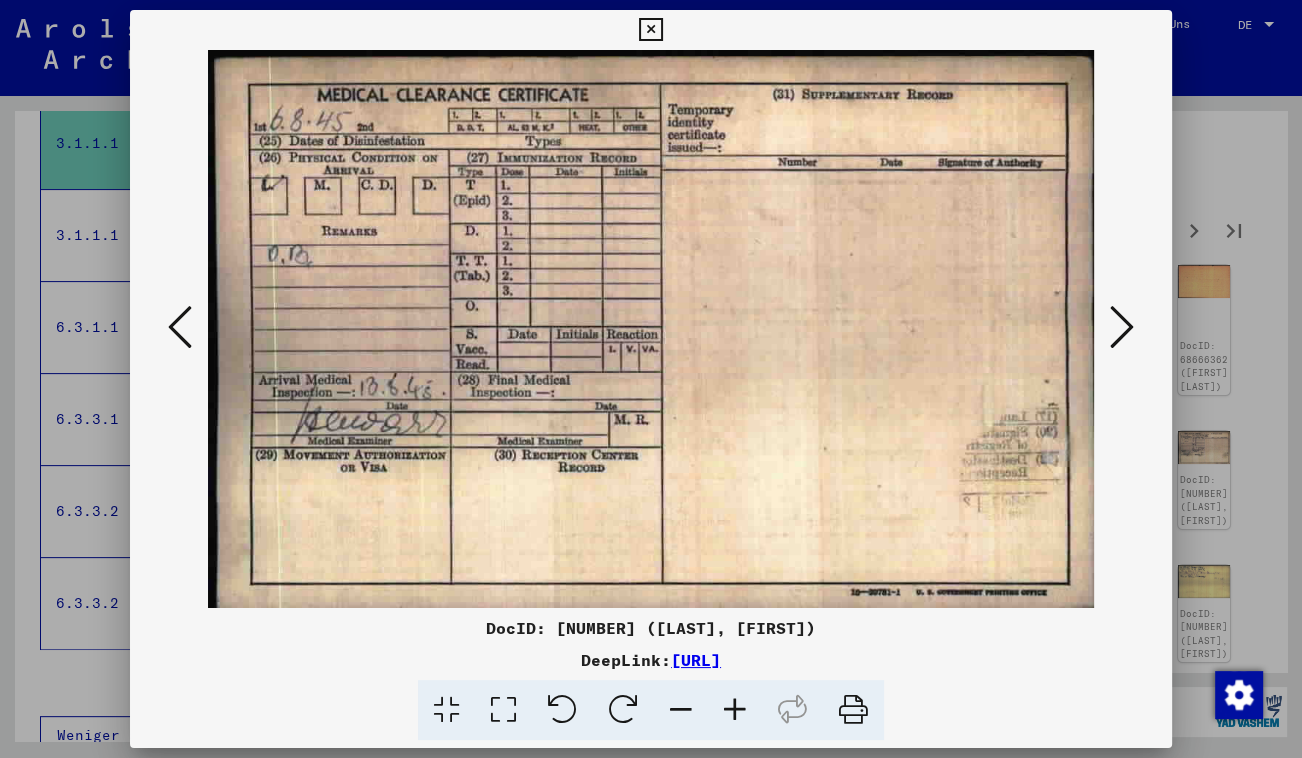 click at bounding box center (1122, 327) 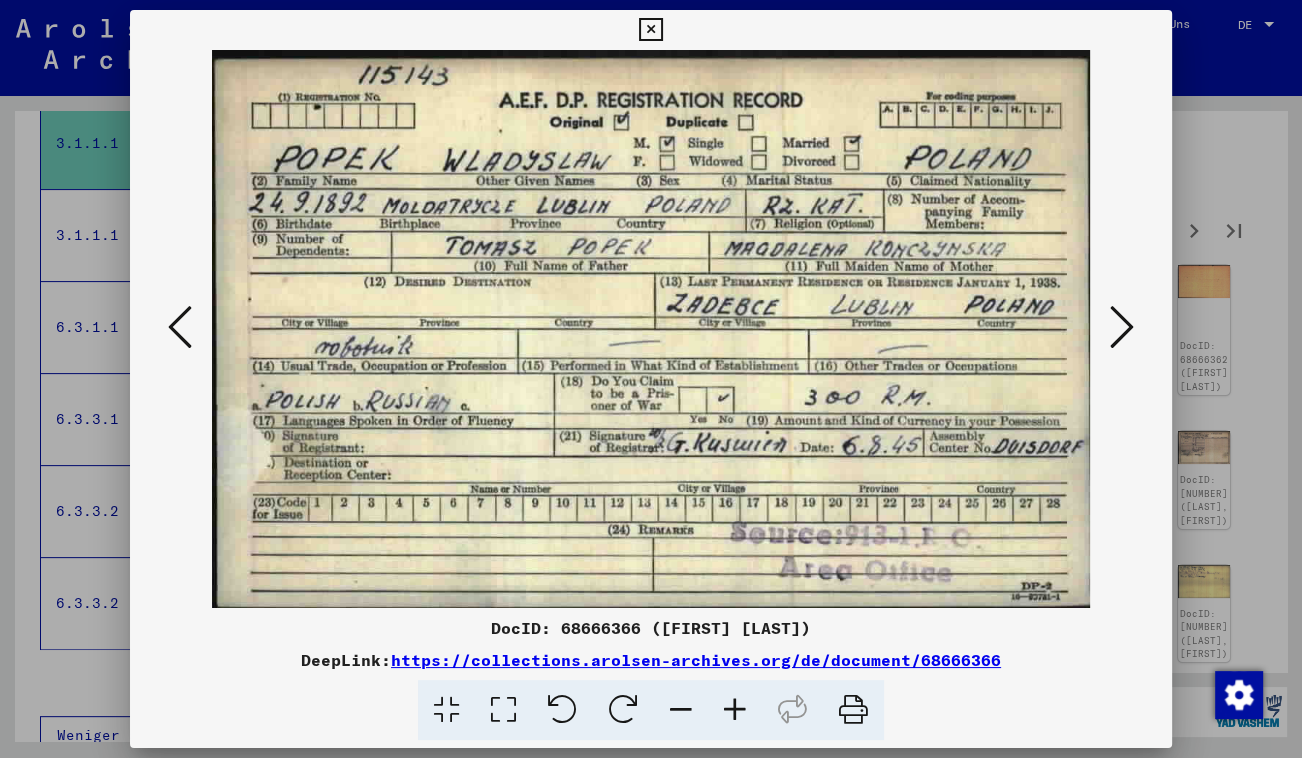 click at bounding box center [1122, 327] 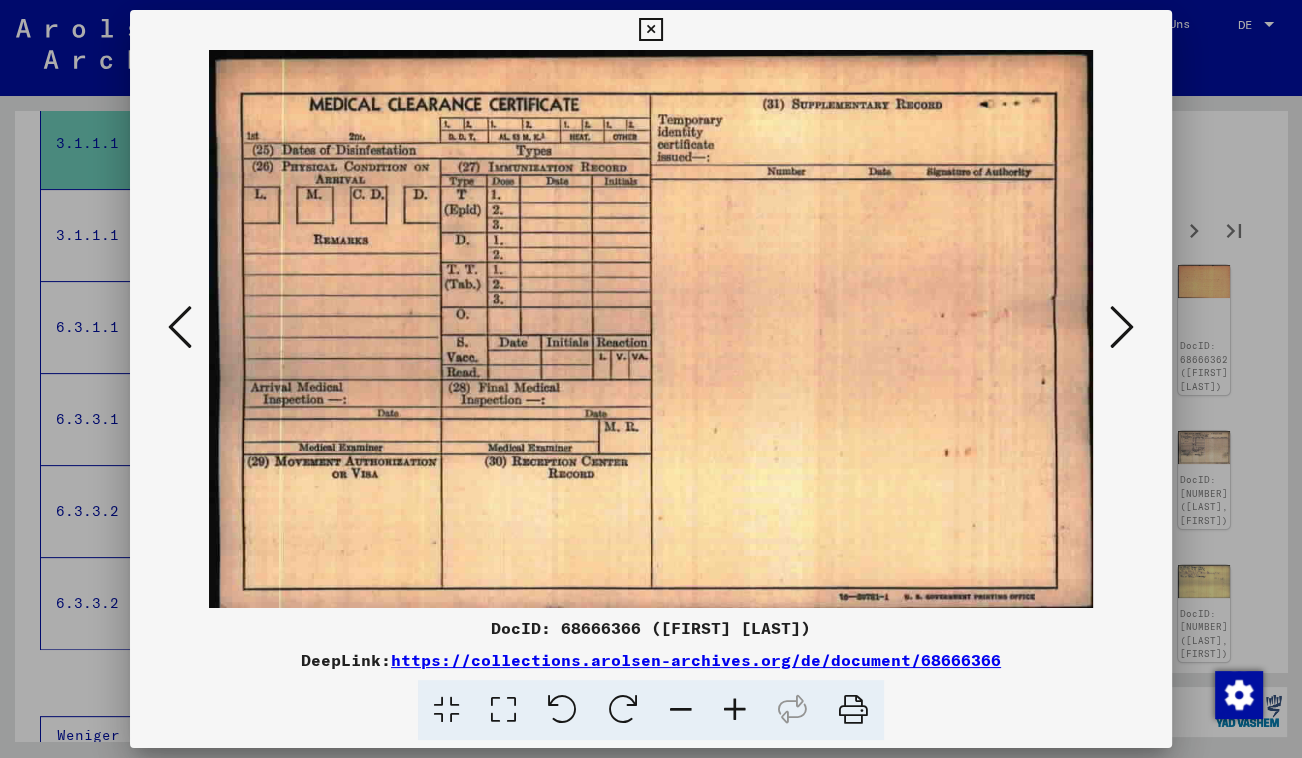 click at bounding box center (1122, 327) 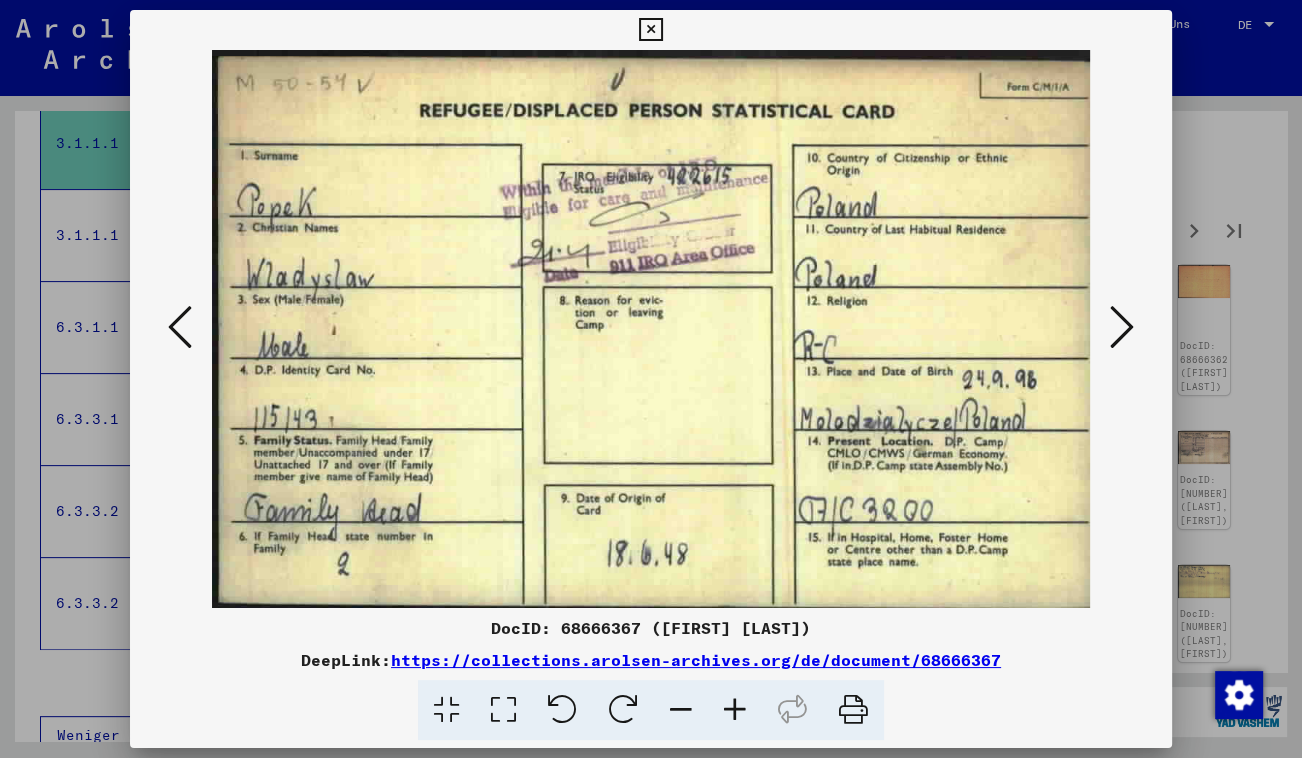 click at bounding box center [1122, 327] 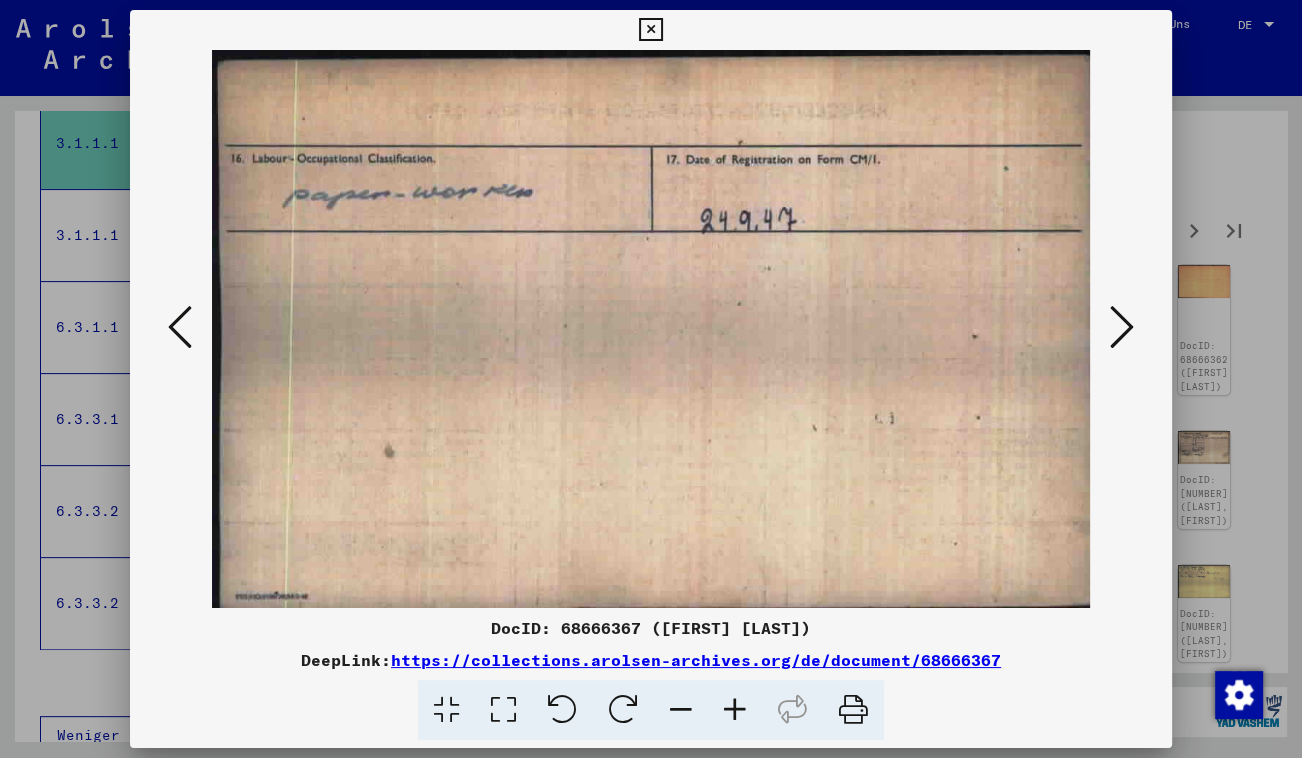 click at bounding box center (1122, 327) 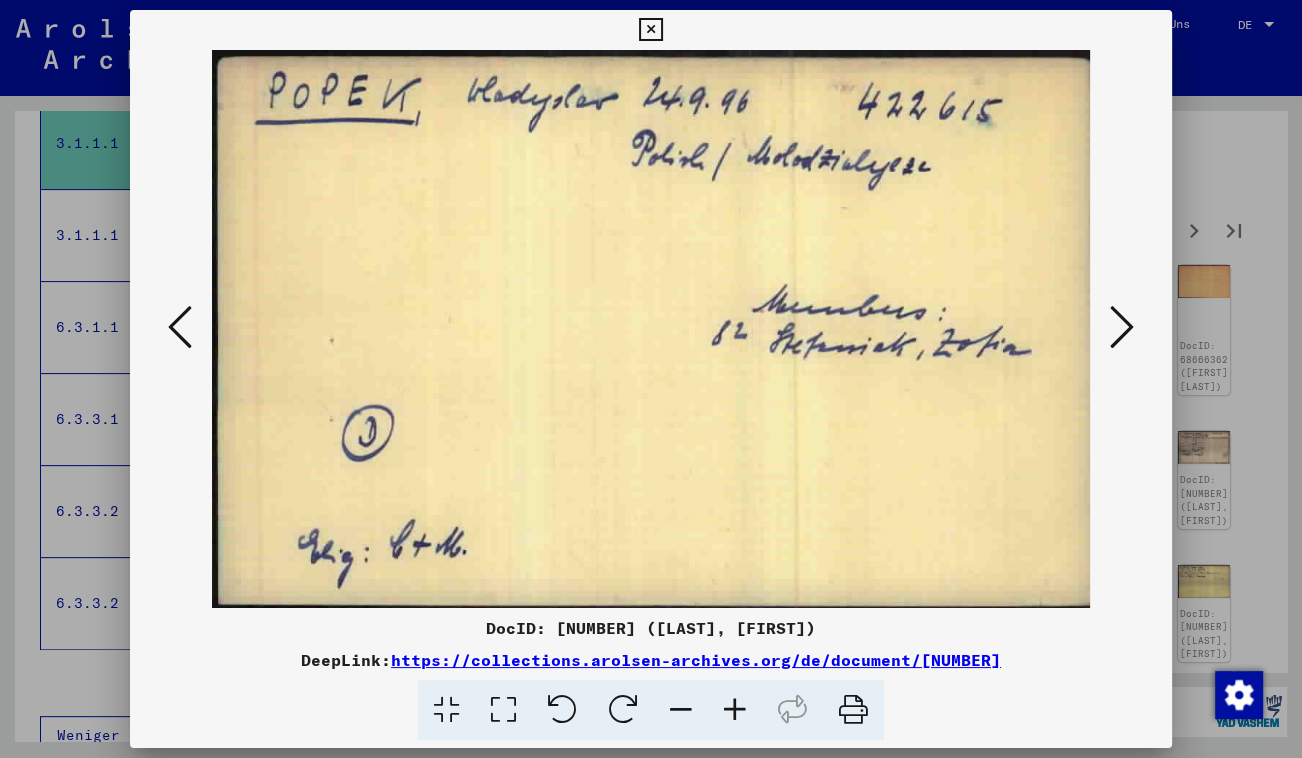 click at bounding box center (1122, 327) 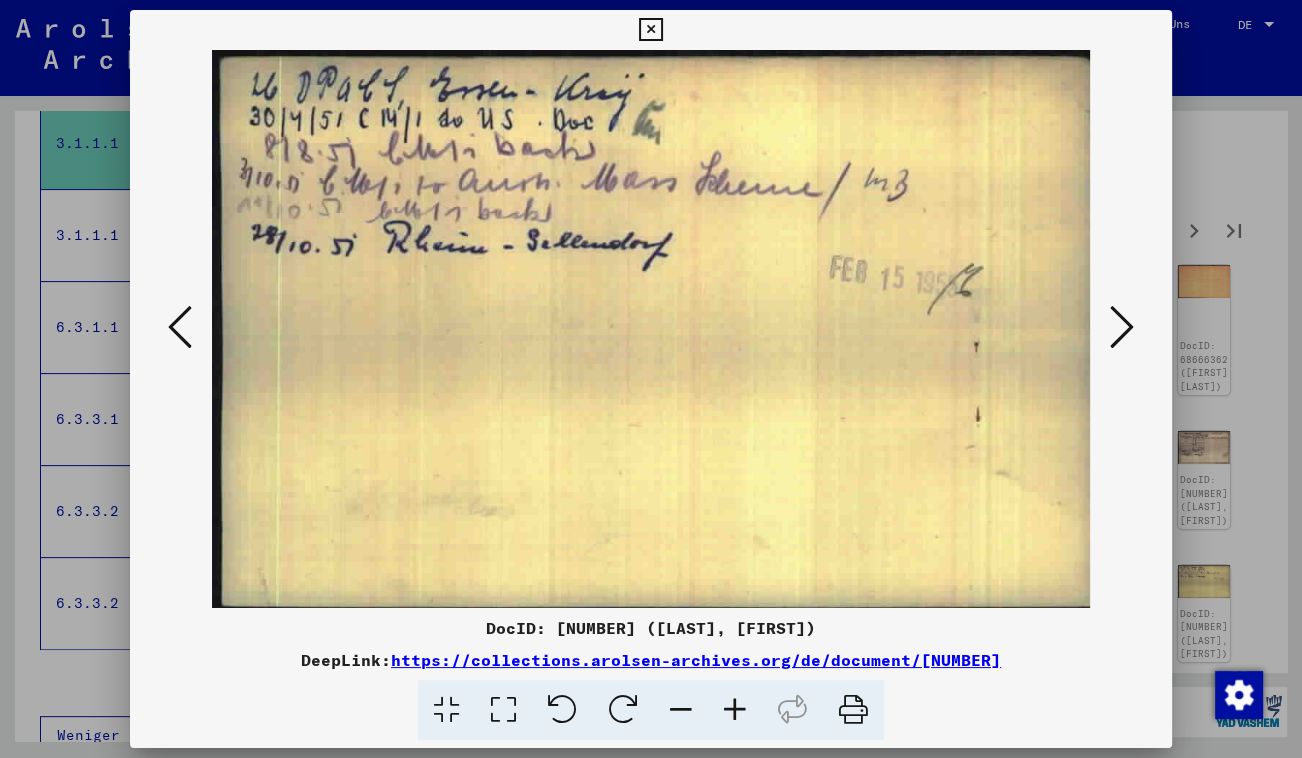 click at bounding box center [1122, 327] 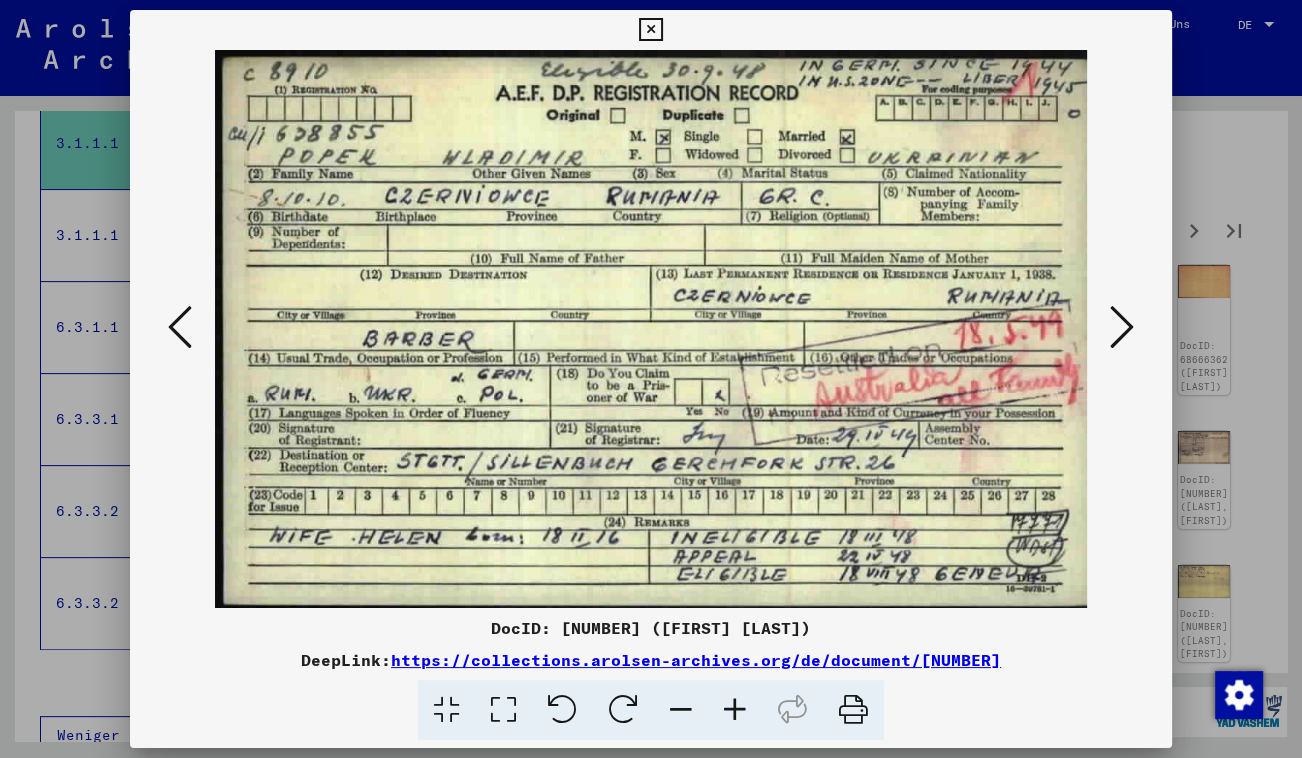 click at bounding box center (1122, 327) 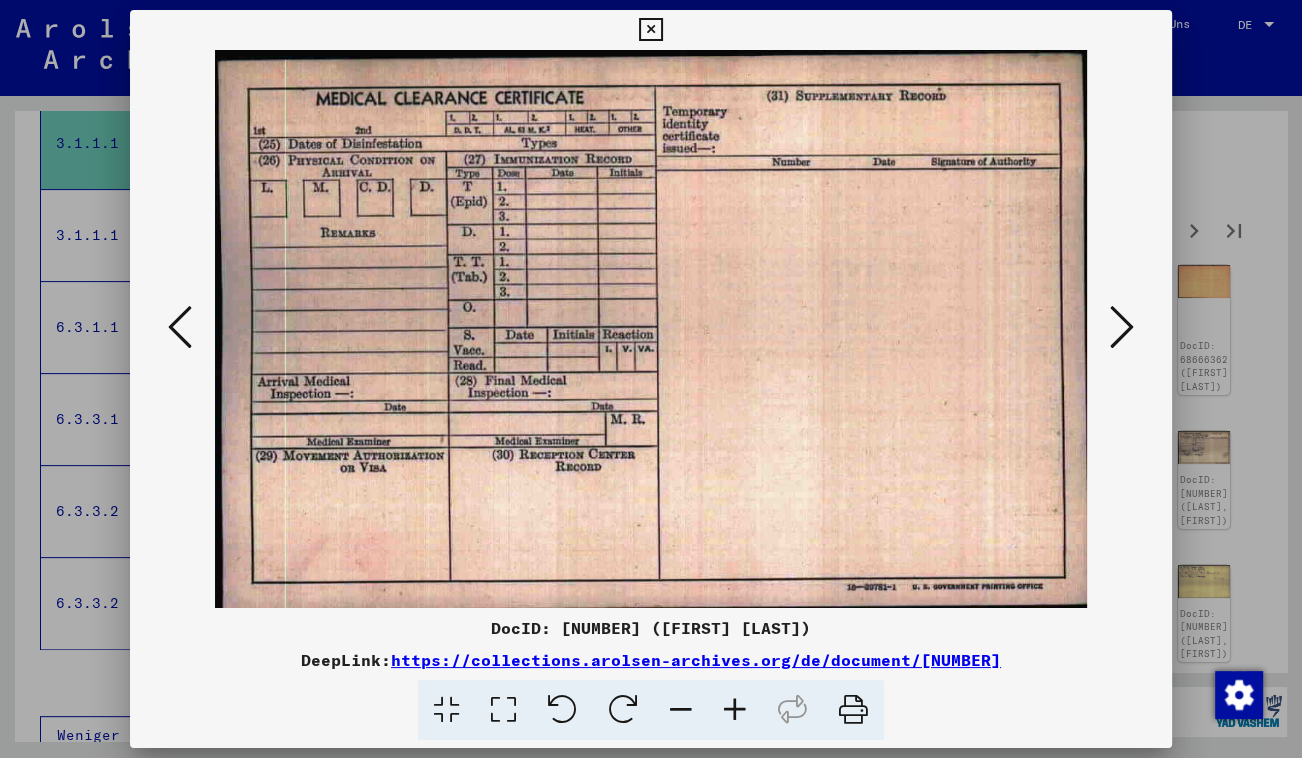 click at bounding box center (1122, 327) 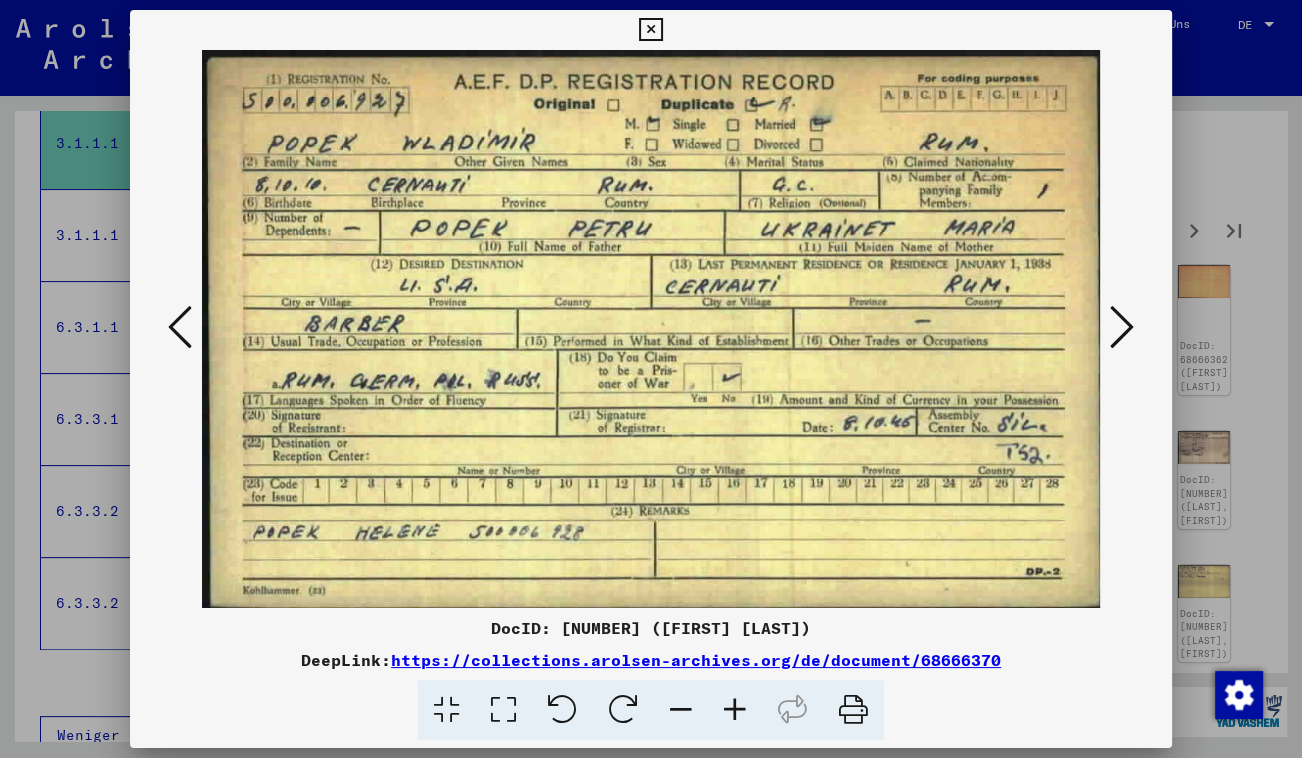 click at bounding box center [1122, 327] 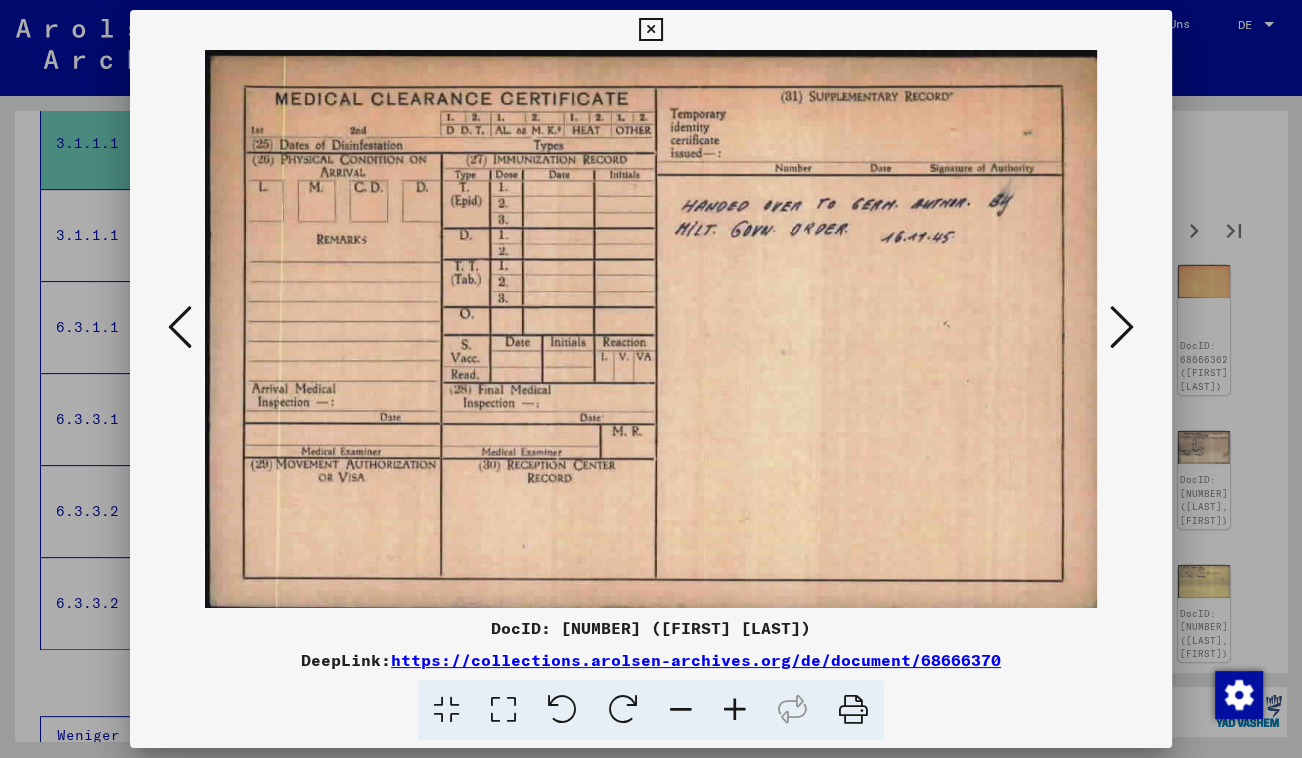 click at bounding box center [1122, 327] 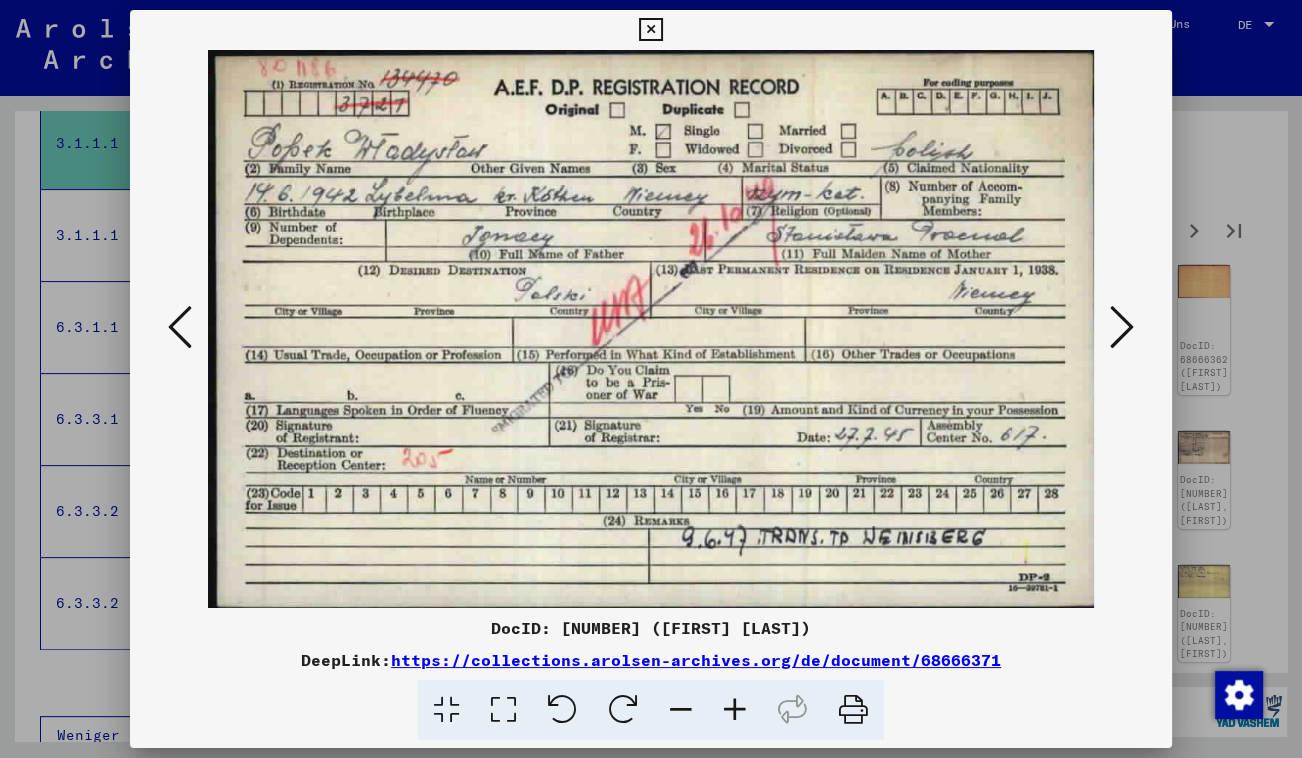 click at bounding box center [1122, 327] 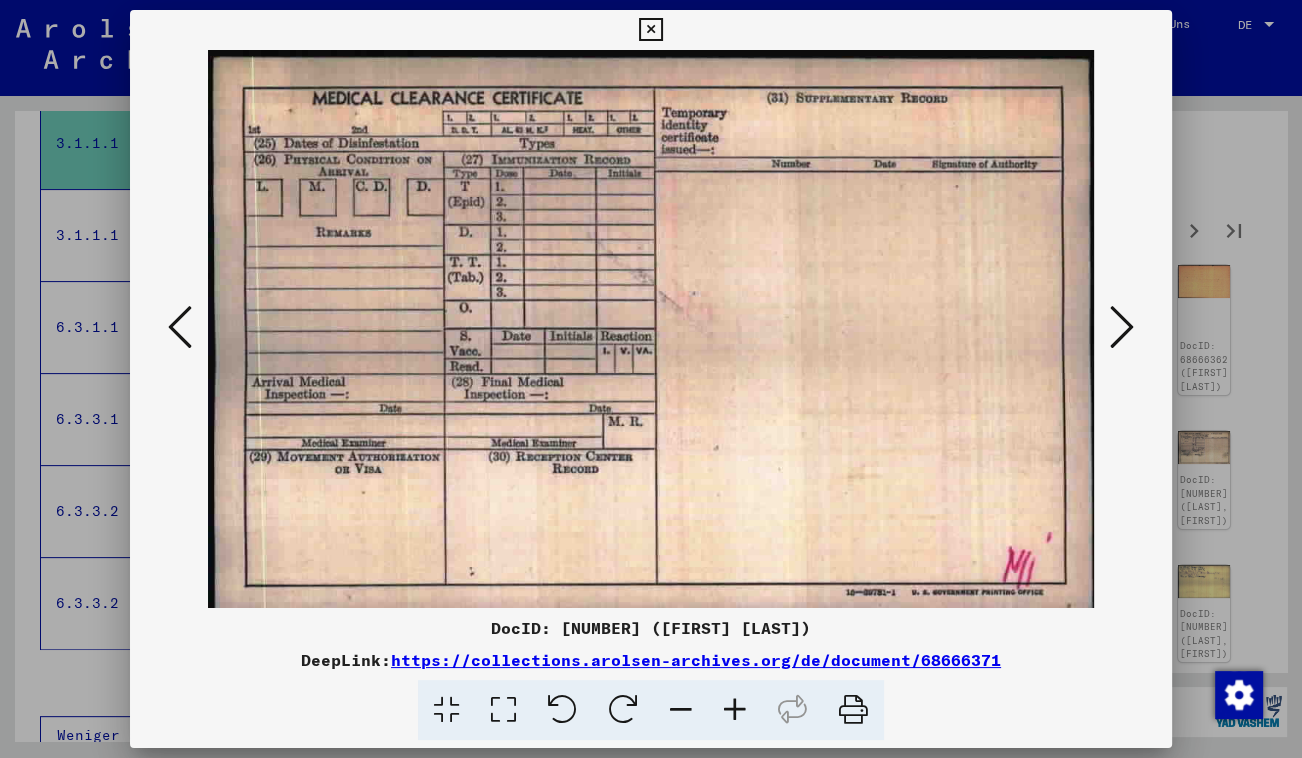 click at bounding box center (1122, 327) 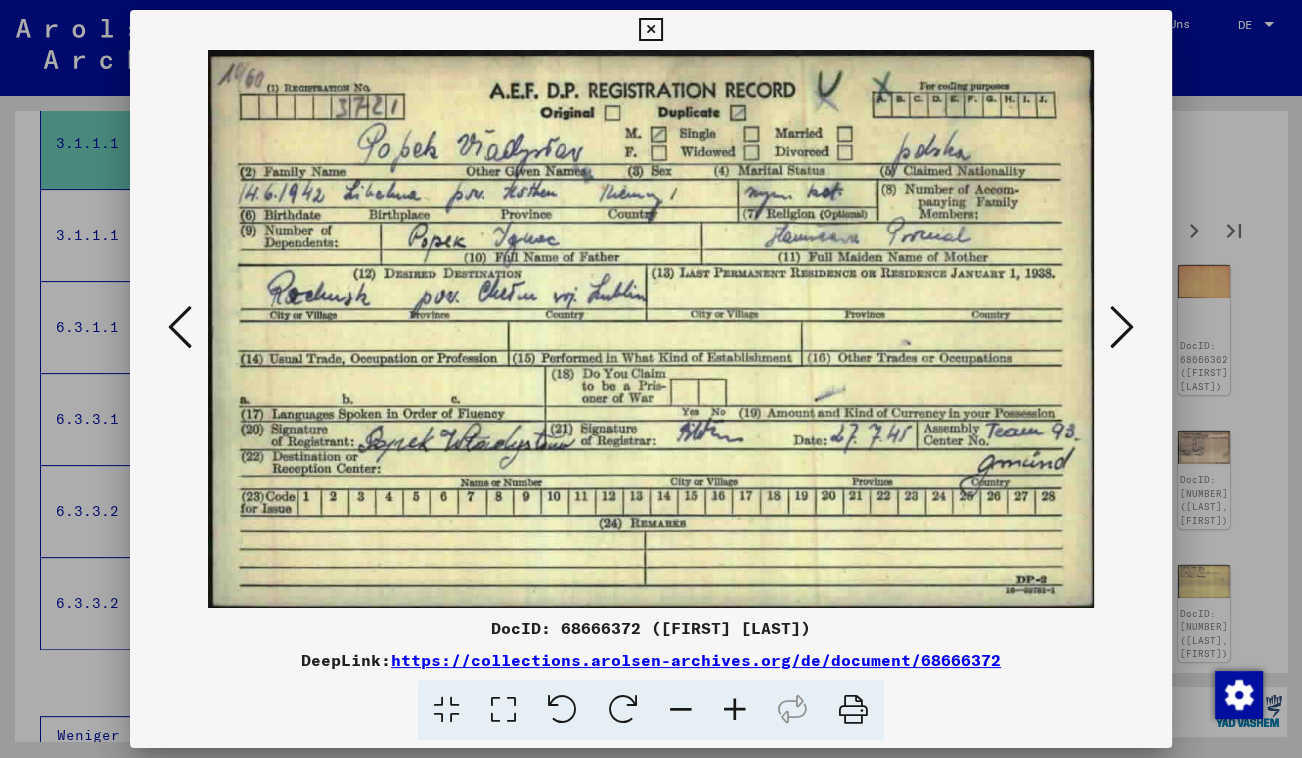 click at bounding box center (1122, 327) 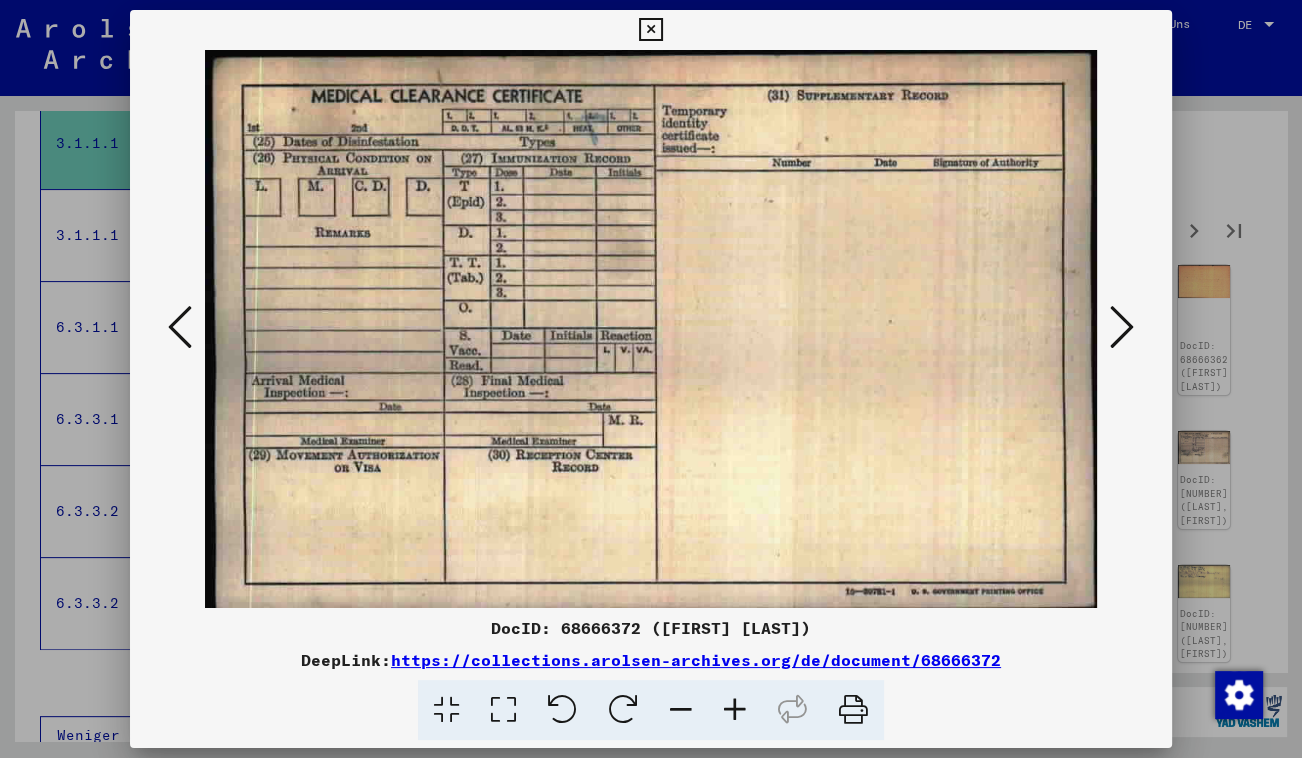 click at bounding box center (1122, 327) 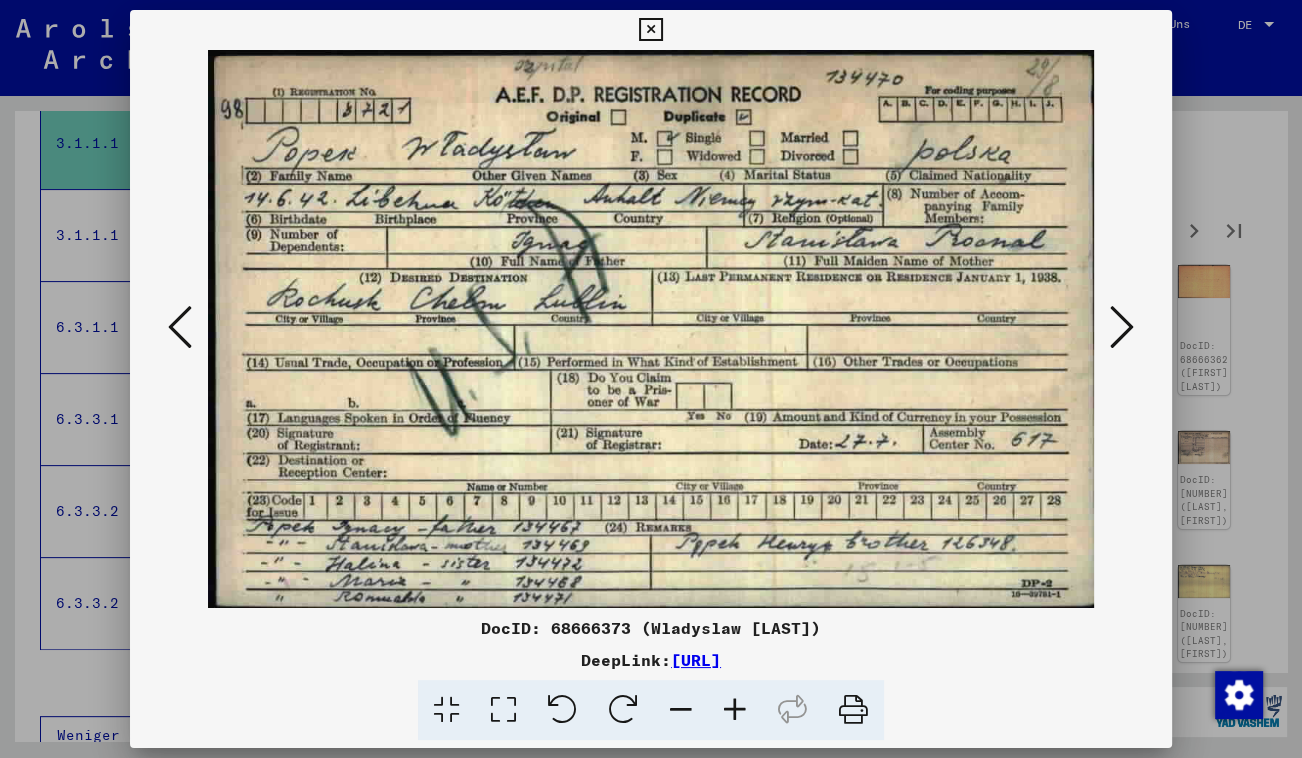 click at bounding box center [1122, 327] 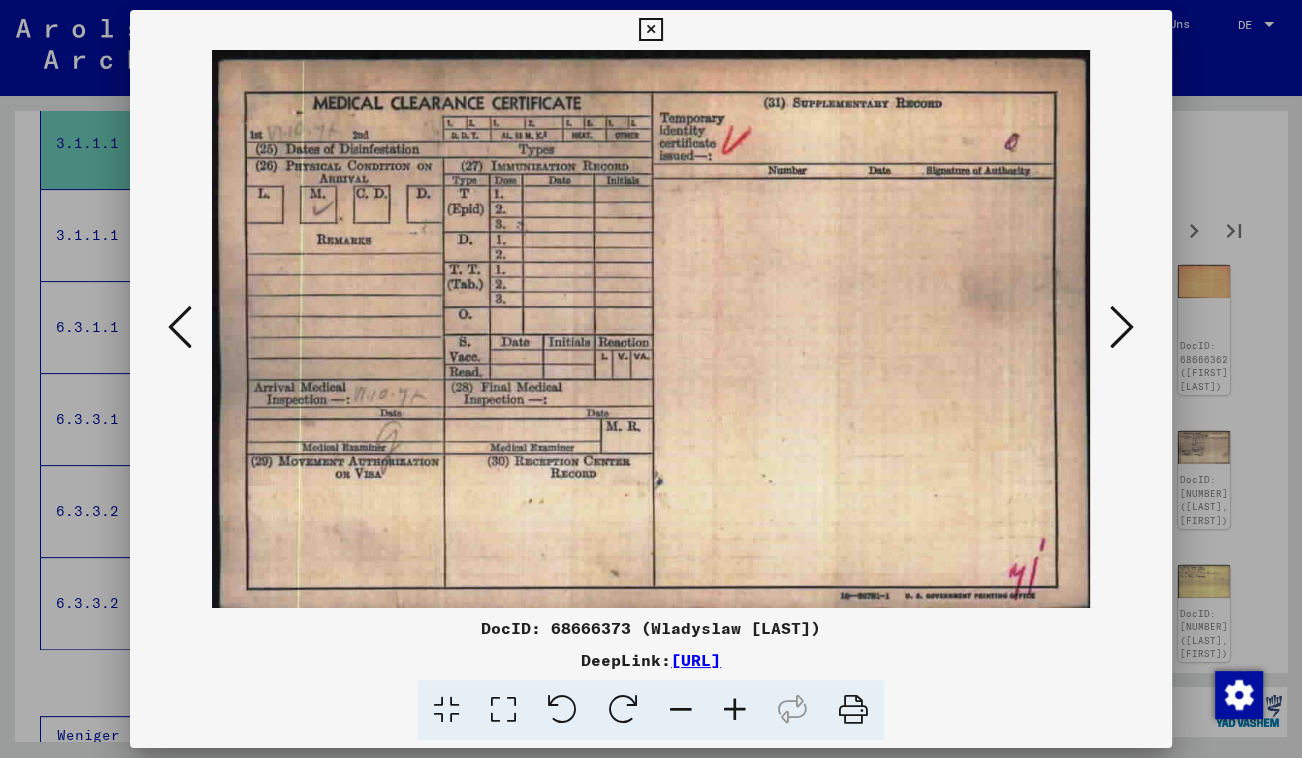 click at bounding box center (1122, 327) 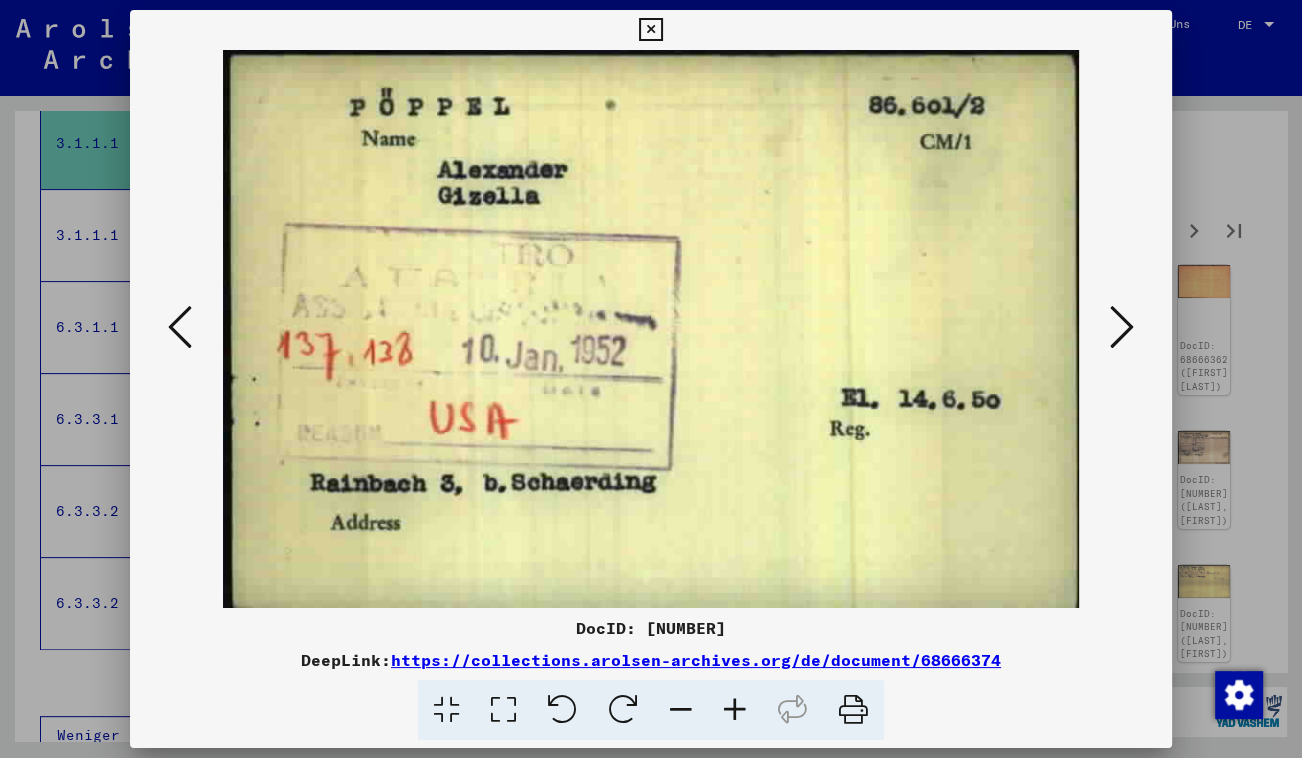 click at bounding box center [1122, 327] 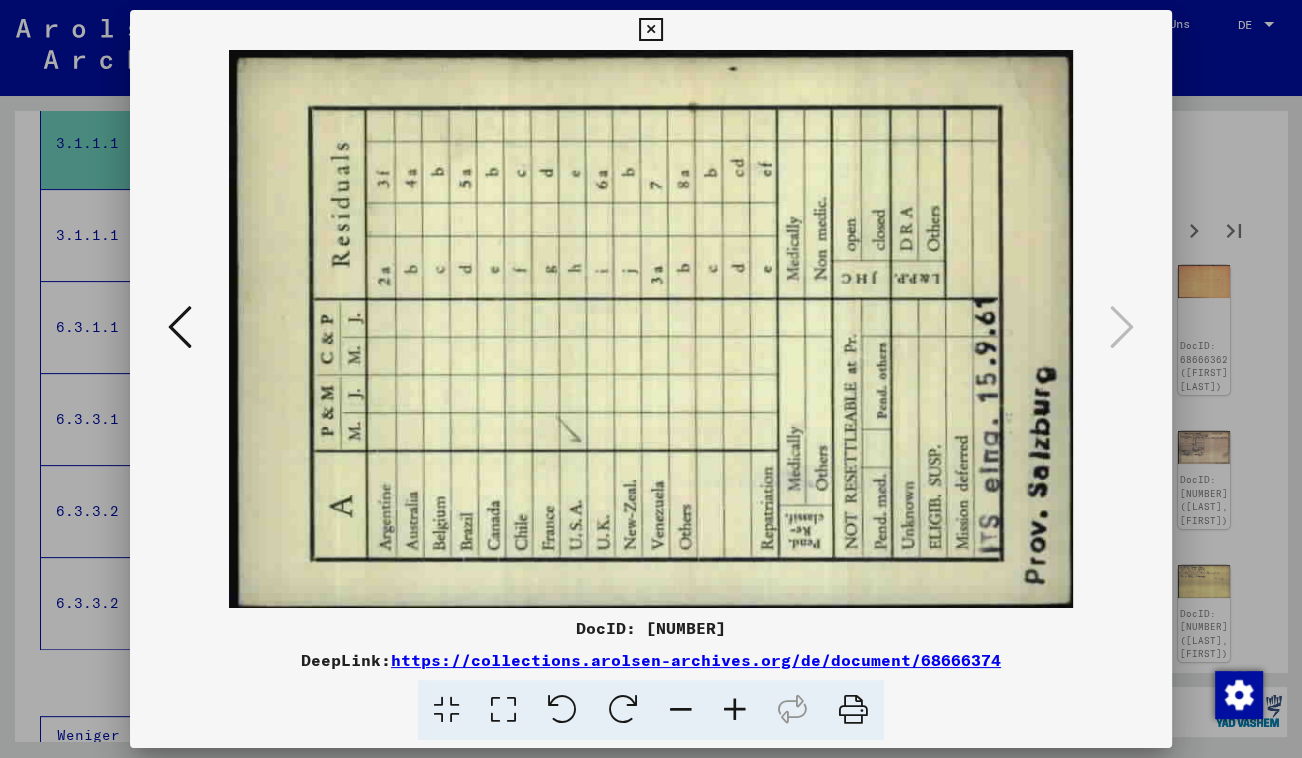 click at bounding box center [650, 30] 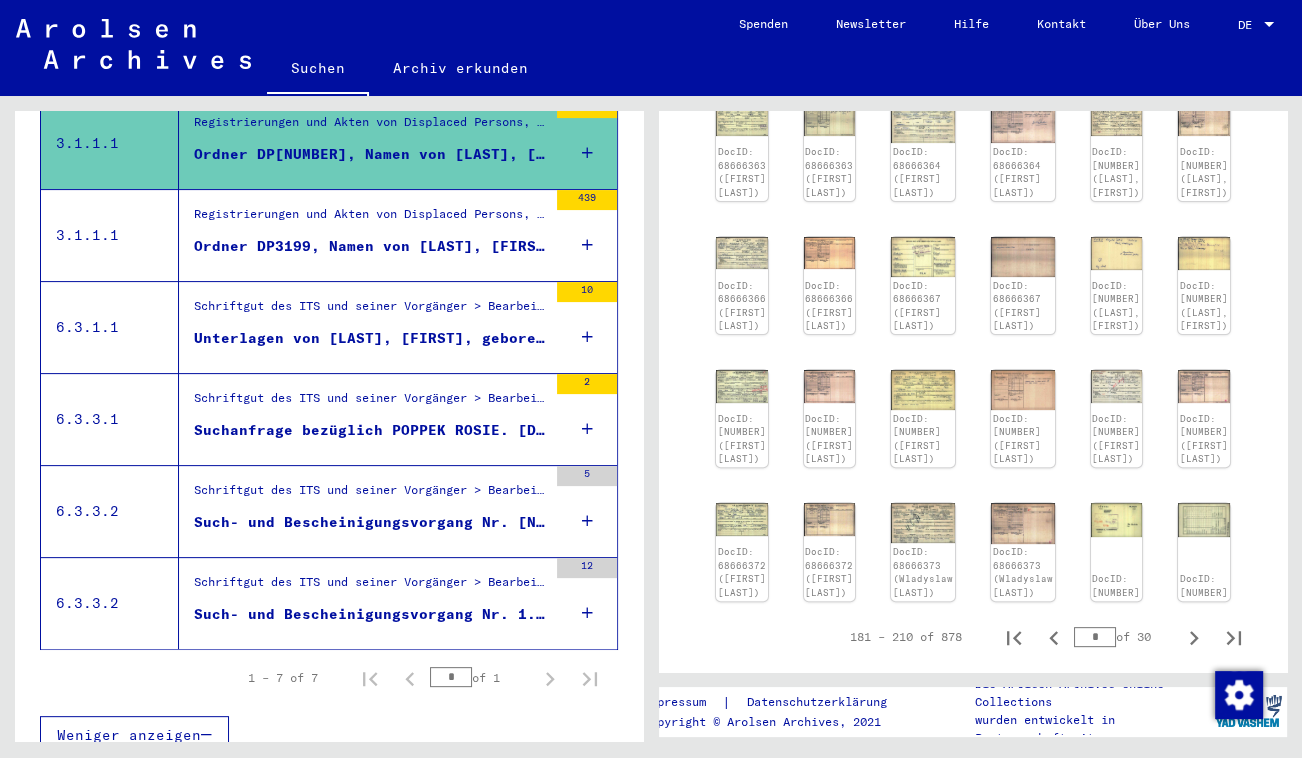 scroll, scrollTop: 636, scrollLeft: 0, axis: vertical 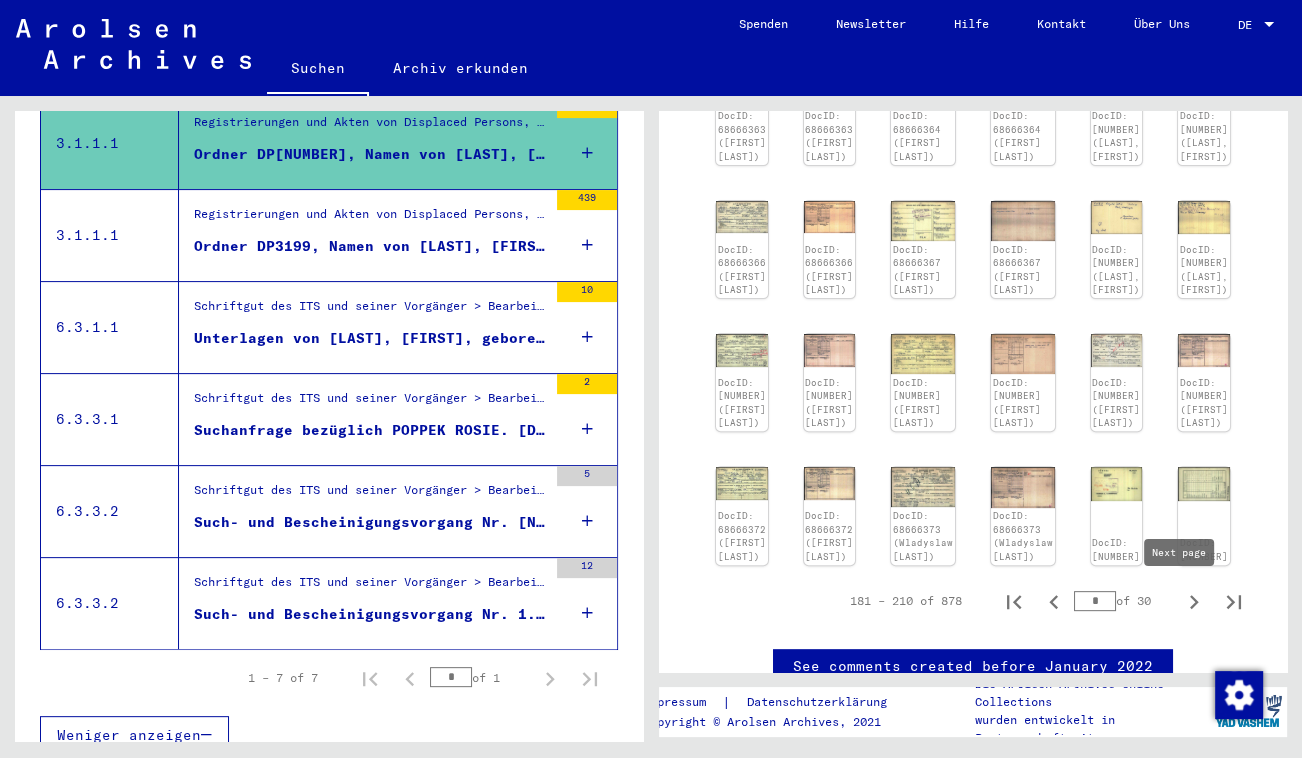 click 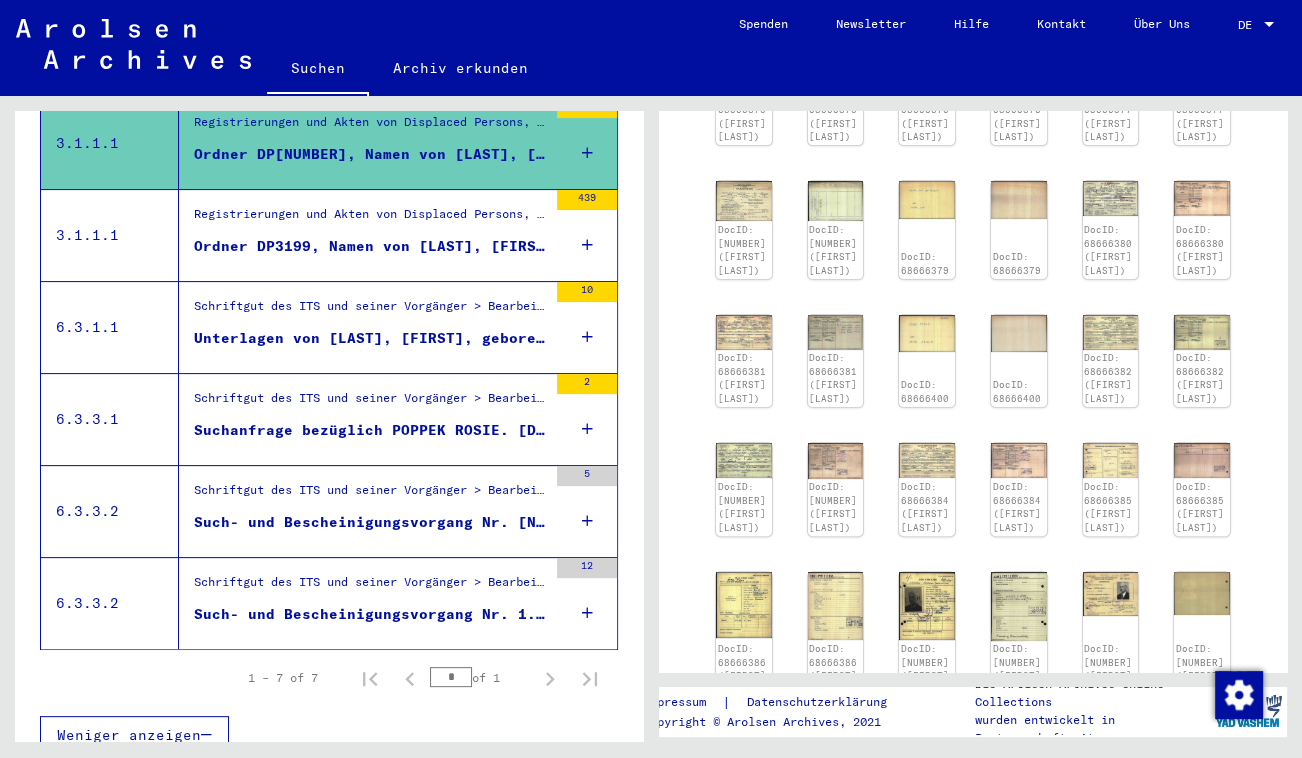 scroll, scrollTop: 363, scrollLeft: 0, axis: vertical 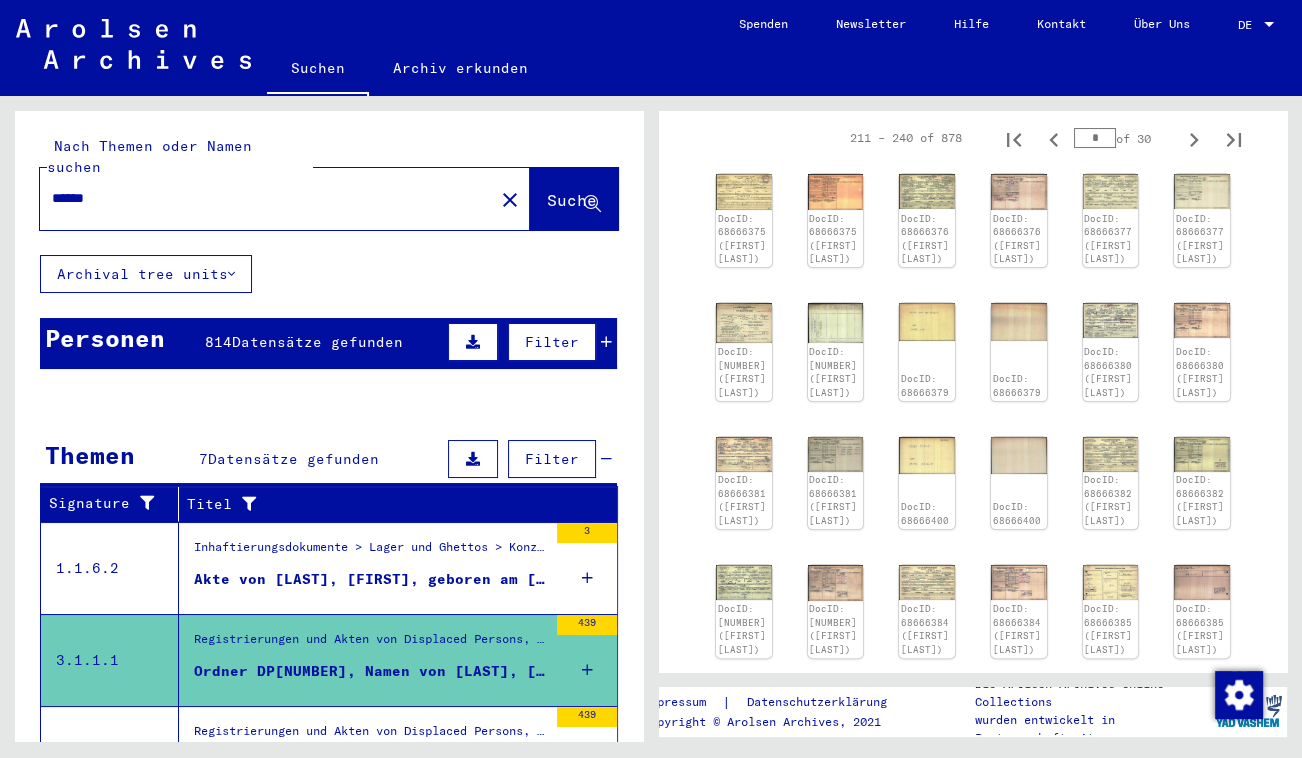 drag, startPoint x: 135, startPoint y: 178, endPoint x: -4, endPoint y: 185, distance: 139.17615 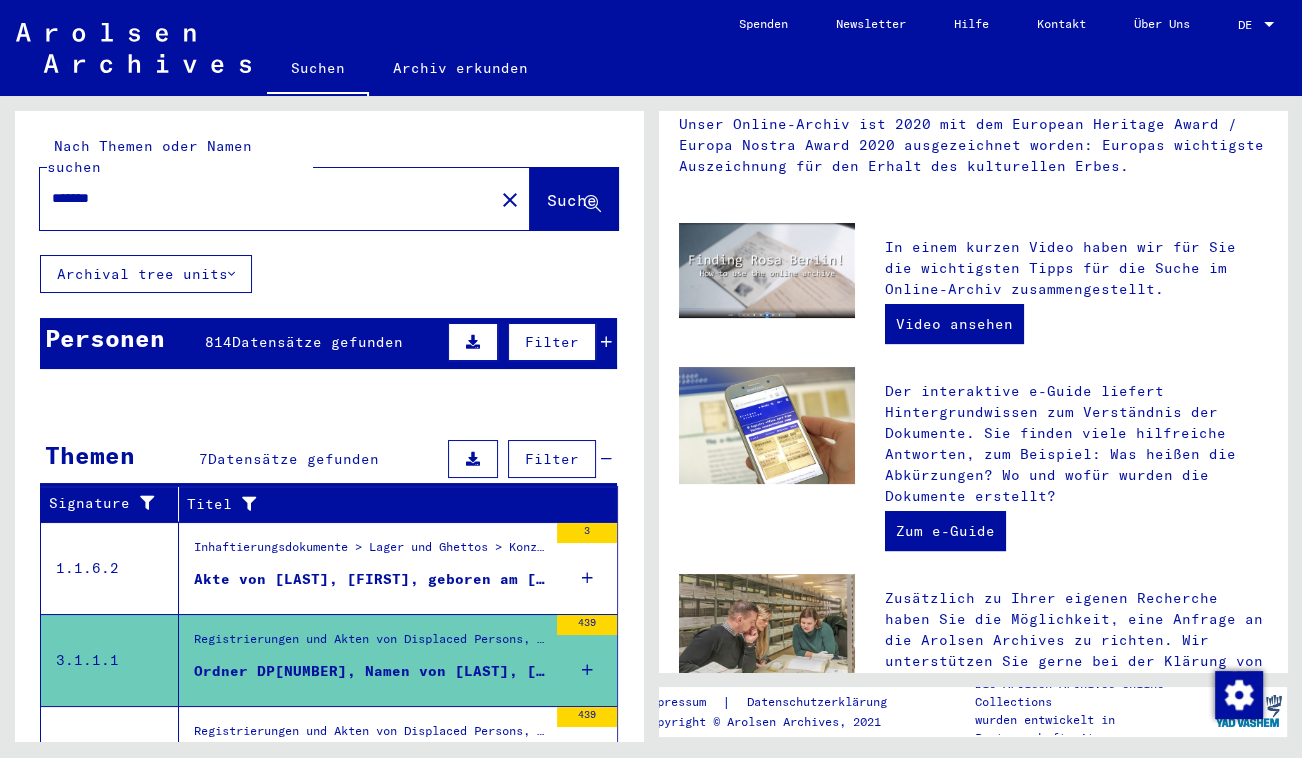 scroll, scrollTop: 0, scrollLeft: 0, axis: both 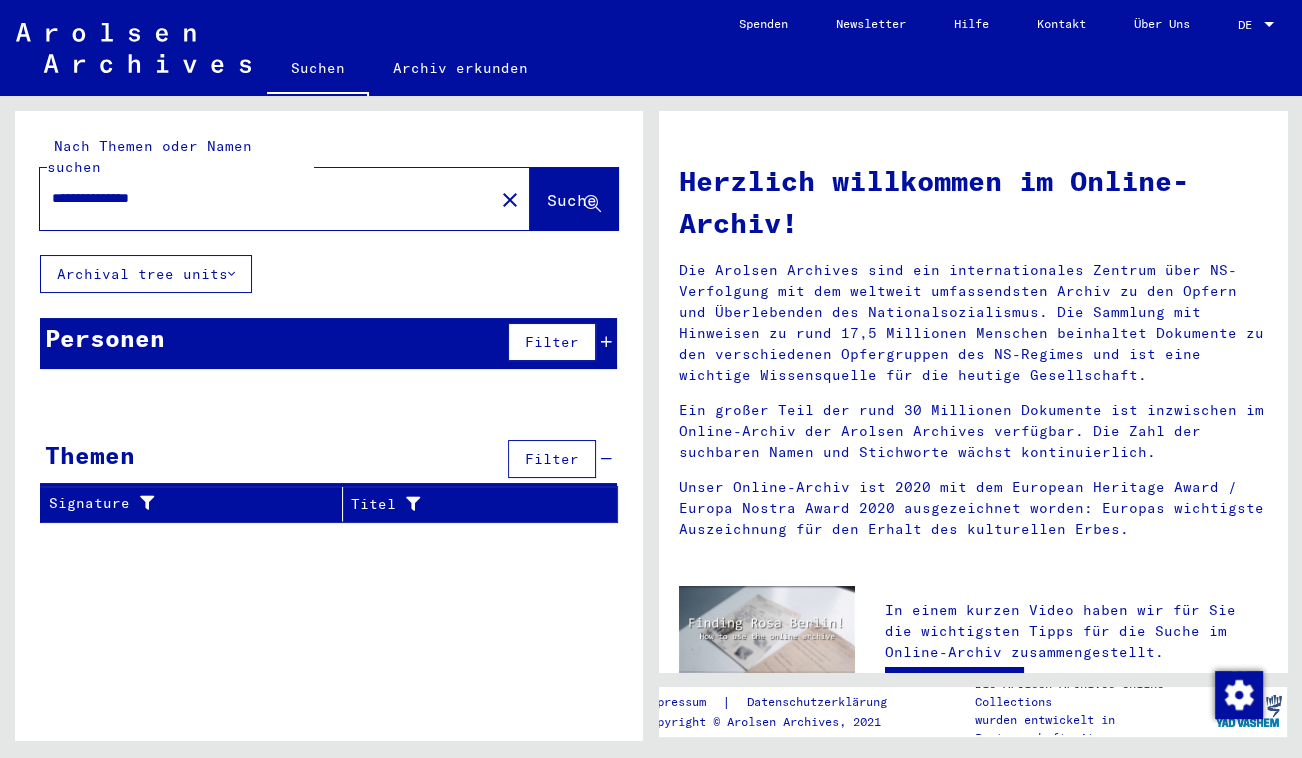 drag, startPoint x: 204, startPoint y: 182, endPoint x: 0, endPoint y: 204, distance: 205.18285 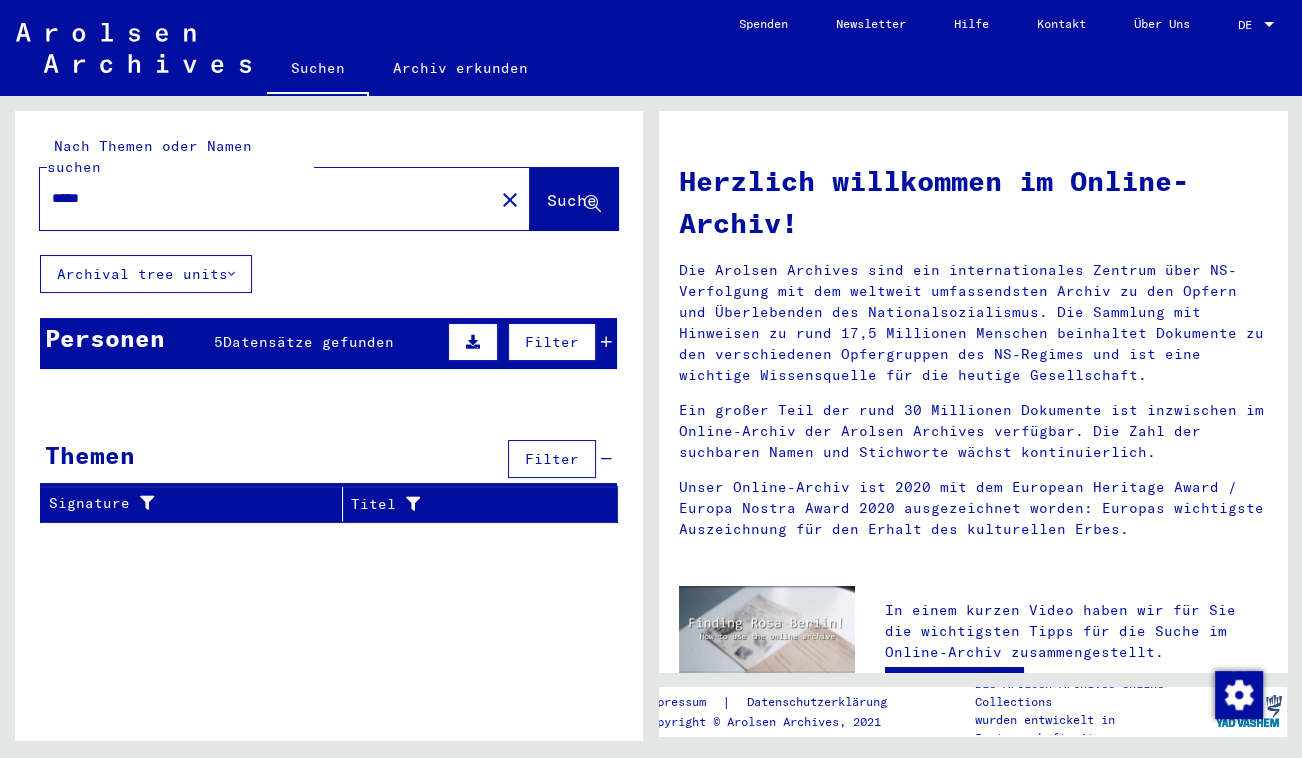 click on "Personen 5  Datensätze gefunden  Filter" at bounding box center [328, 343] 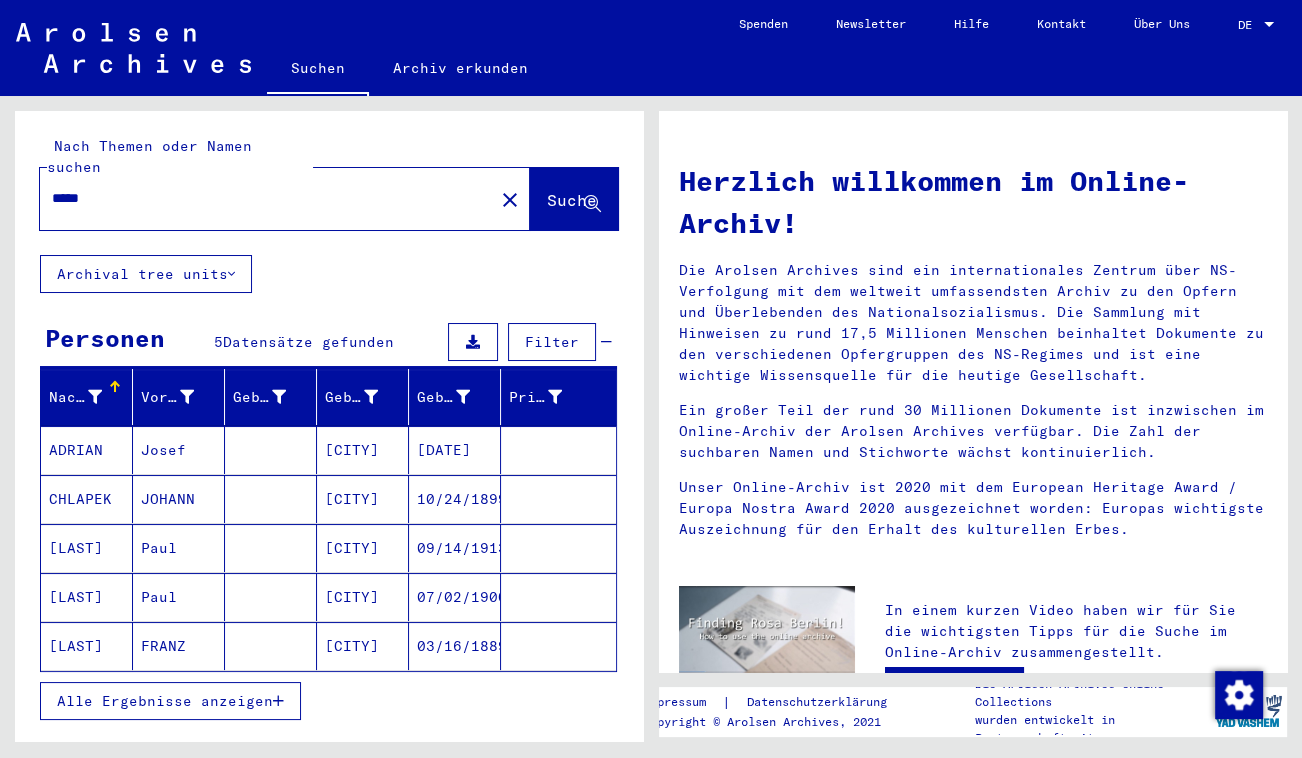 click on "FRANZ" 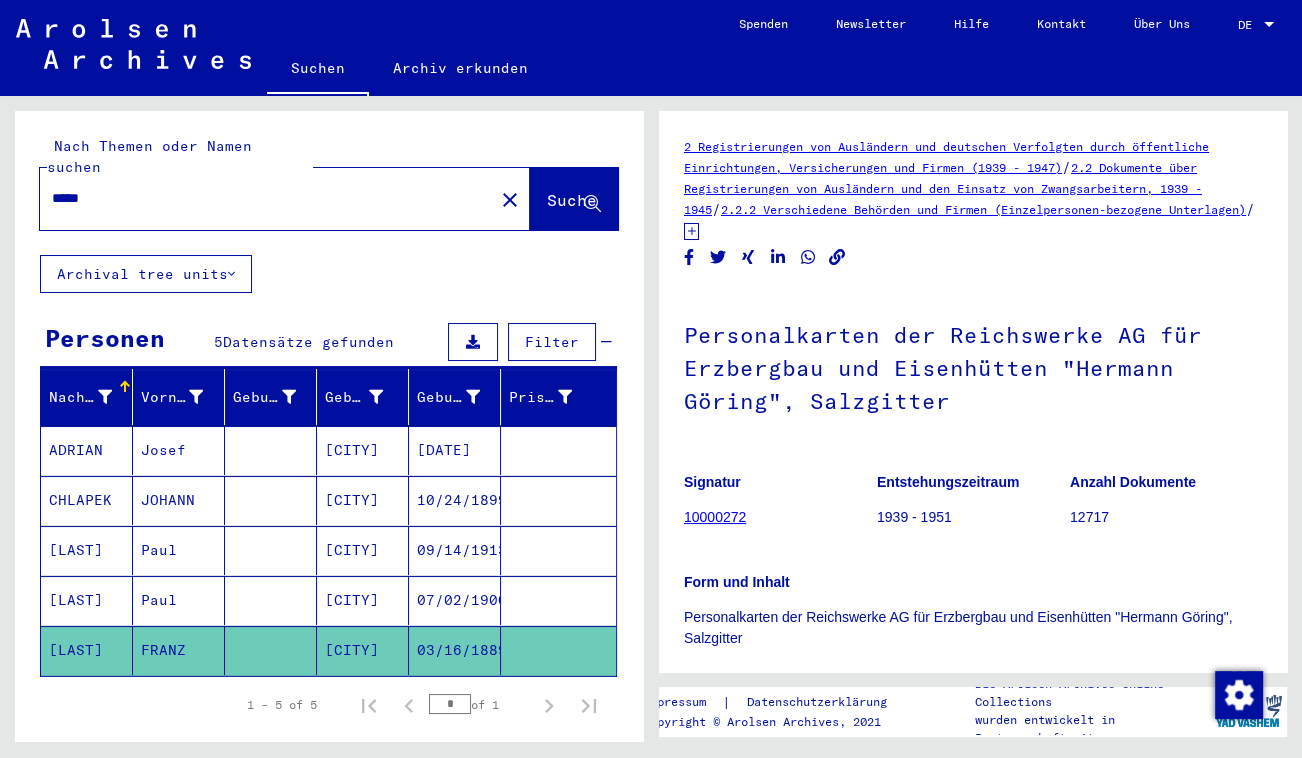 scroll, scrollTop: 0, scrollLeft: 0, axis: both 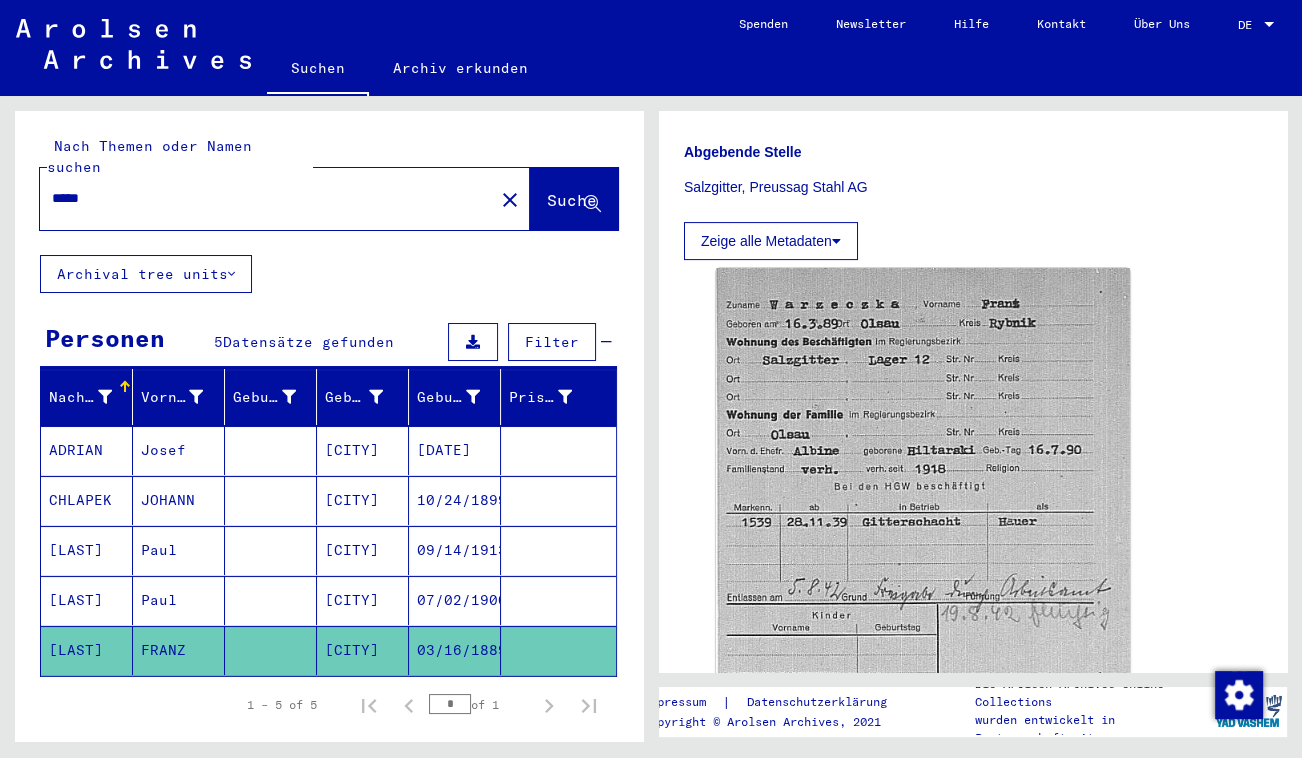 click 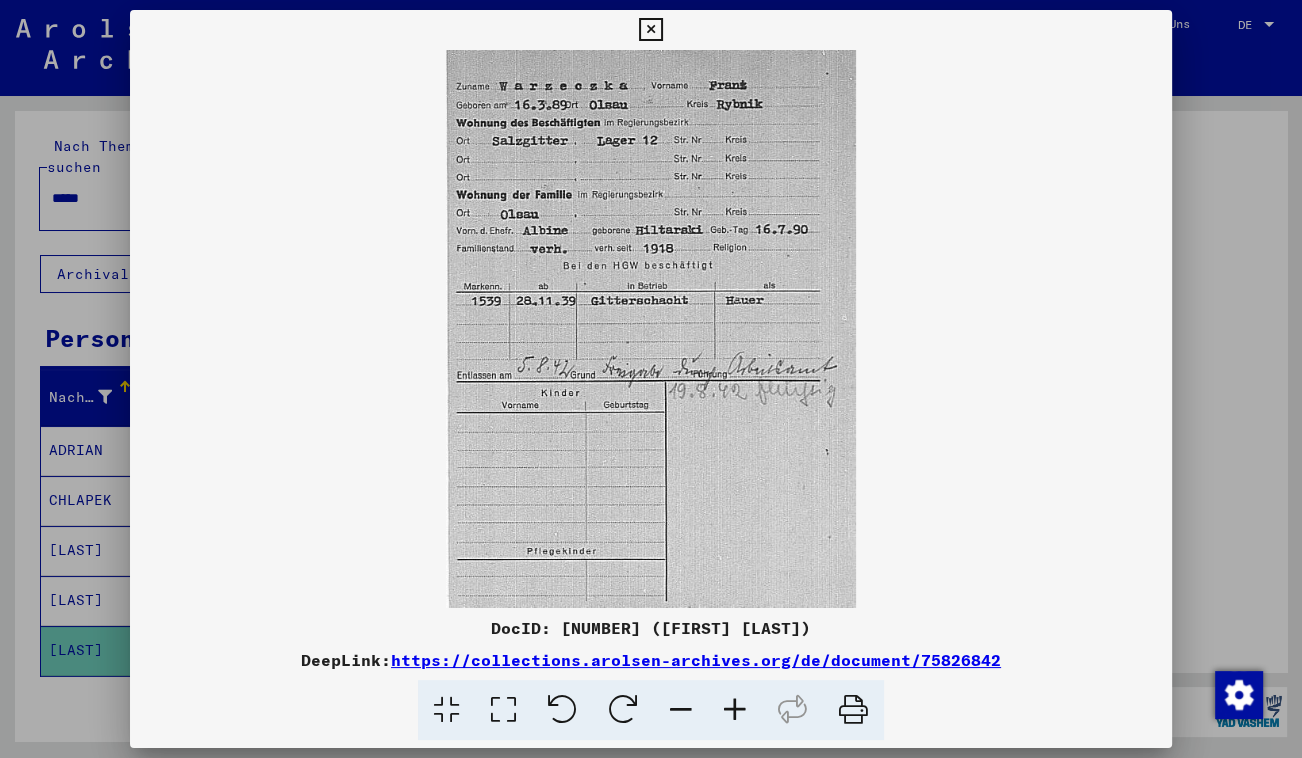click at bounding box center [651, 329] 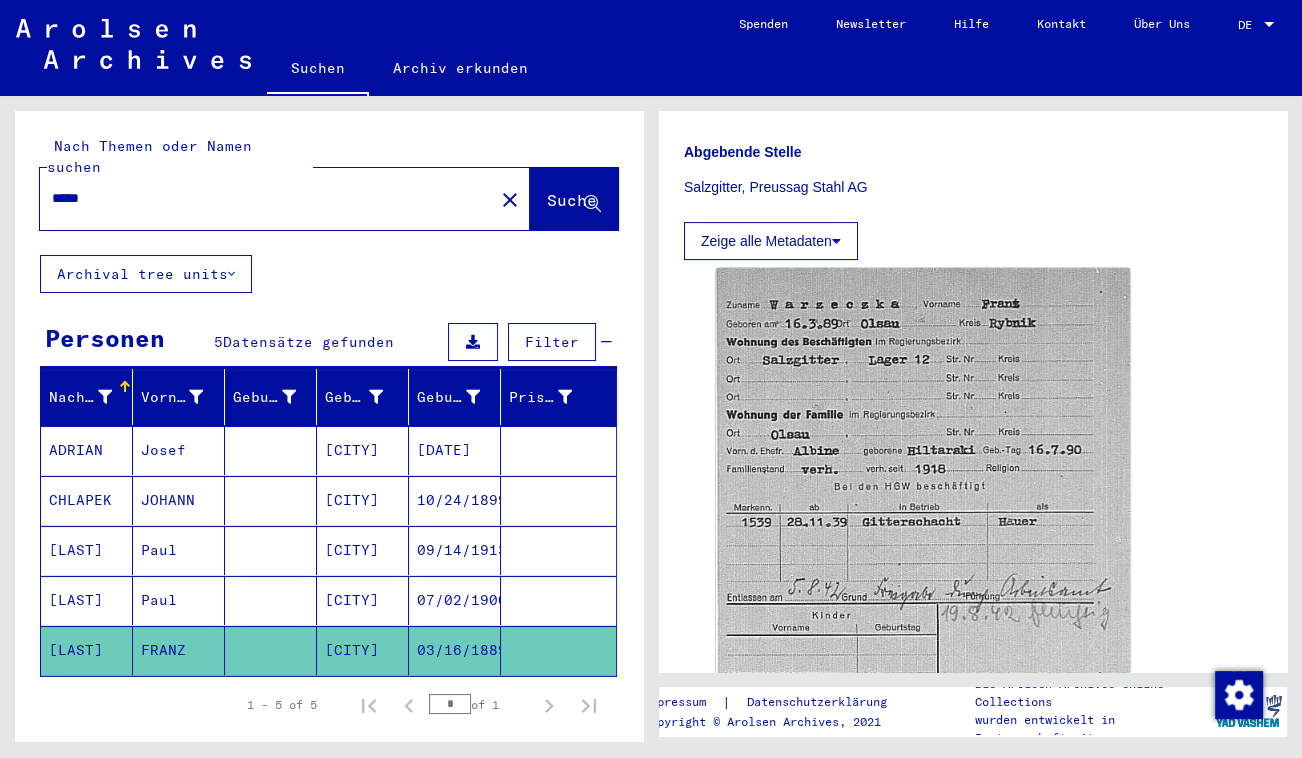 click on "*****" 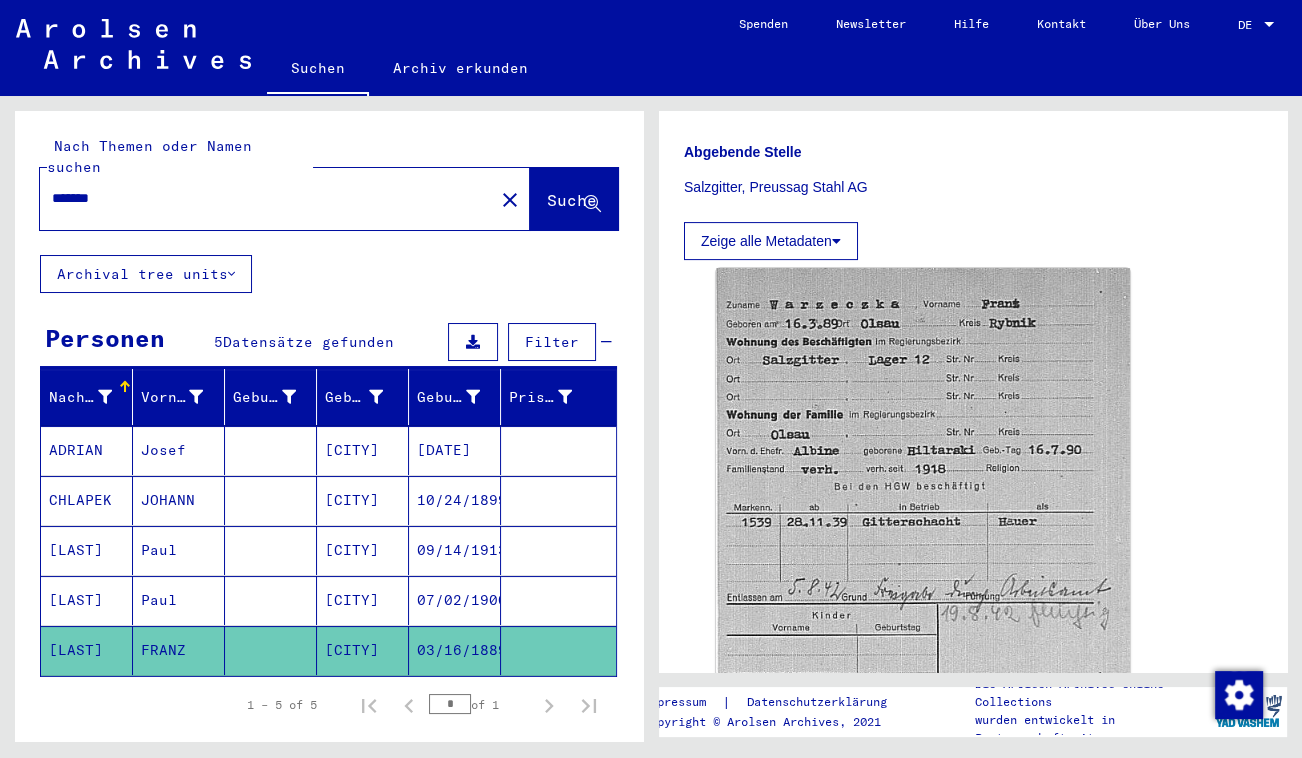 type on "*******" 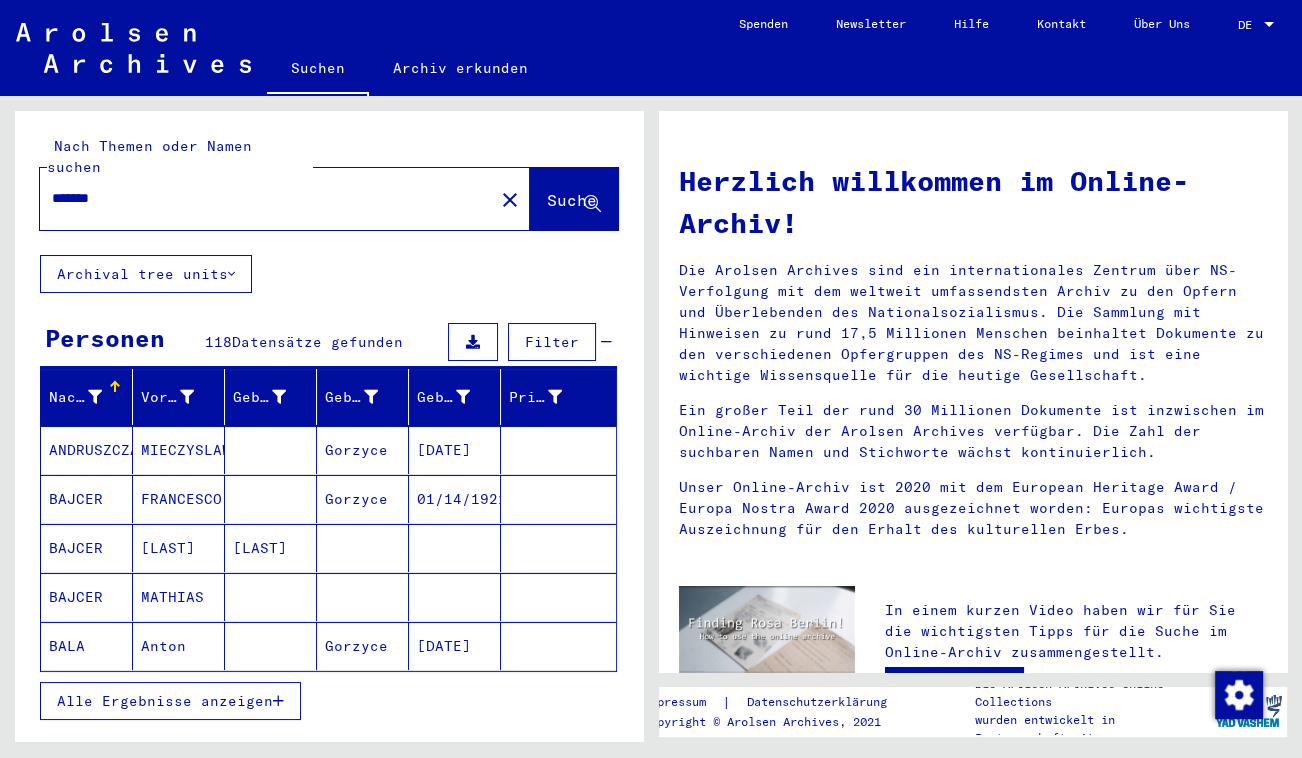 click on "Alle Ergebnisse anzeigen" at bounding box center [165, 701] 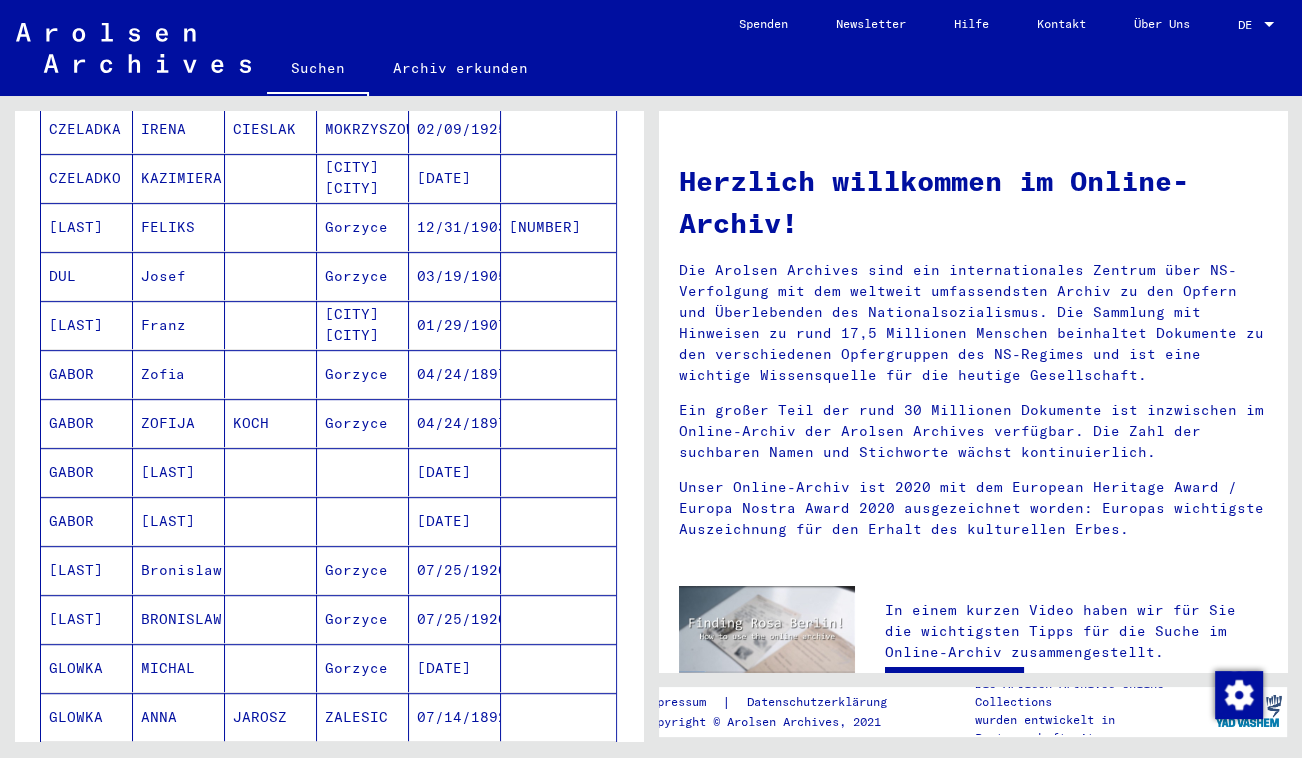 scroll, scrollTop: 1000, scrollLeft: 0, axis: vertical 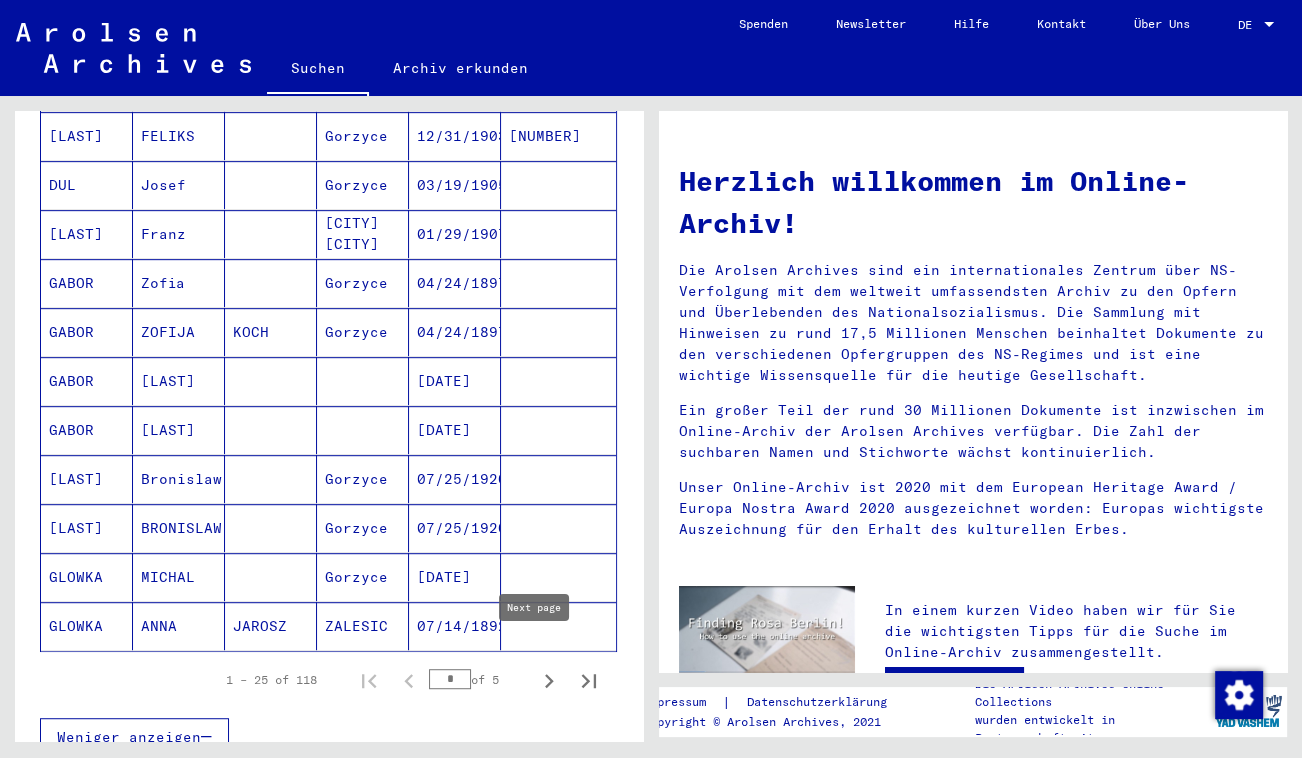 click 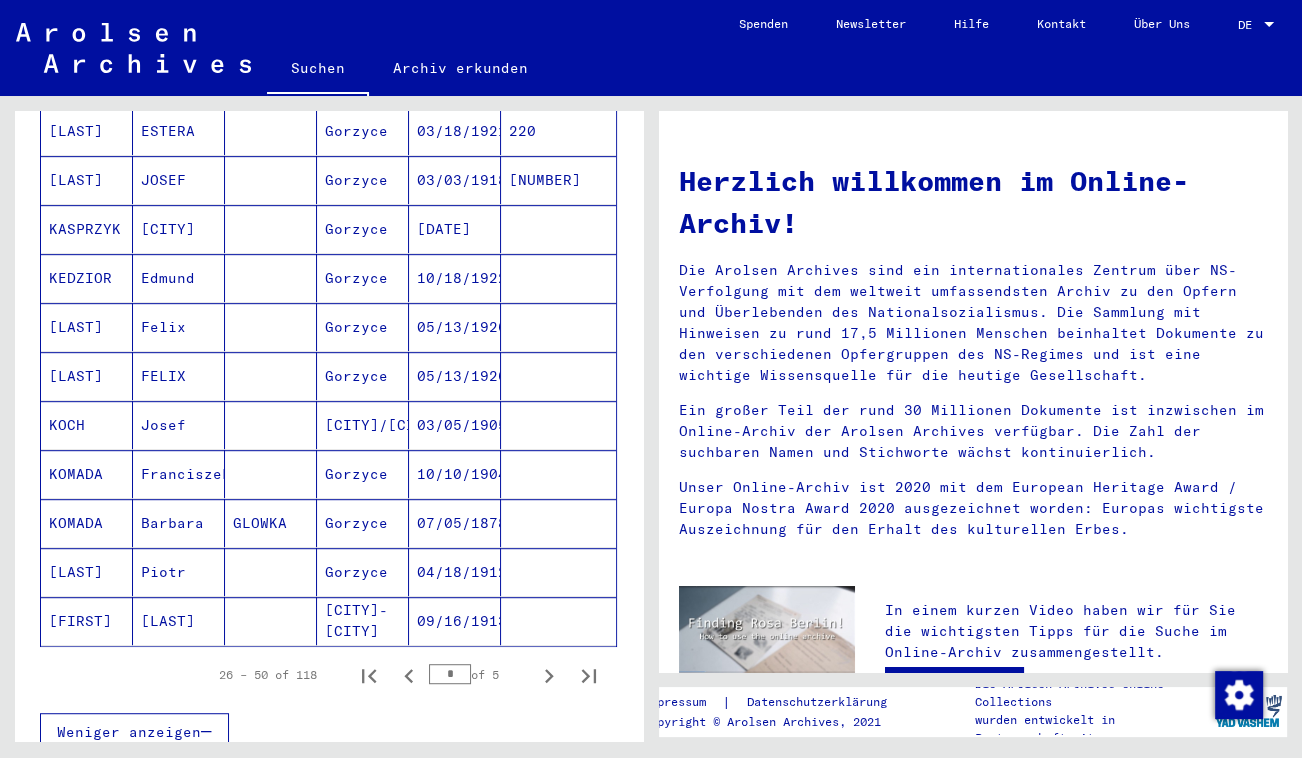 scroll, scrollTop: 1090, scrollLeft: 0, axis: vertical 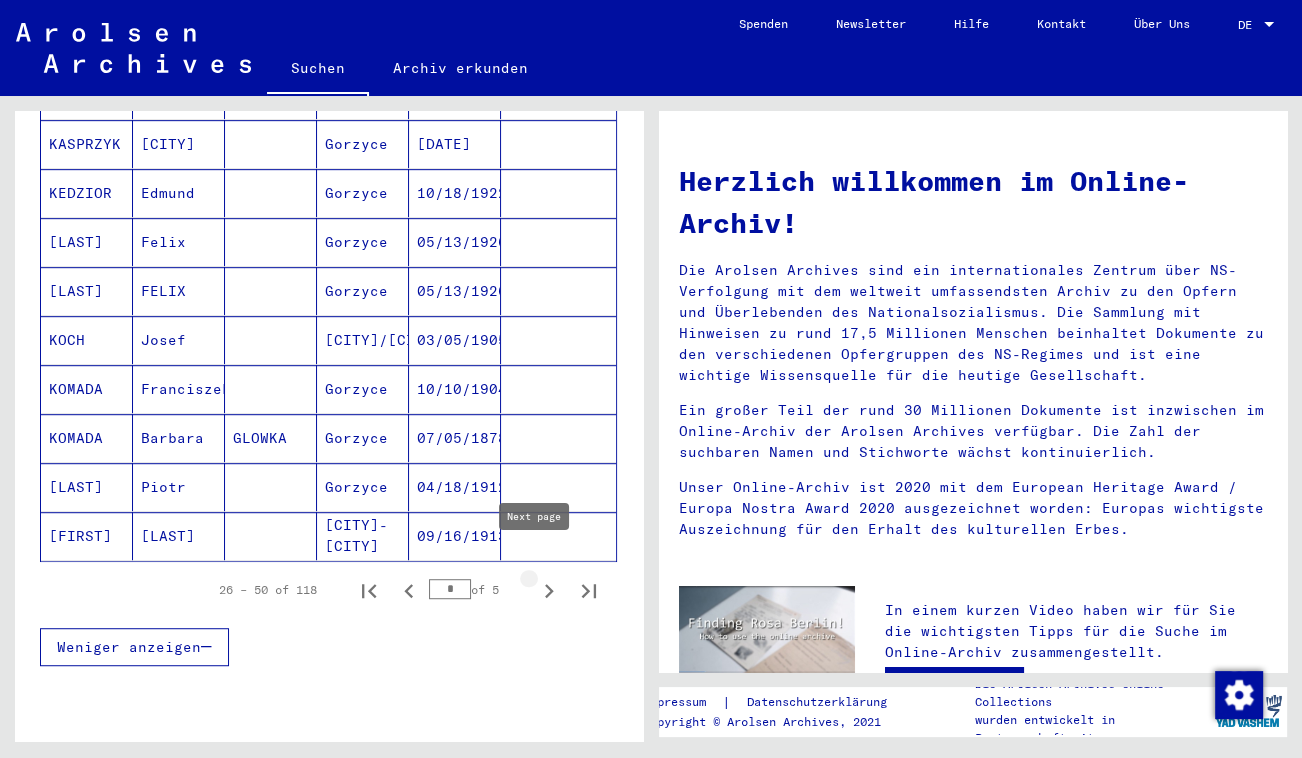 click 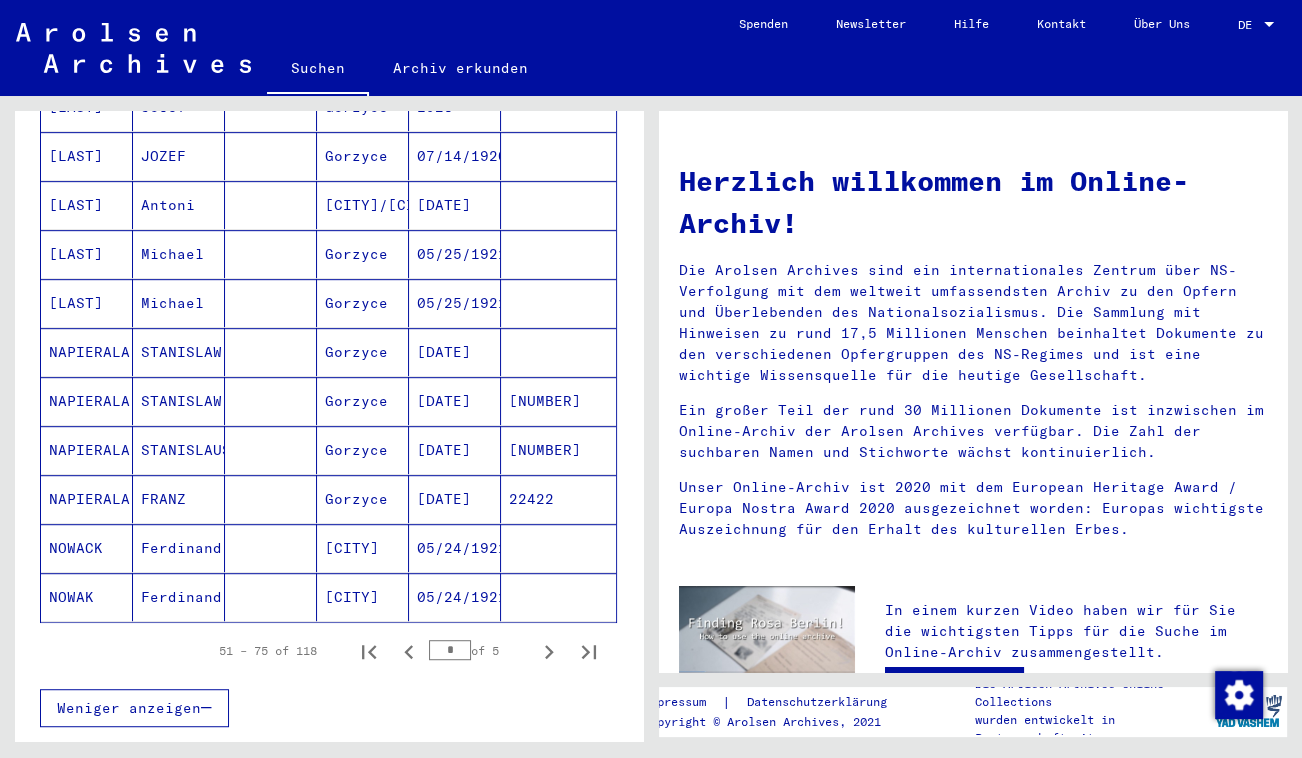 scroll, scrollTop: 1090, scrollLeft: 0, axis: vertical 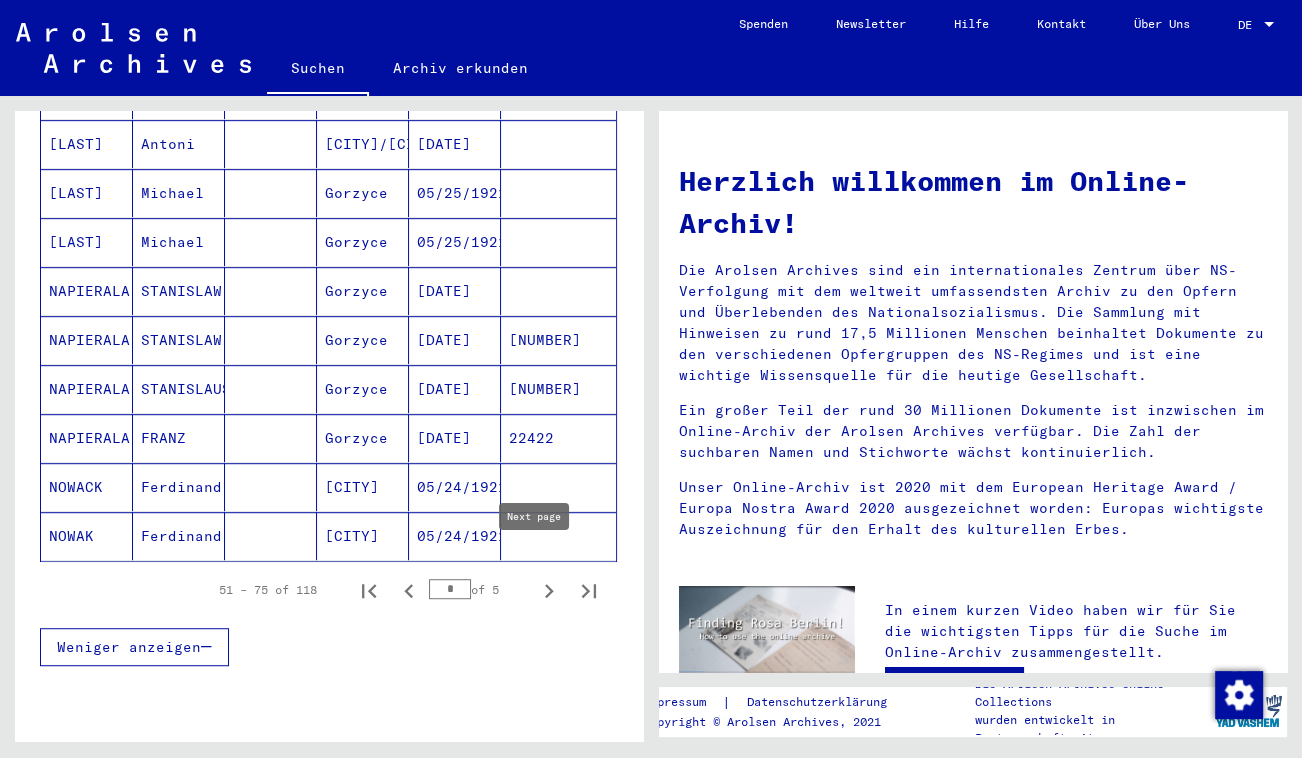 click 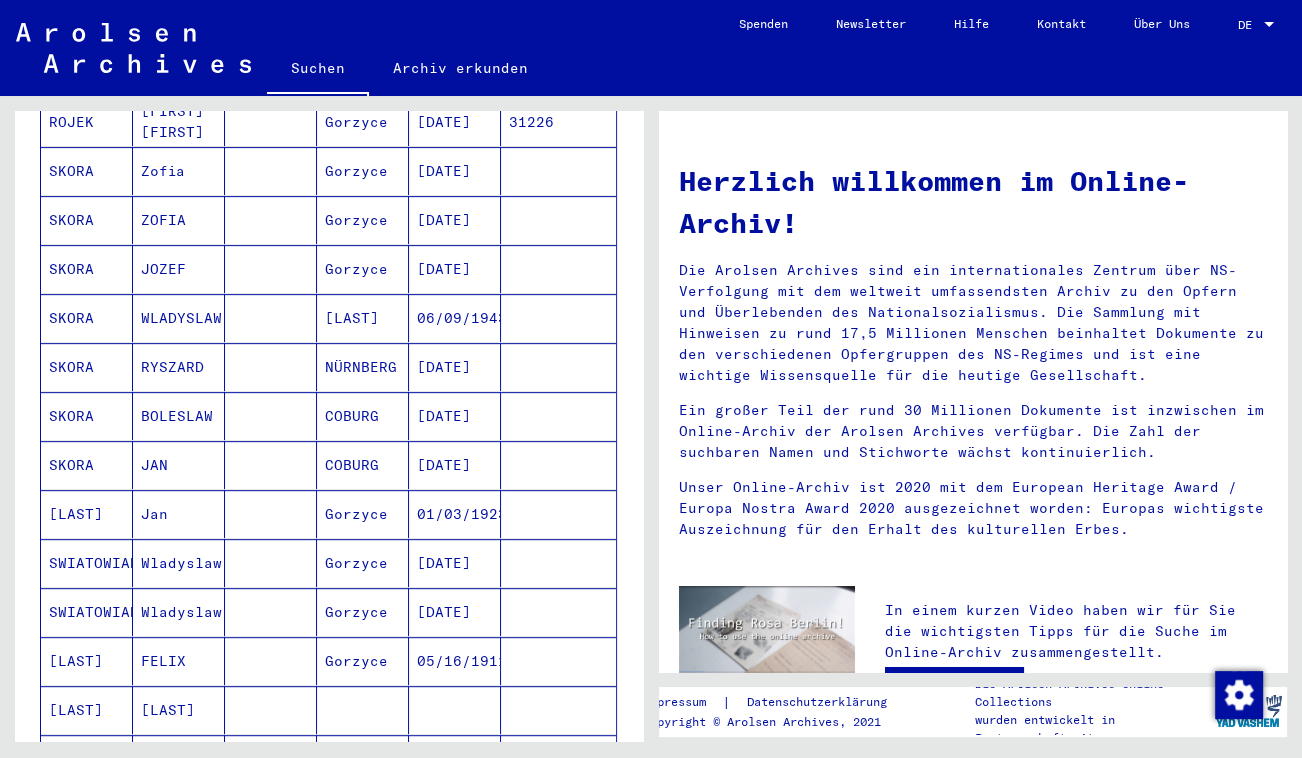 scroll, scrollTop: 1000, scrollLeft: 0, axis: vertical 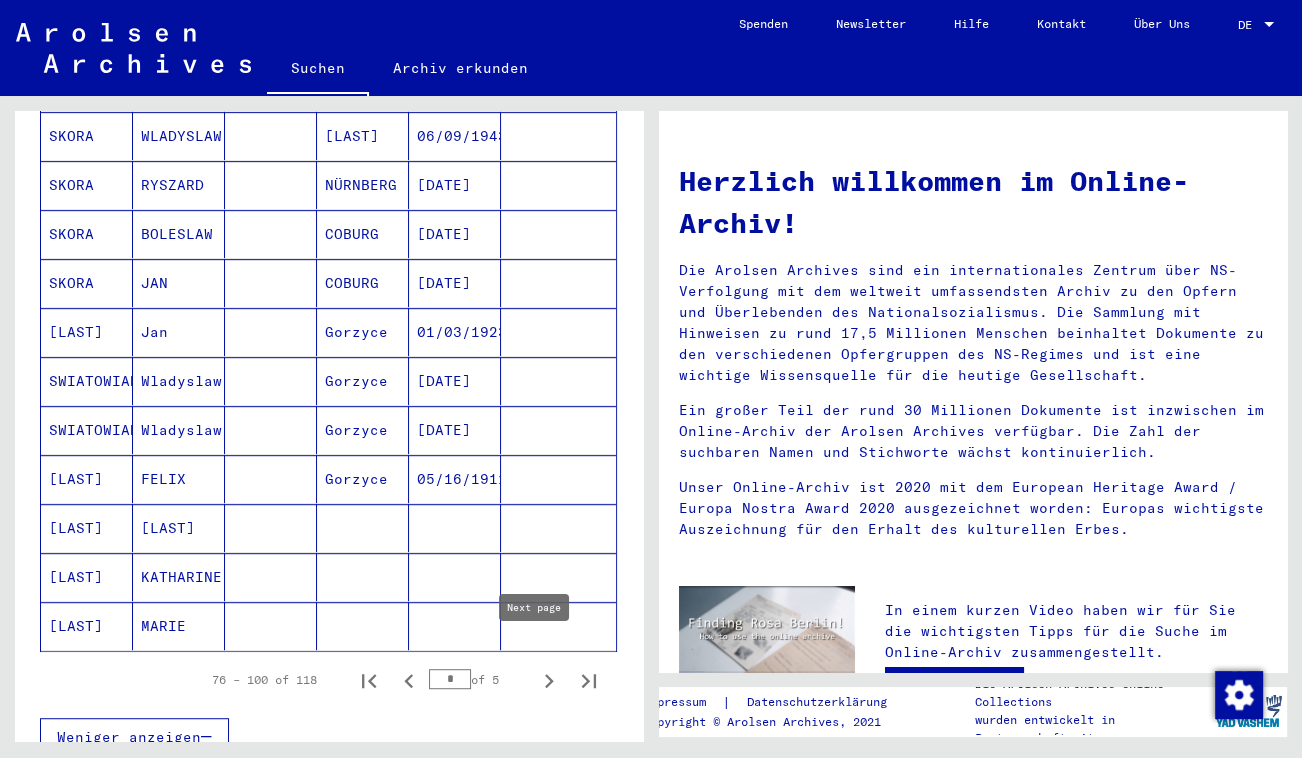 click 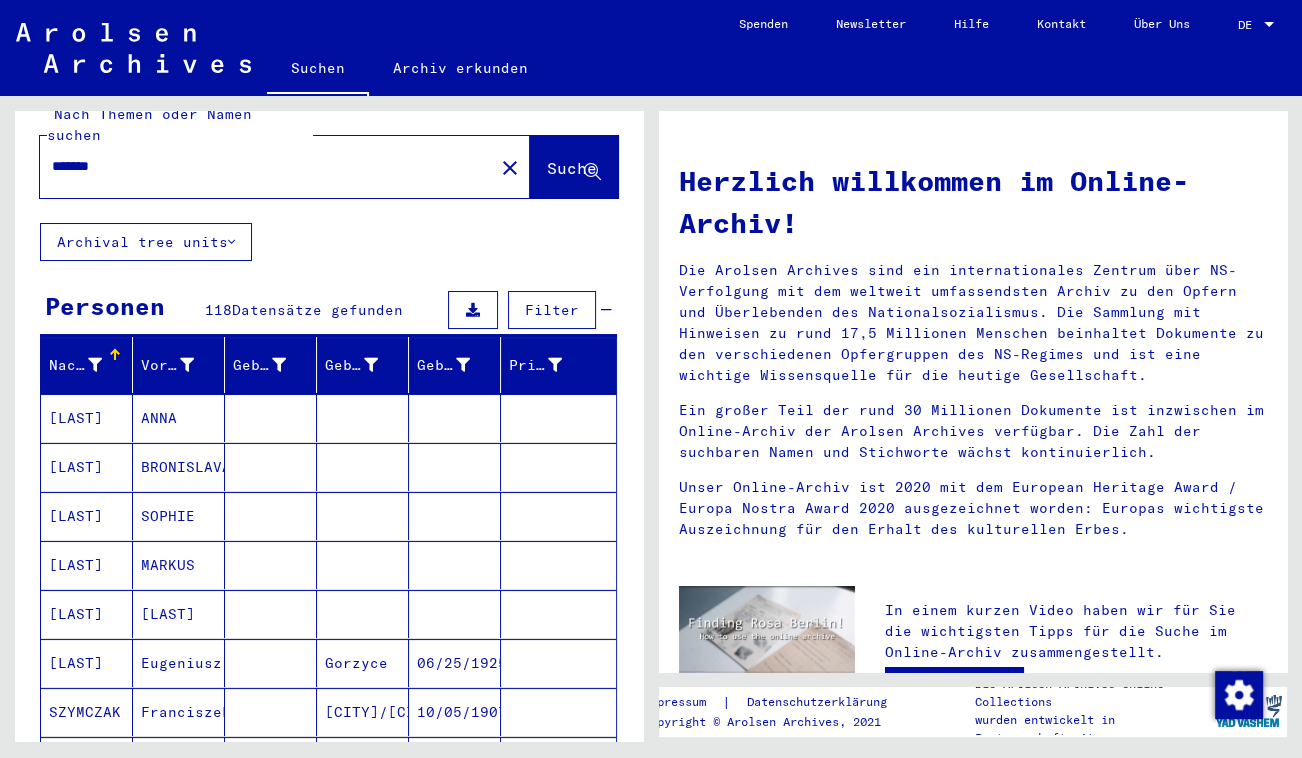 scroll, scrollTop: 0, scrollLeft: 0, axis: both 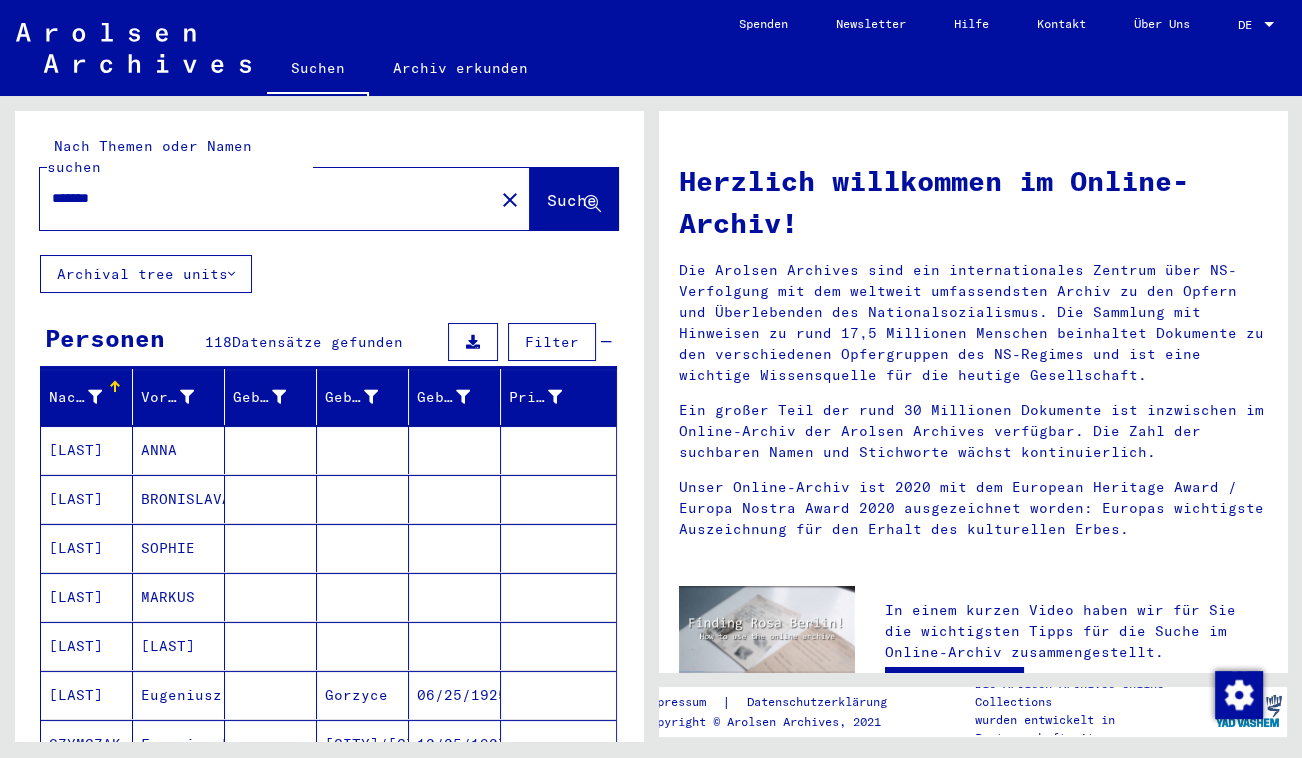drag, startPoint x: 163, startPoint y: 190, endPoint x: 81, endPoint y: 190, distance: 82 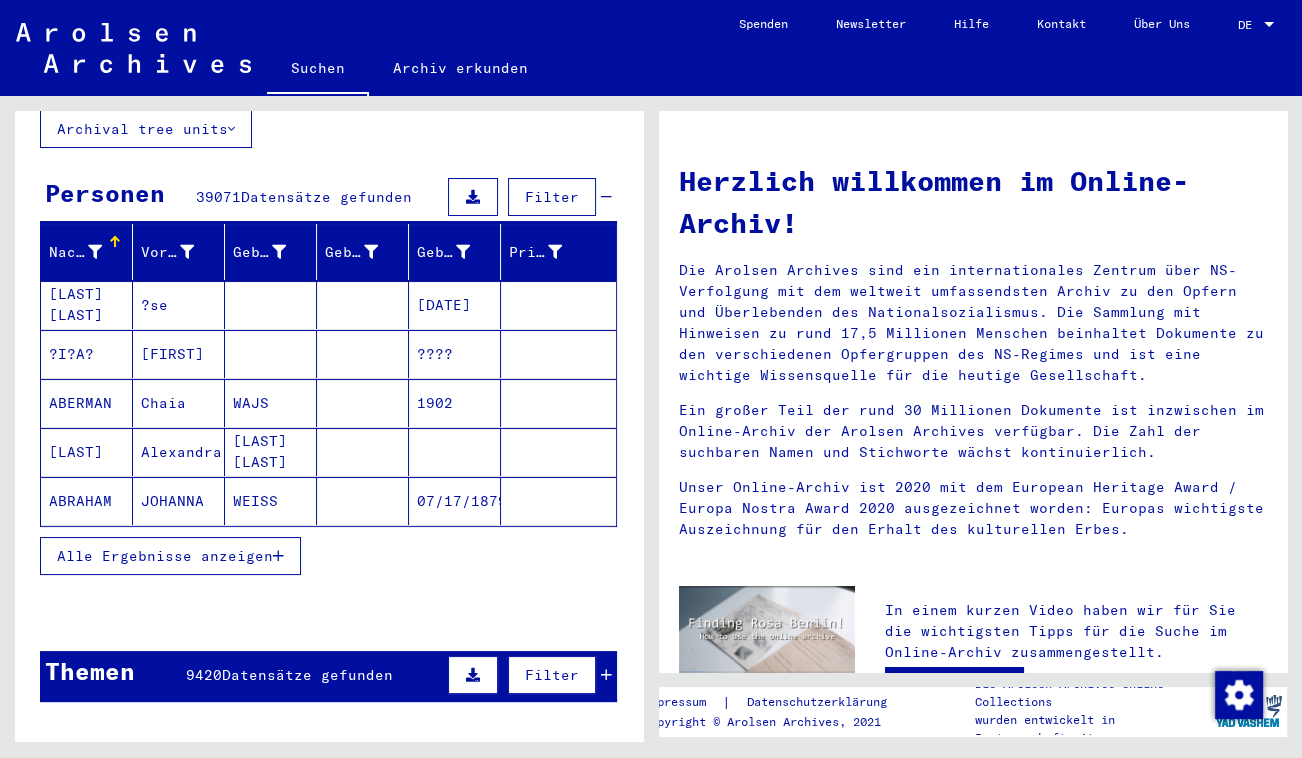 scroll, scrollTop: 272, scrollLeft: 0, axis: vertical 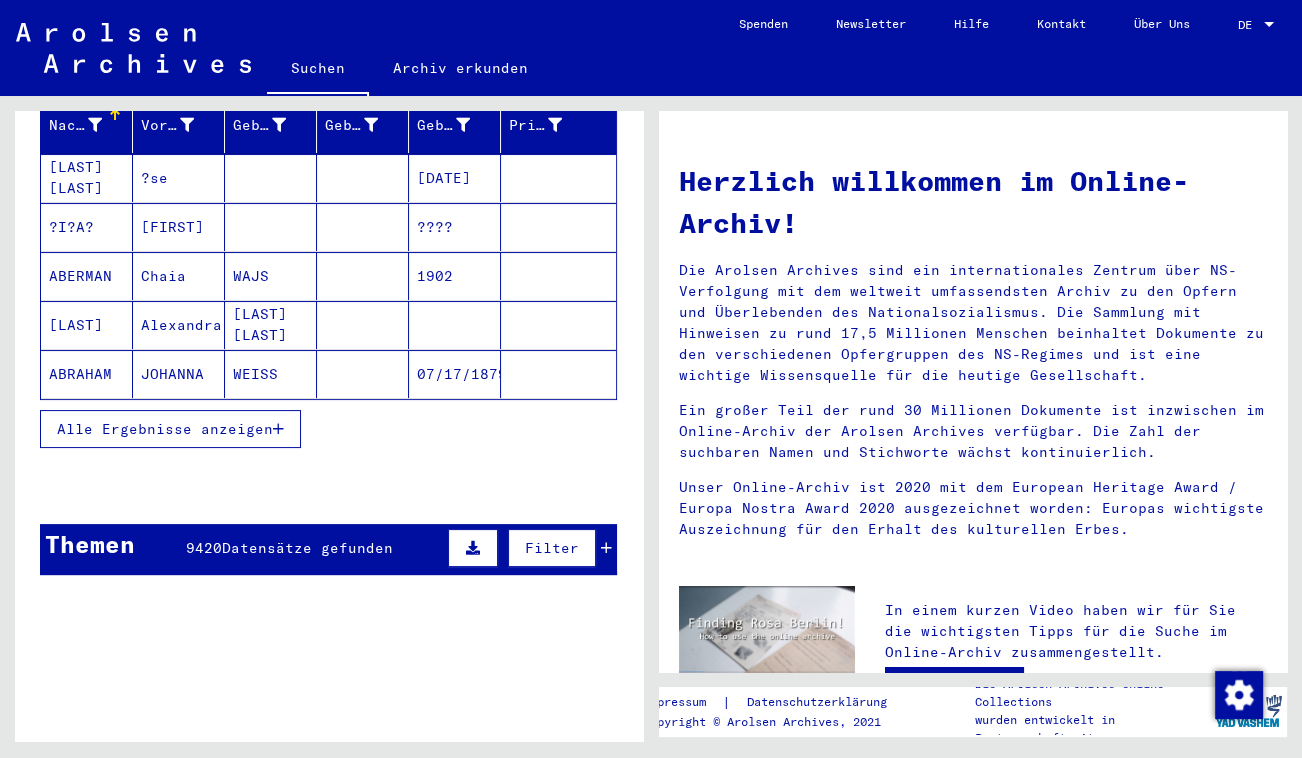 click on "9420 Datensätze gefunden" at bounding box center (289, 548) 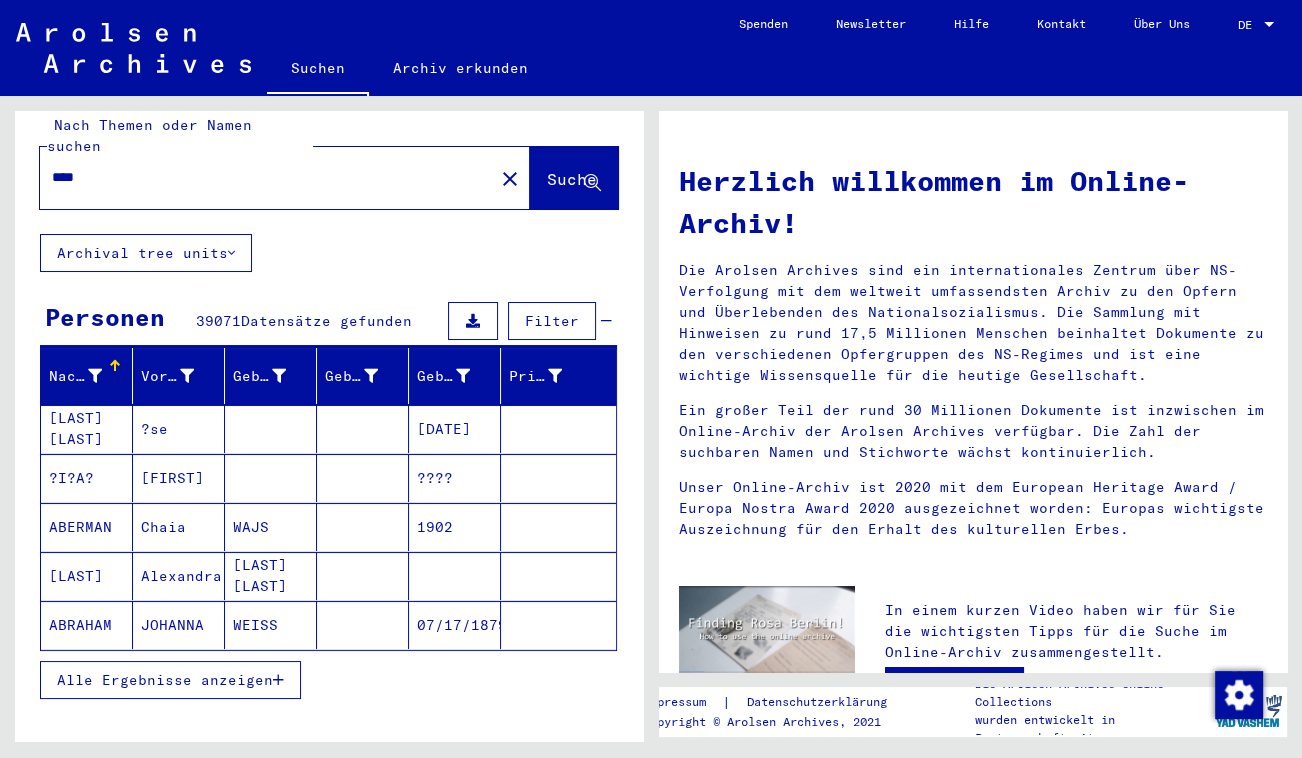scroll, scrollTop: 0, scrollLeft: 0, axis: both 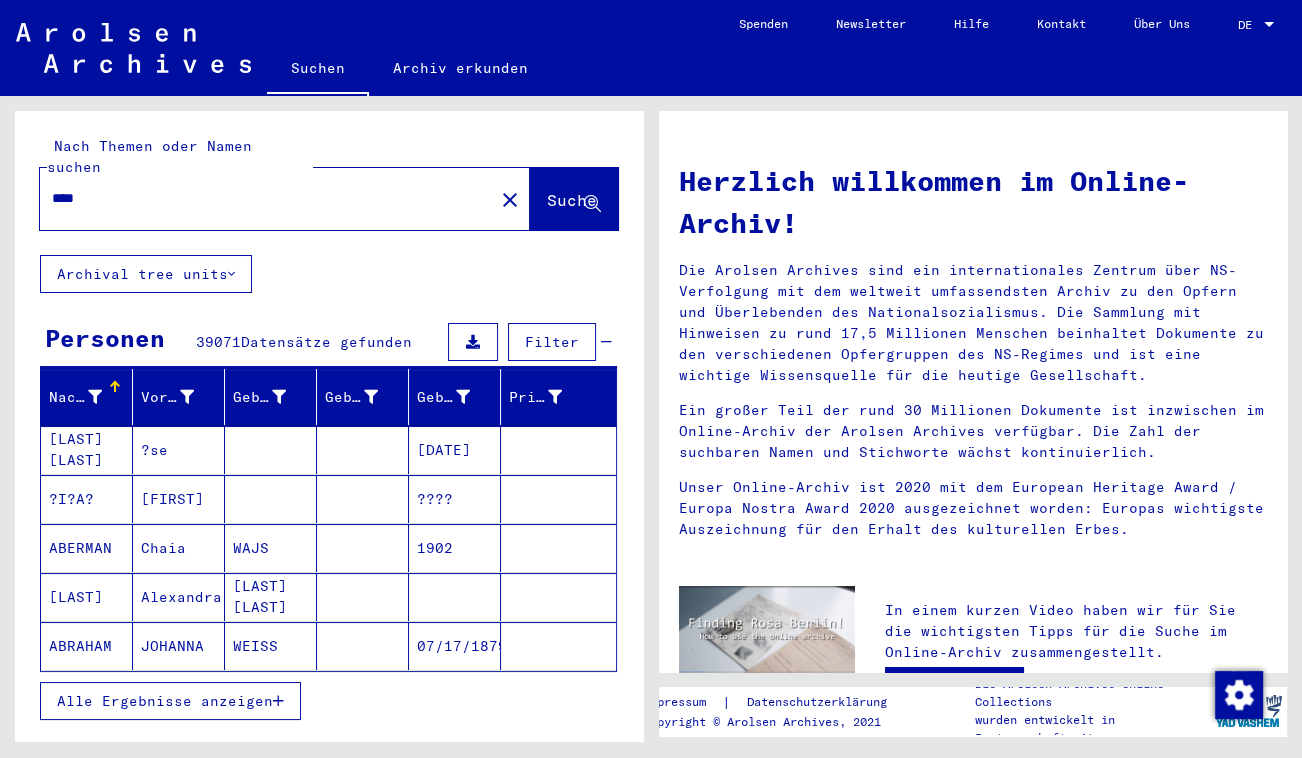 click on "Filter" at bounding box center [552, 342] 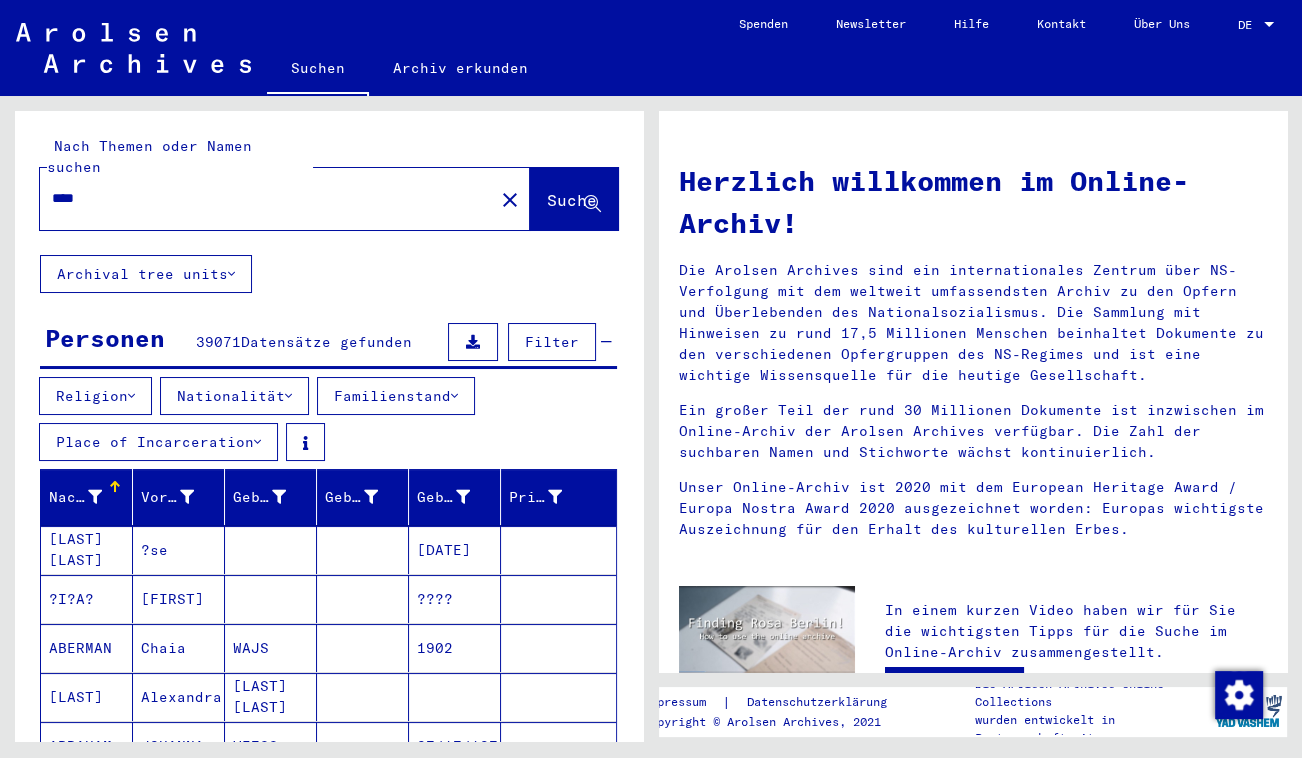 click on "Nationalität" at bounding box center (234, 396) 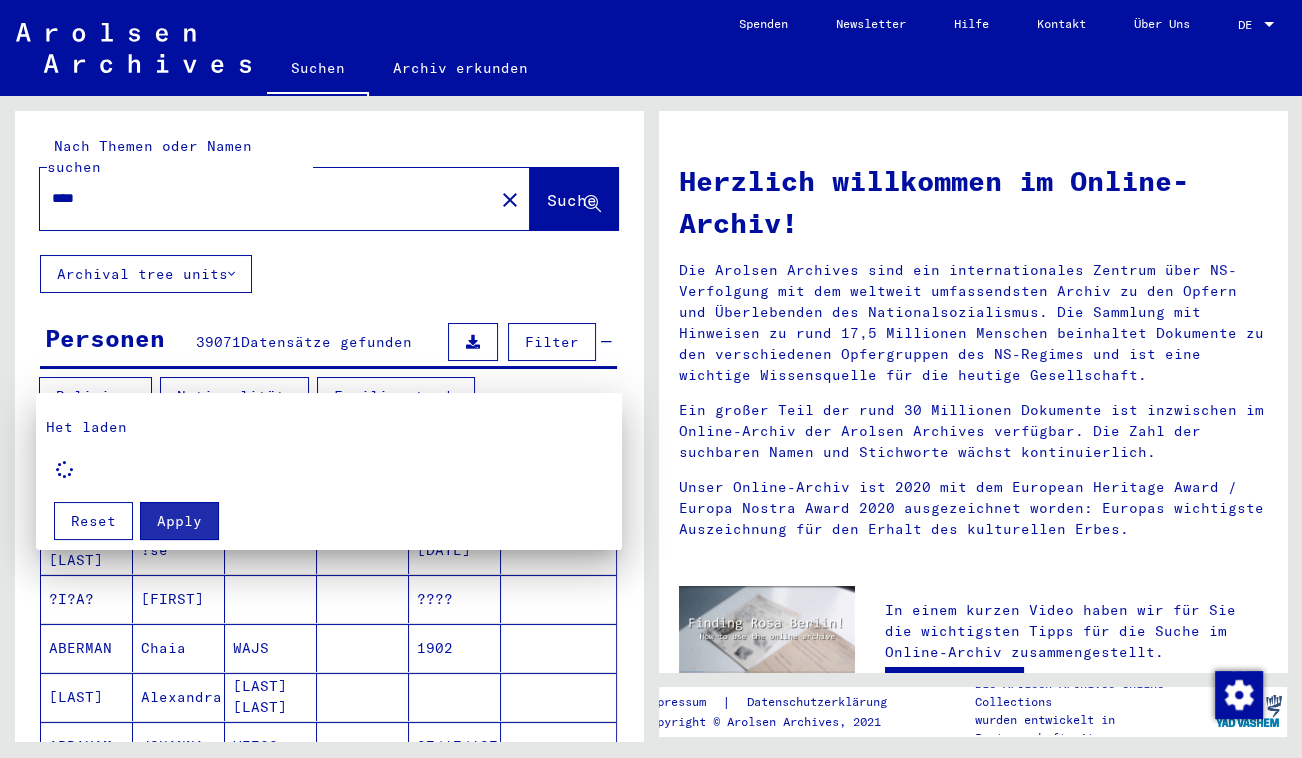click at bounding box center [651, 379] 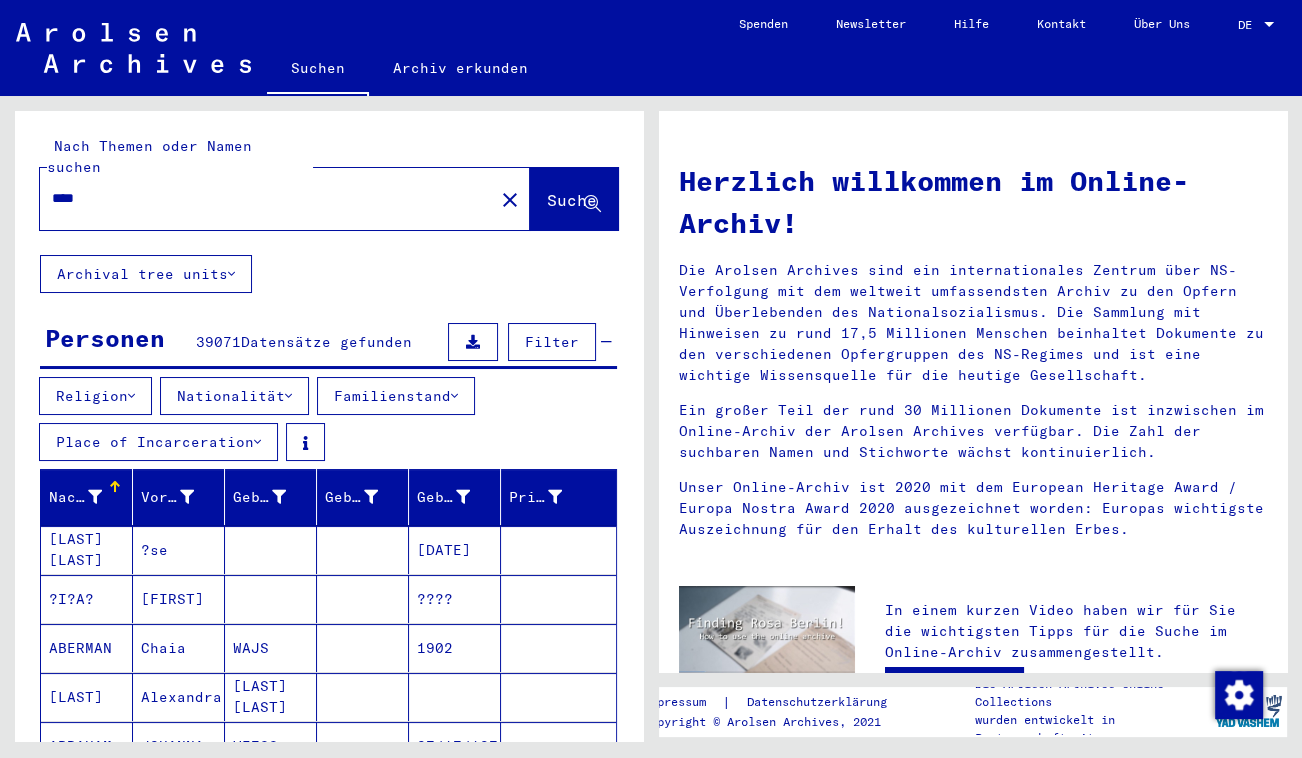 drag, startPoint x: 101, startPoint y: 792, endPoint x: 14, endPoint y: 500, distance: 304.6851 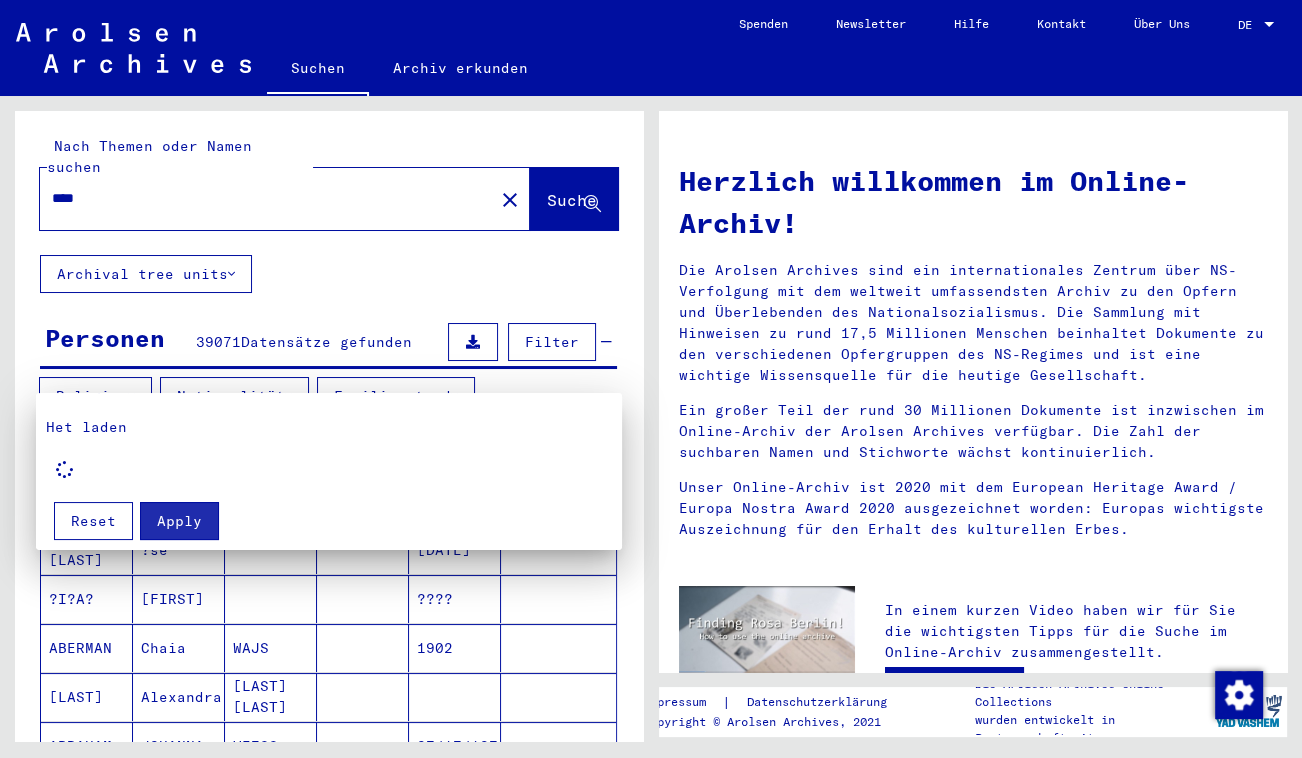 click at bounding box center [651, 379] 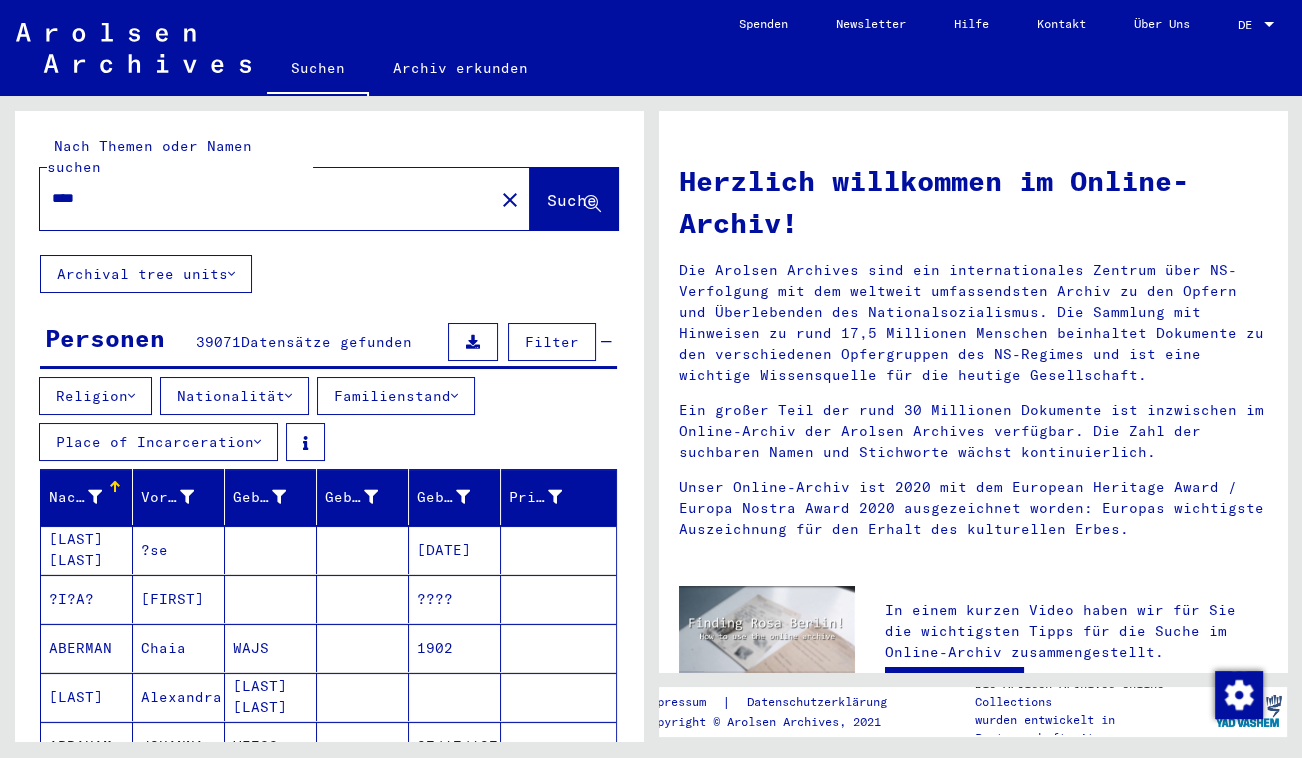 click on "Place of Incarceration" at bounding box center [158, 442] 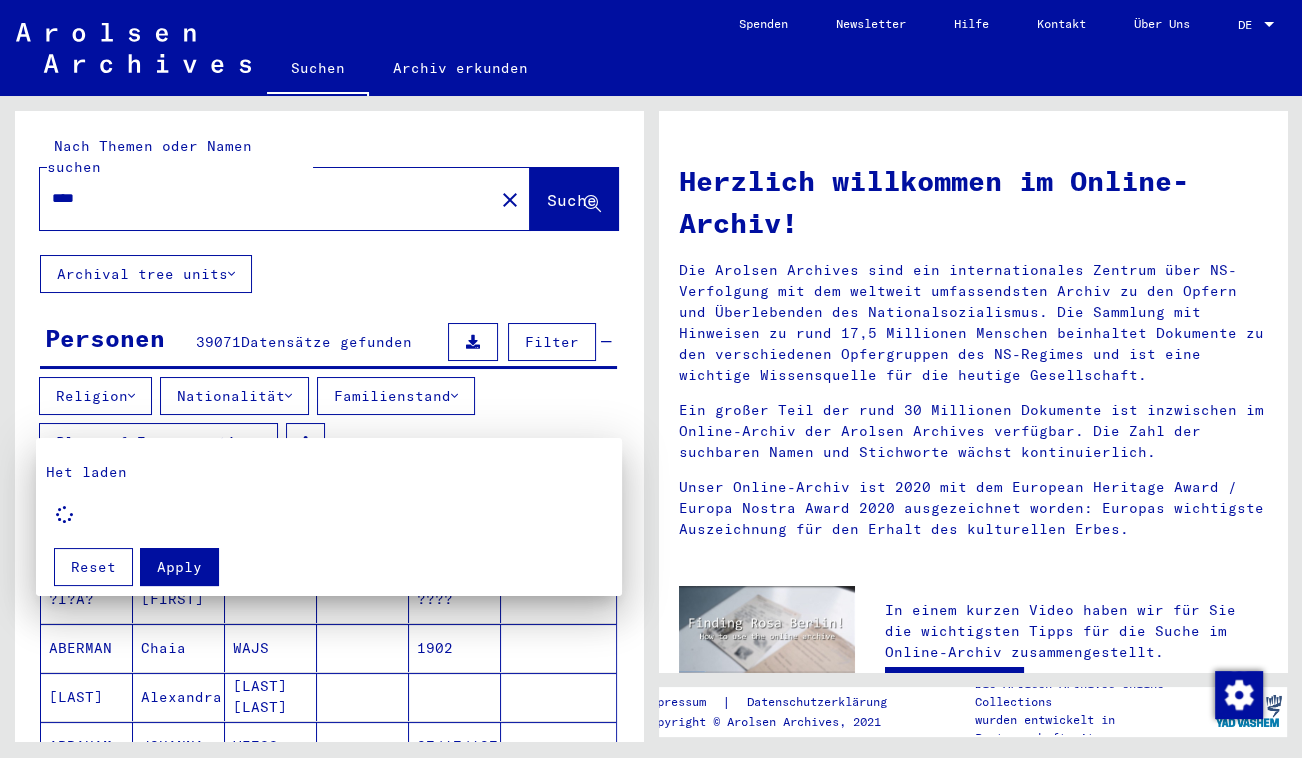 click at bounding box center (651, 379) 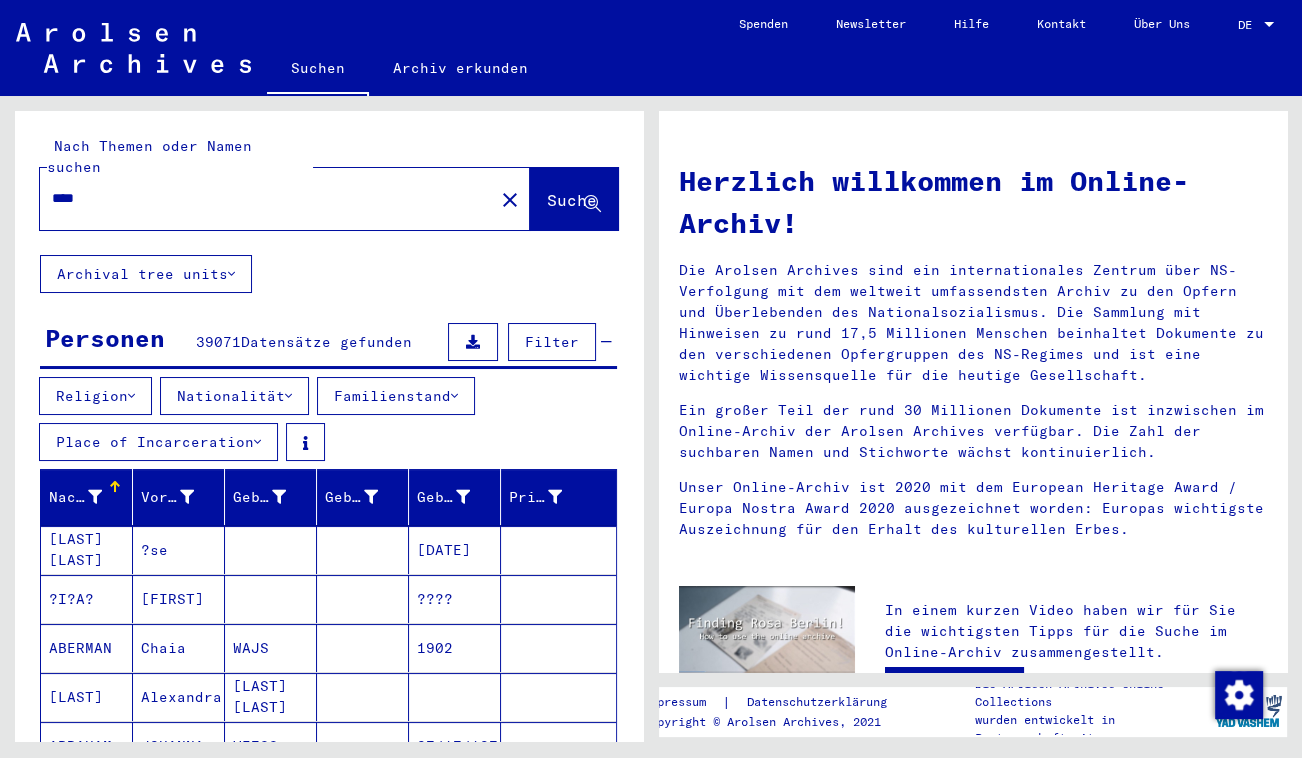 drag, startPoint x: 137, startPoint y: 183, endPoint x: -4, endPoint y: 177, distance: 141.12761 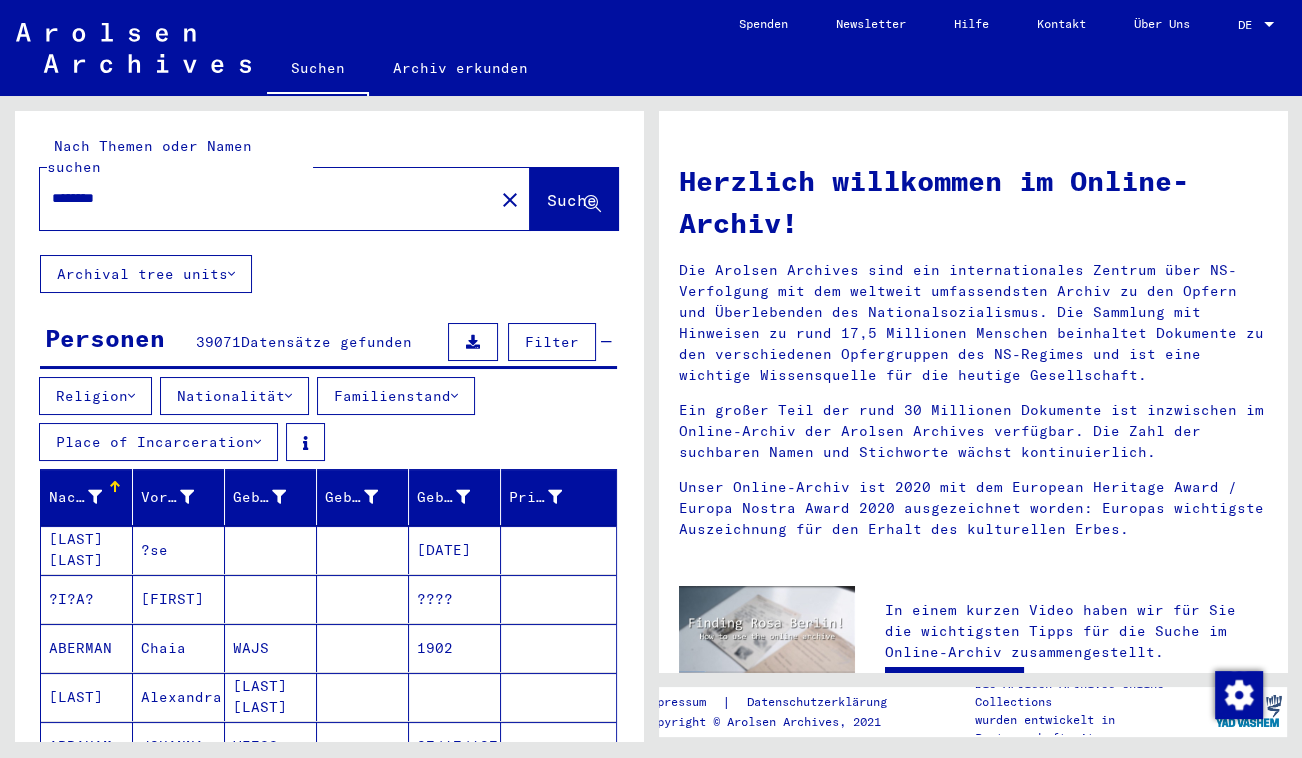 type on "********" 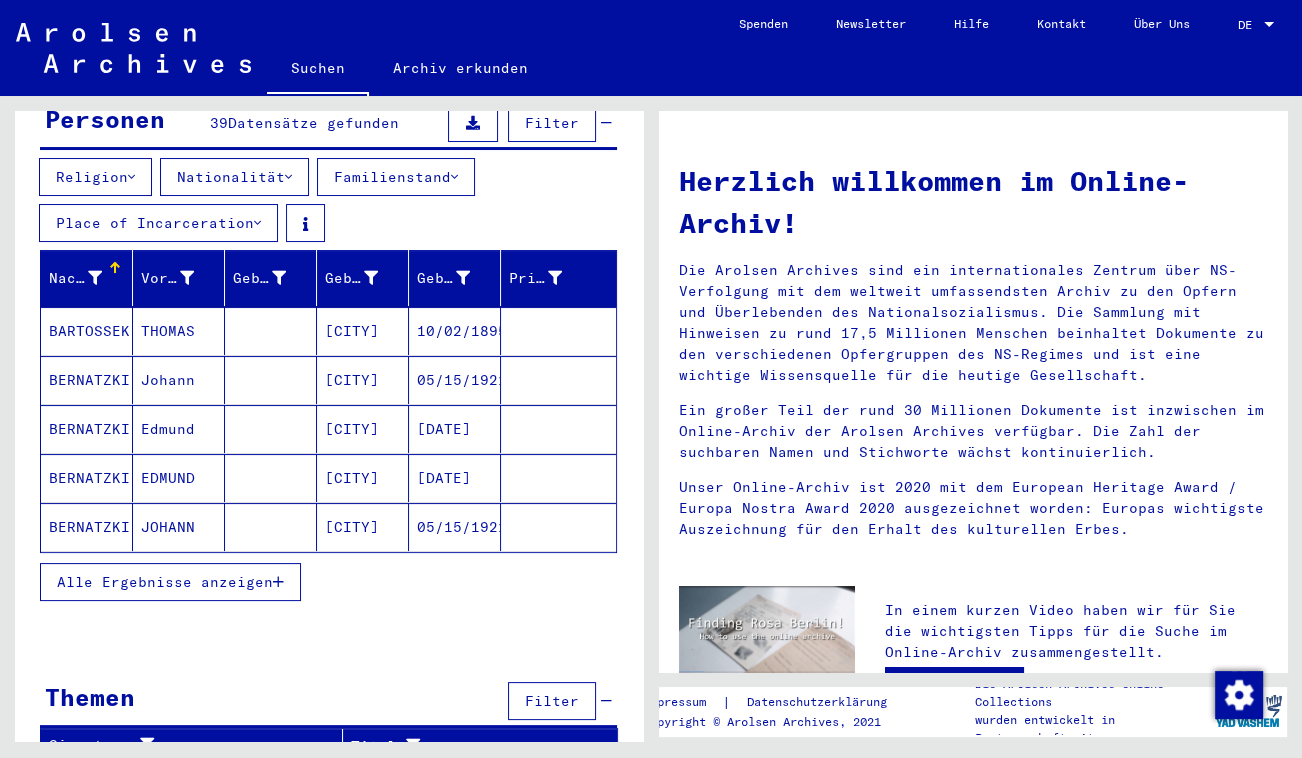 scroll, scrollTop: 219, scrollLeft: 0, axis: vertical 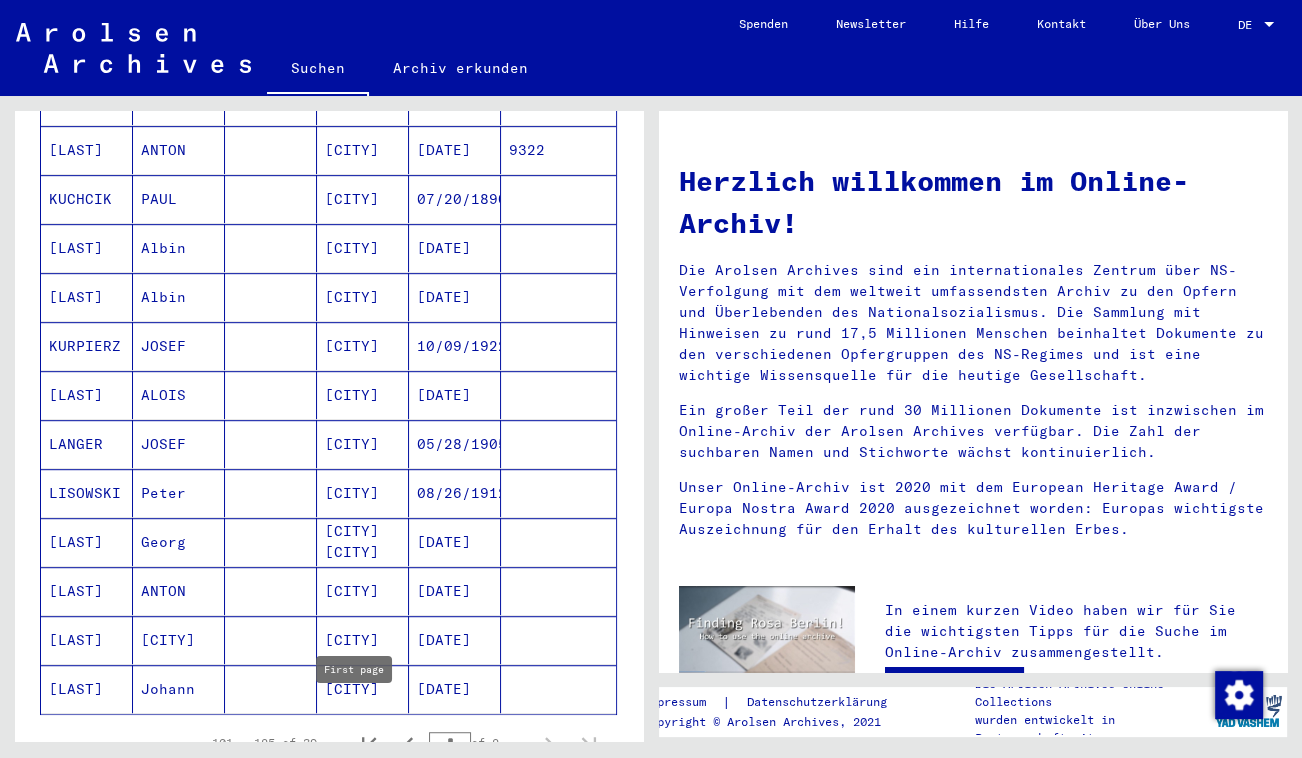 click 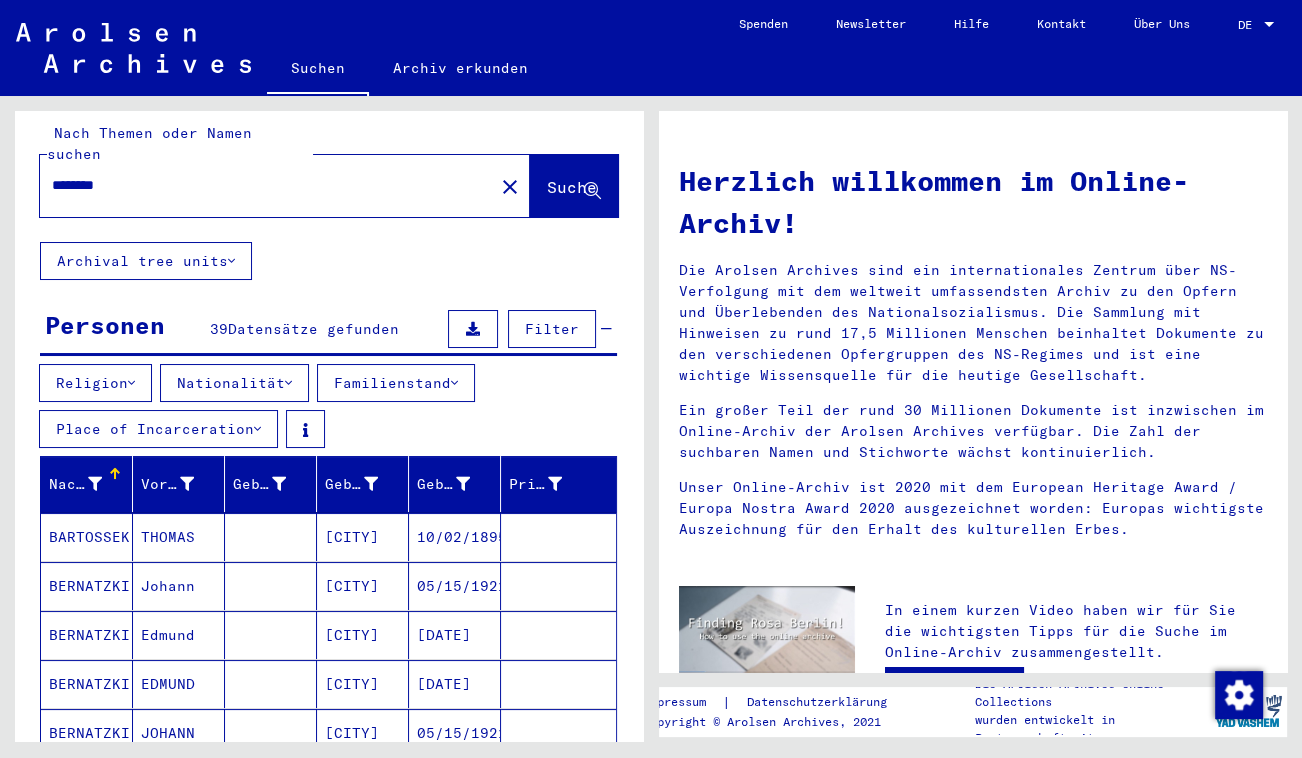 scroll, scrollTop: 0, scrollLeft: 0, axis: both 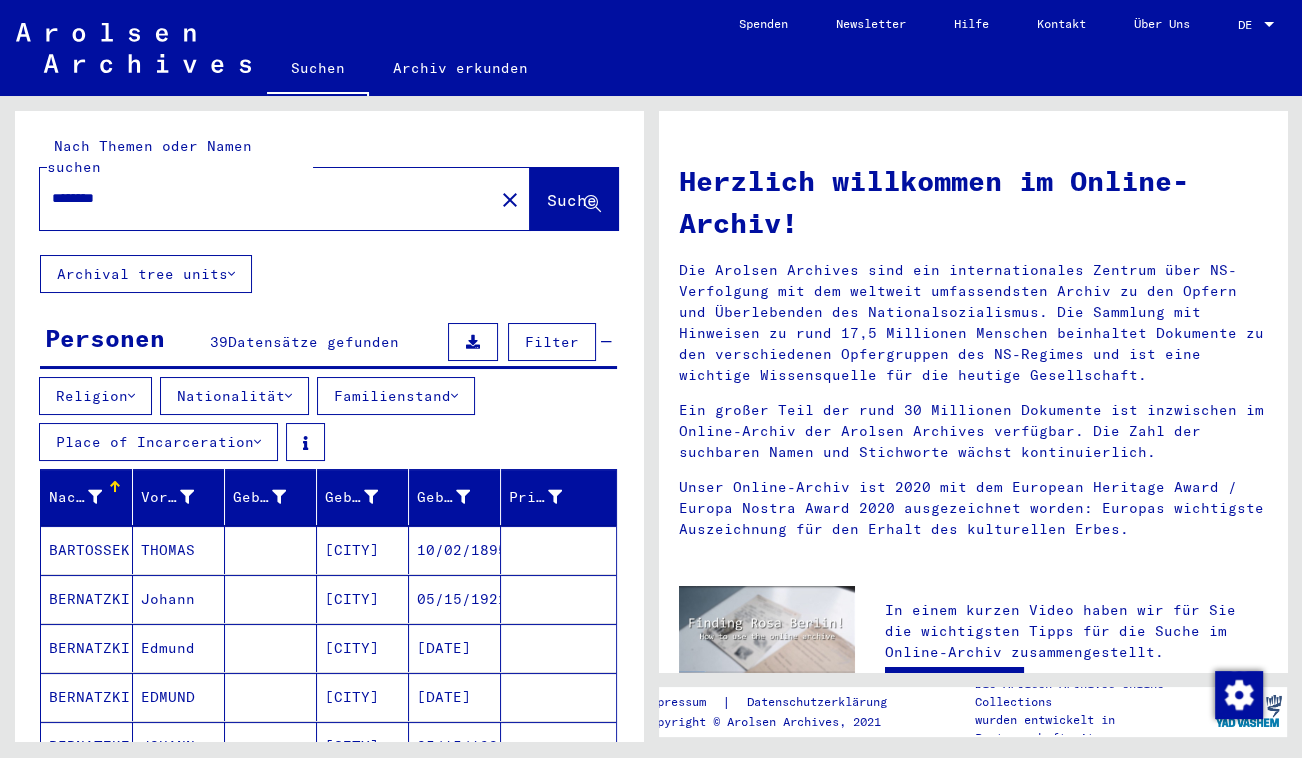 drag, startPoint x: 186, startPoint y: 181, endPoint x: -4, endPoint y: 175, distance: 190.09471 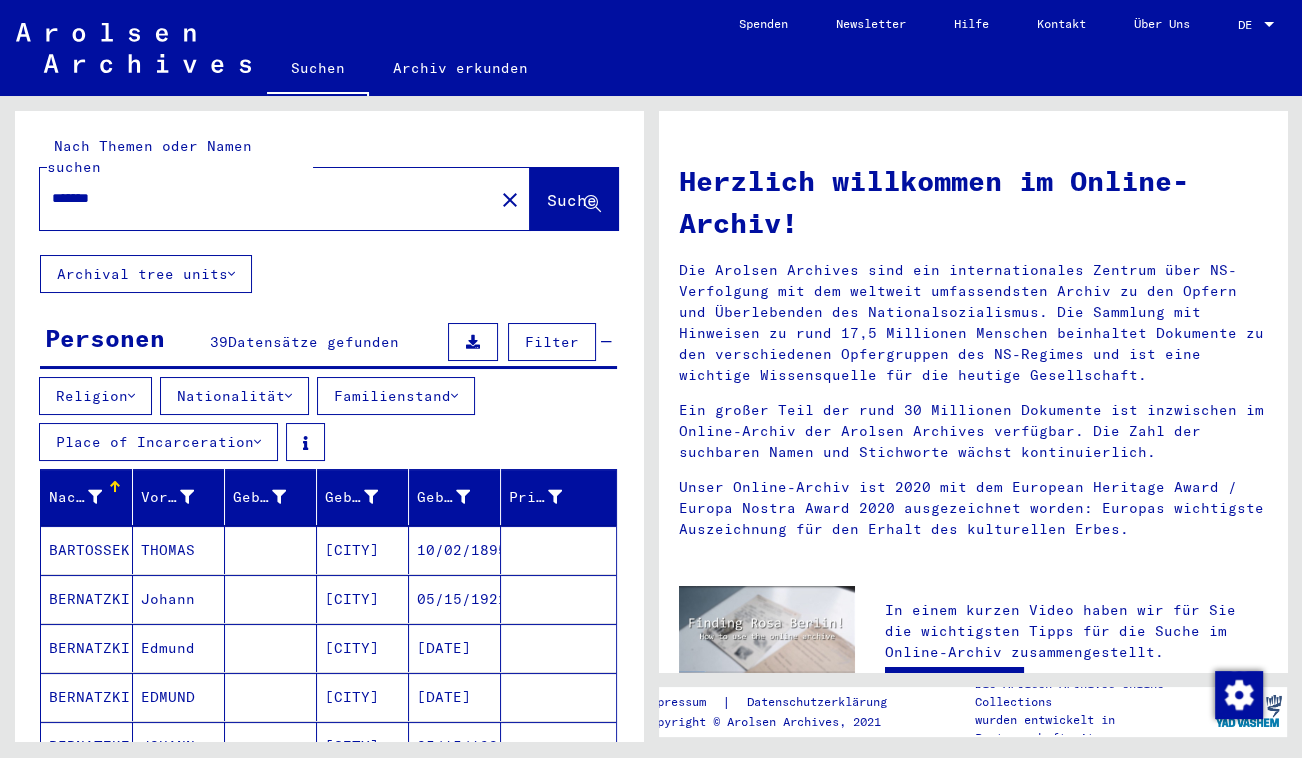 type on "*******" 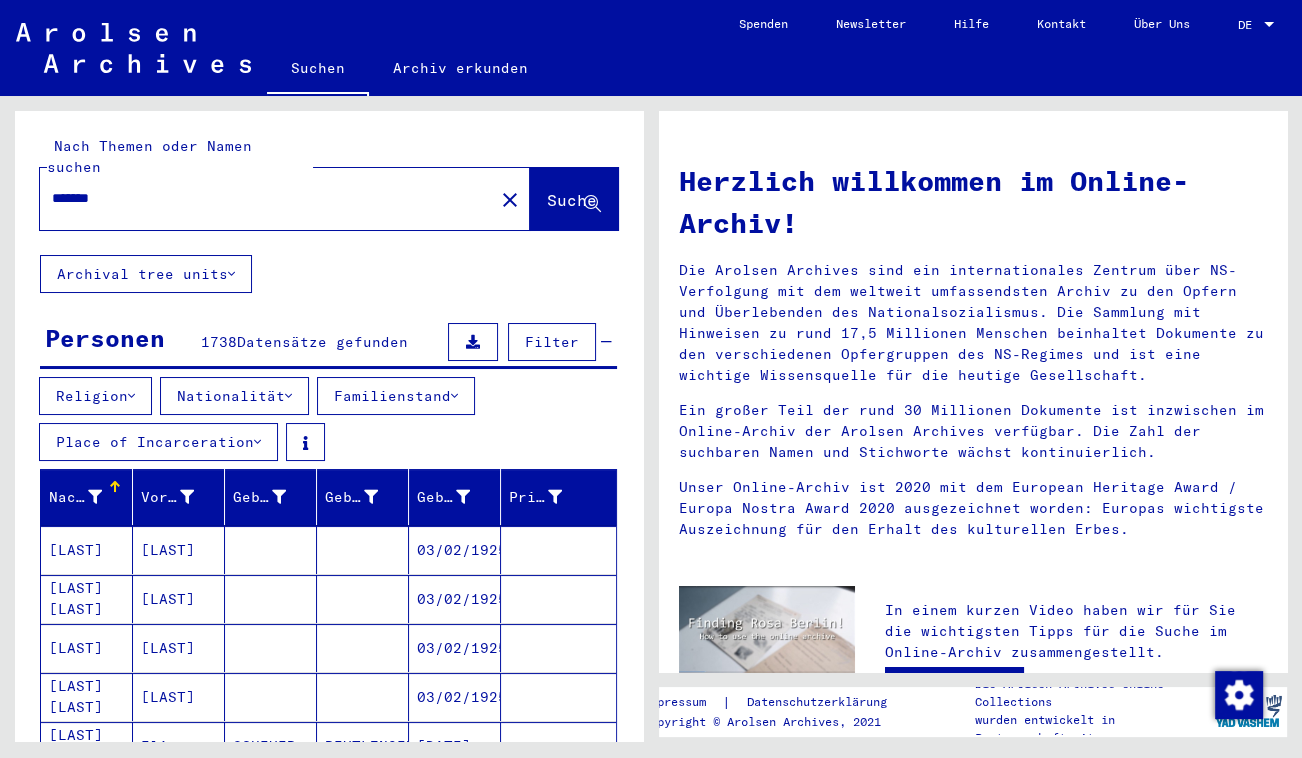 click on "Archival tree units" 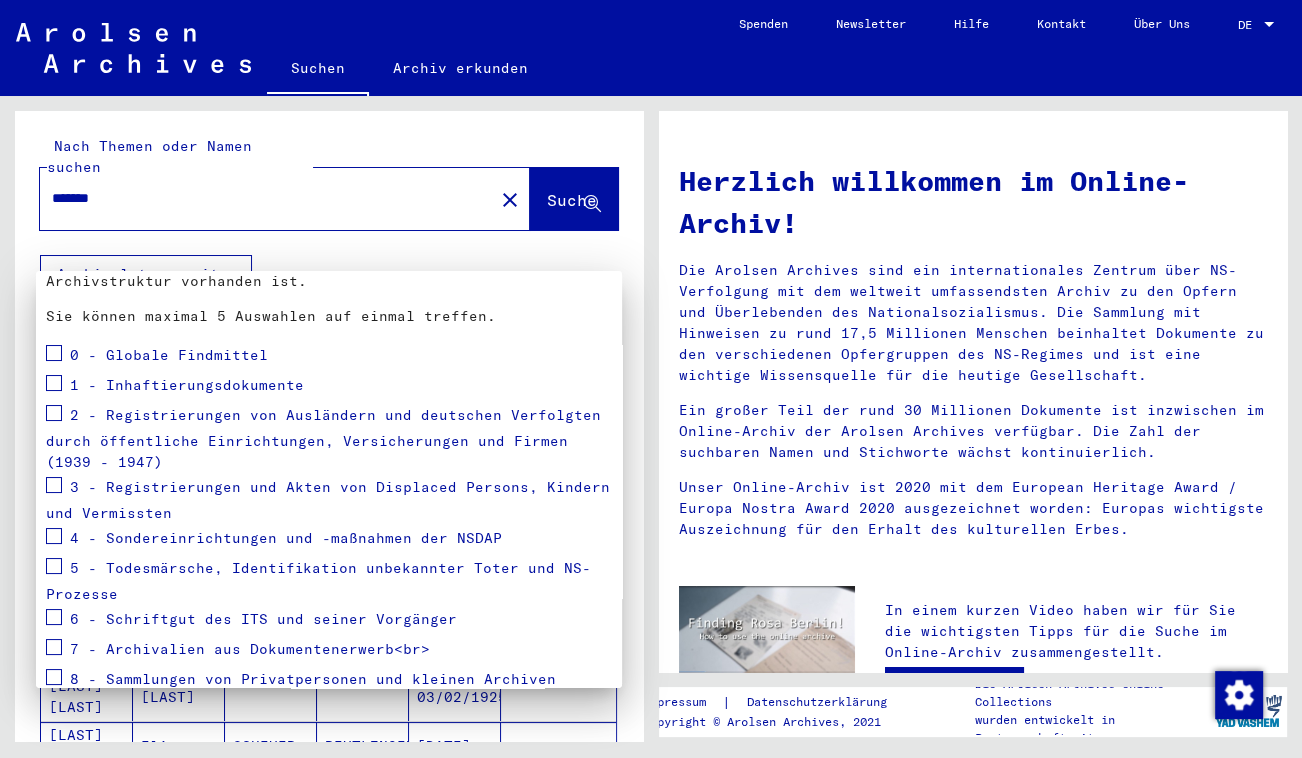 scroll, scrollTop: 249, scrollLeft: 0, axis: vertical 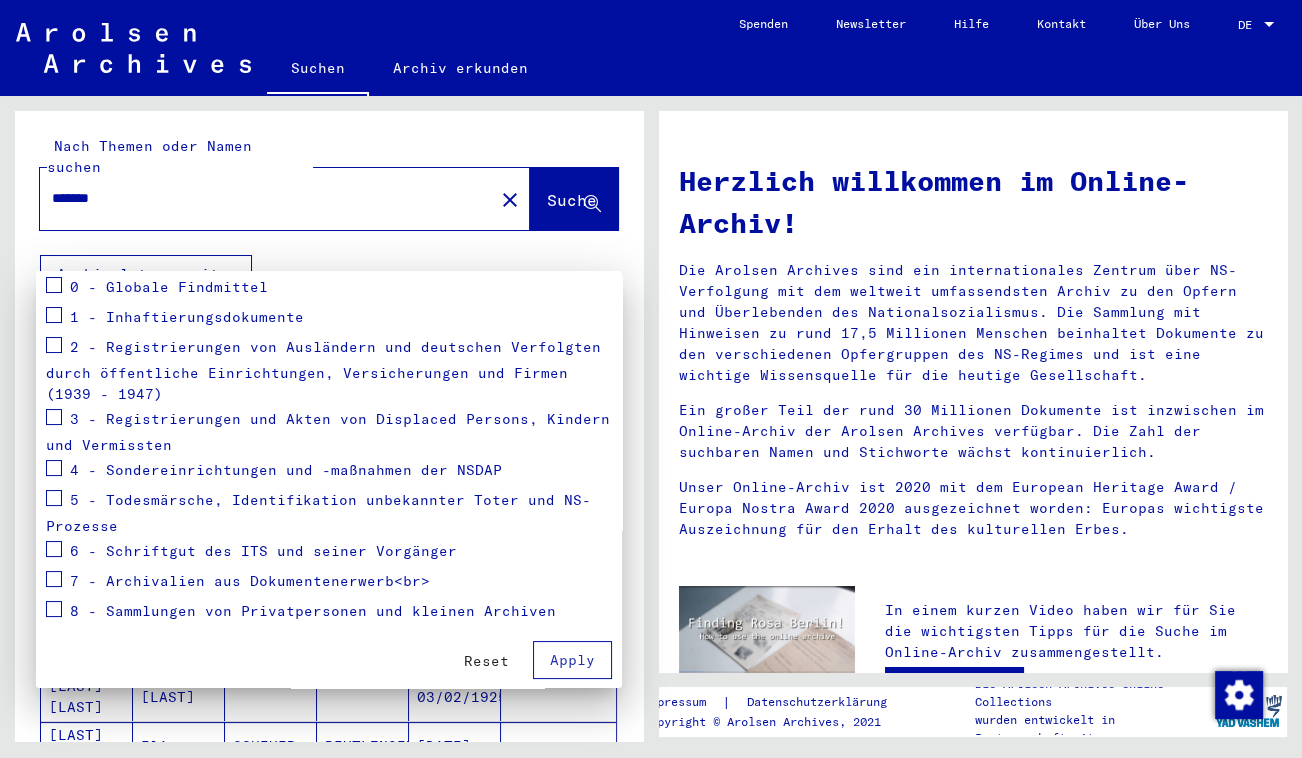 click at bounding box center (651, 379) 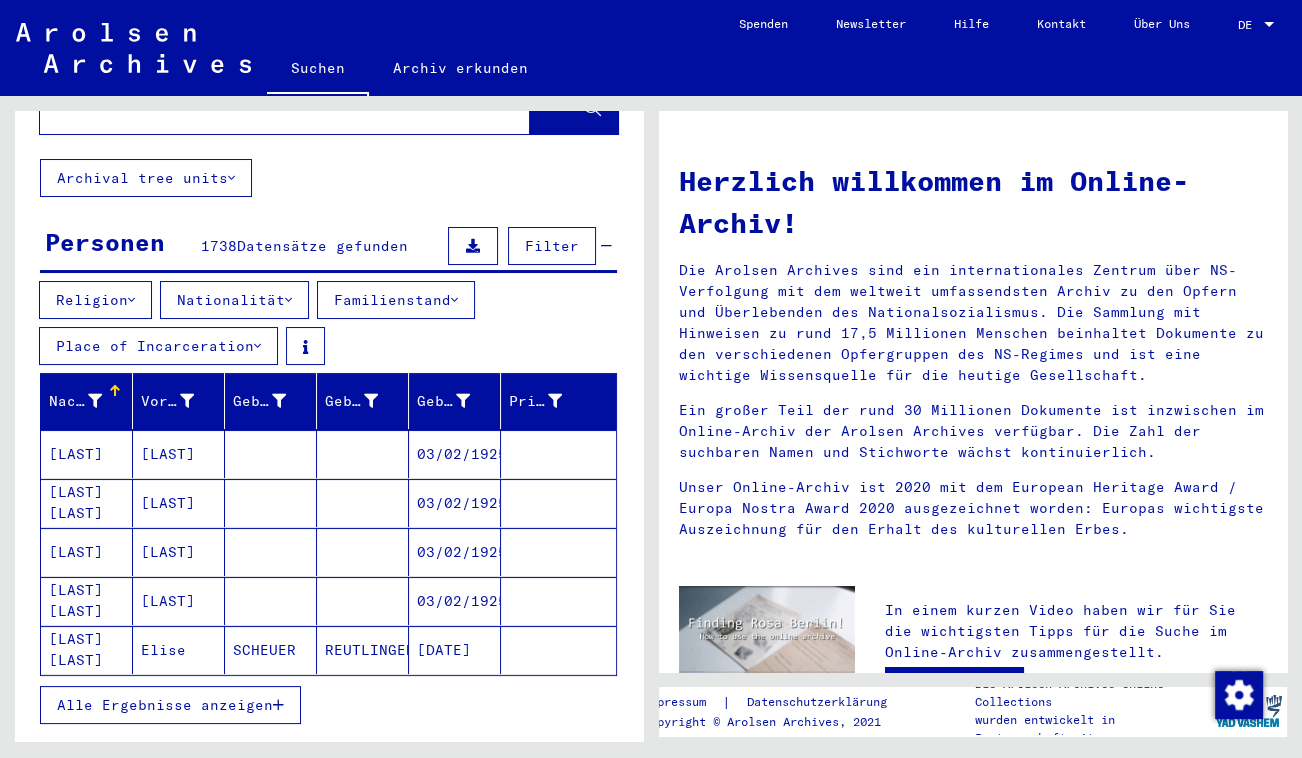 scroll, scrollTop: 272, scrollLeft: 0, axis: vertical 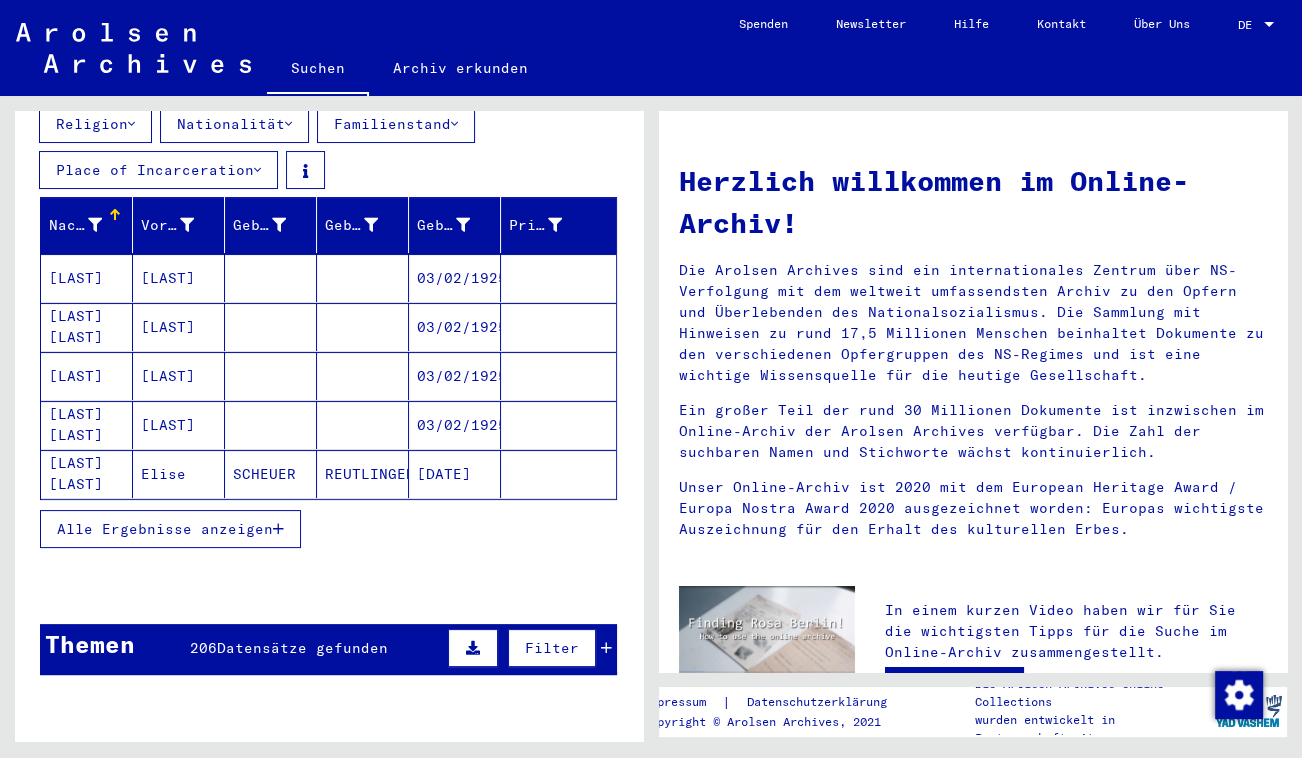 click on "Alle Ergebnisse anzeigen" at bounding box center (165, 529) 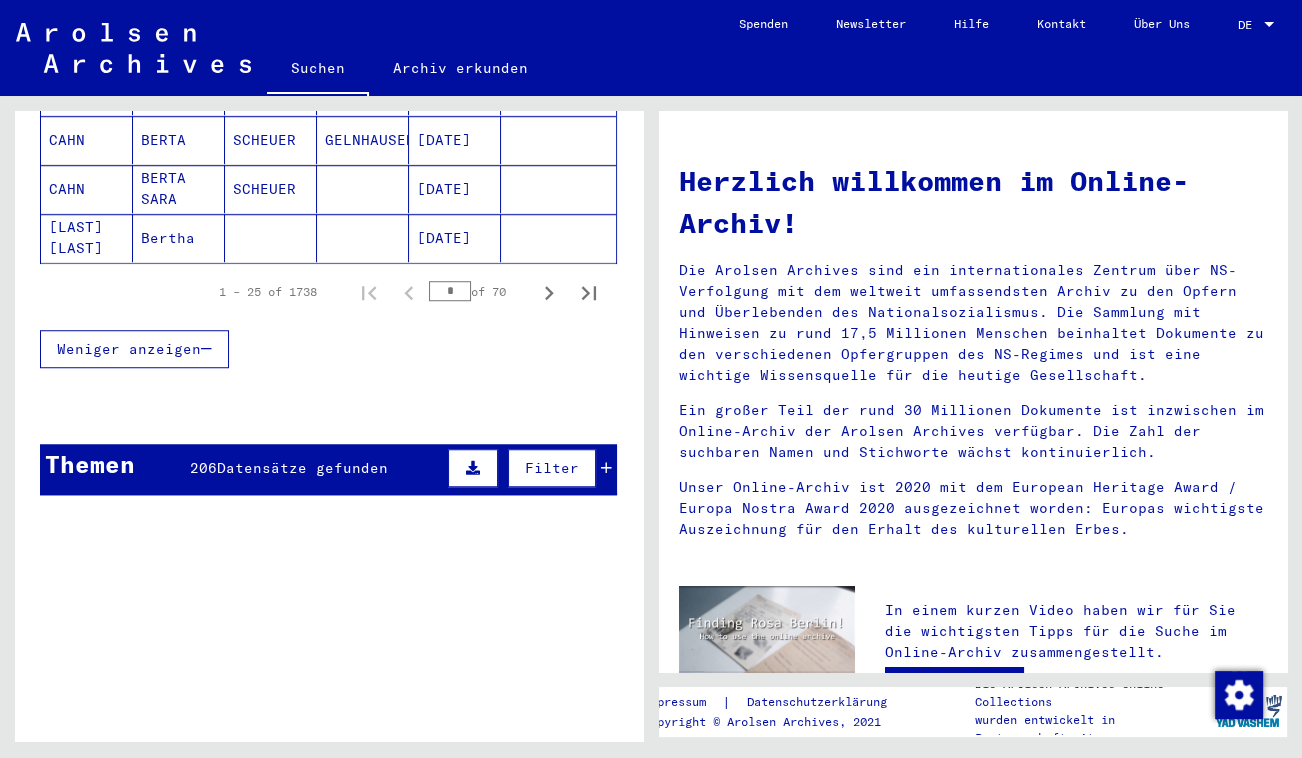 scroll, scrollTop: 1454, scrollLeft: 0, axis: vertical 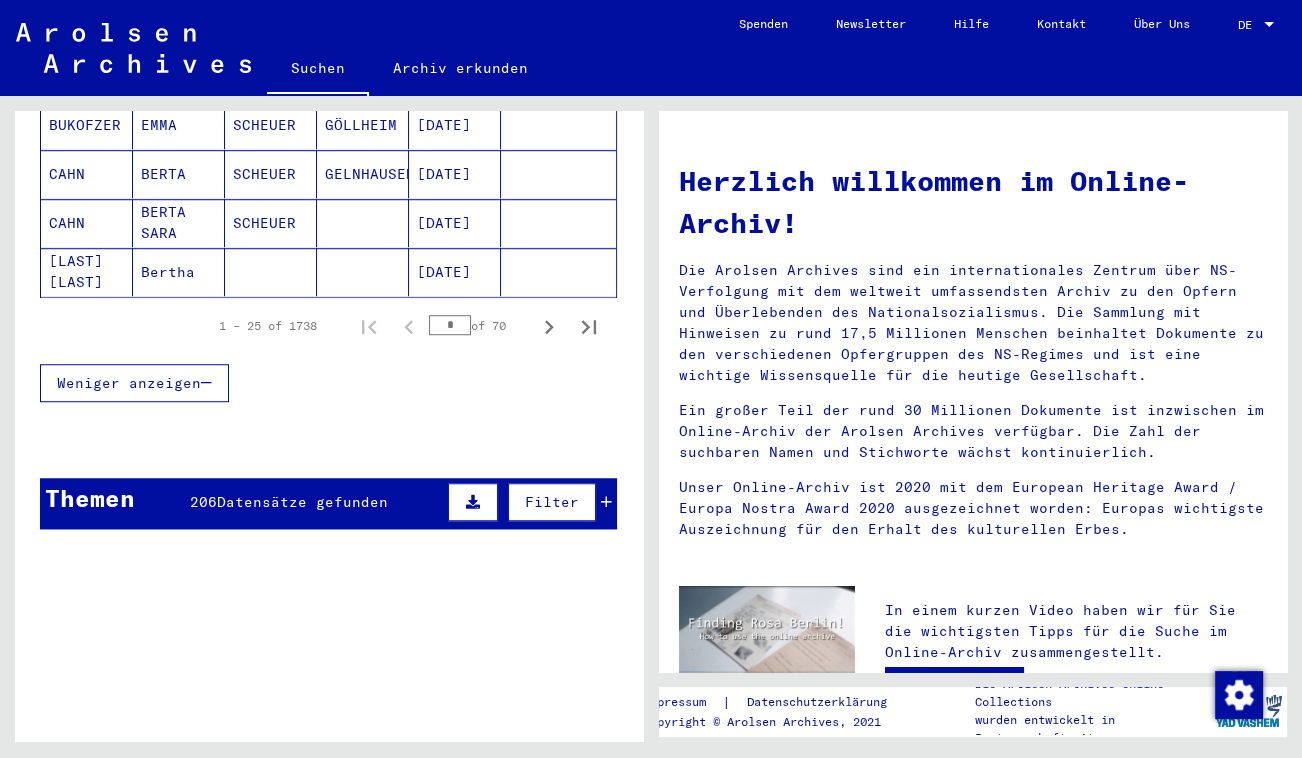 click on "Datensätze gefunden" at bounding box center [302, 502] 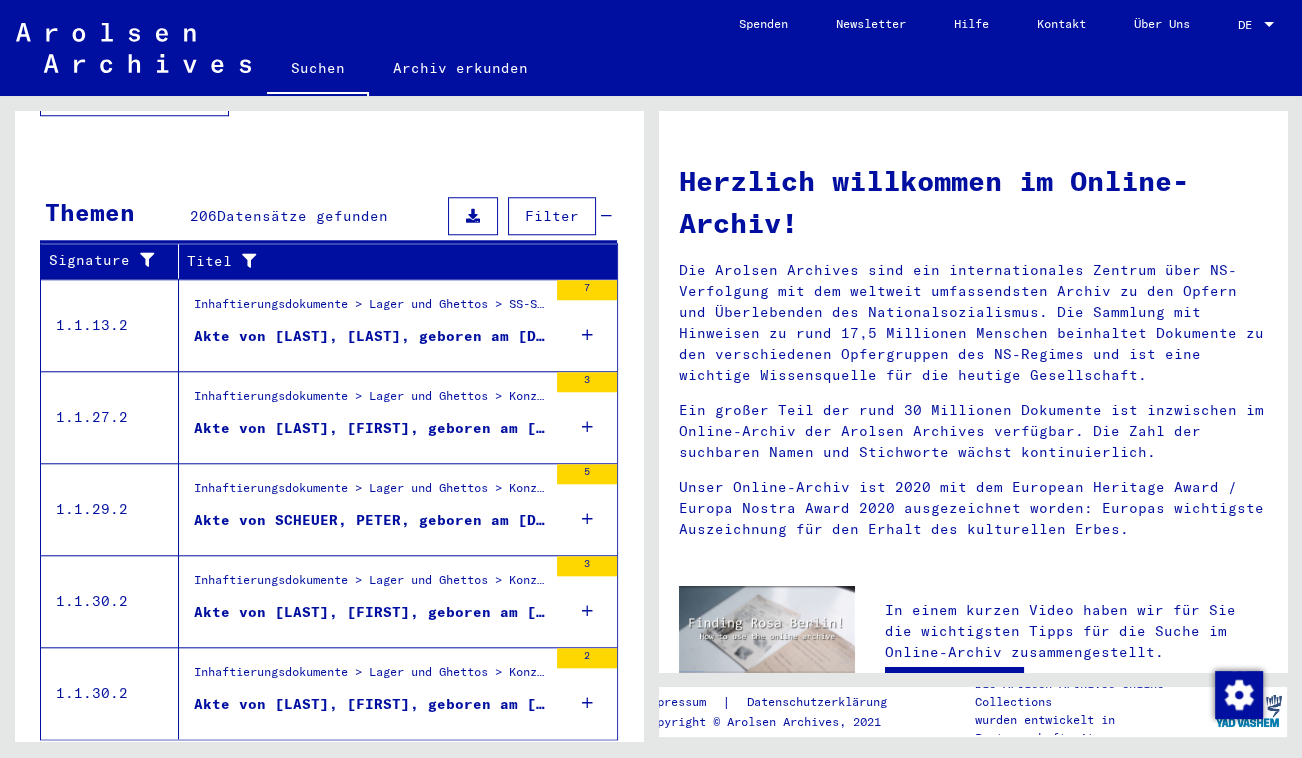 scroll, scrollTop: 1770, scrollLeft: 0, axis: vertical 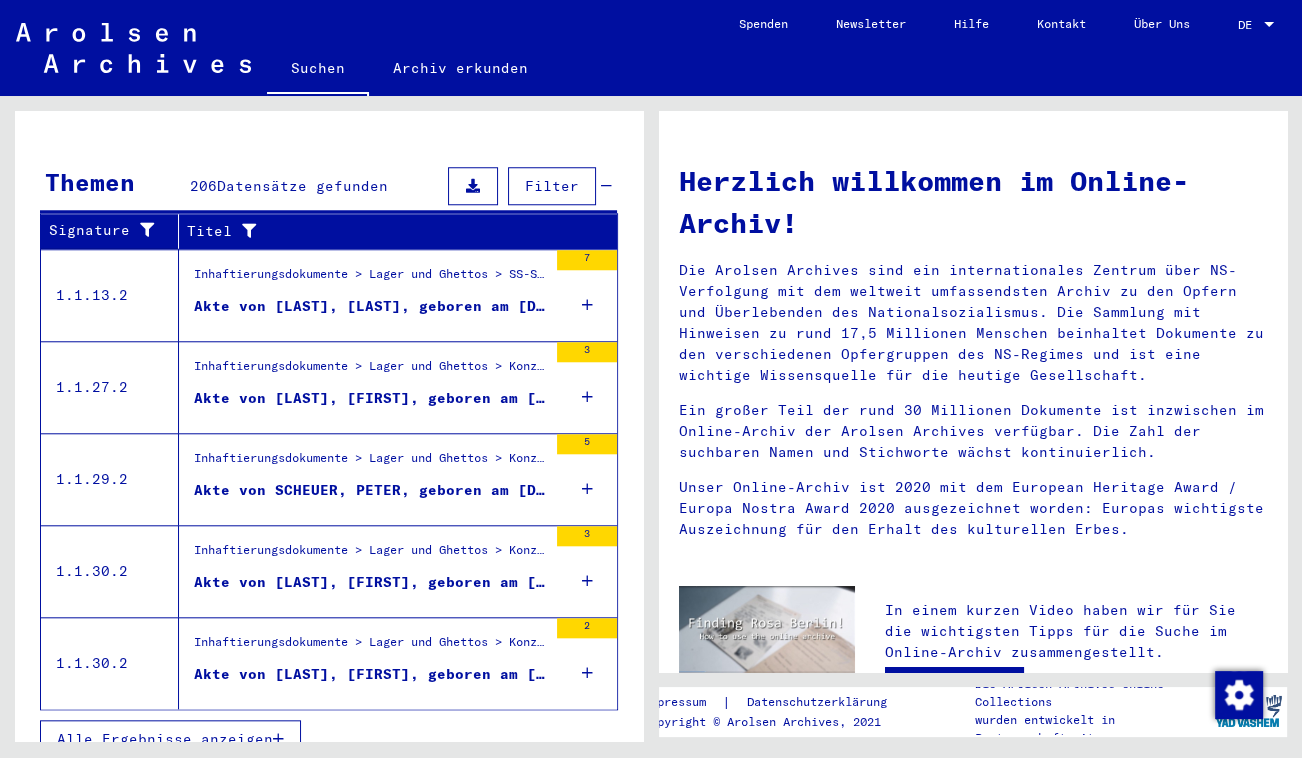 click on "Alle Ergebnisse anzeigen" at bounding box center (165, 739) 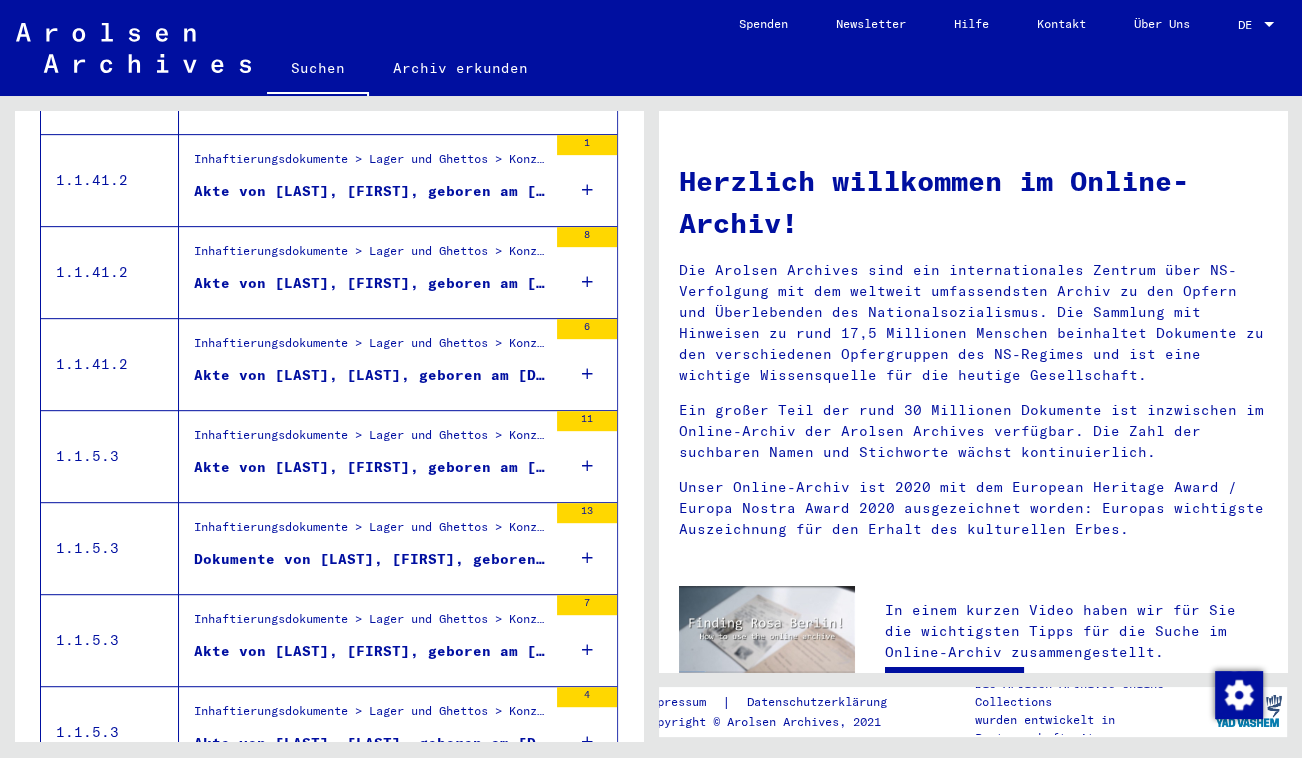 scroll, scrollTop: 1103, scrollLeft: 0, axis: vertical 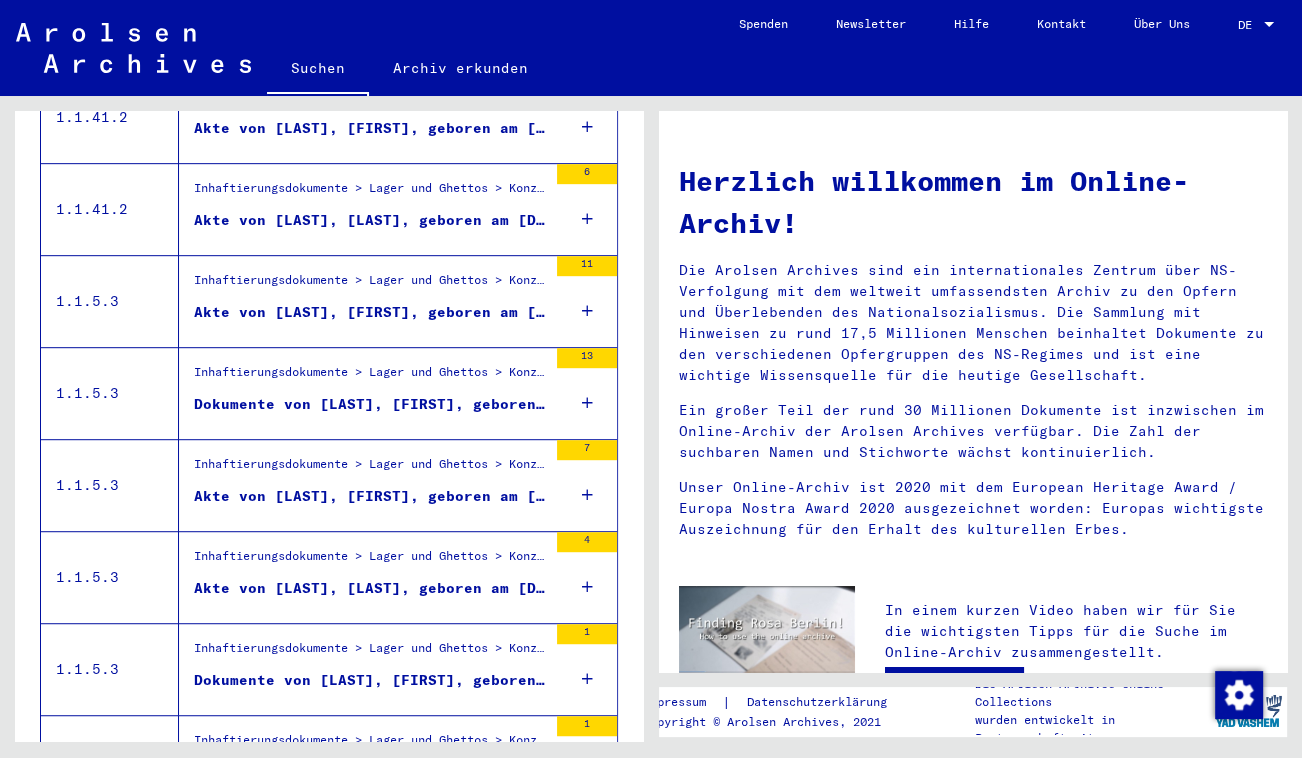 click on "Inhaftierungsdokumente > Lager und Ghettos > Konzentrationslager Buchenwald > Individuelle Unterlagen Männer Buchenwald  > Individuelle Häftlingsunterlagen - KL Buchenwald > Akten mit Namen ab A bis SYS und weiterer Untergliederung > Akten mit Namen ab SCHESTAKOW" at bounding box center (370, 469) 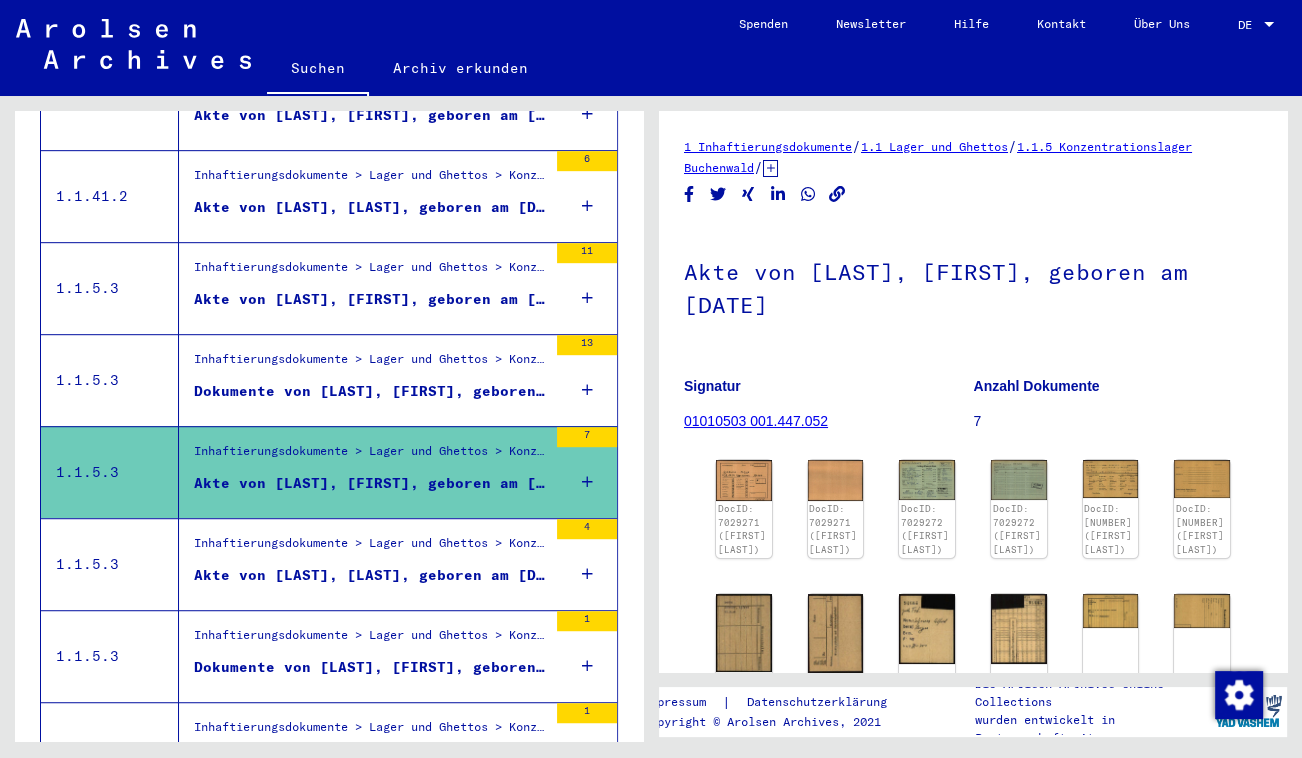 click 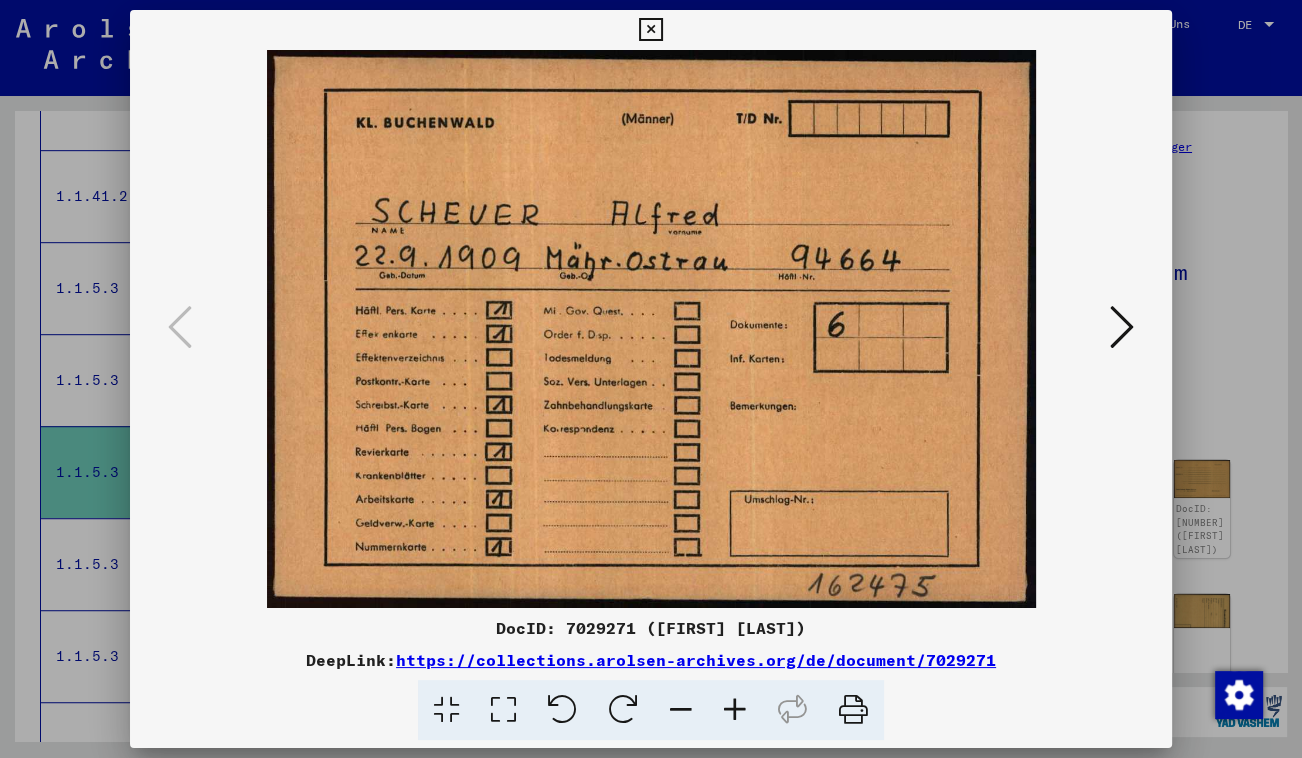 click at bounding box center (1122, 327) 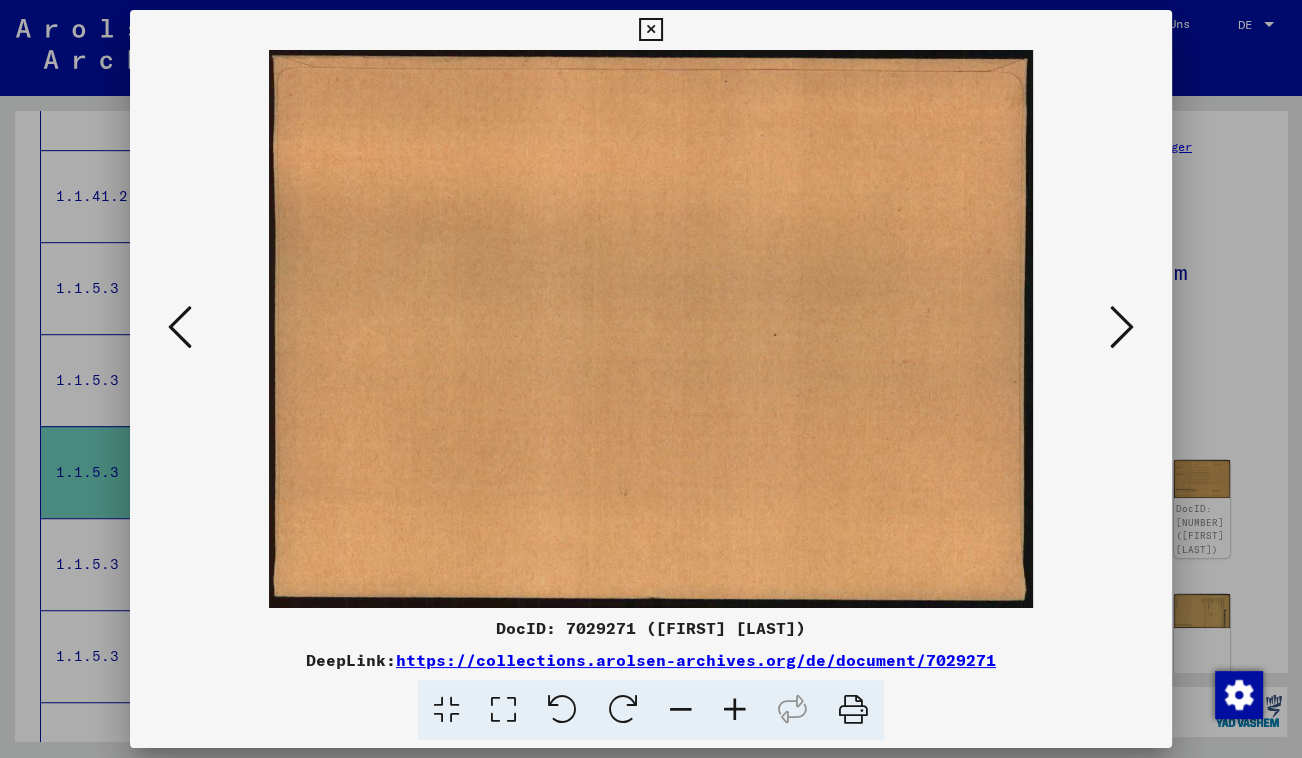 click at bounding box center (1122, 327) 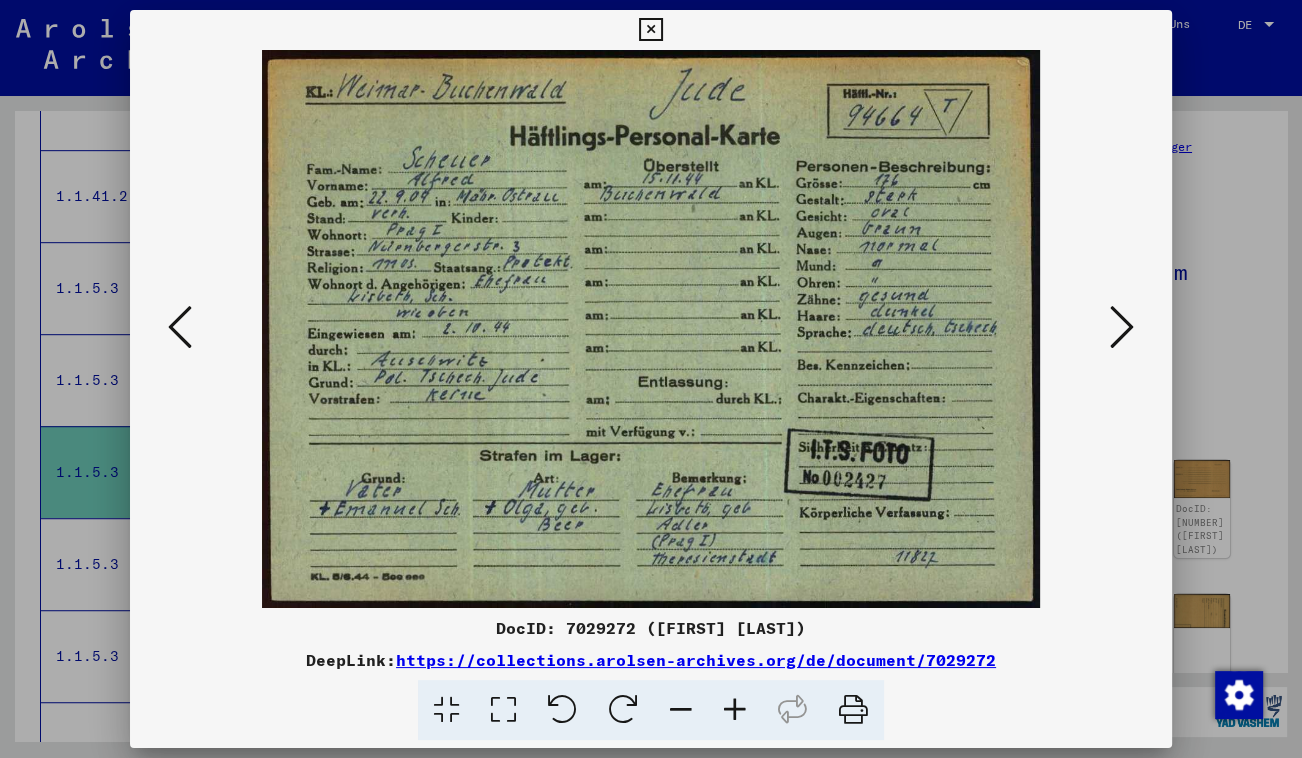 click at bounding box center (1122, 327) 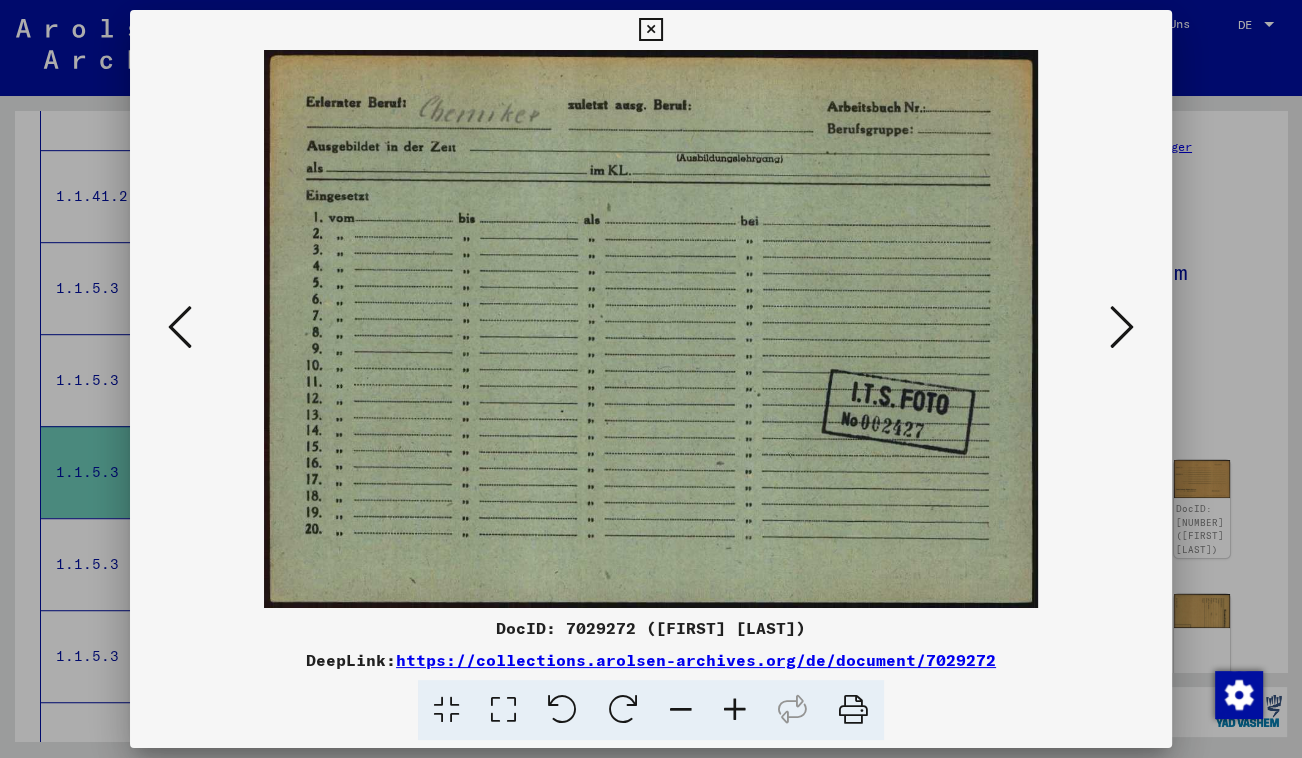 click at bounding box center (1122, 327) 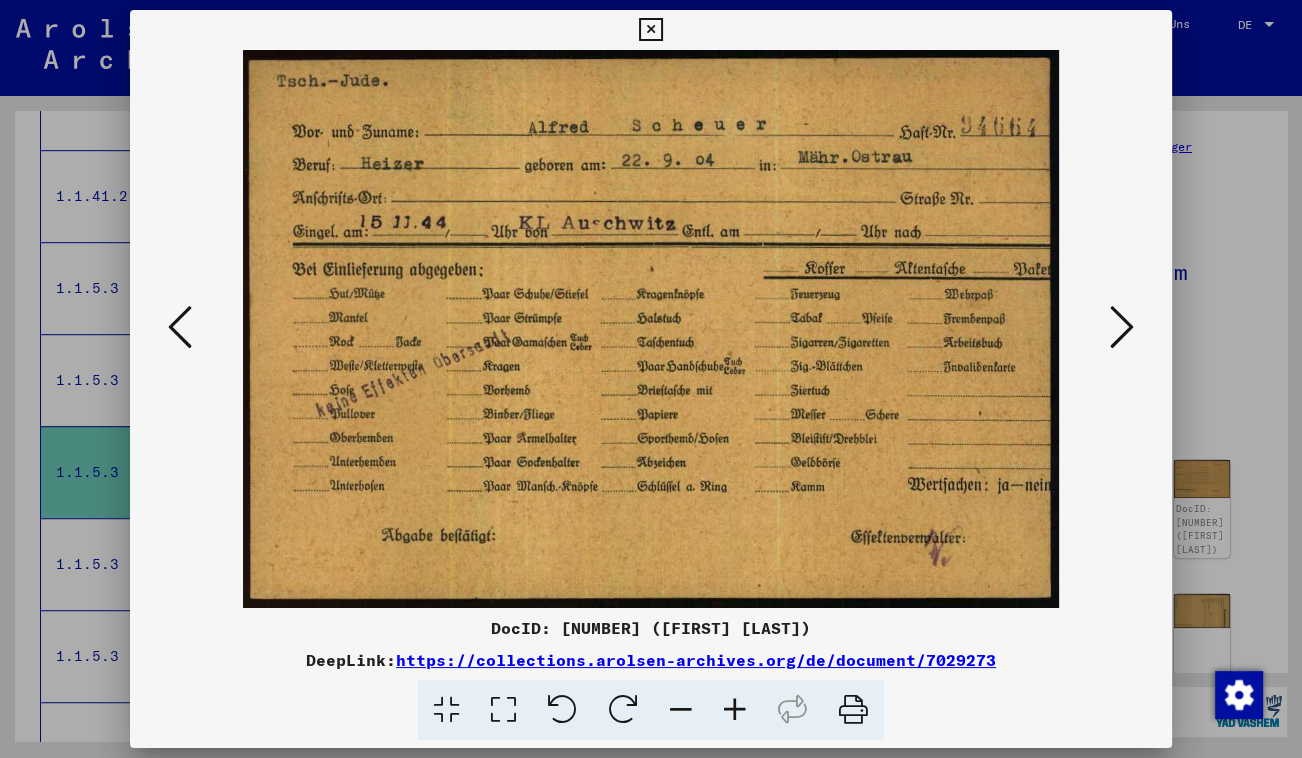 click at bounding box center (1122, 327) 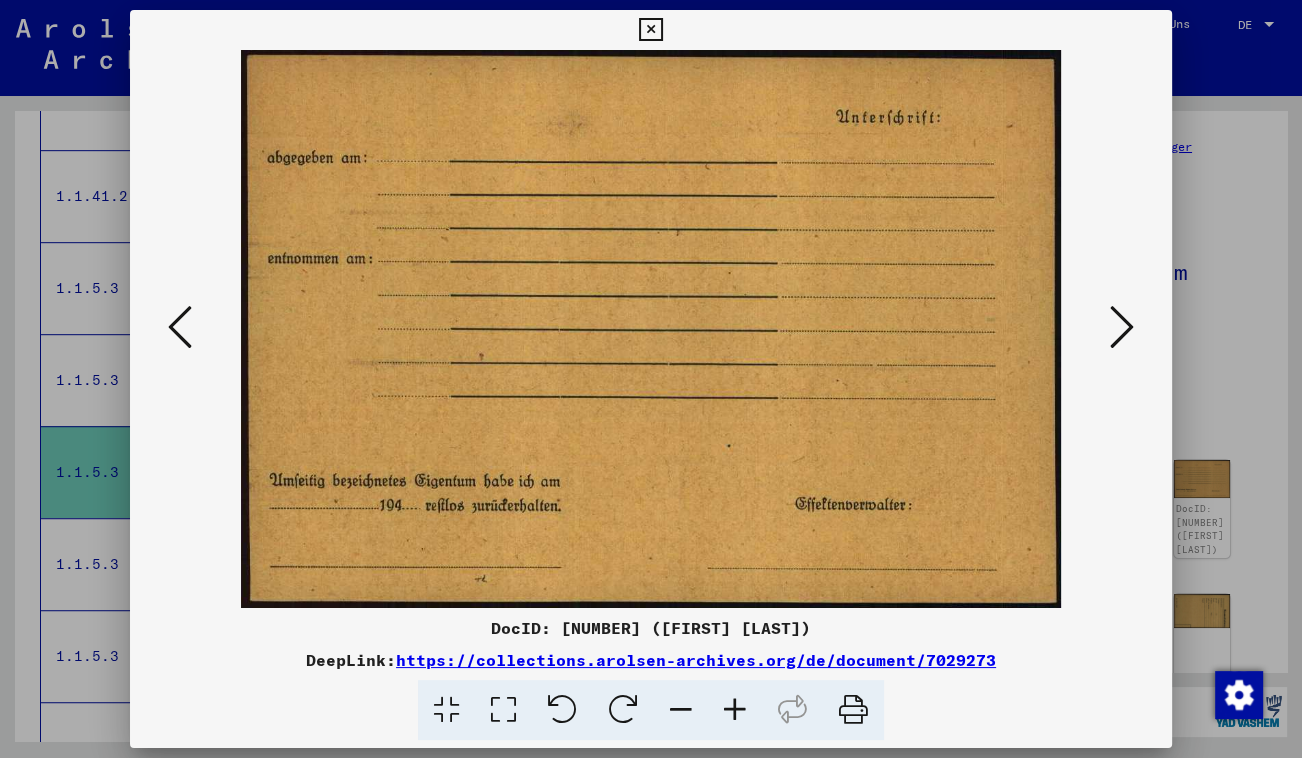 click at bounding box center [1122, 327] 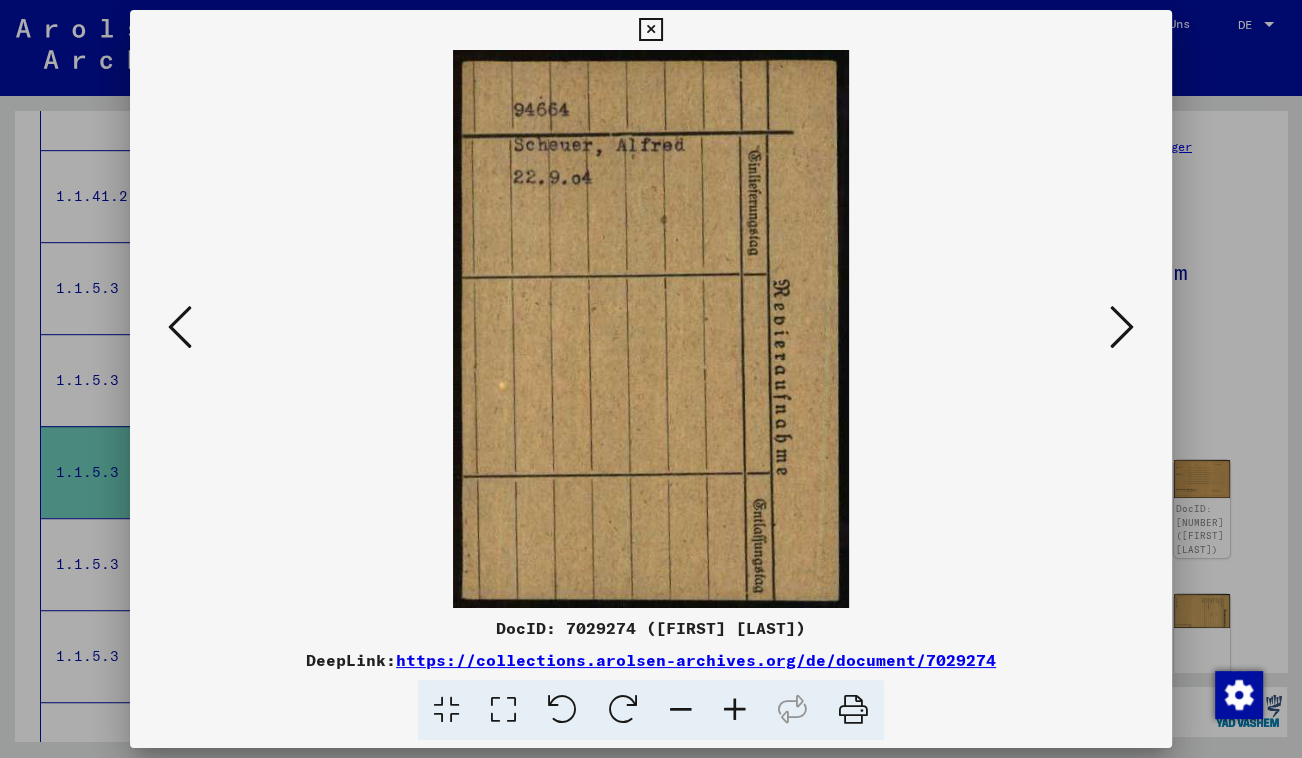click at bounding box center [1122, 327] 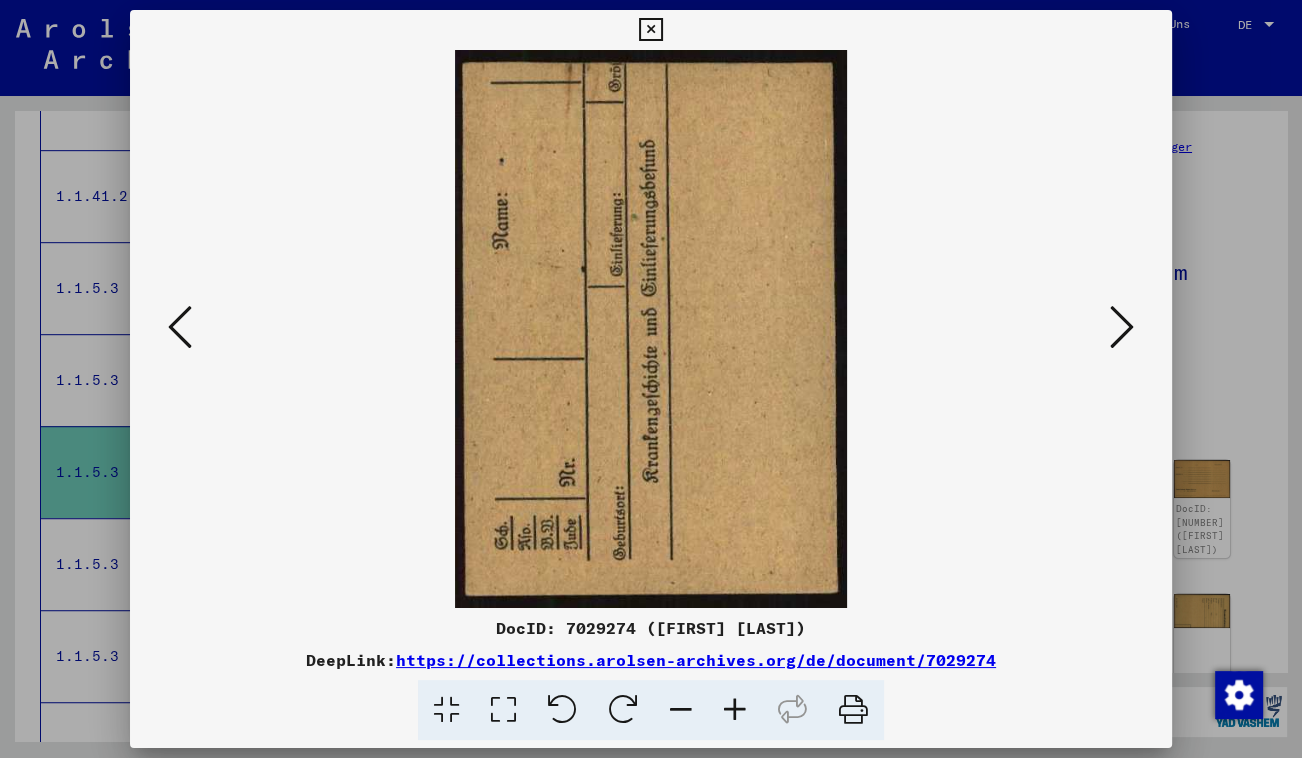 click at bounding box center [1122, 327] 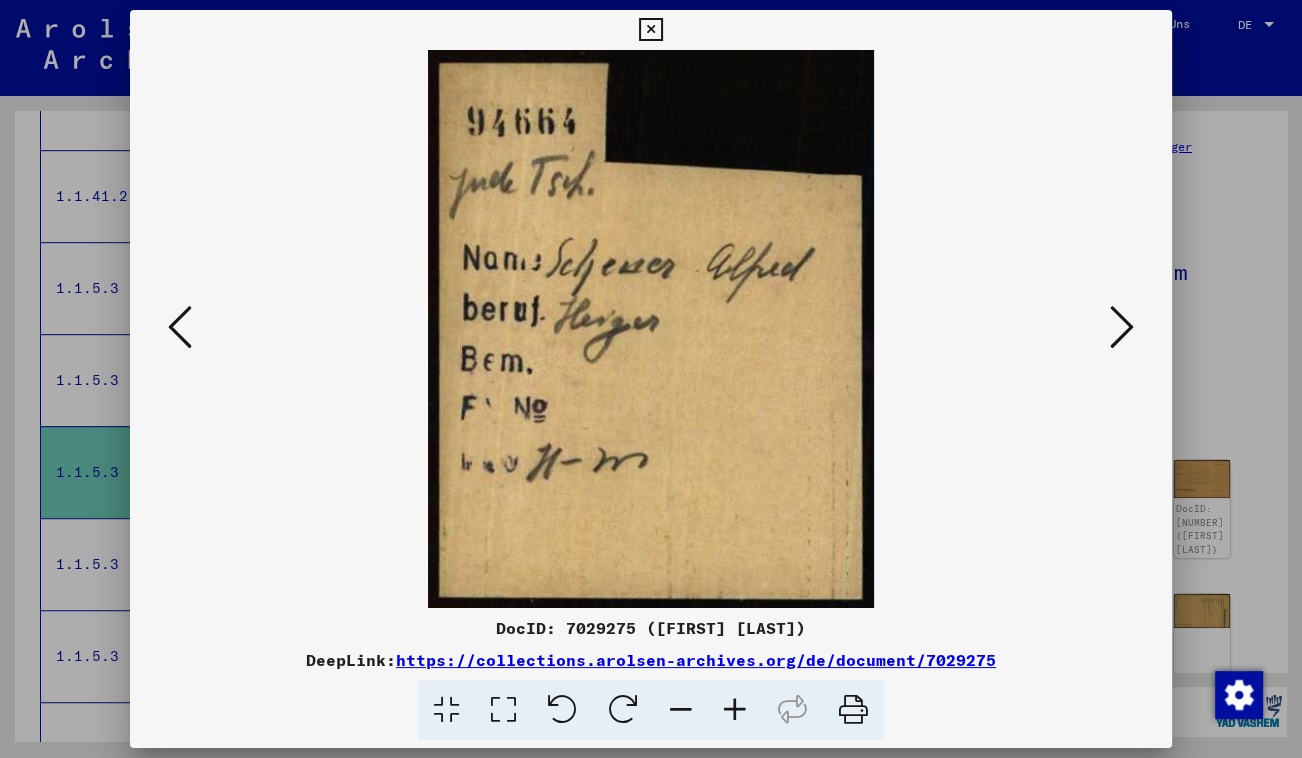 click at bounding box center (1122, 327) 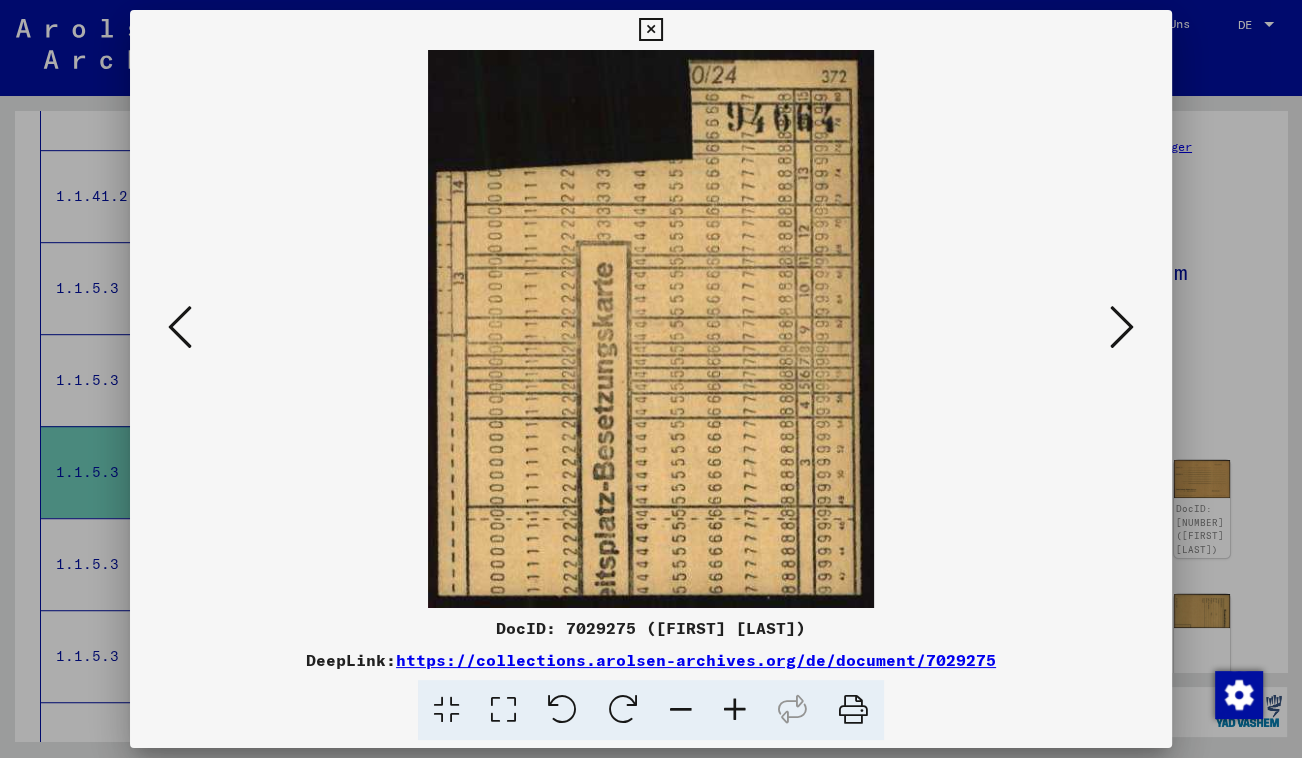 click at bounding box center [1122, 327] 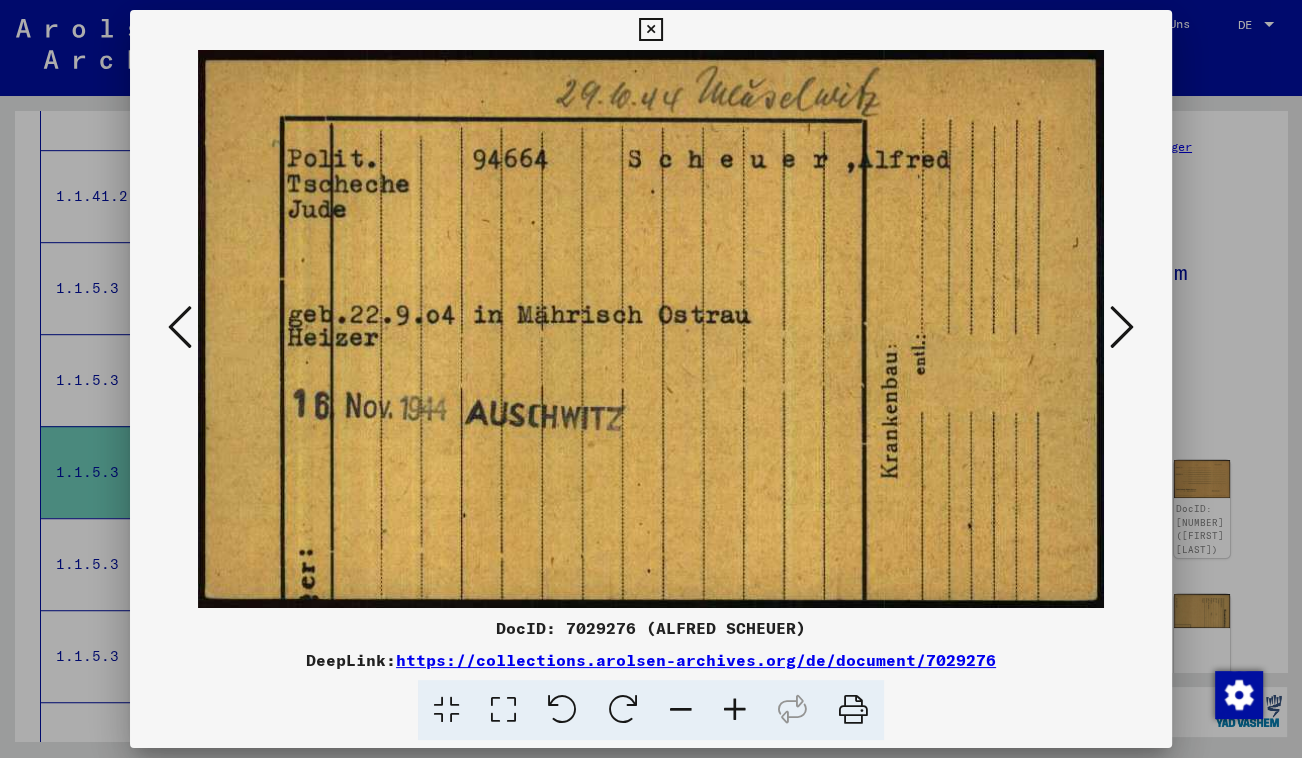 click at bounding box center (1122, 327) 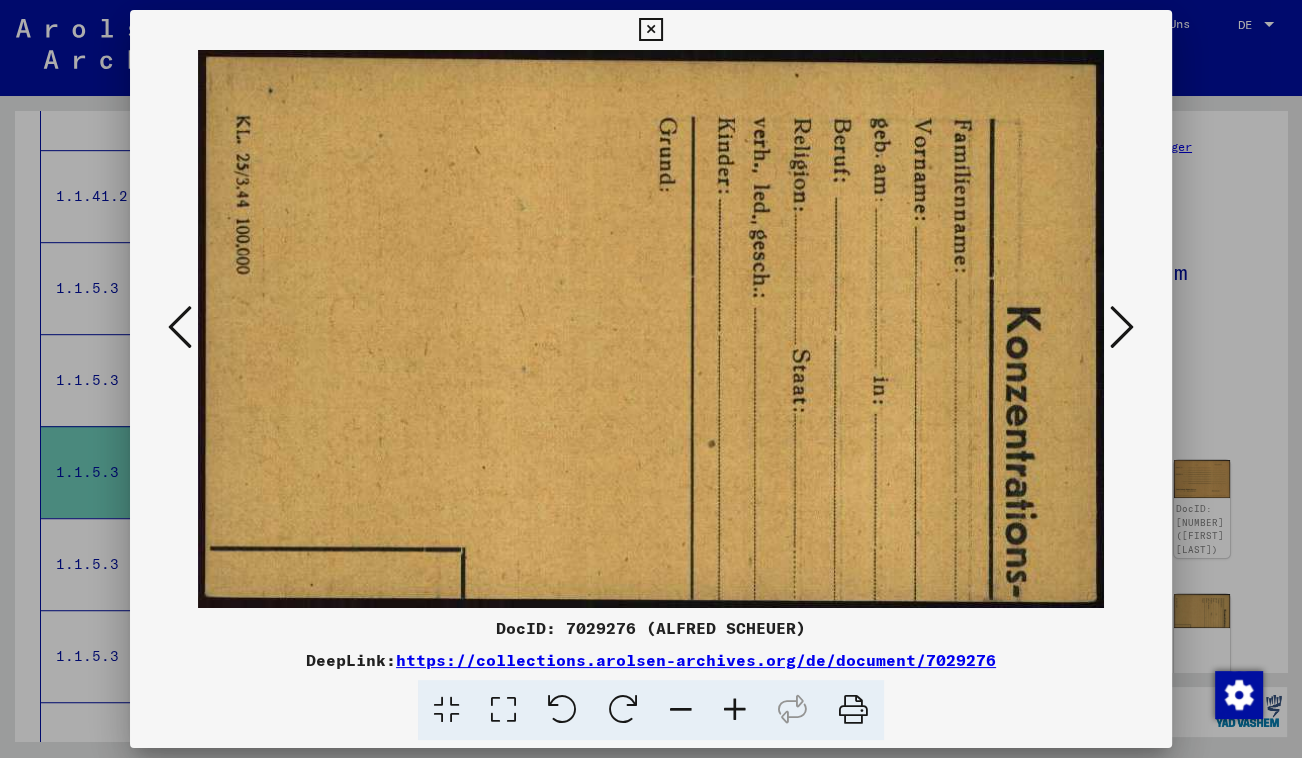click at bounding box center [1122, 327] 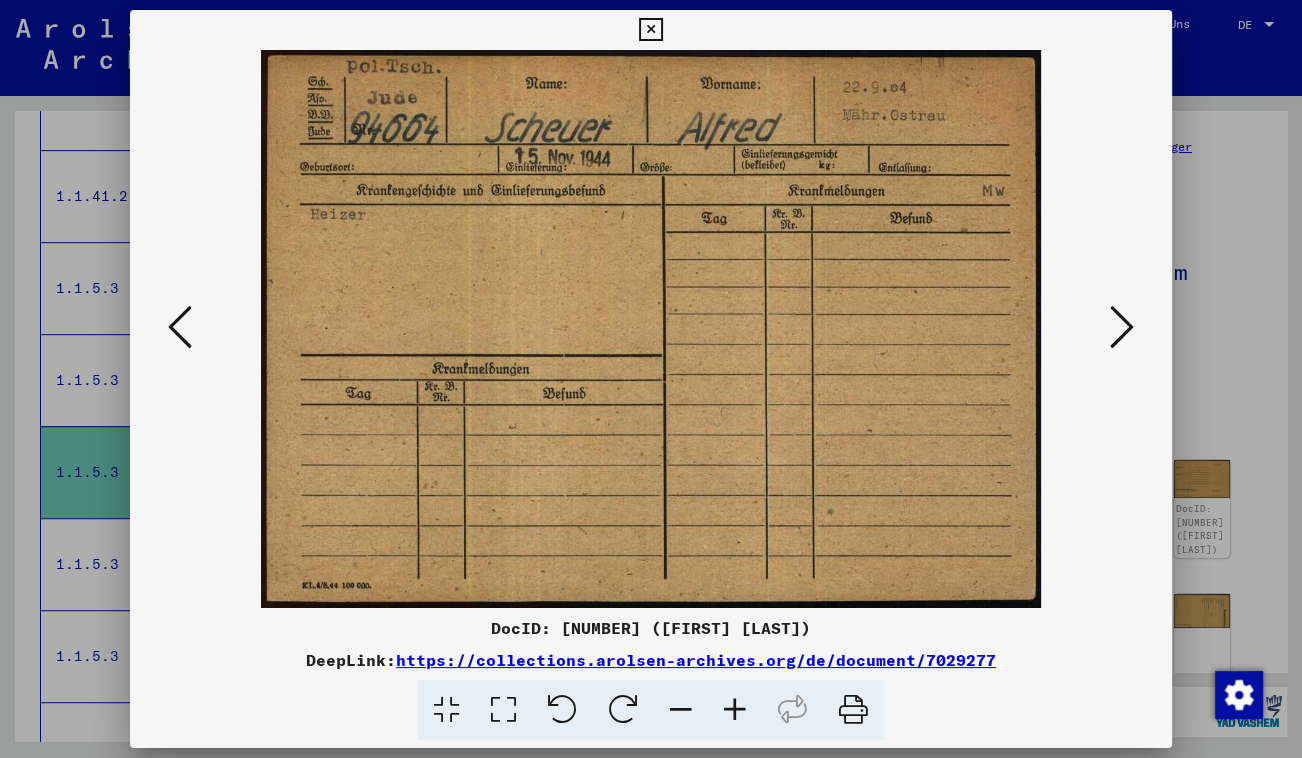 click at bounding box center [1122, 327] 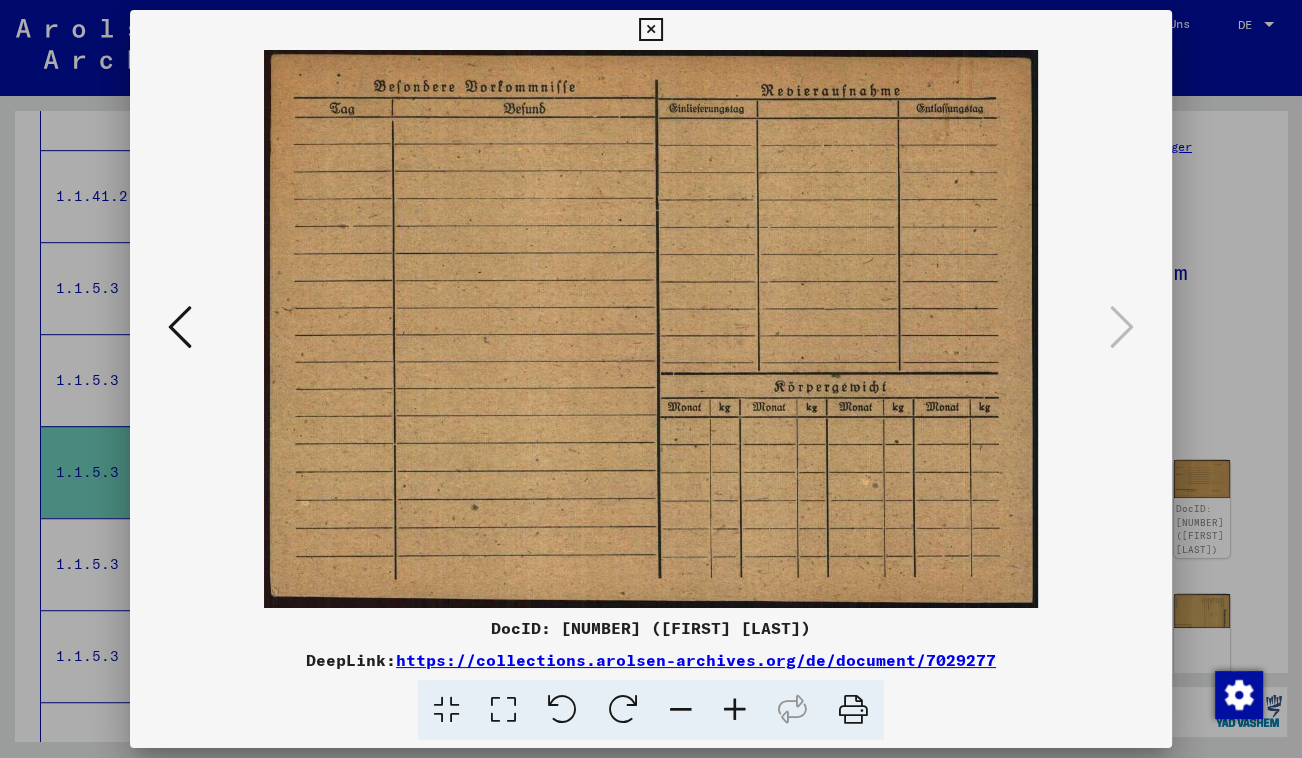 click at bounding box center (650, 30) 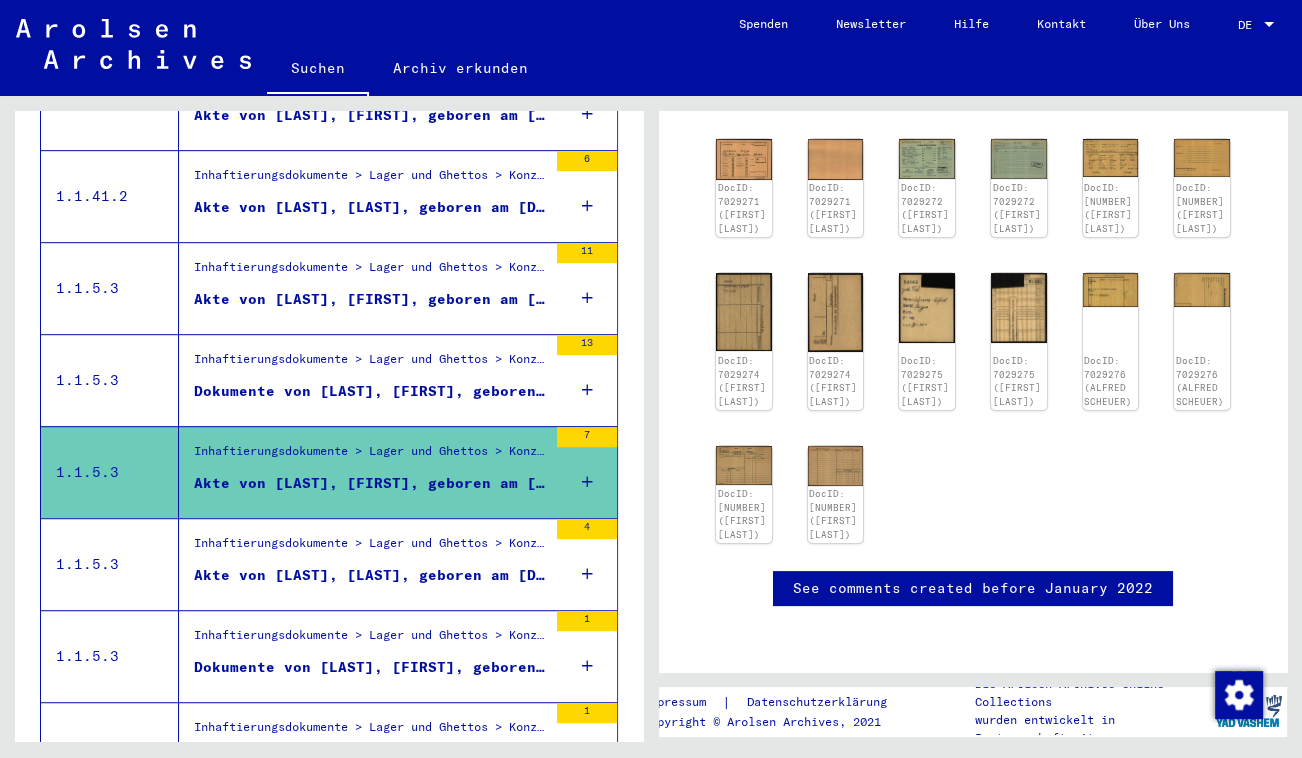 scroll, scrollTop: 363, scrollLeft: 0, axis: vertical 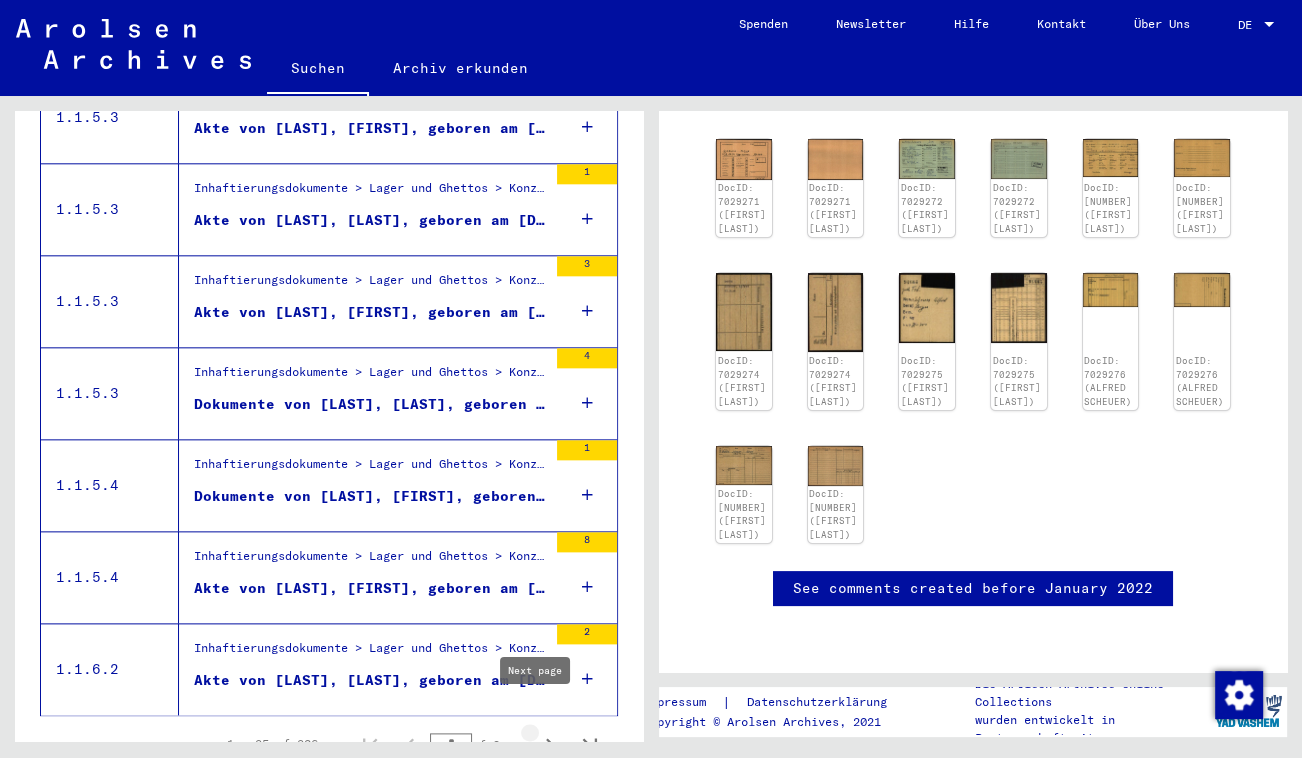 click 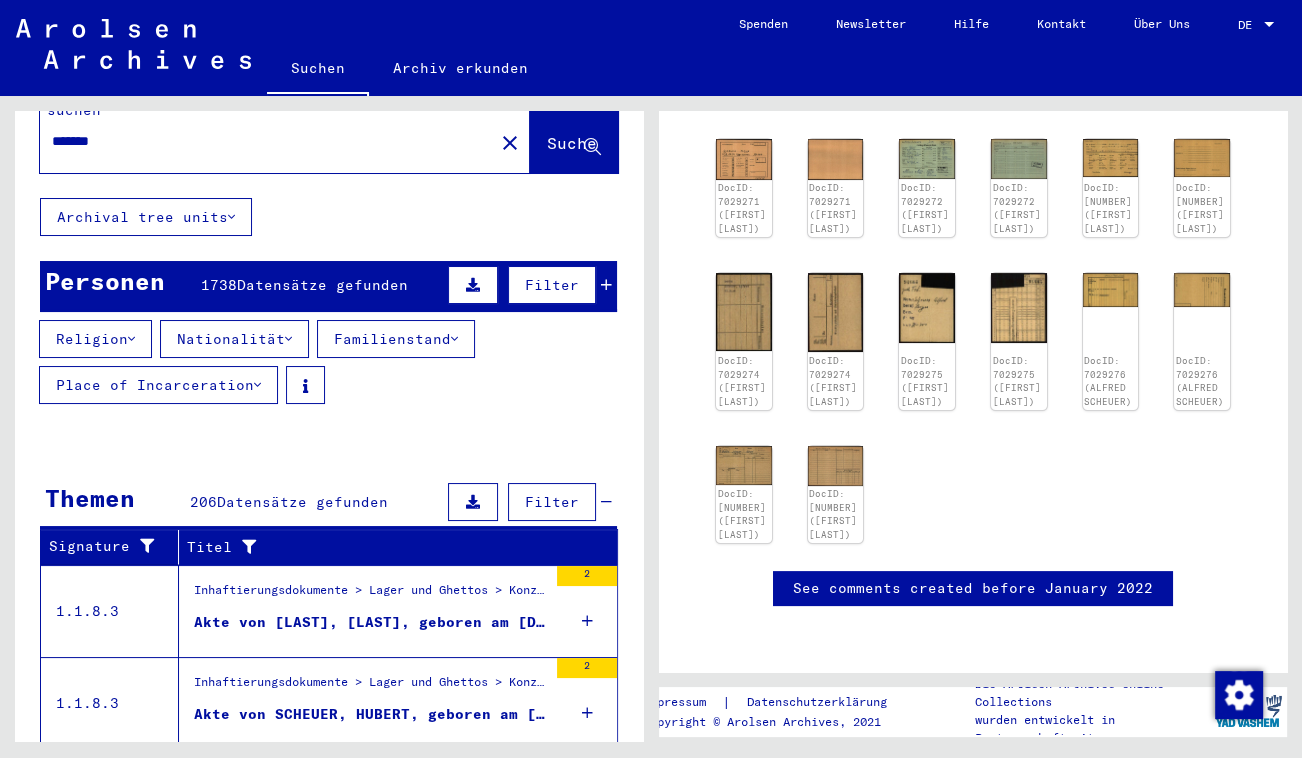 scroll, scrollTop: 0, scrollLeft: 0, axis: both 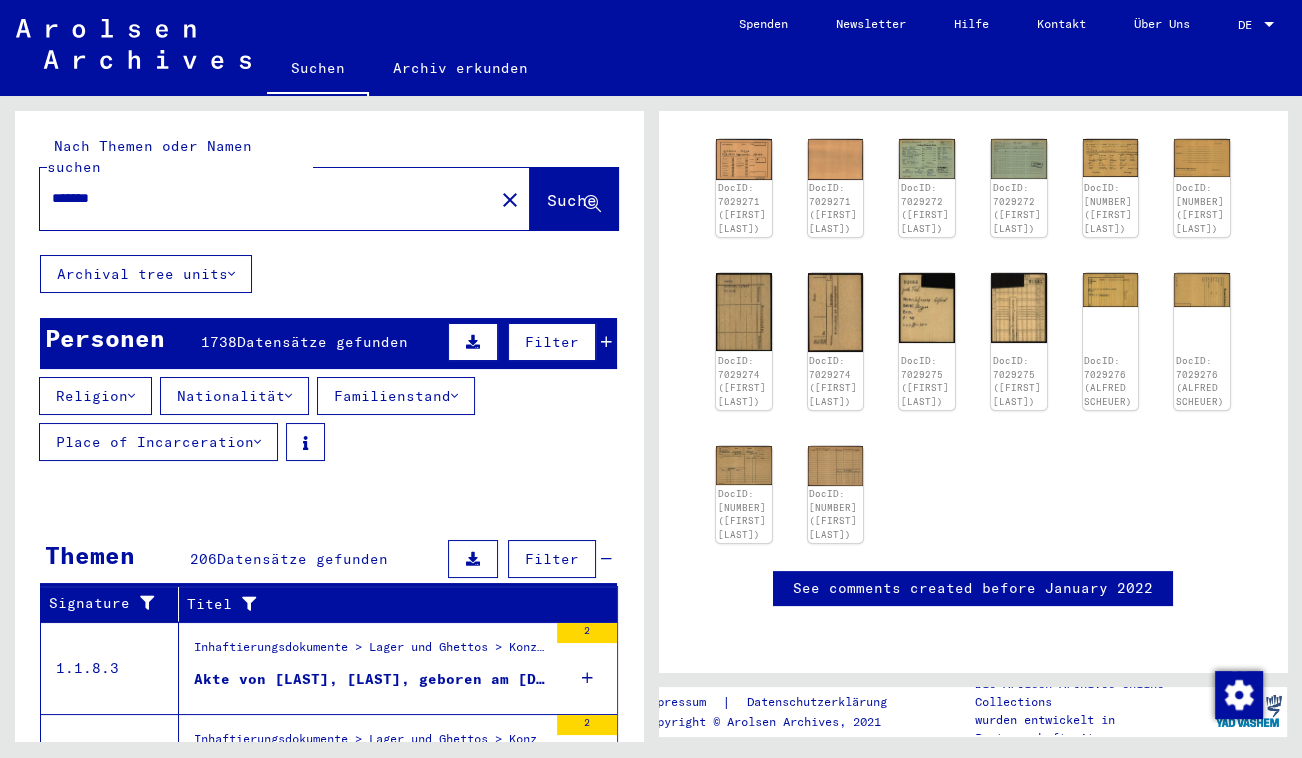drag, startPoint x: 246, startPoint y: 178, endPoint x: 0, endPoint y: 130, distance: 250.63918 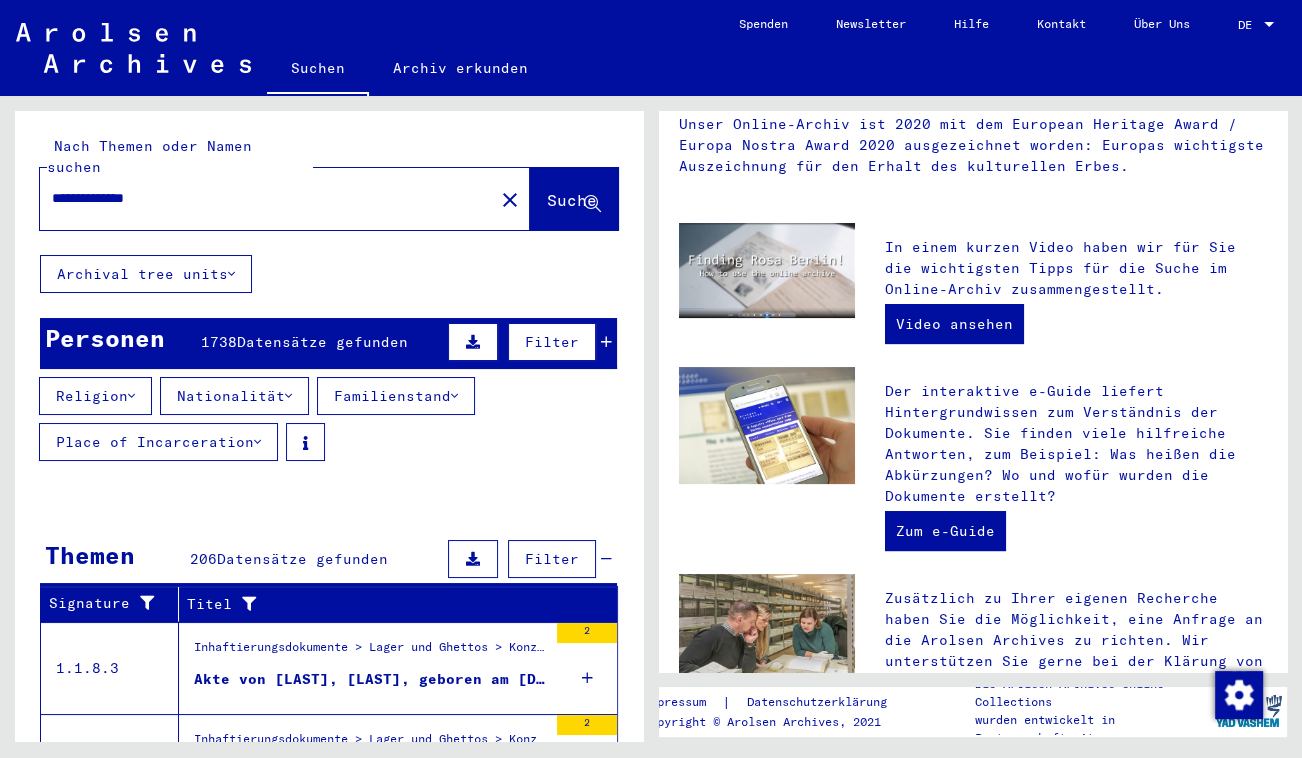 scroll, scrollTop: 0, scrollLeft: 0, axis: both 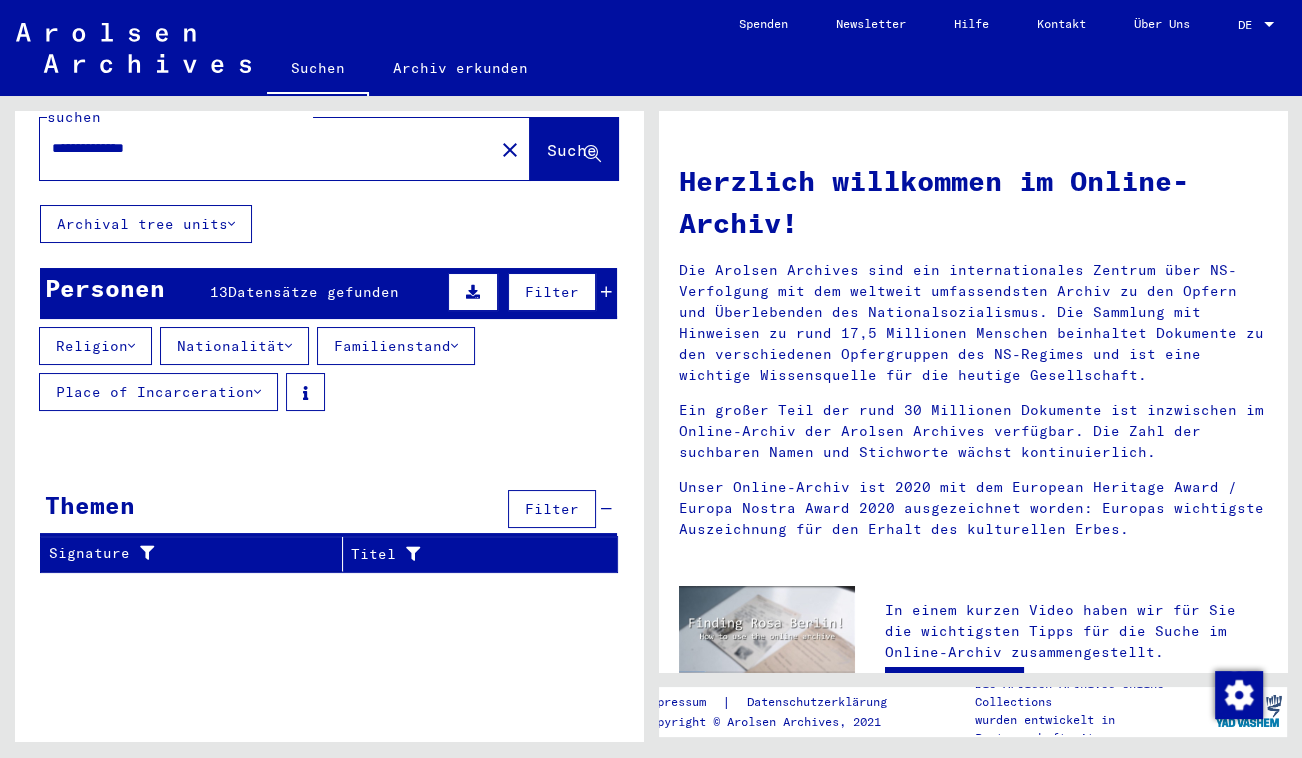 click on "Datensätze gefunden" at bounding box center [313, 292] 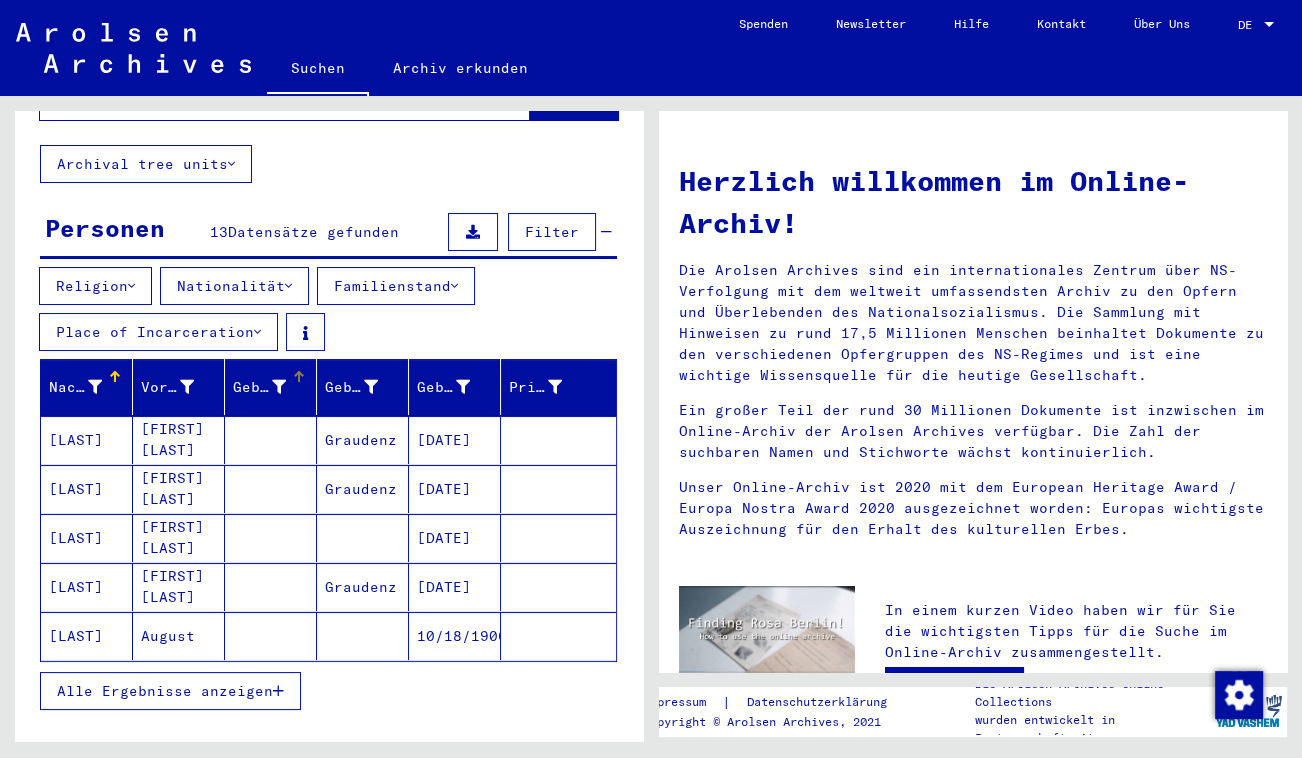 scroll, scrollTop: 141, scrollLeft: 0, axis: vertical 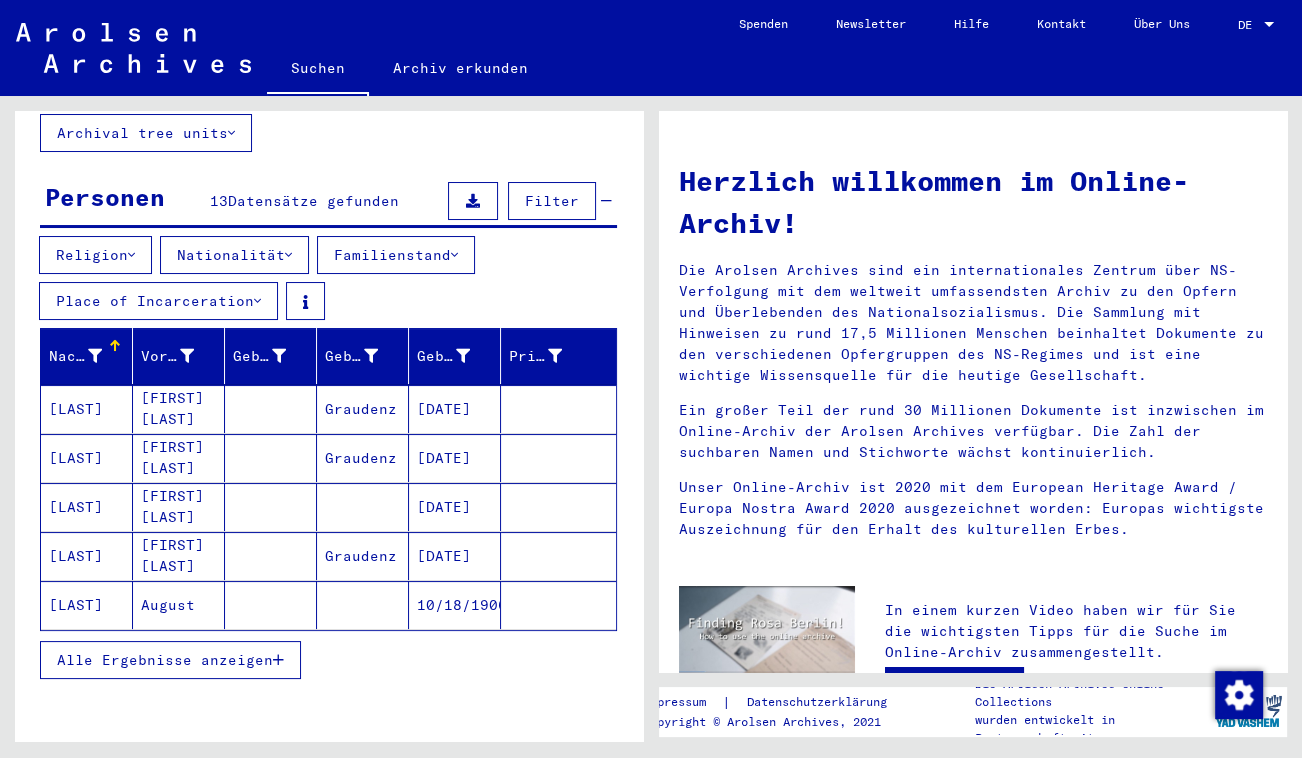 click on "Alle Ergebnisse anzeigen" at bounding box center (170, 660) 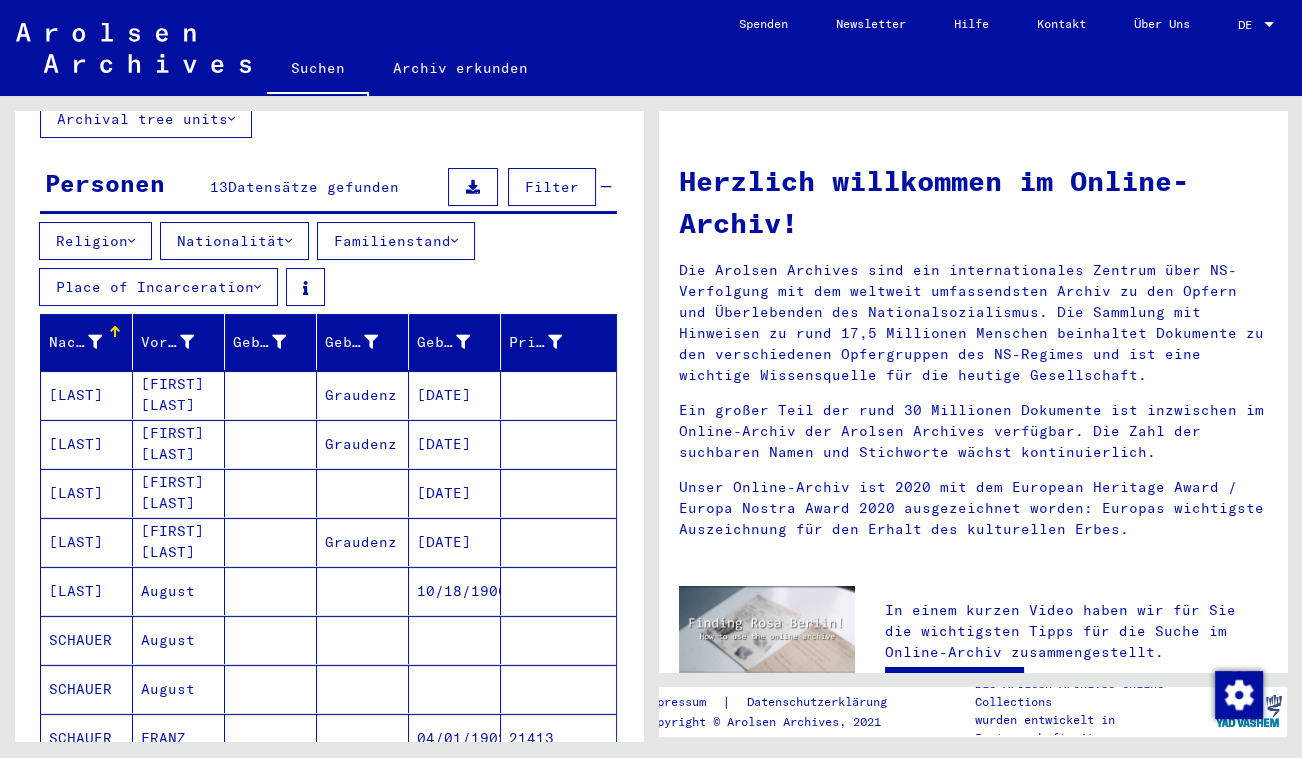 scroll, scrollTop: 0, scrollLeft: 0, axis: both 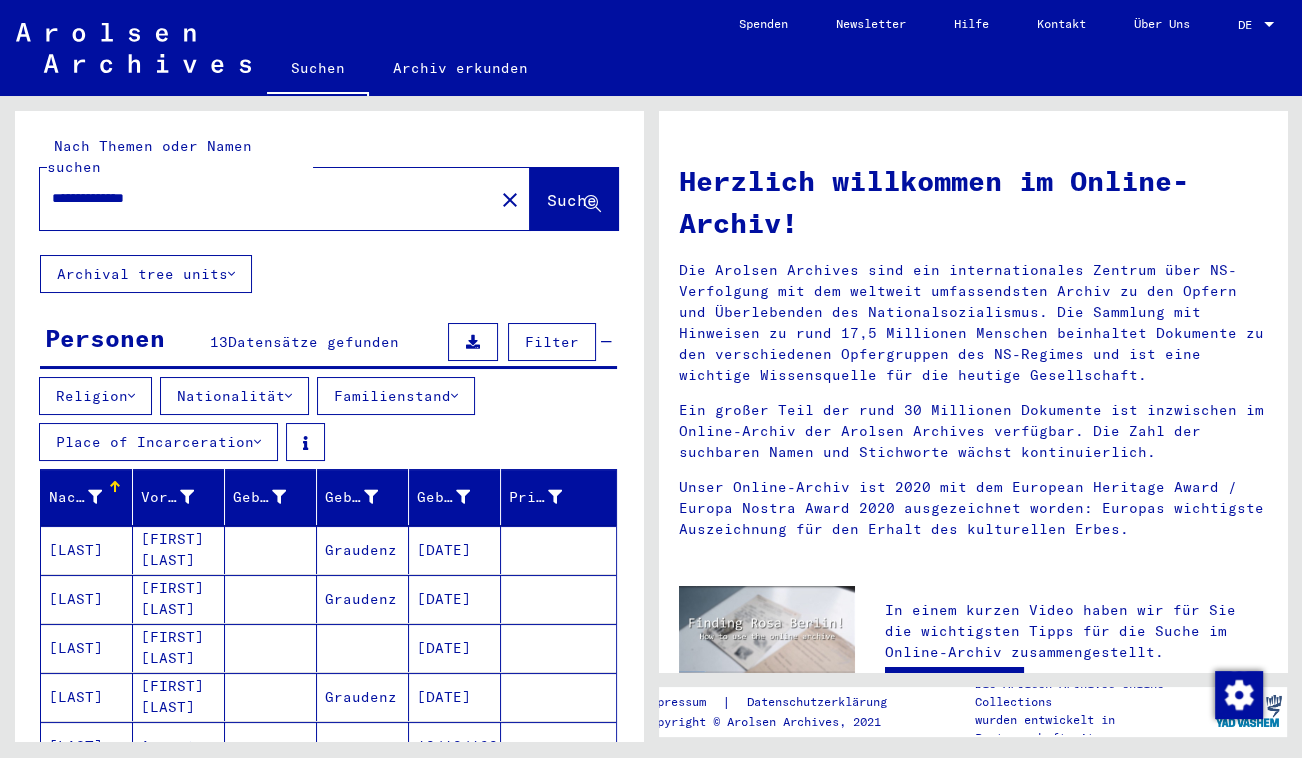 drag, startPoint x: 112, startPoint y: 178, endPoint x: 7, endPoint y: 140, distance: 111.66467 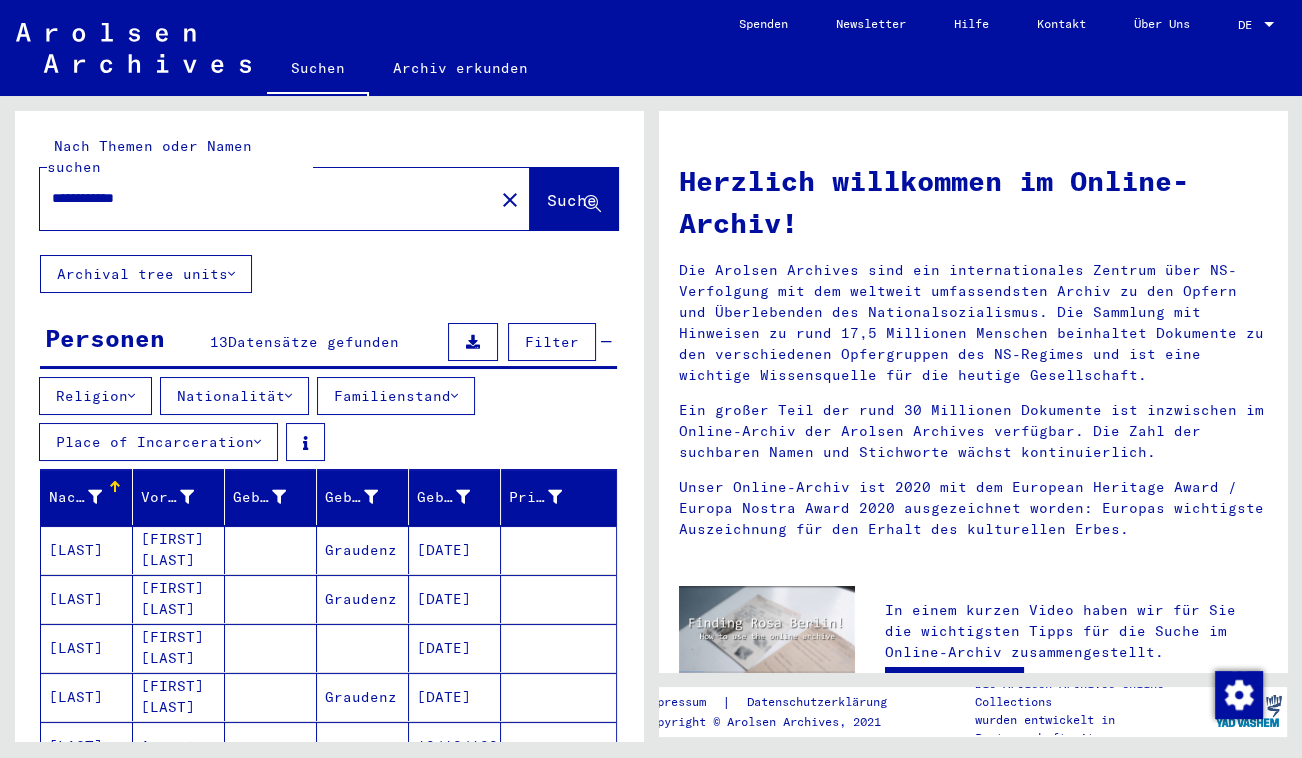 type on "**********" 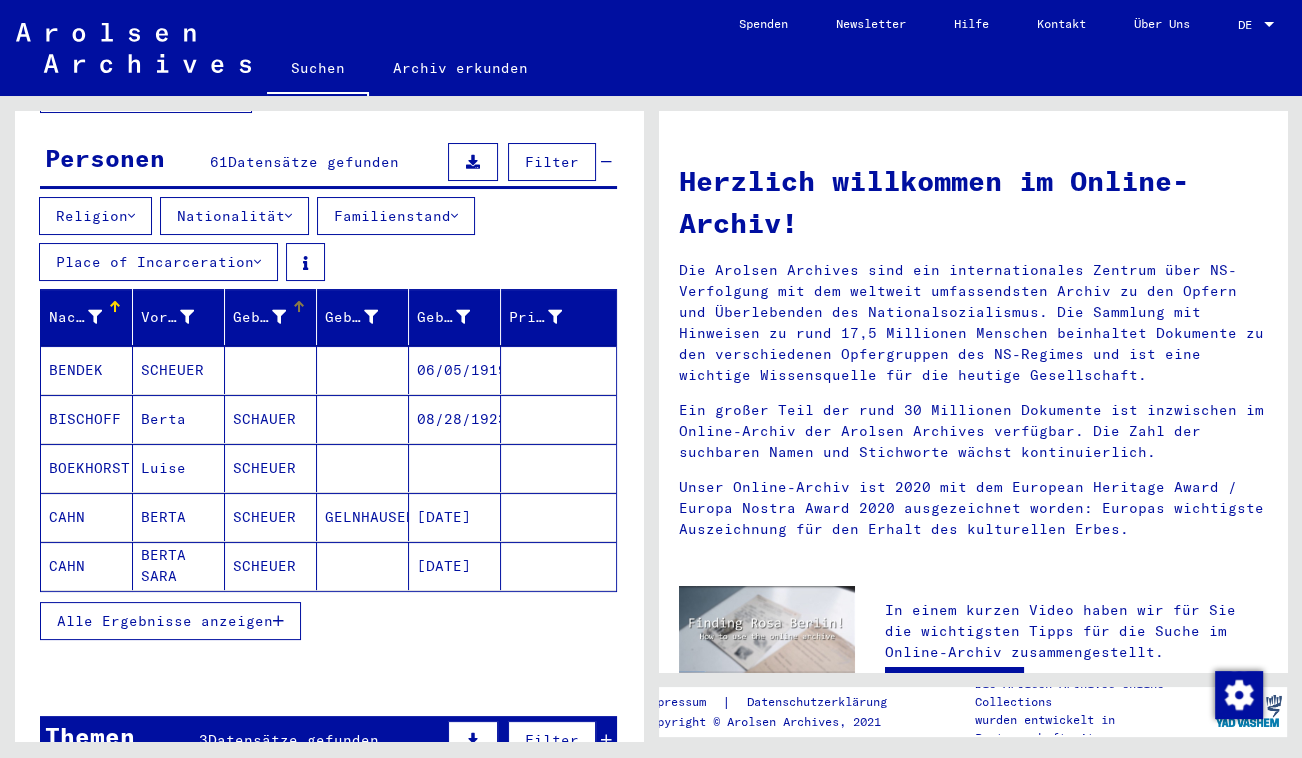 scroll, scrollTop: 181, scrollLeft: 0, axis: vertical 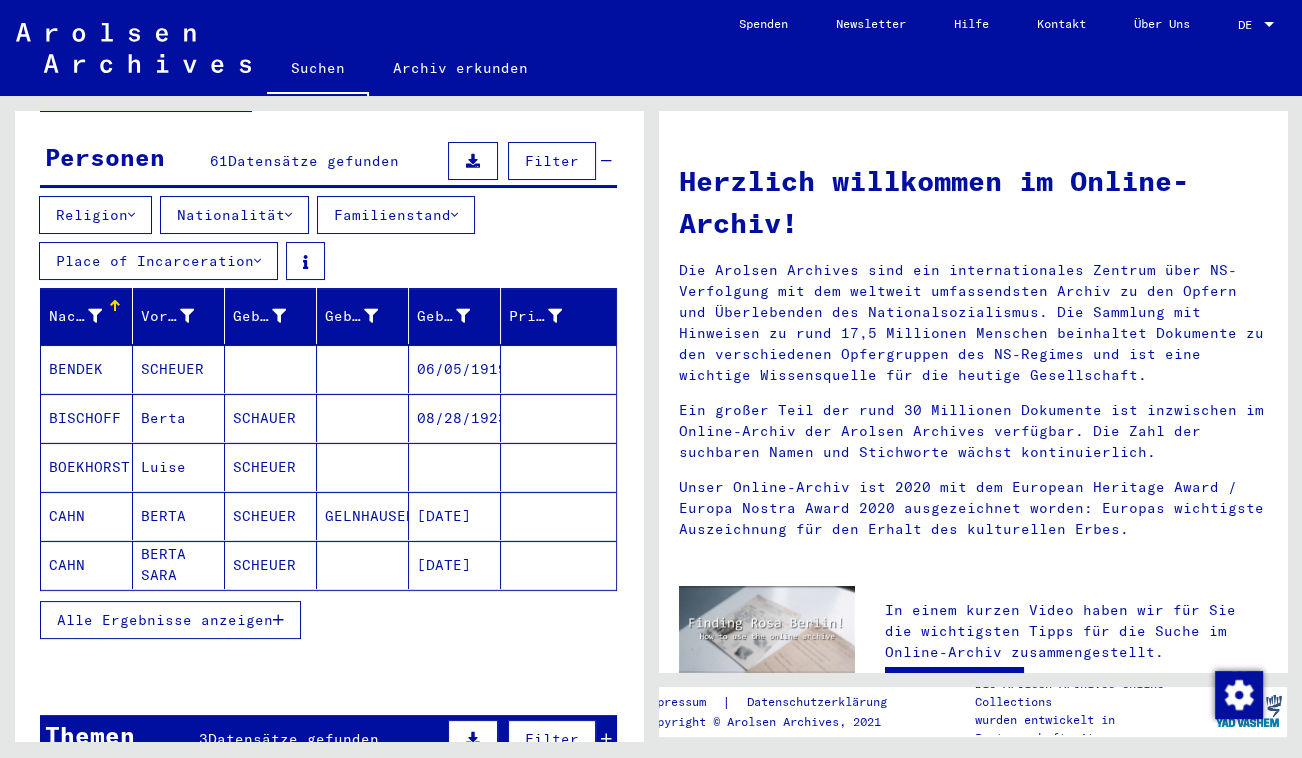 click on "Alle Ergebnisse anzeigen" at bounding box center [165, 620] 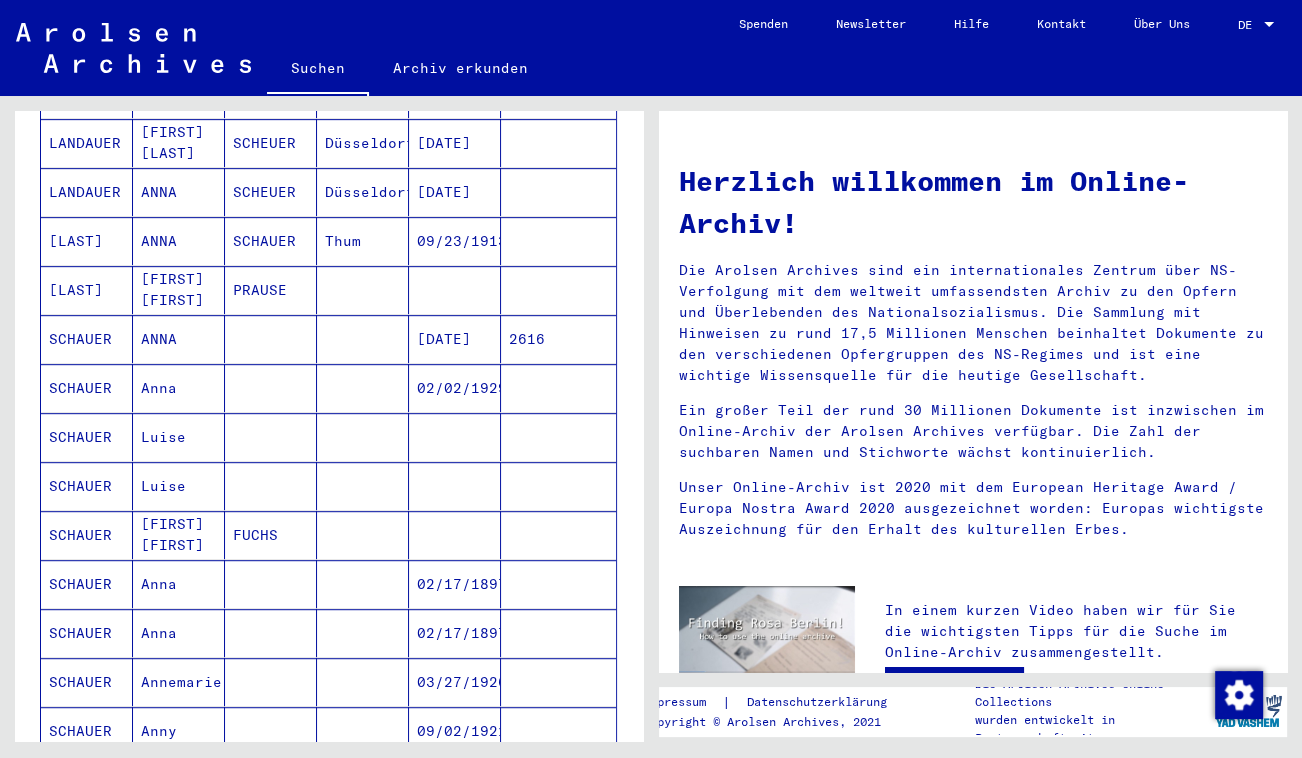 scroll, scrollTop: 1090, scrollLeft: 0, axis: vertical 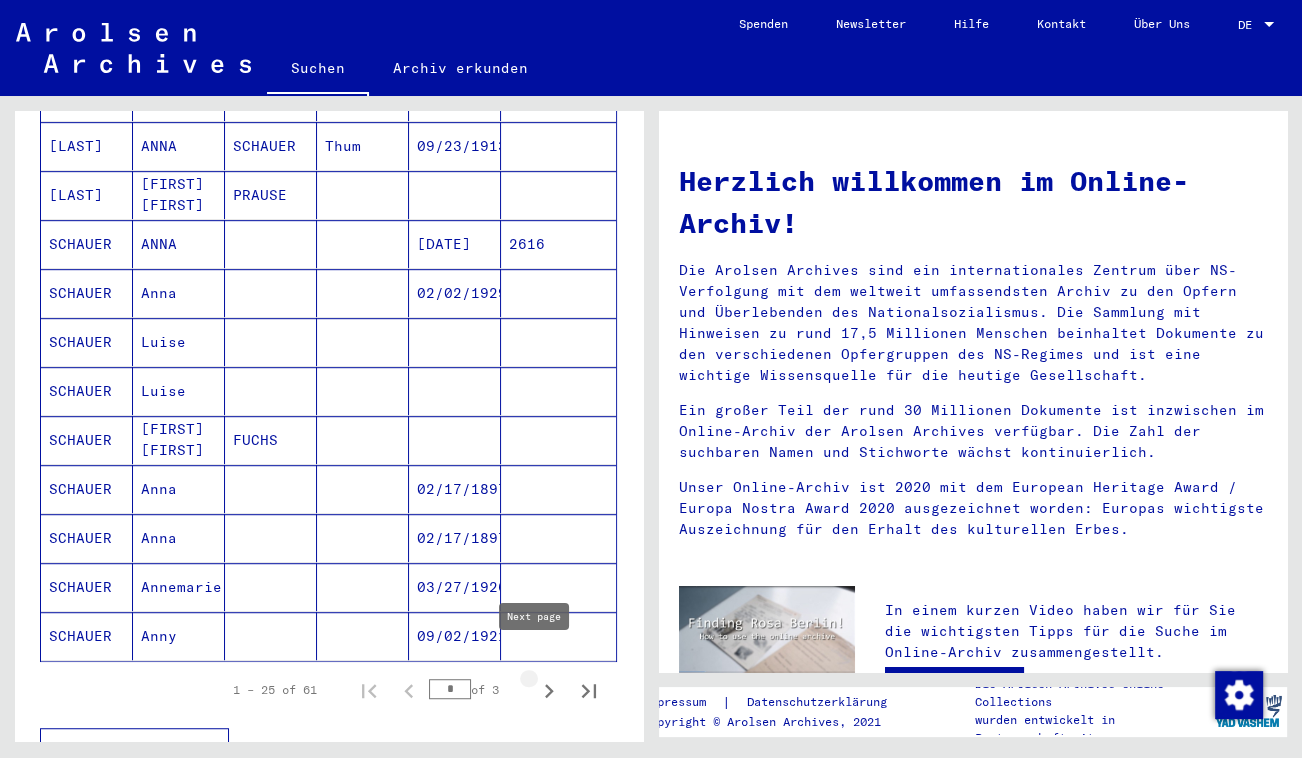 click 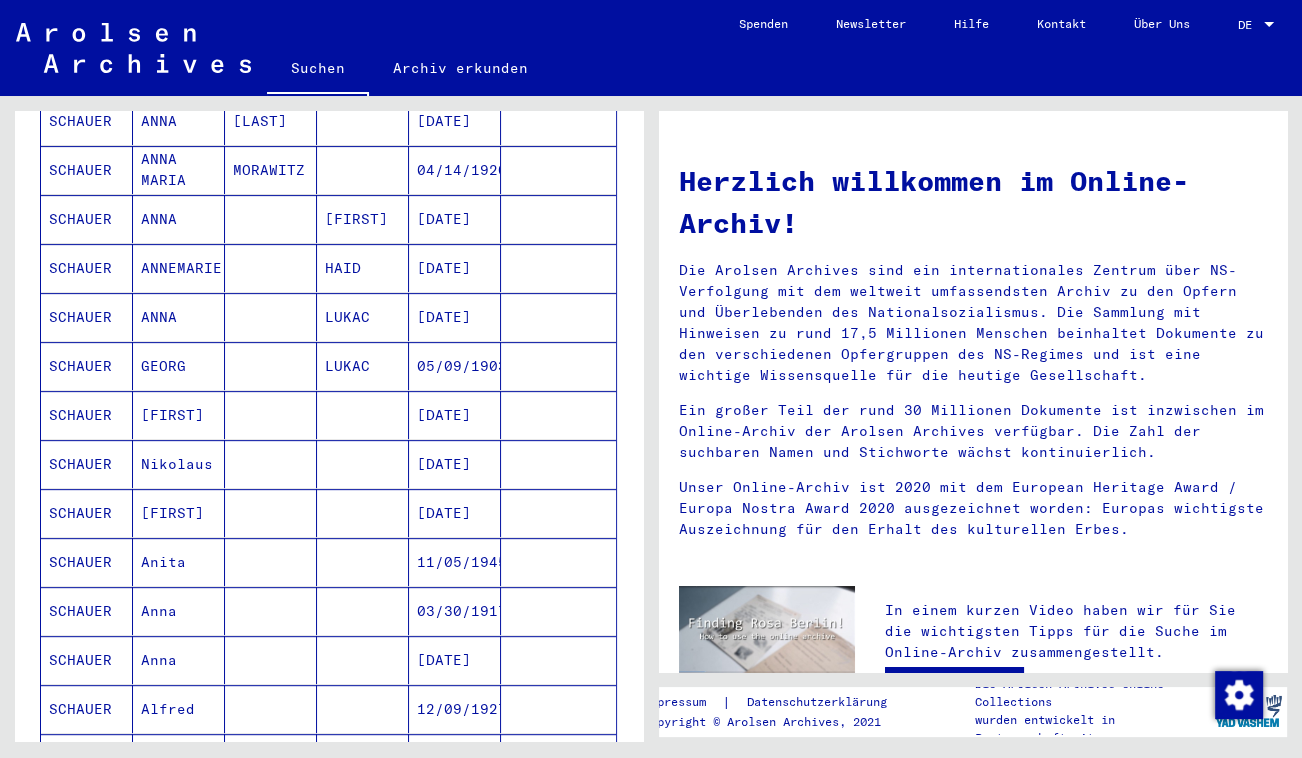scroll, scrollTop: 1363, scrollLeft: 0, axis: vertical 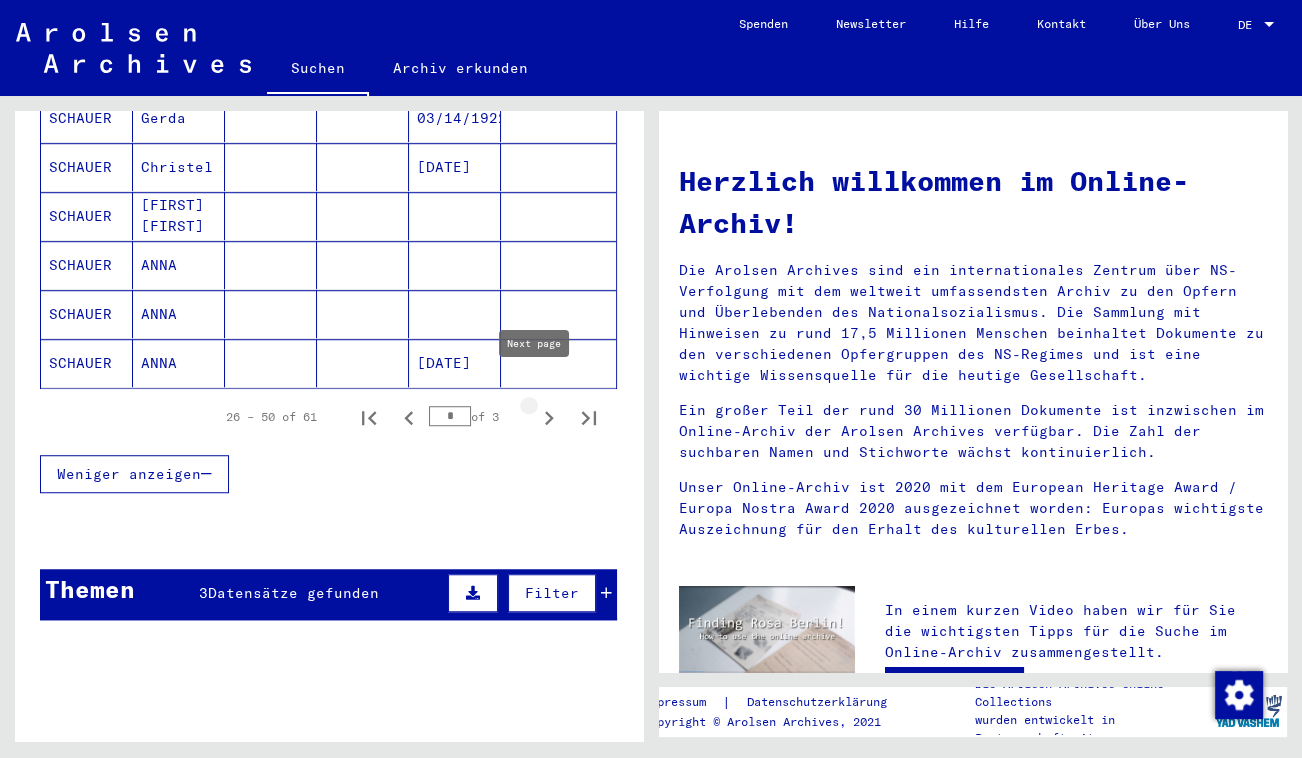 click 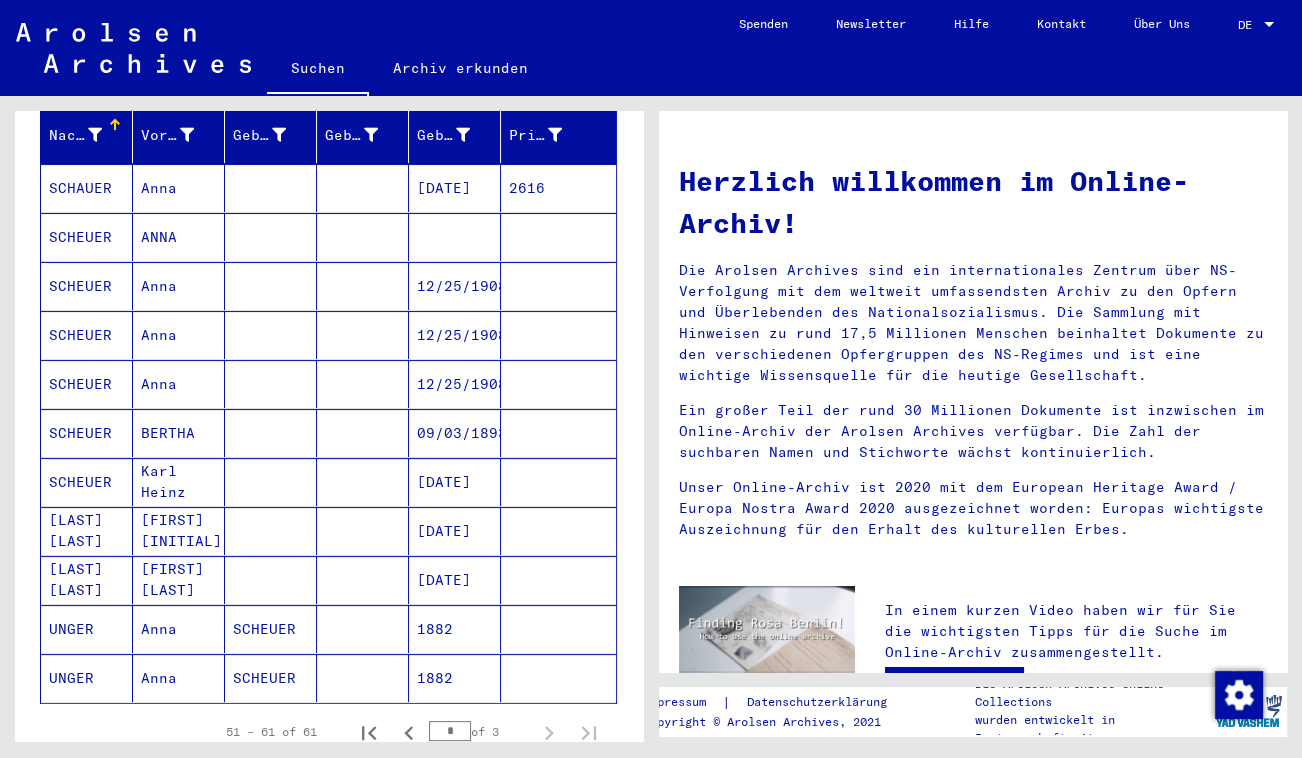 scroll, scrollTop: 341, scrollLeft: 0, axis: vertical 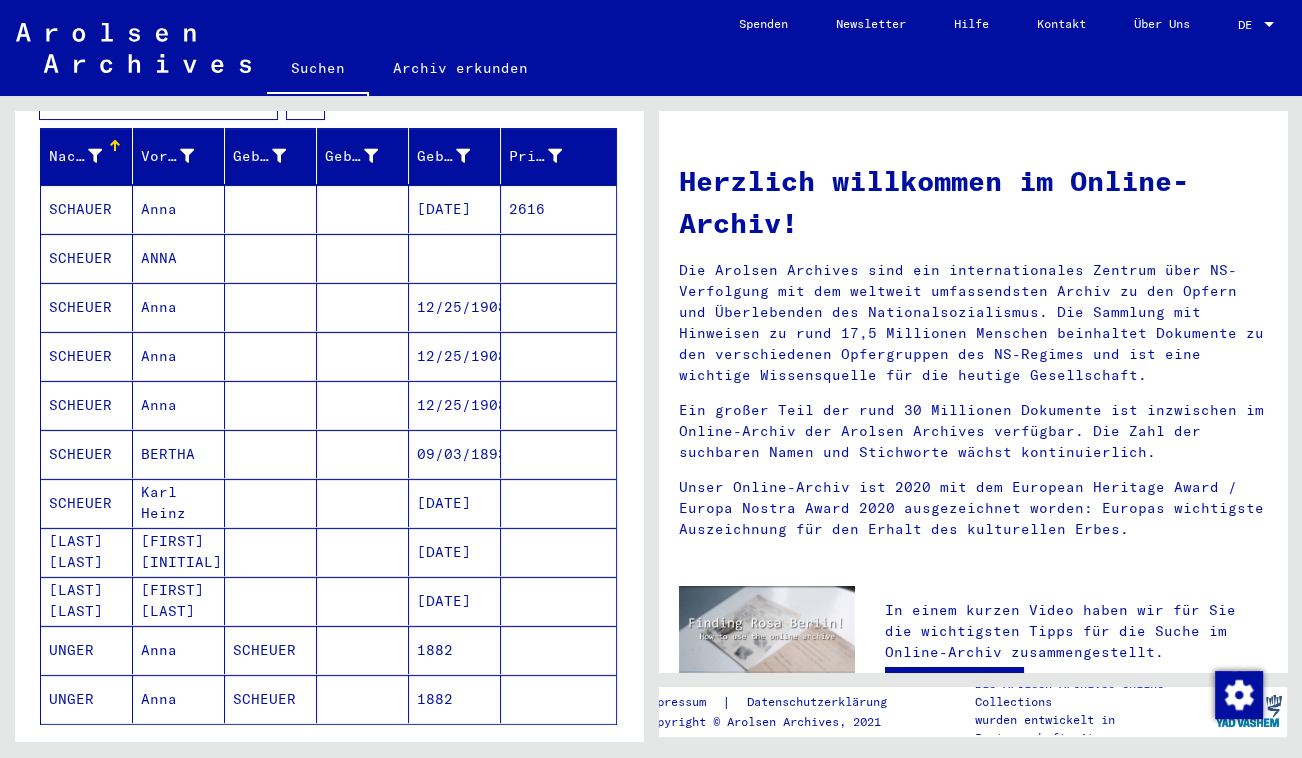 click at bounding box center (271, 258) 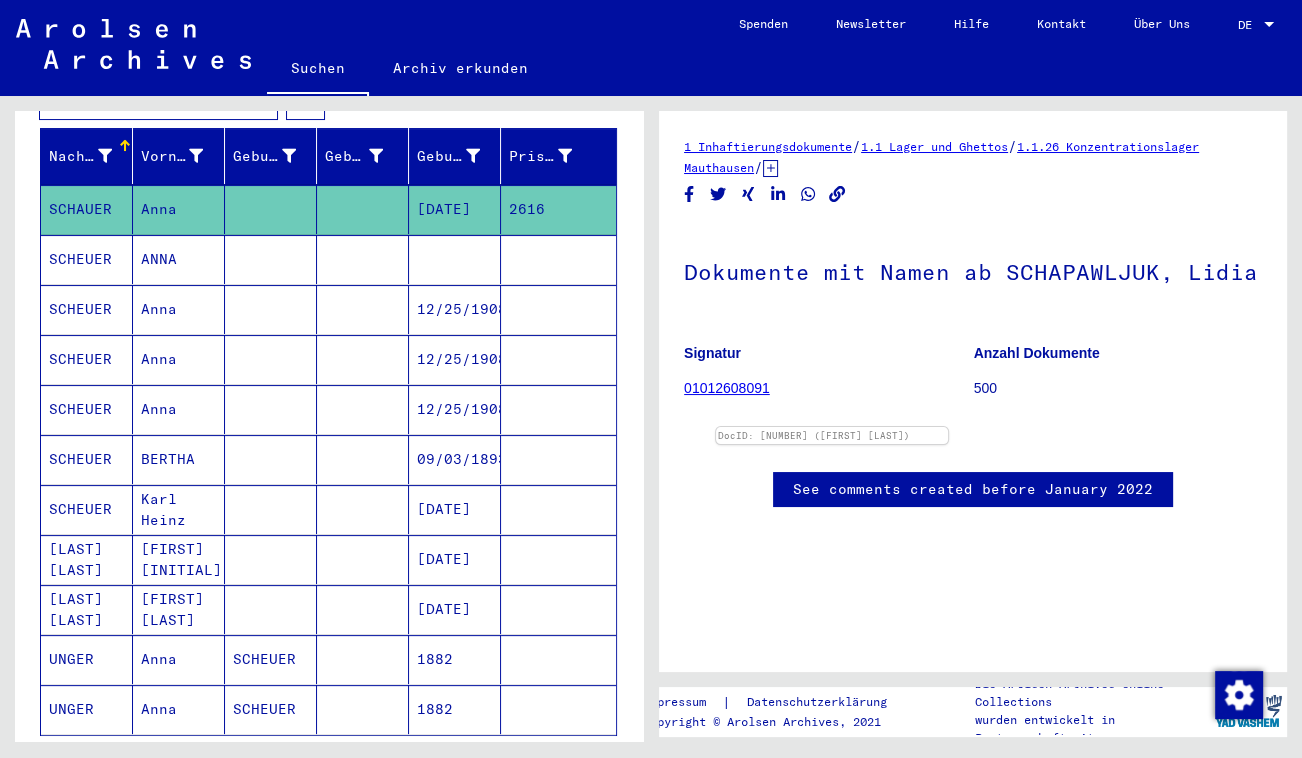 scroll, scrollTop: 0, scrollLeft: 0, axis: both 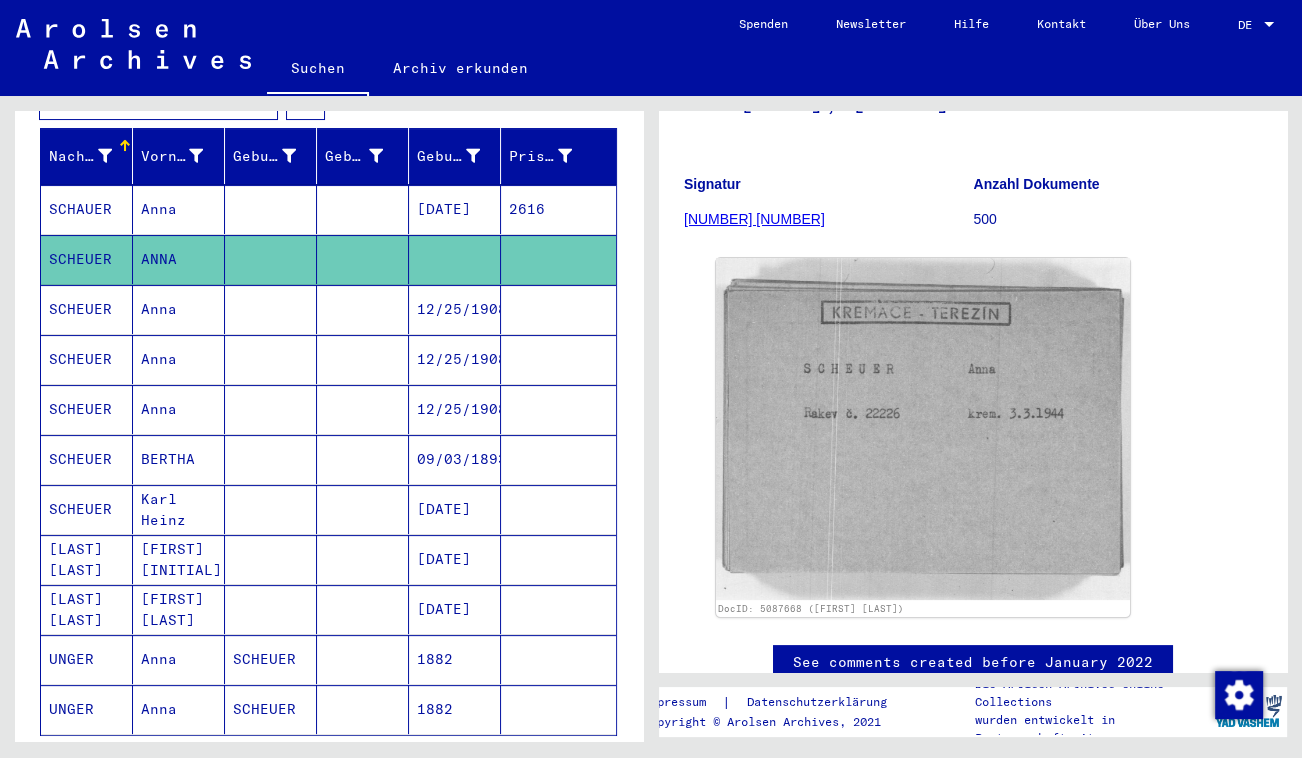 click 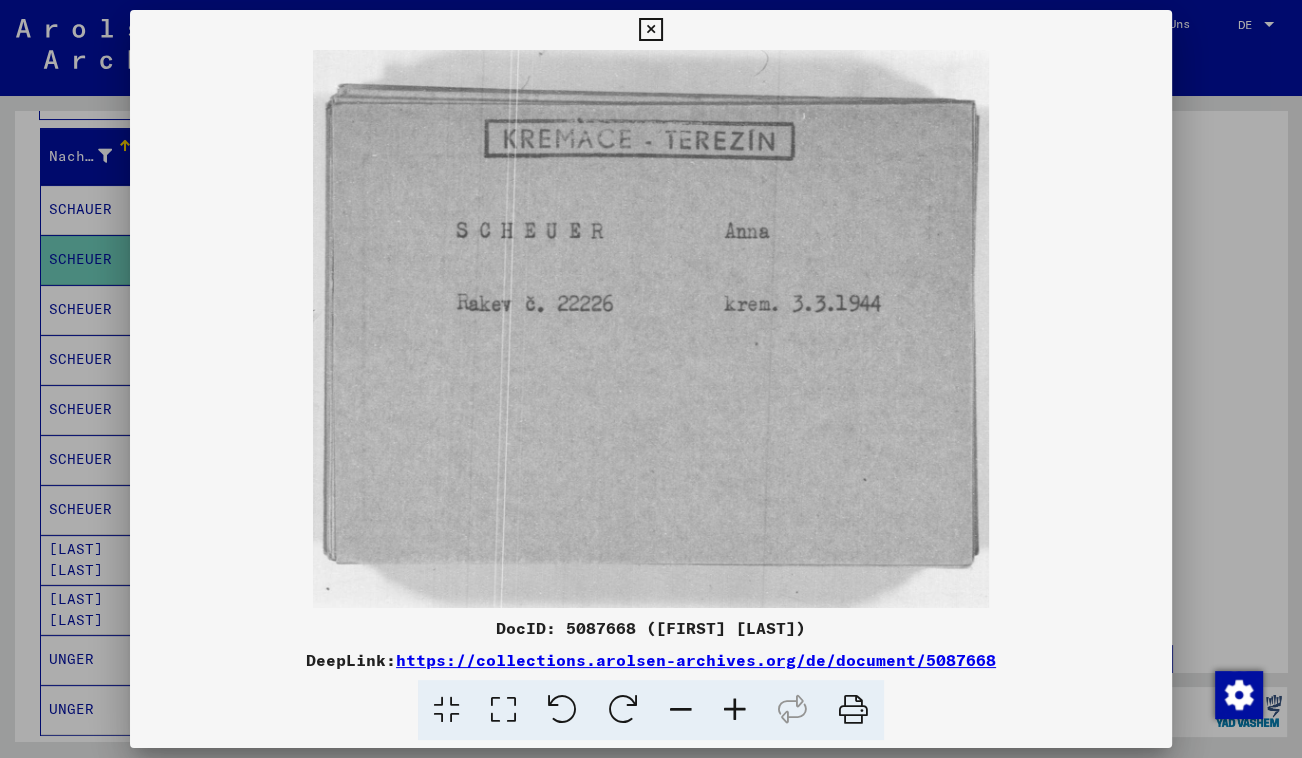click at bounding box center [650, 30] 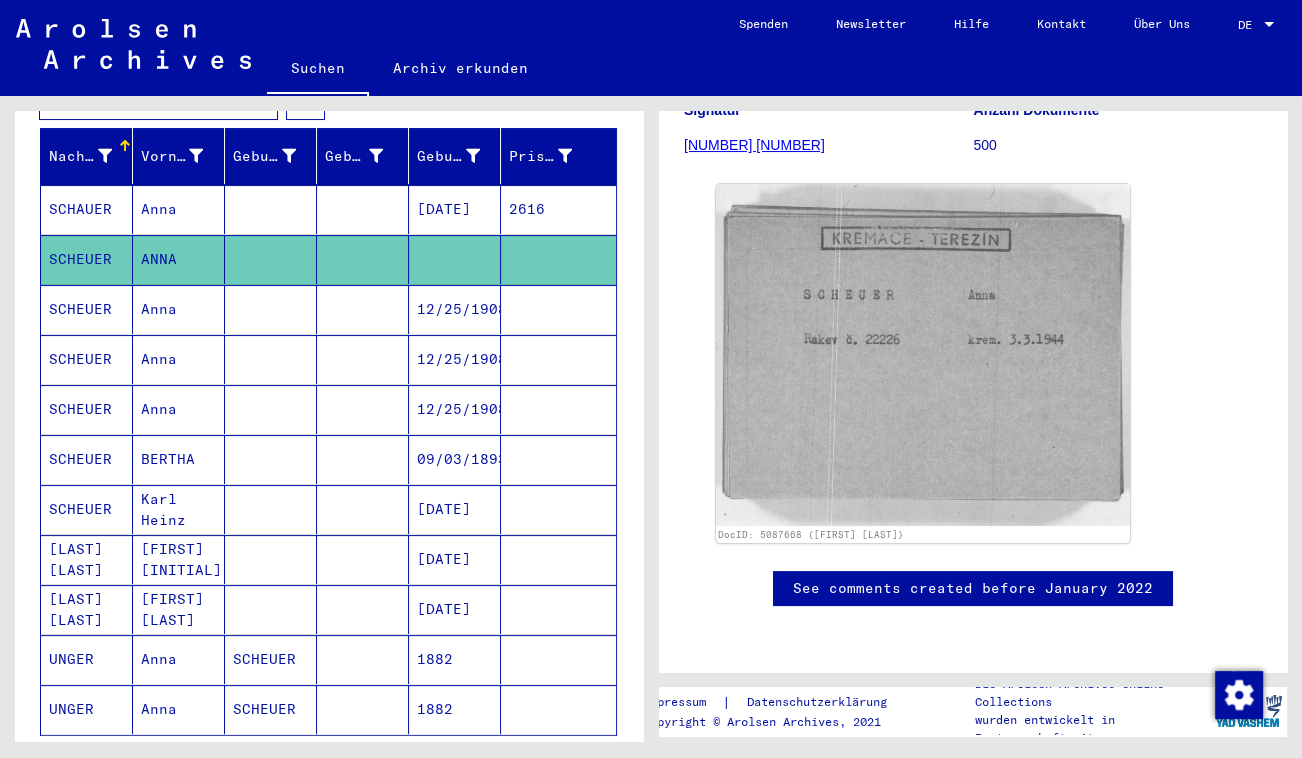 scroll, scrollTop: 181, scrollLeft: 0, axis: vertical 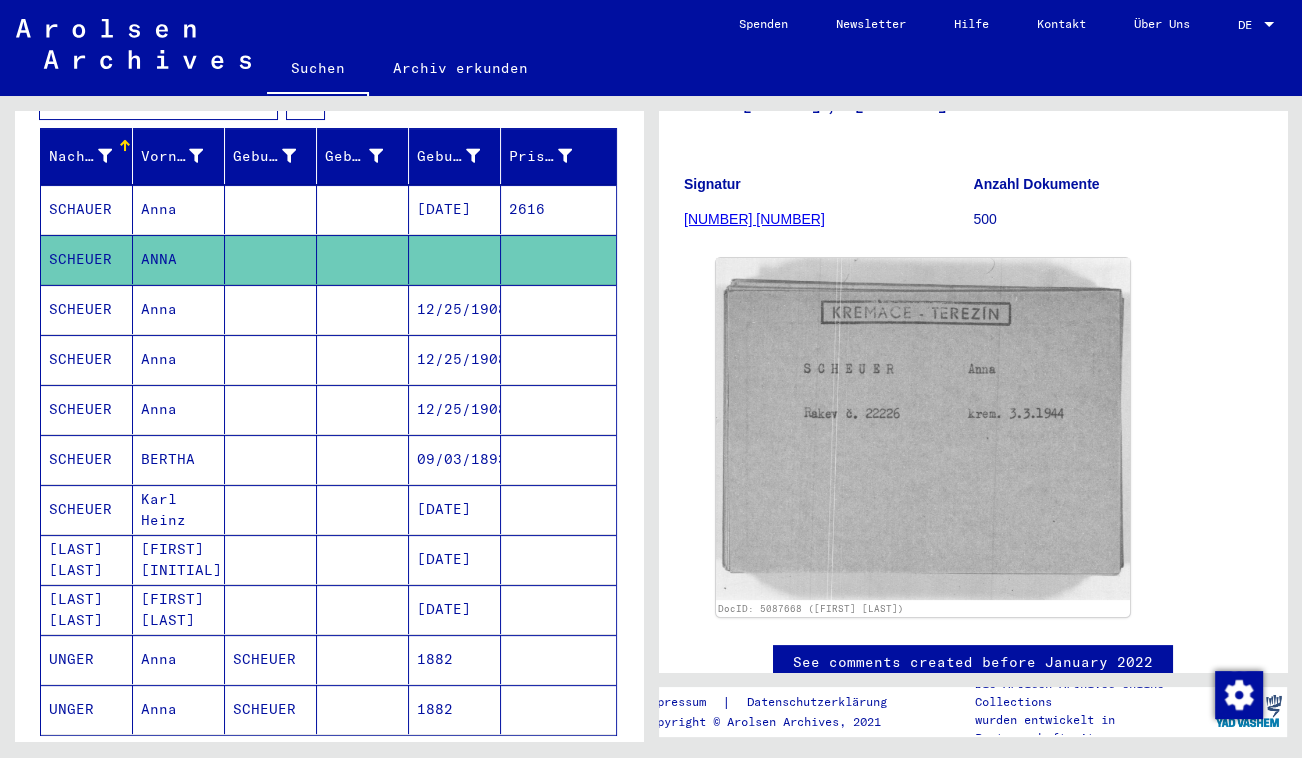 click on "Anna" at bounding box center [179, 359] 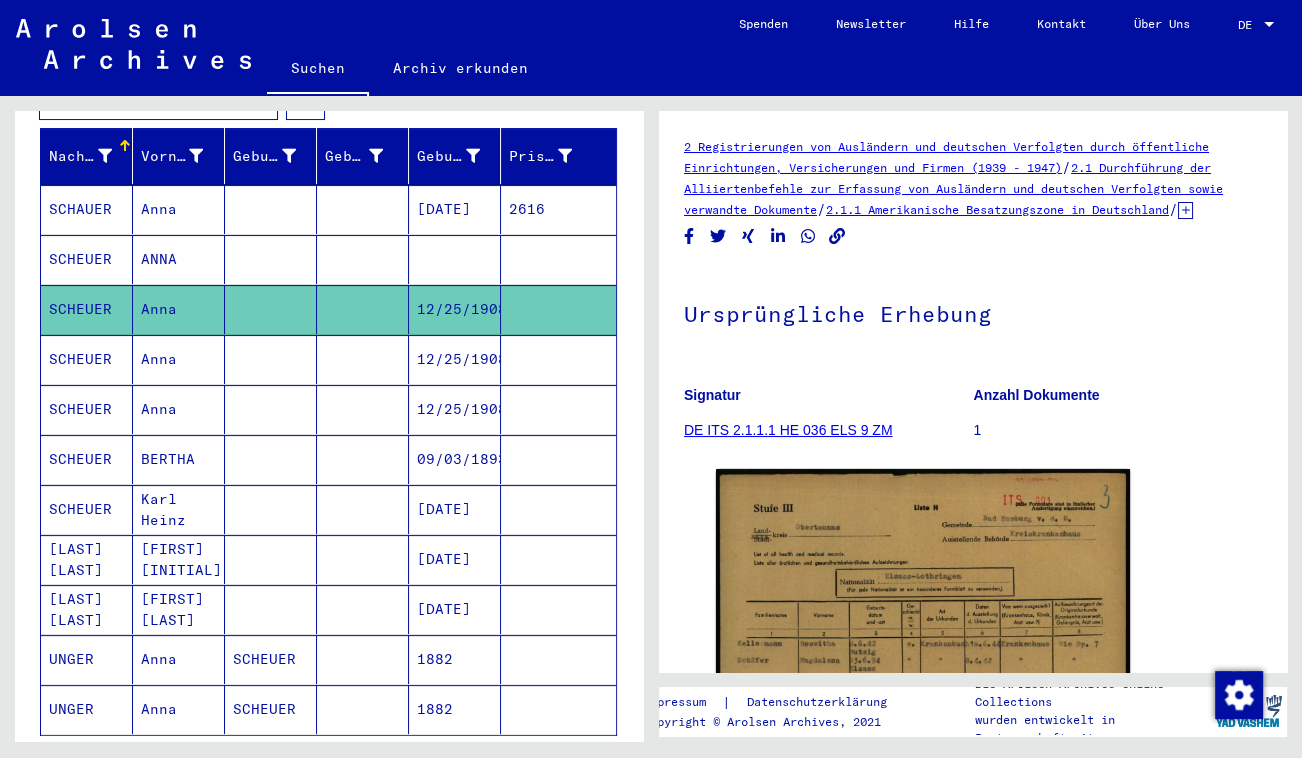 scroll, scrollTop: 0, scrollLeft: 0, axis: both 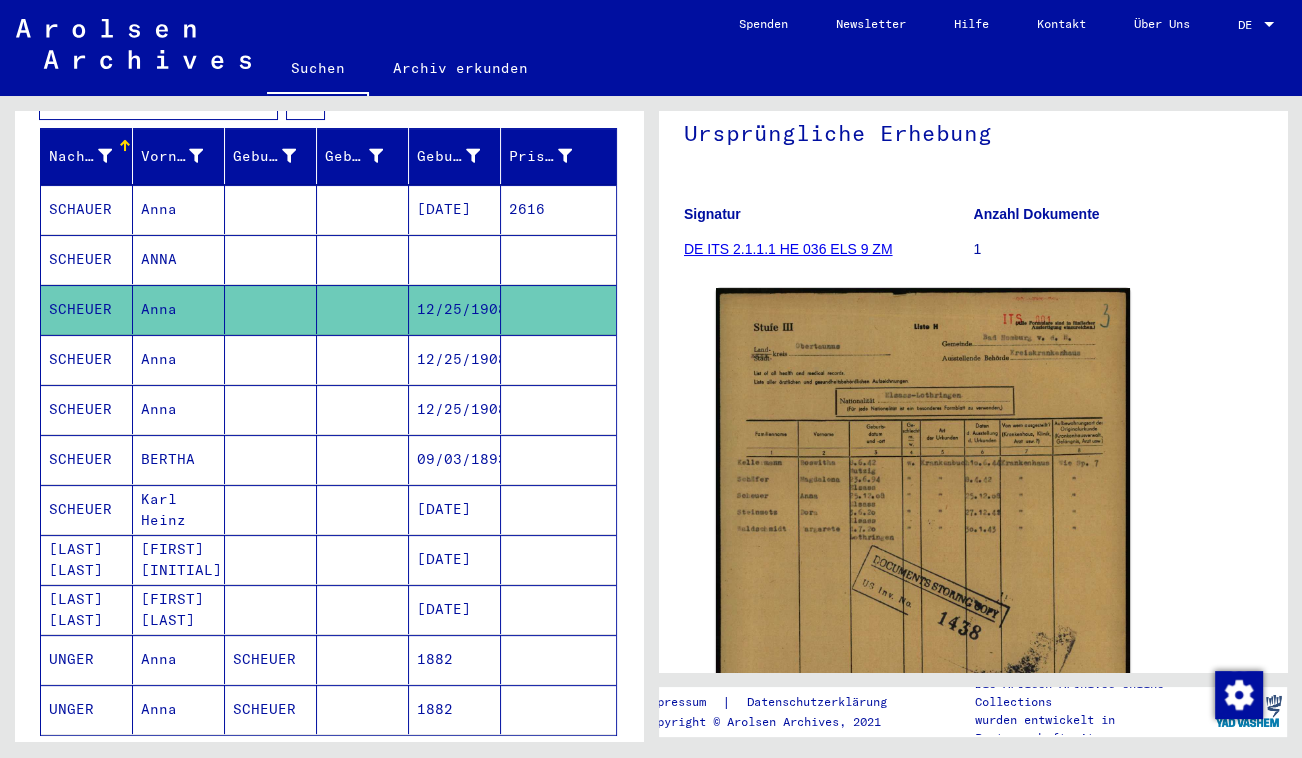 click 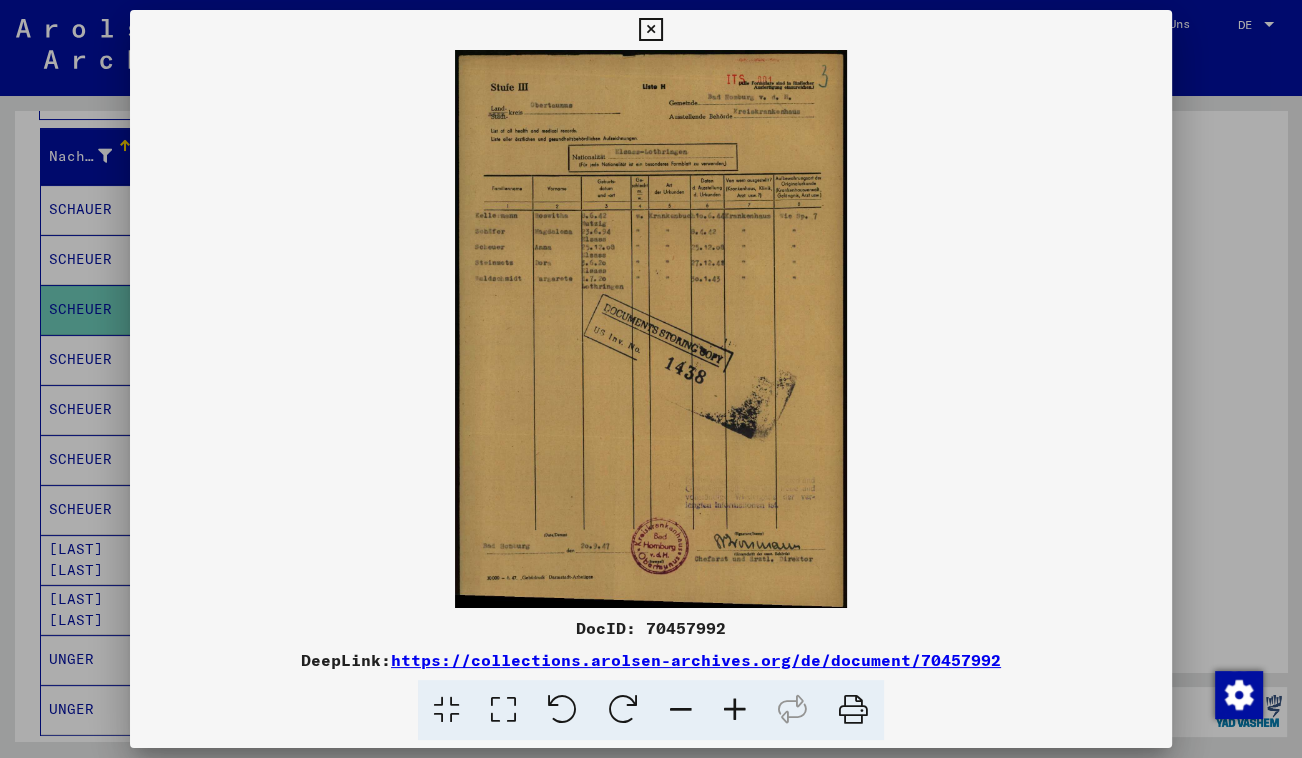 click at bounding box center (735, 710) 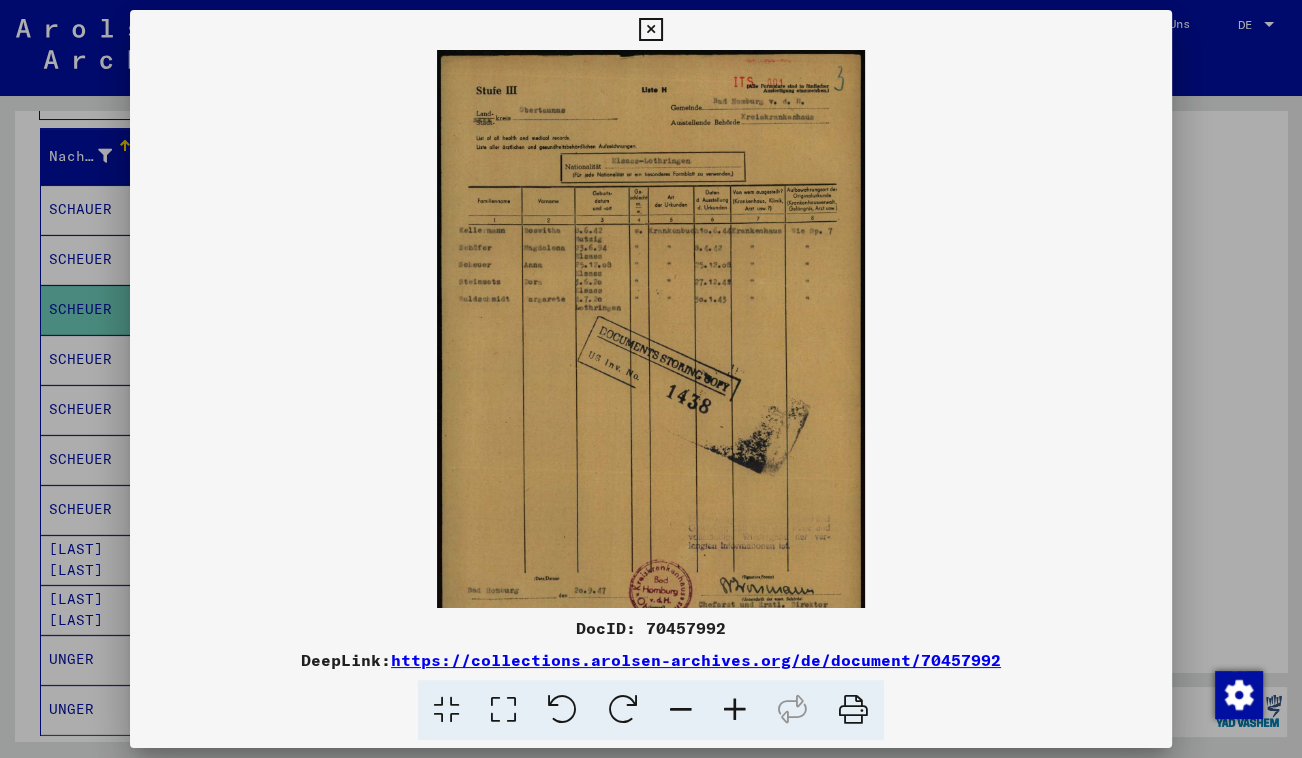 click at bounding box center (735, 710) 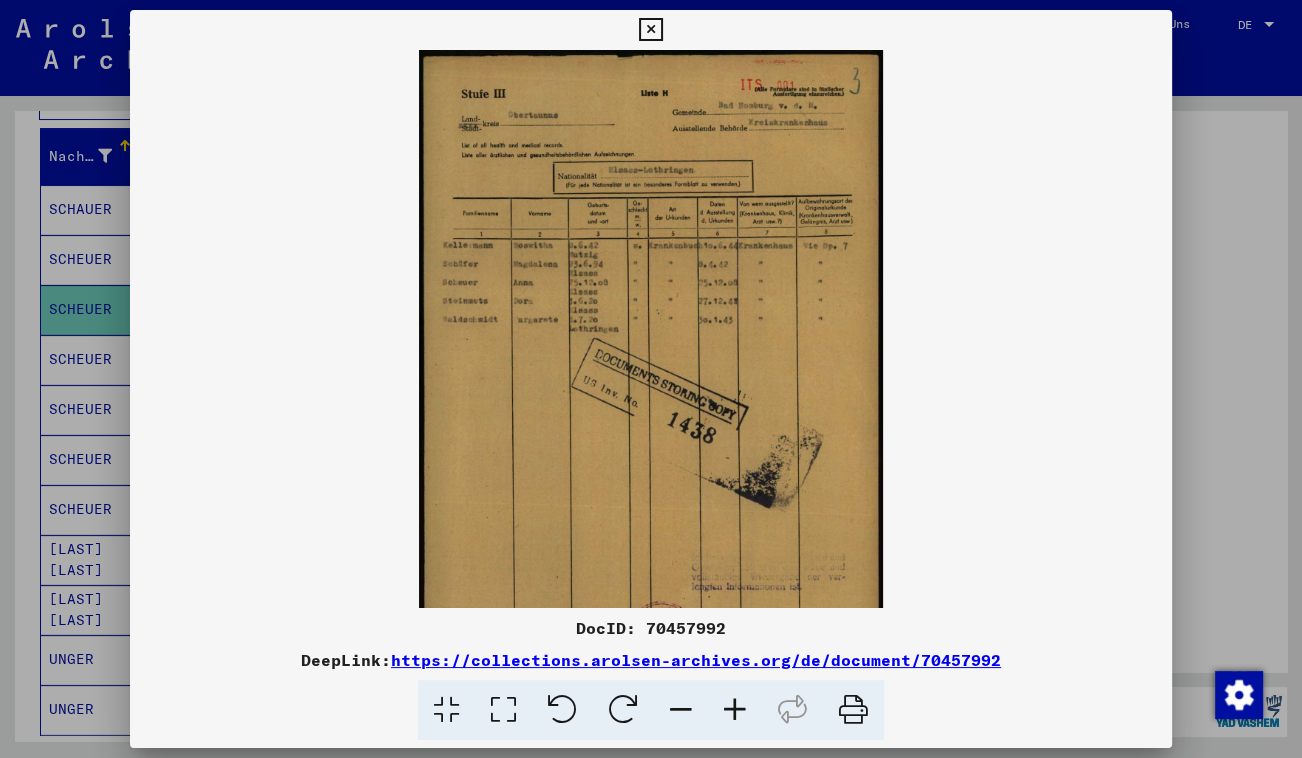 click at bounding box center (735, 710) 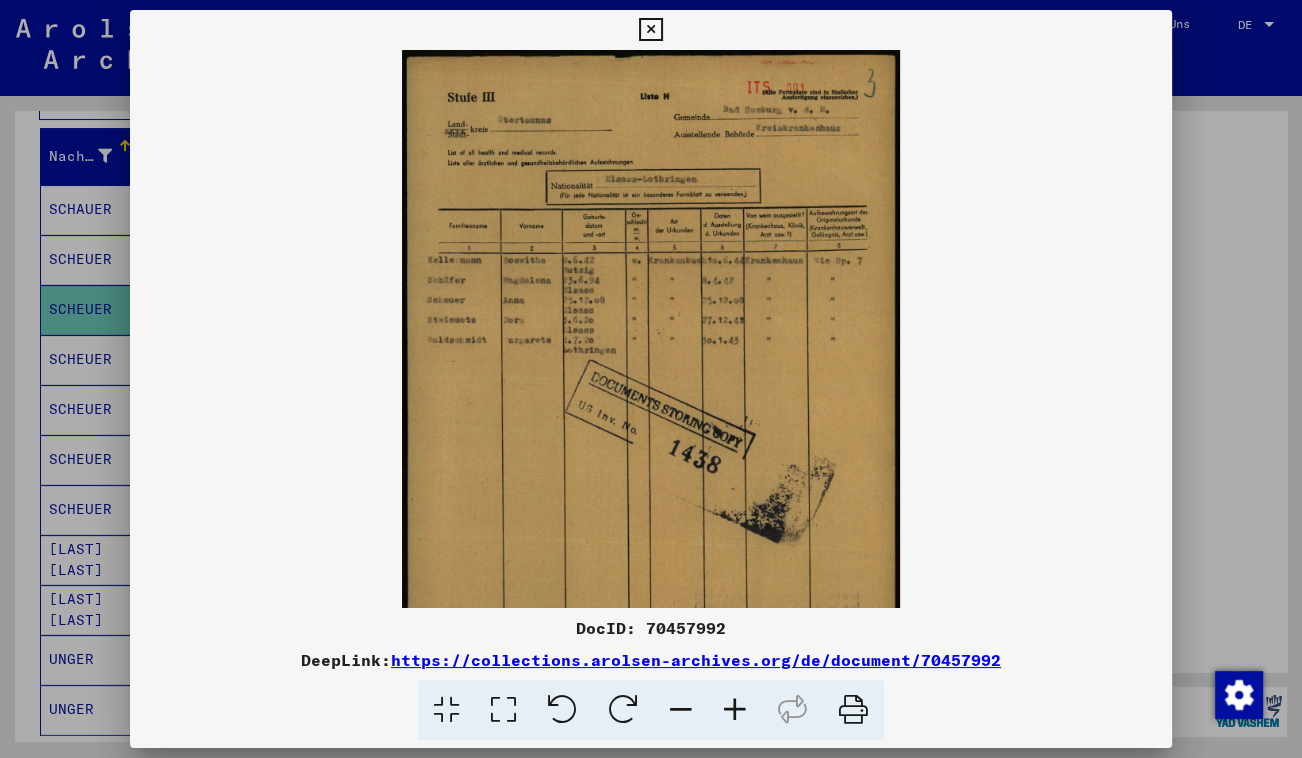 click at bounding box center [735, 710] 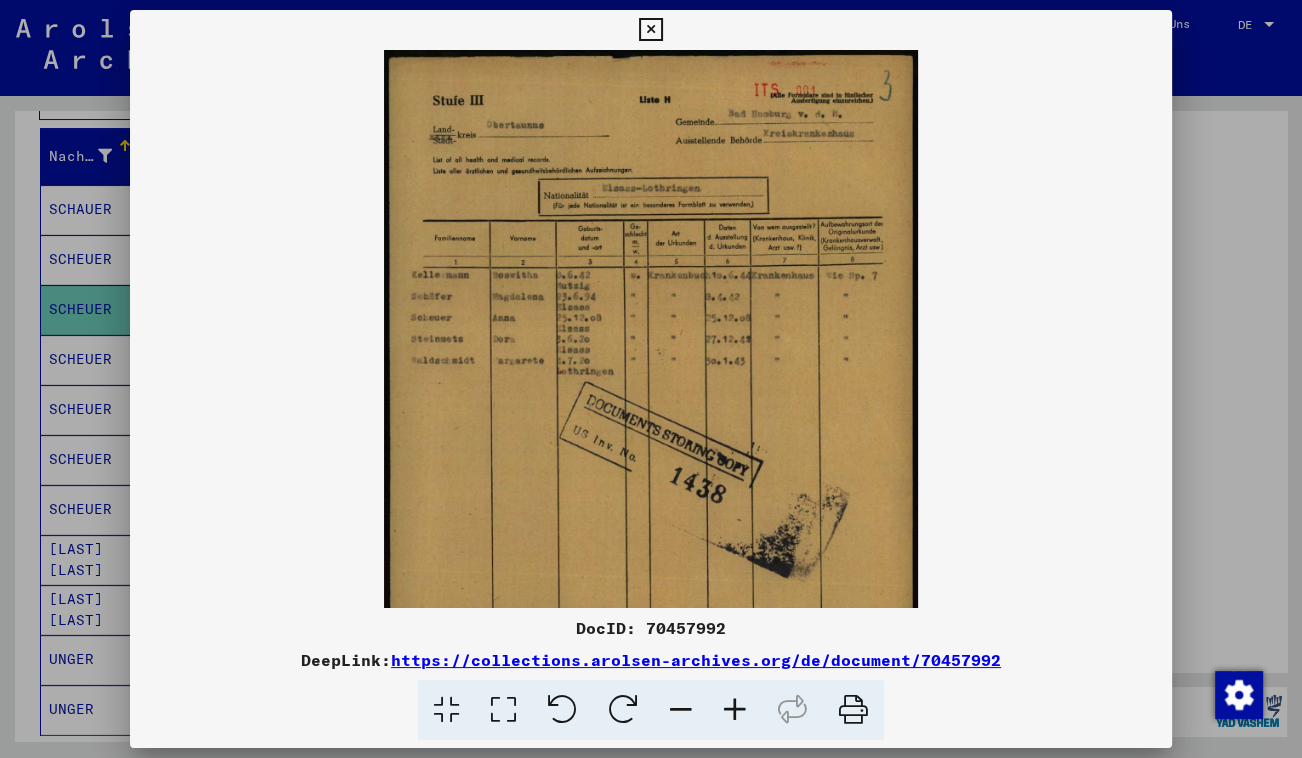 click at bounding box center (735, 710) 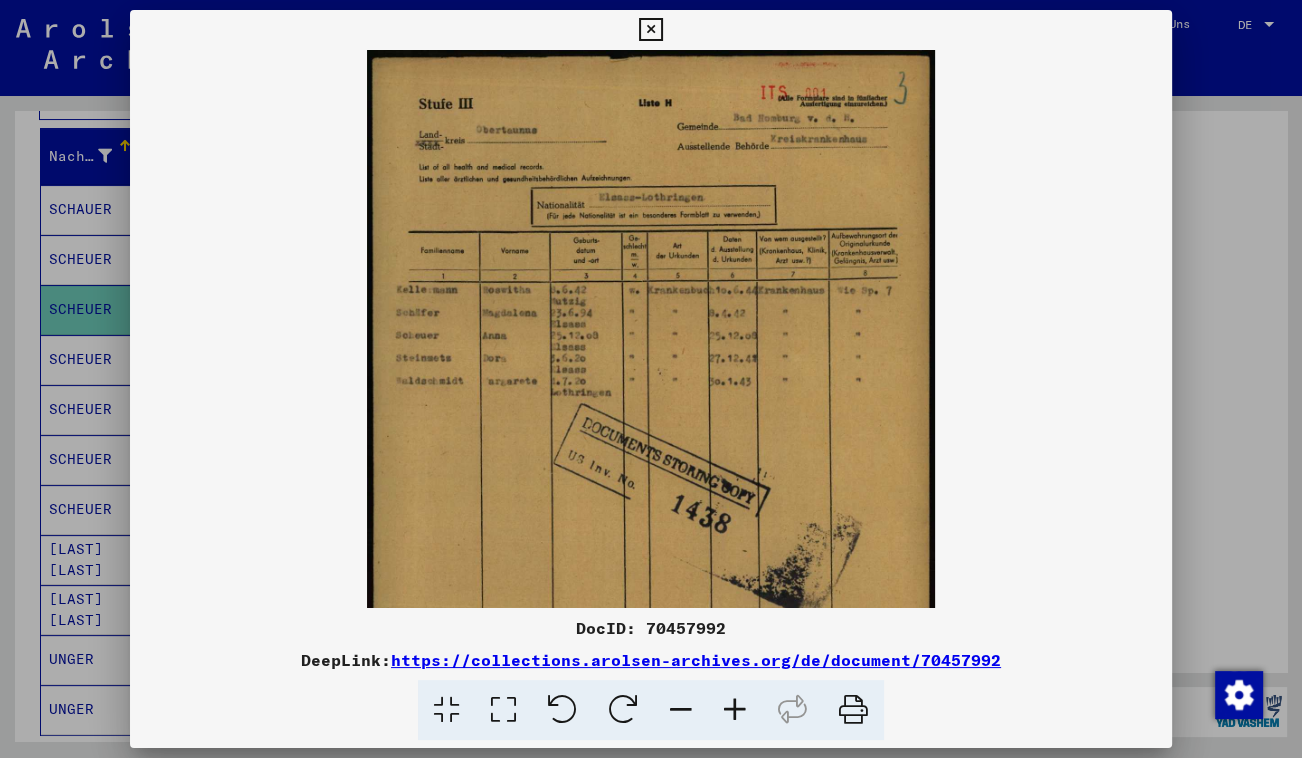 click at bounding box center [735, 710] 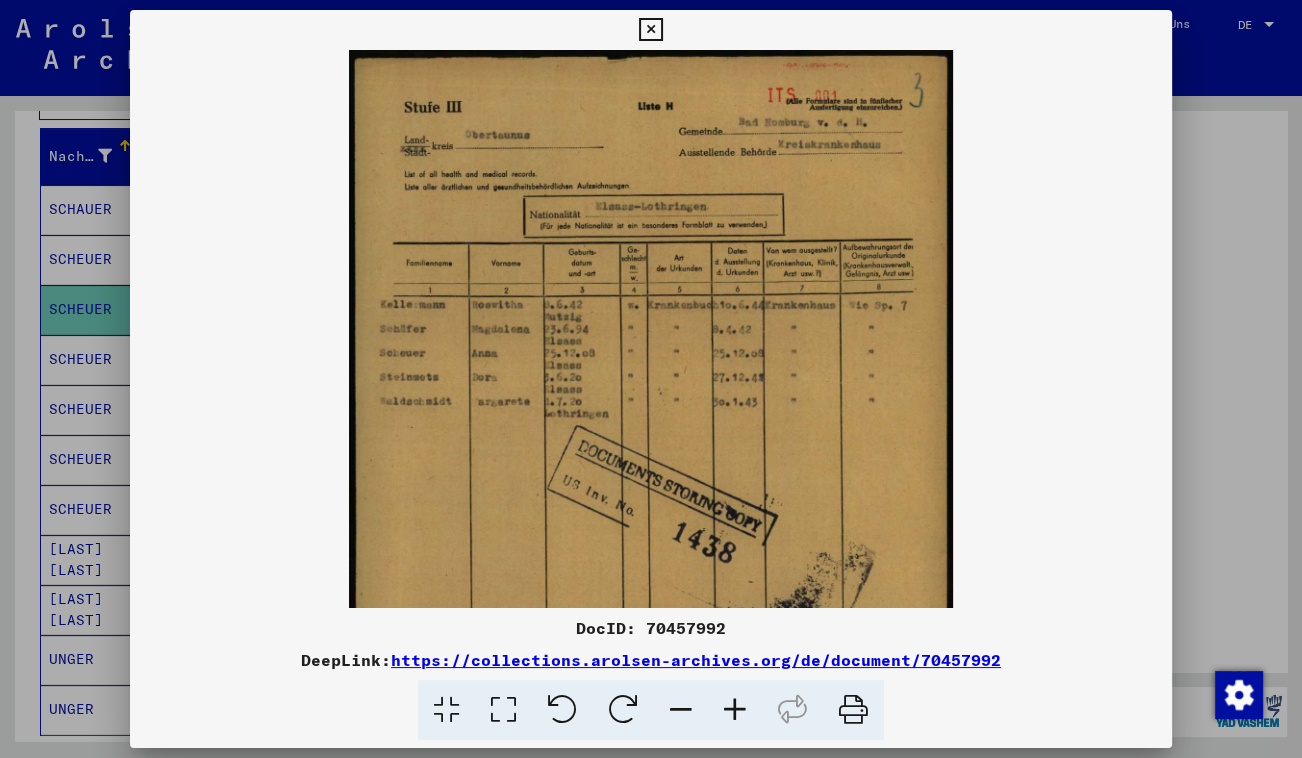 click at bounding box center [650, 30] 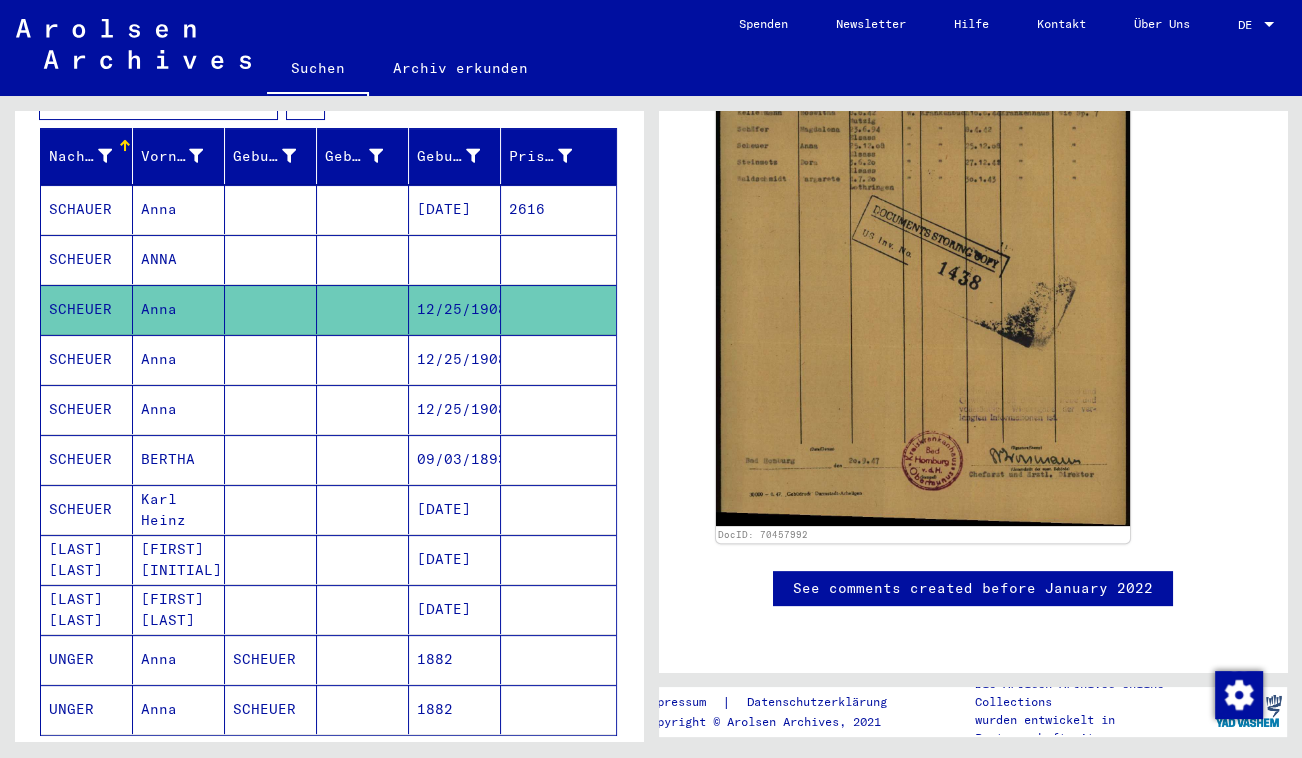 scroll, scrollTop: 636, scrollLeft: 0, axis: vertical 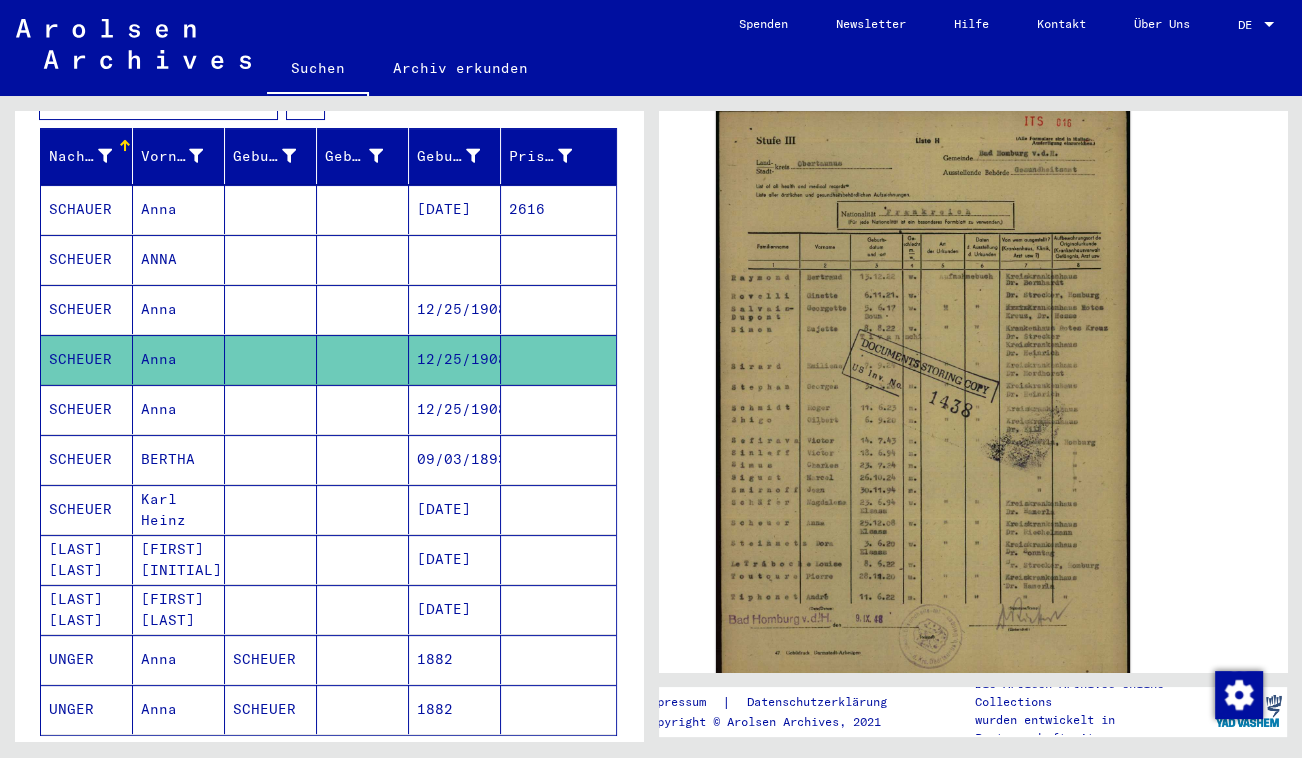 click 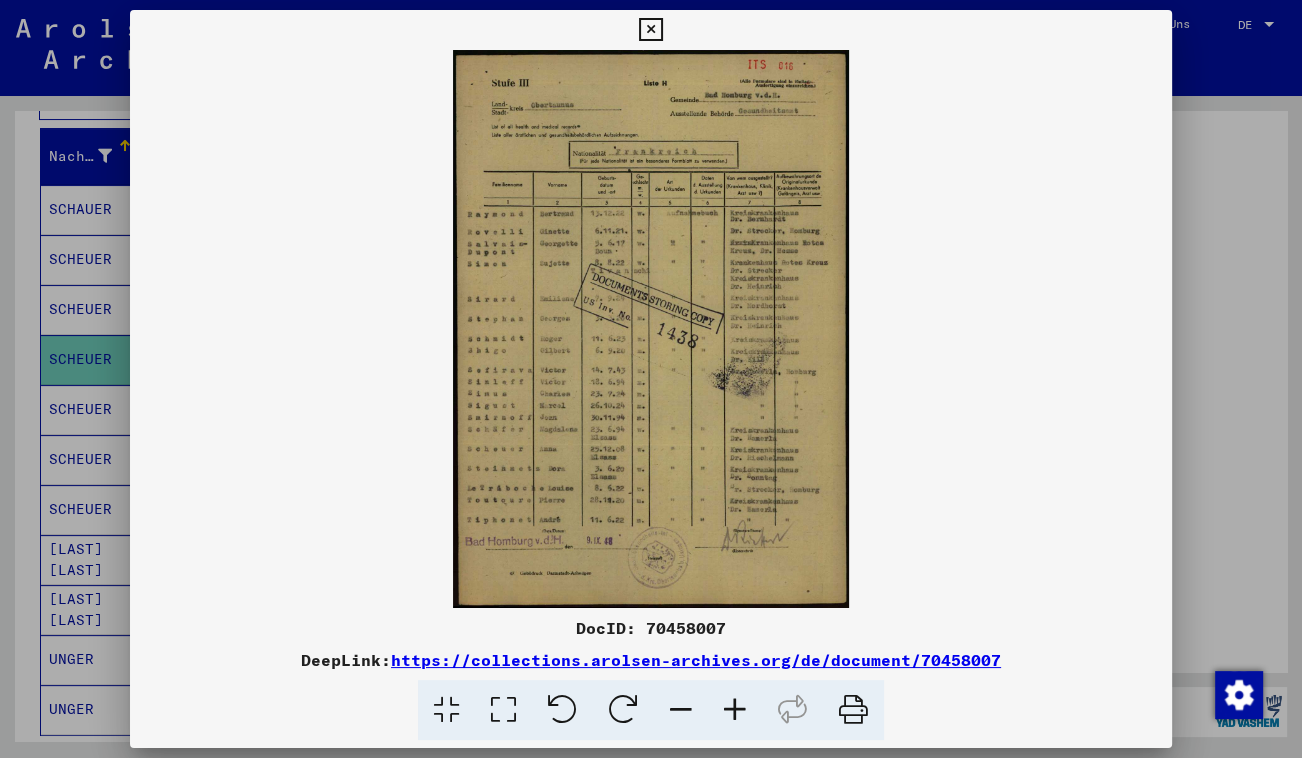click at bounding box center (735, 710) 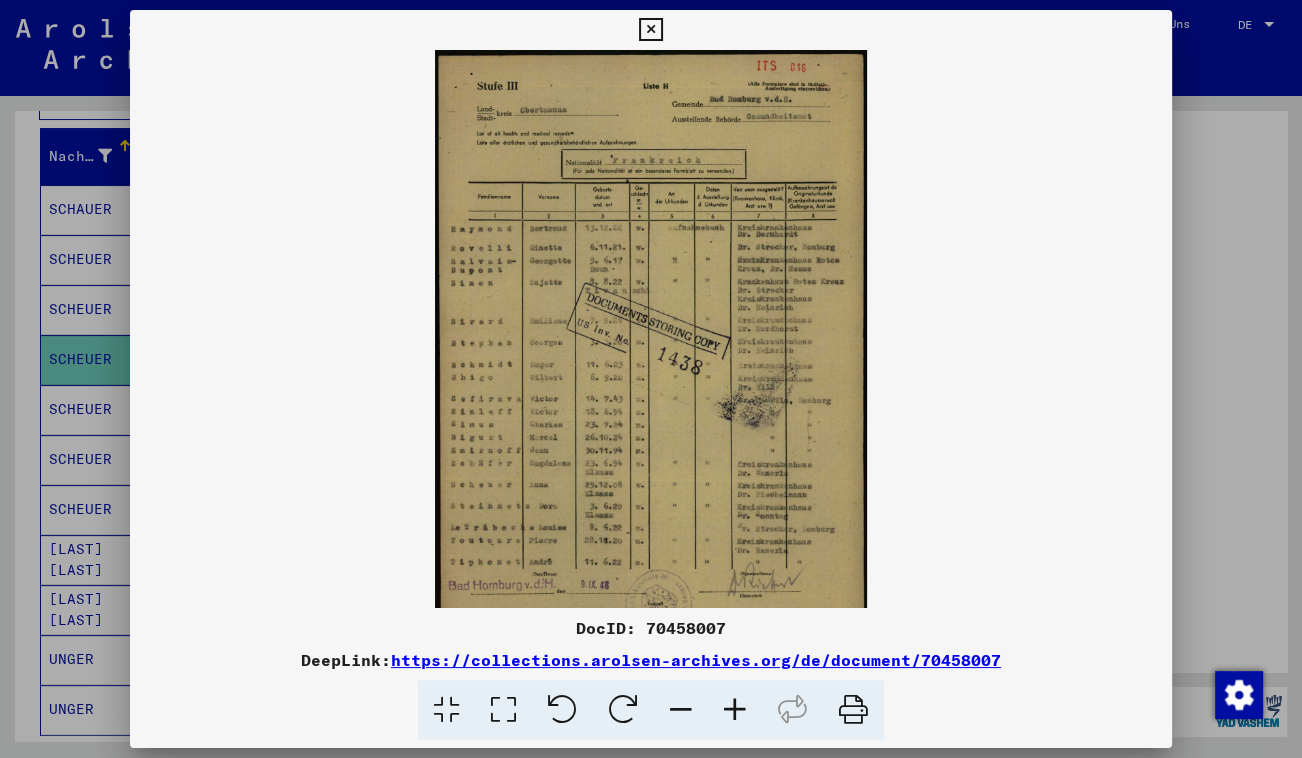 click at bounding box center [735, 710] 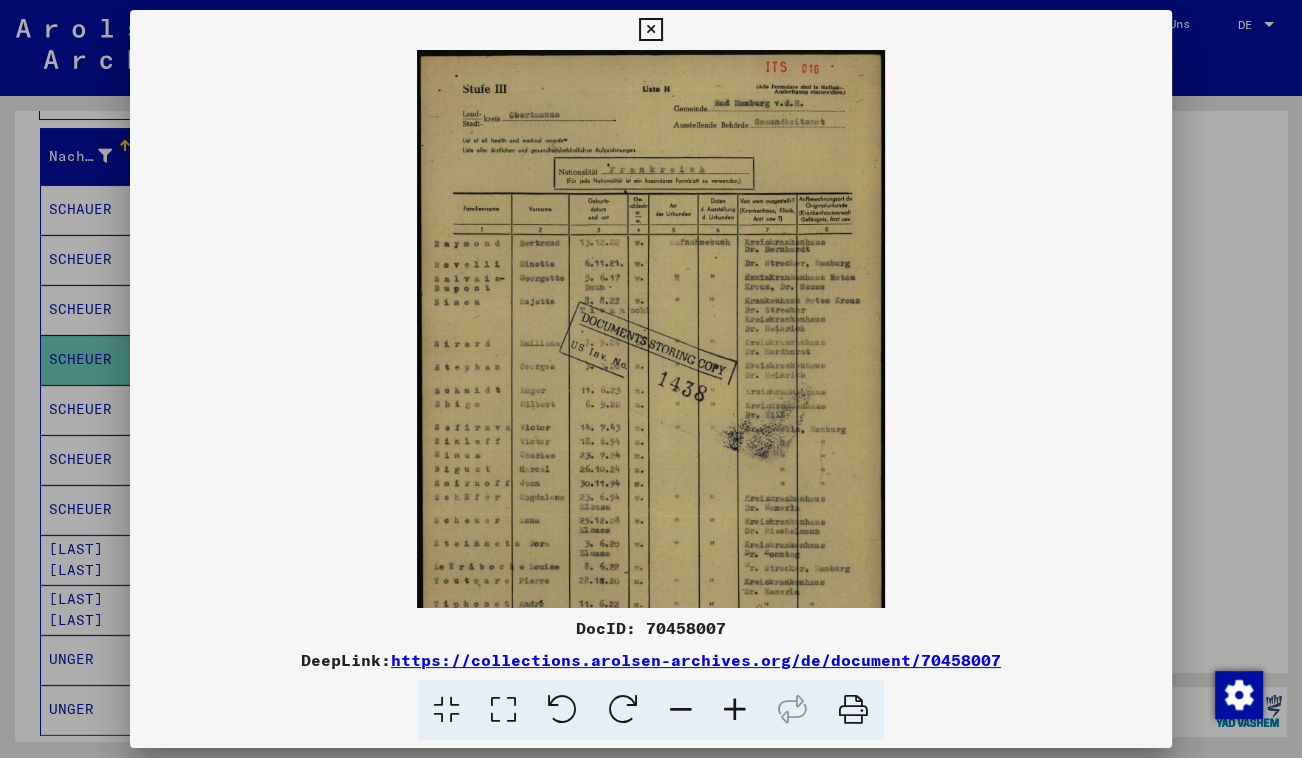 click at bounding box center (735, 710) 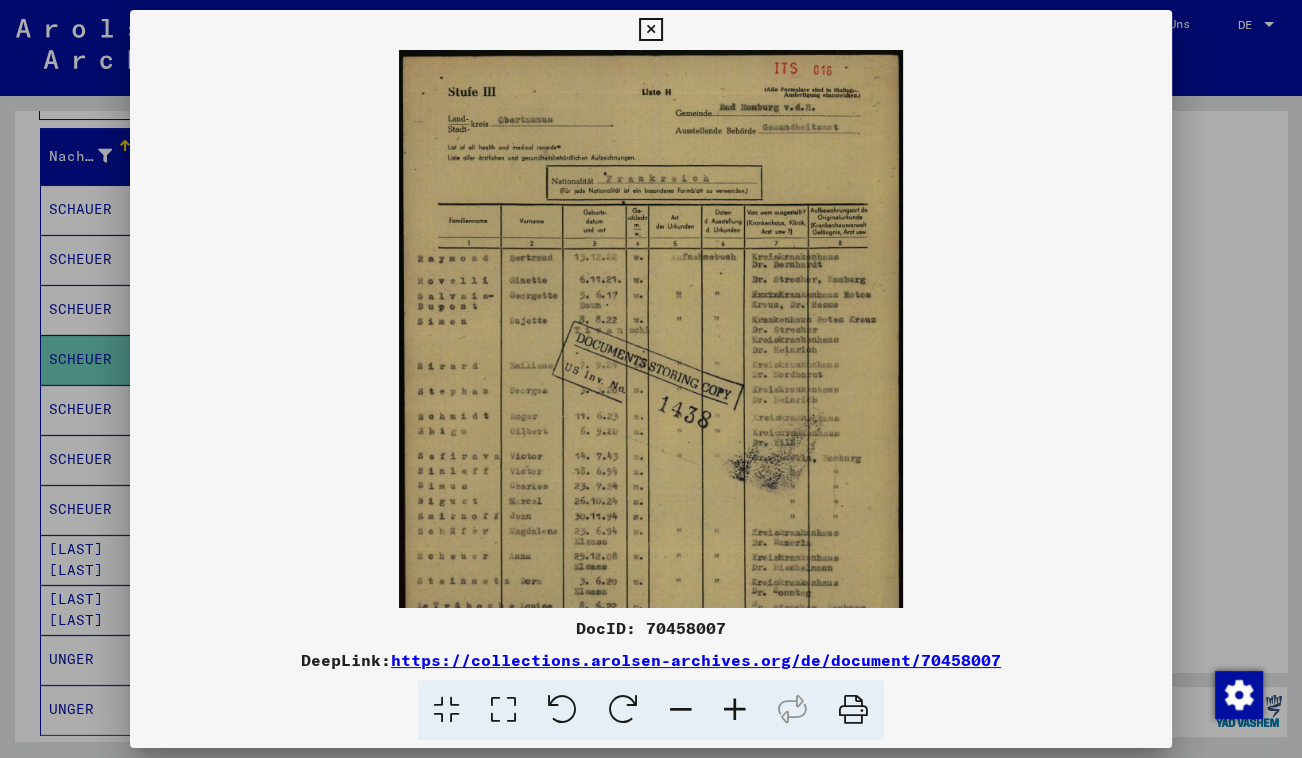 click at bounding box center [735, 710] 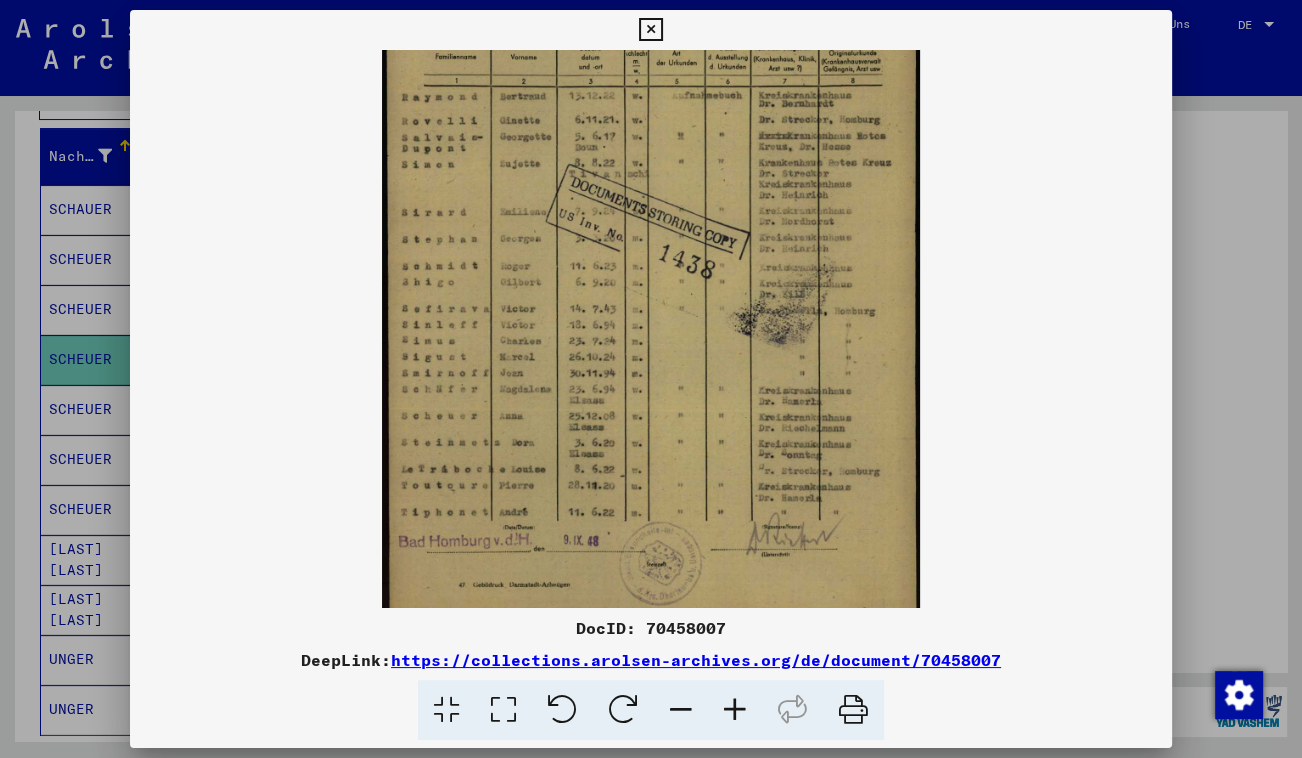 drag, startPoint x: 667, startPoint y: 552, endPoint x: 662, endPoint y: 368, distance: 184.06792 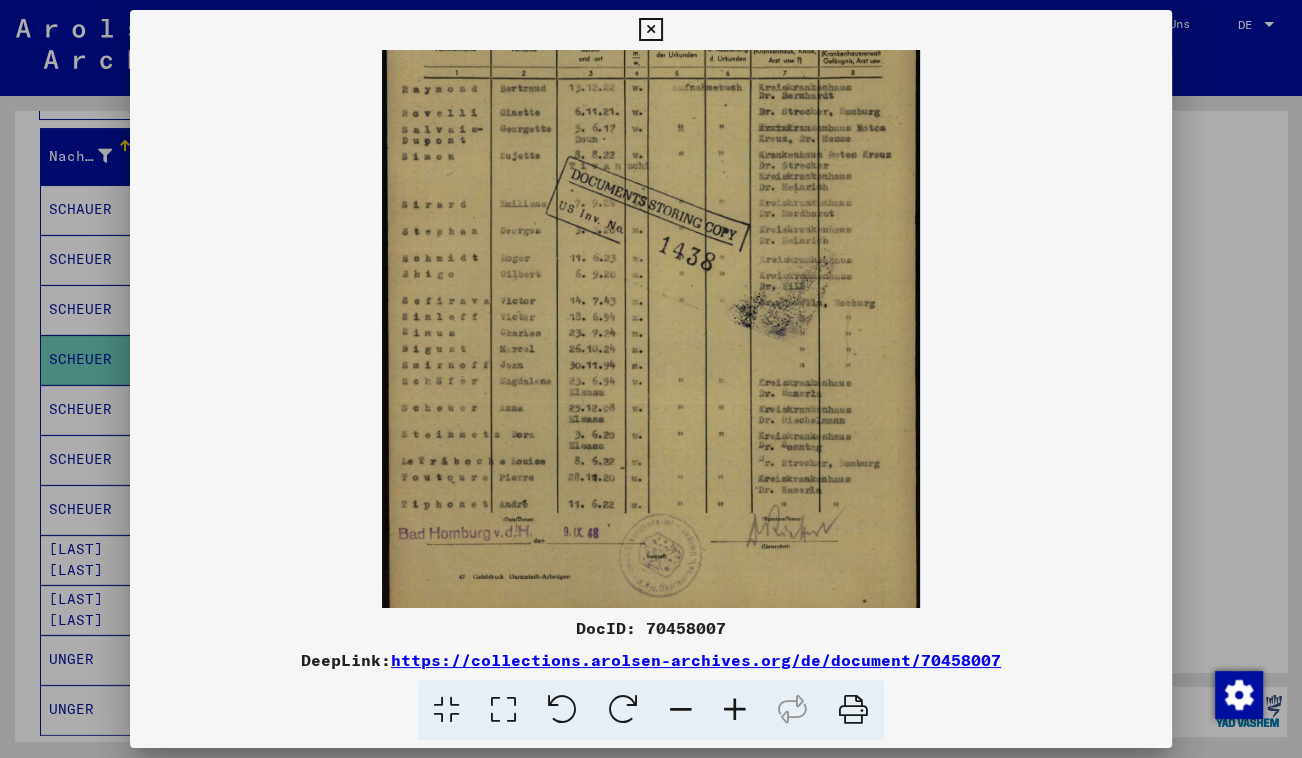 click at bounding box center [735, 710] 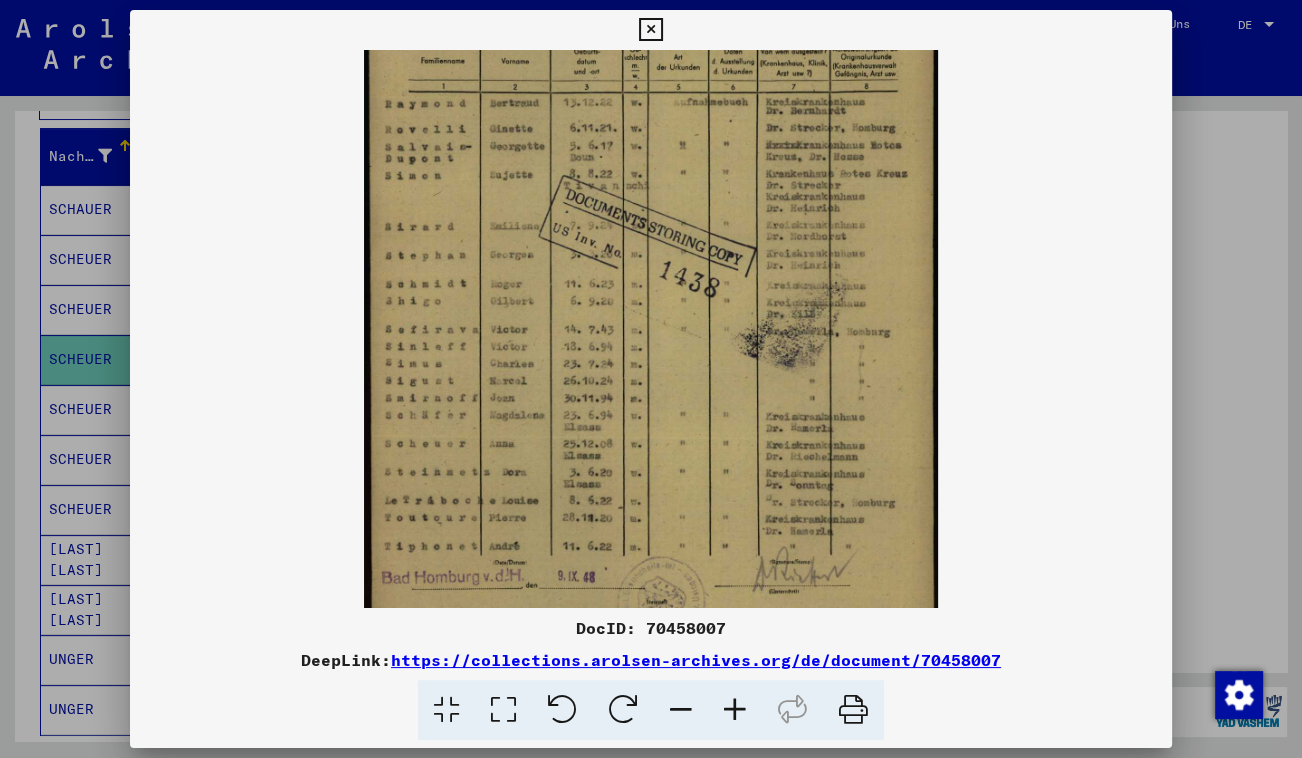 click at bounding box center (735, 710) 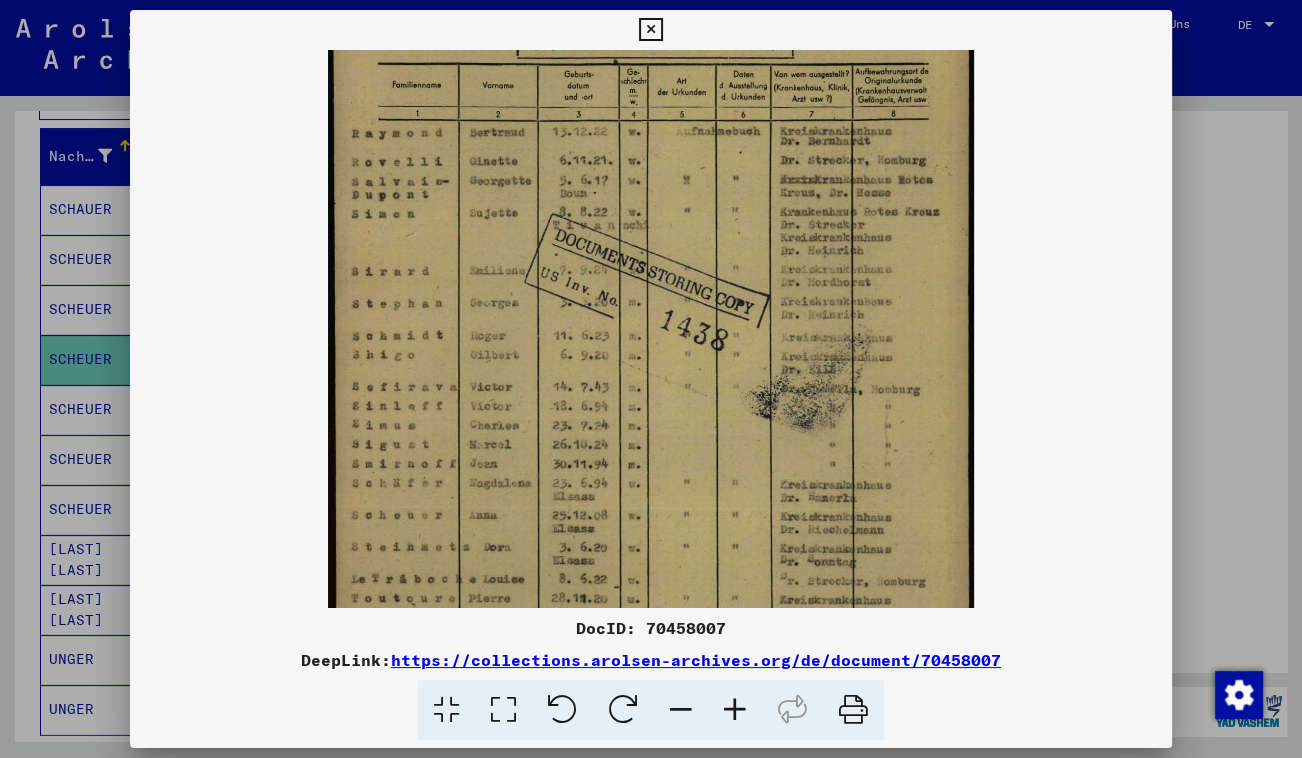 click at bounding box center (735, 710) 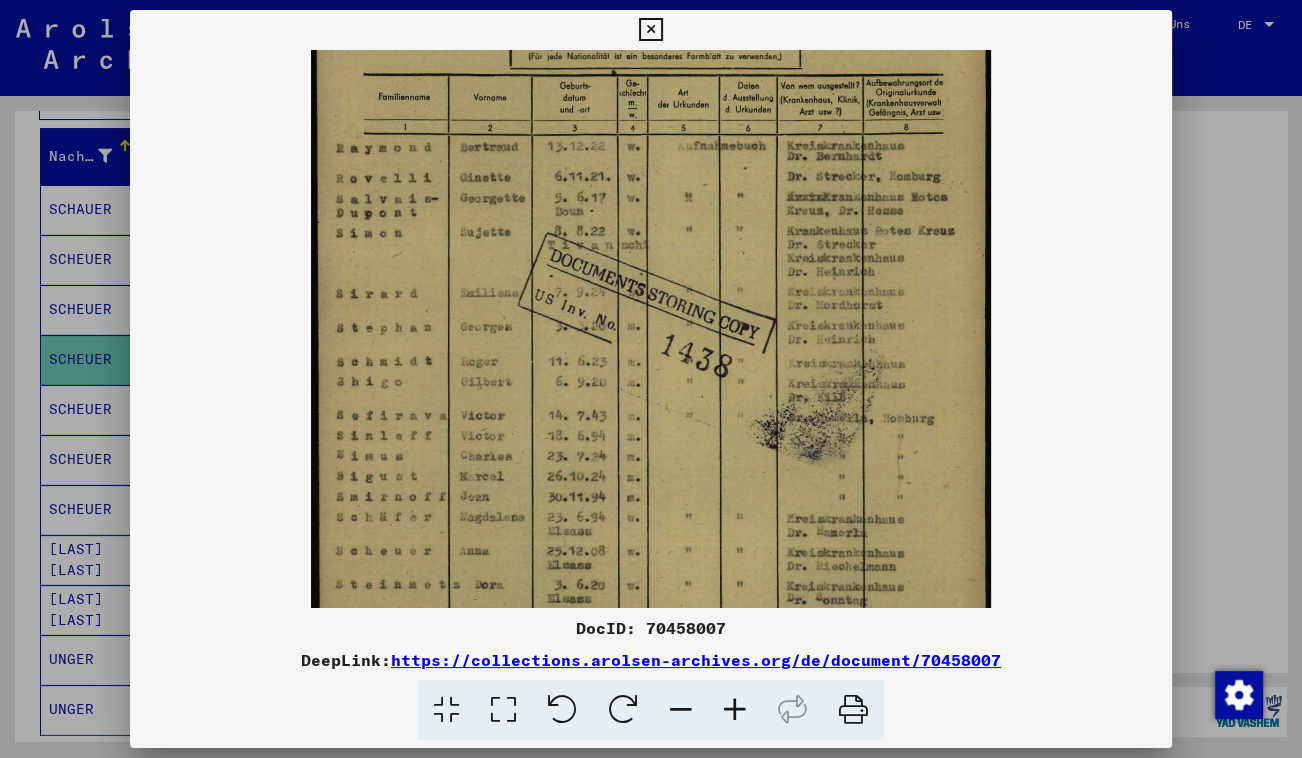 click at bounding box center [735, 710] 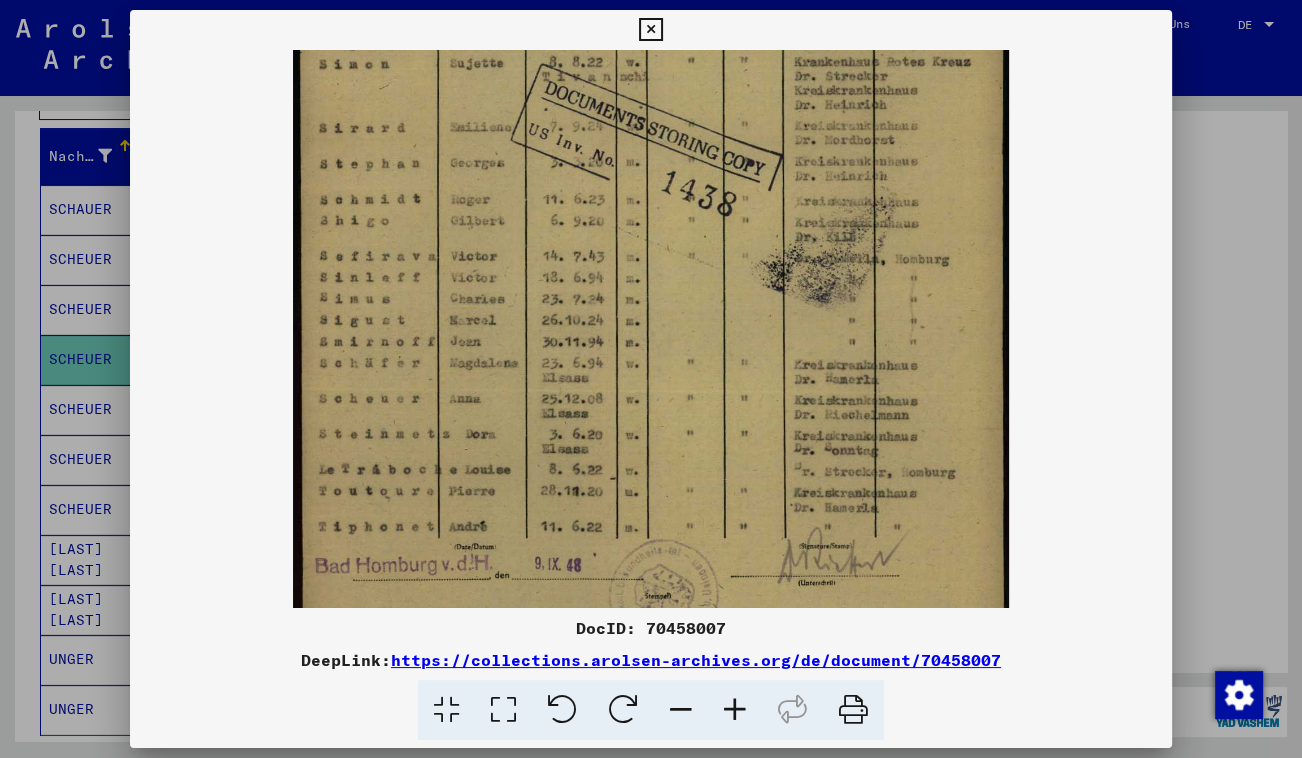 scroll, scrollTop: 382, scrollLeft: 0, axis: vertical 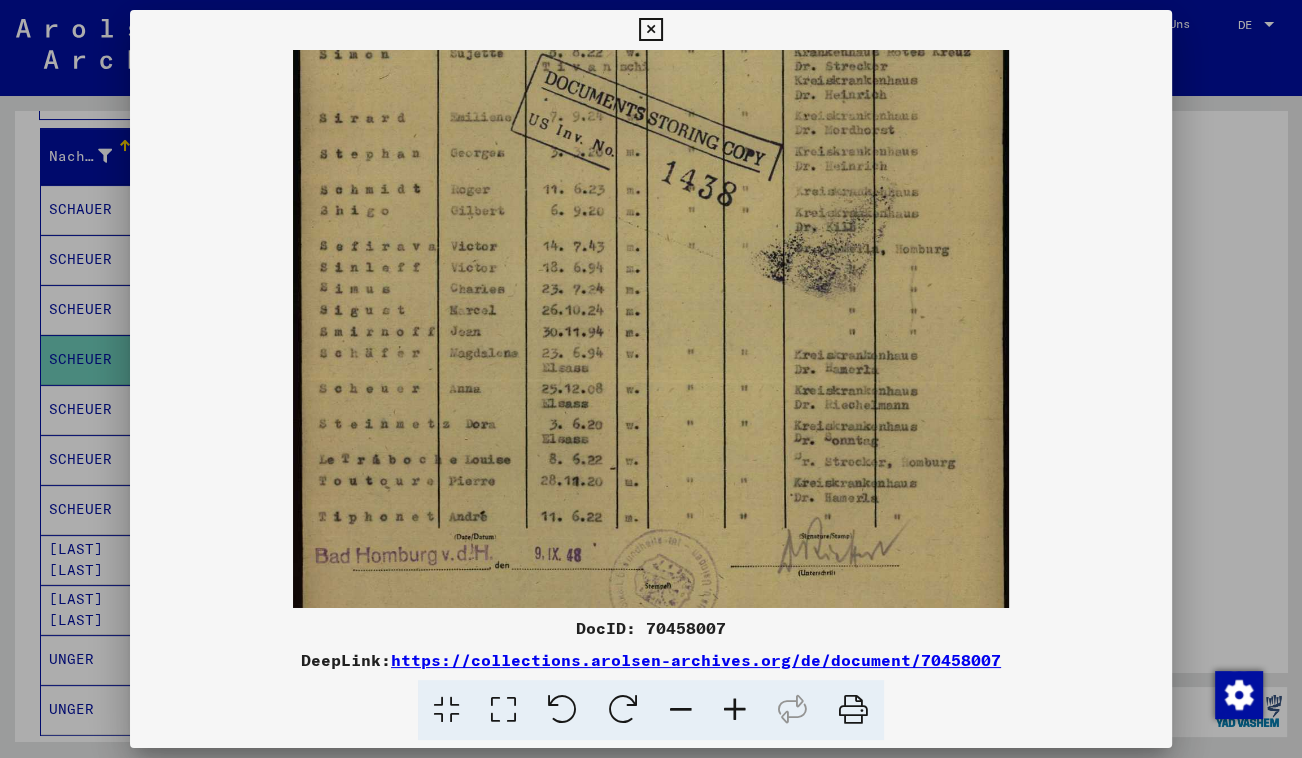 drag, startPoint x: 634, startPoint y: 535, endPoint x: 632, endPoint y: 335, distance: 200.01 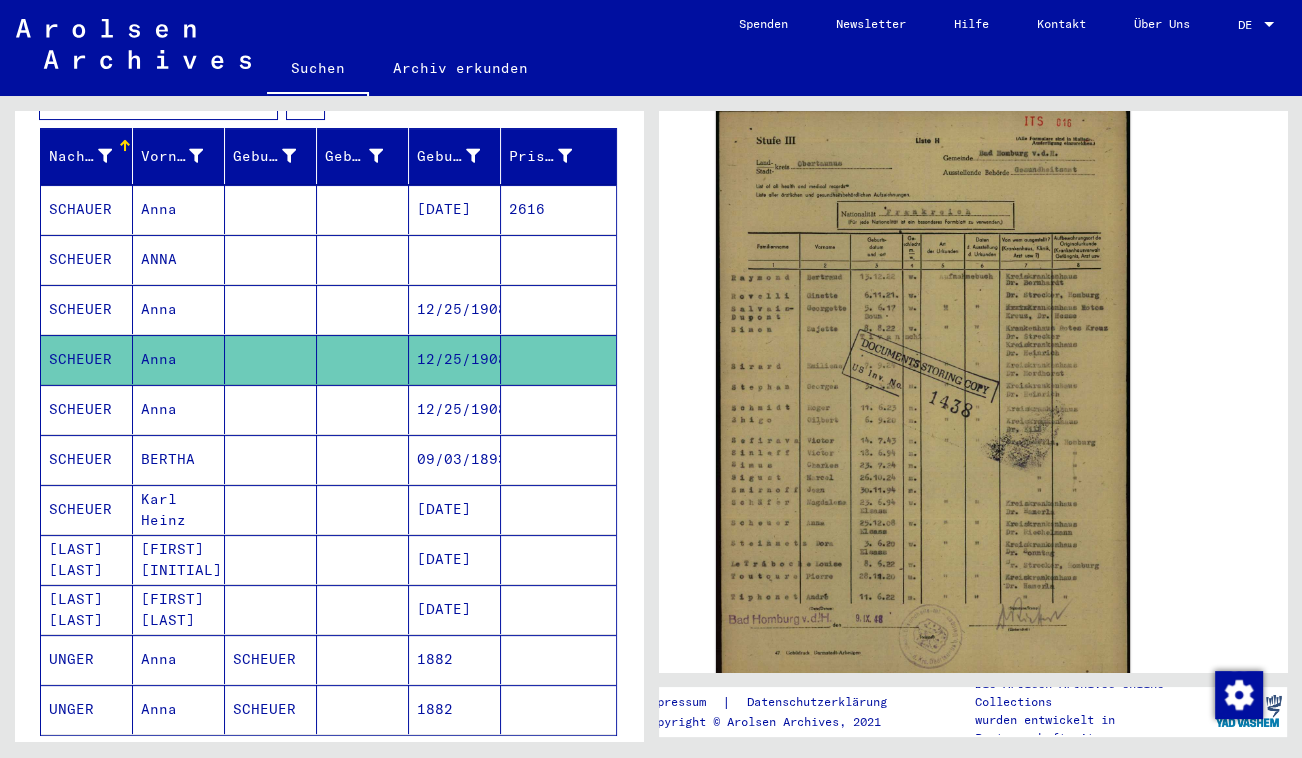 click at bounding box center [271, 459] 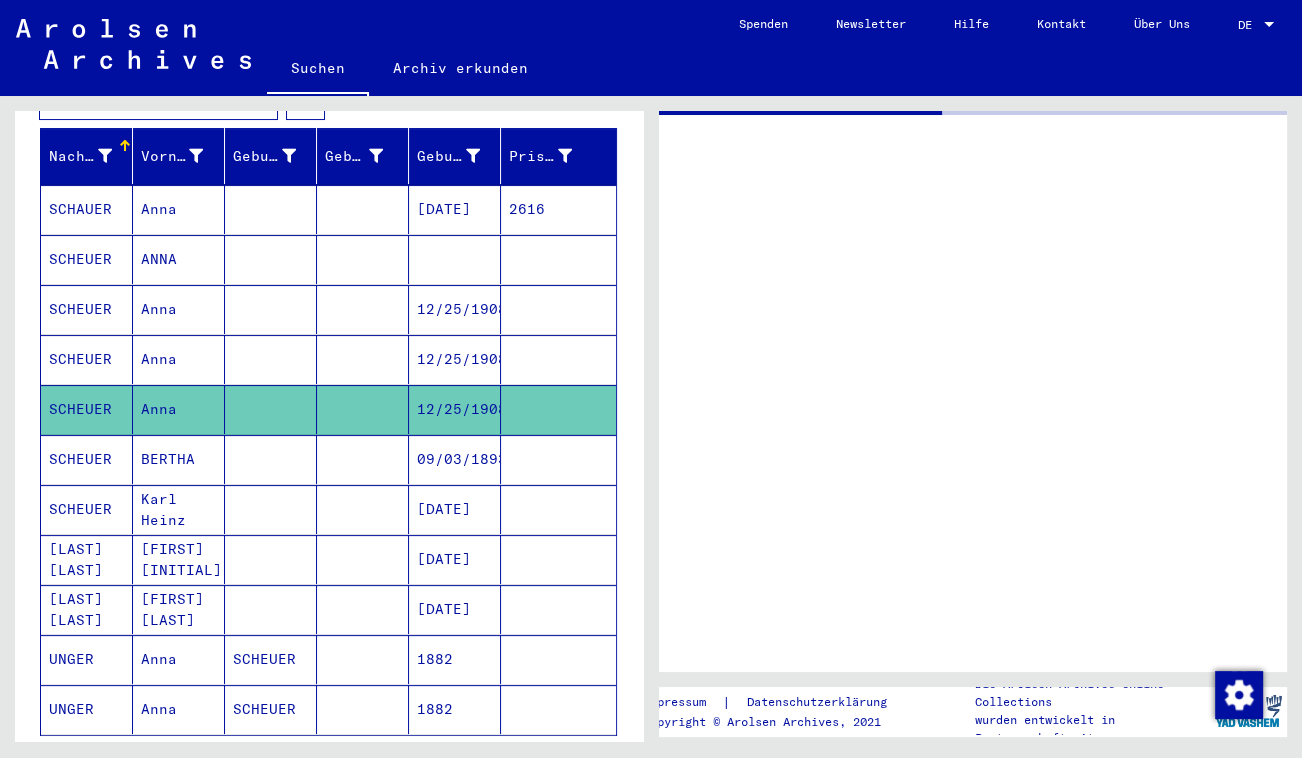 scroll, scrollTop: 0, scrollLeft: 0, axis: both 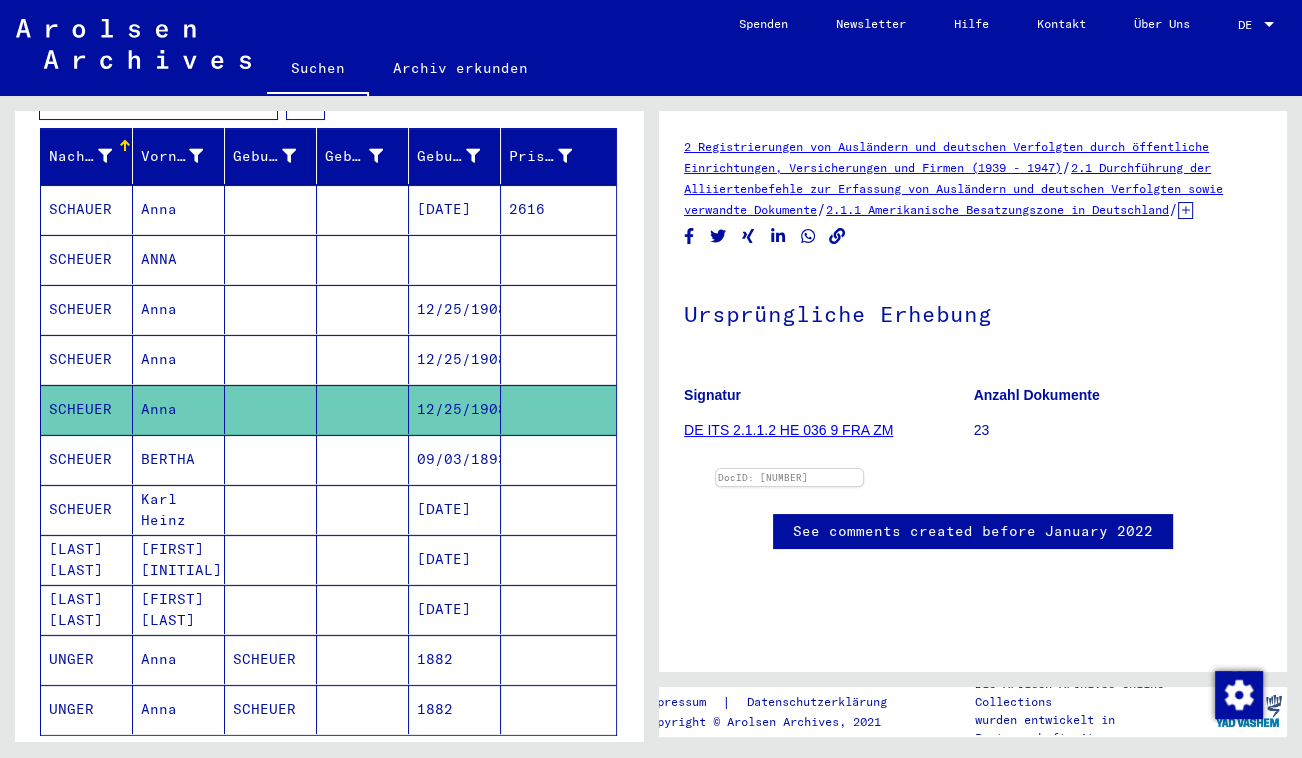 click 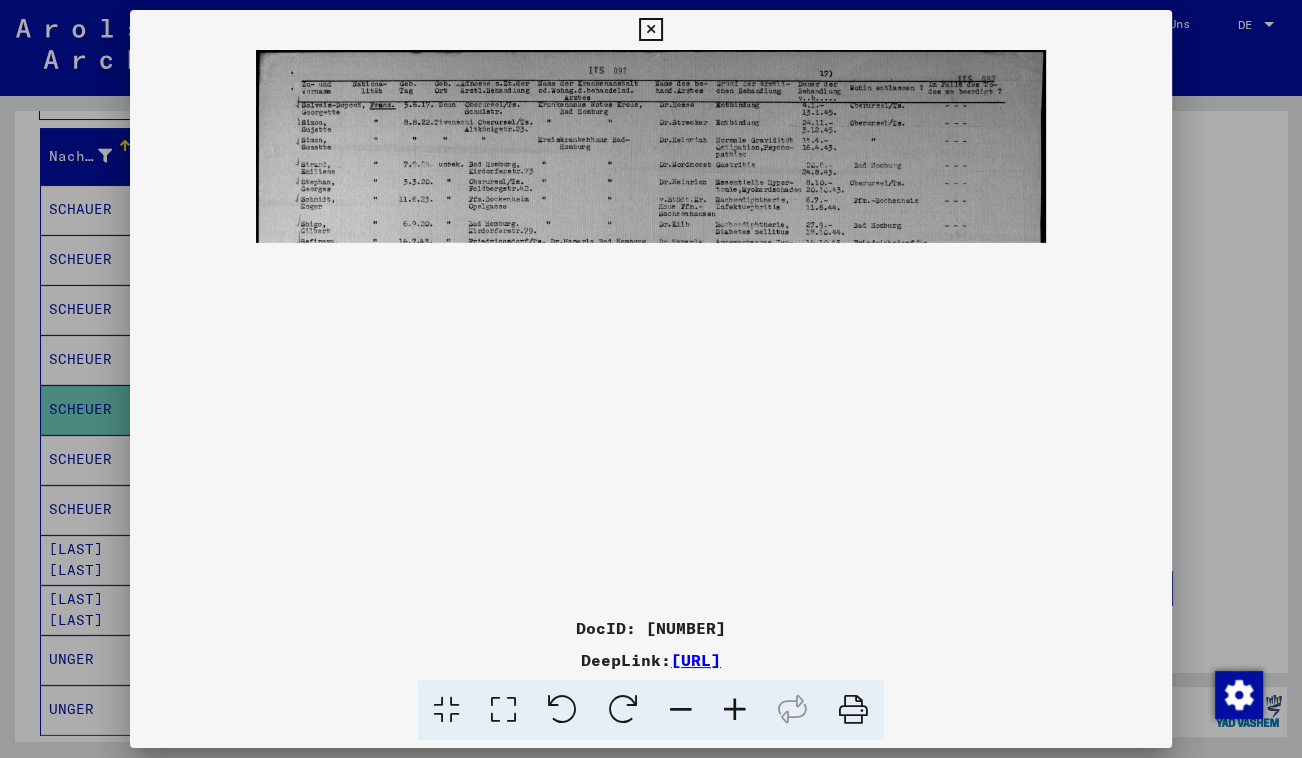 click at bounding box center [735, 710] 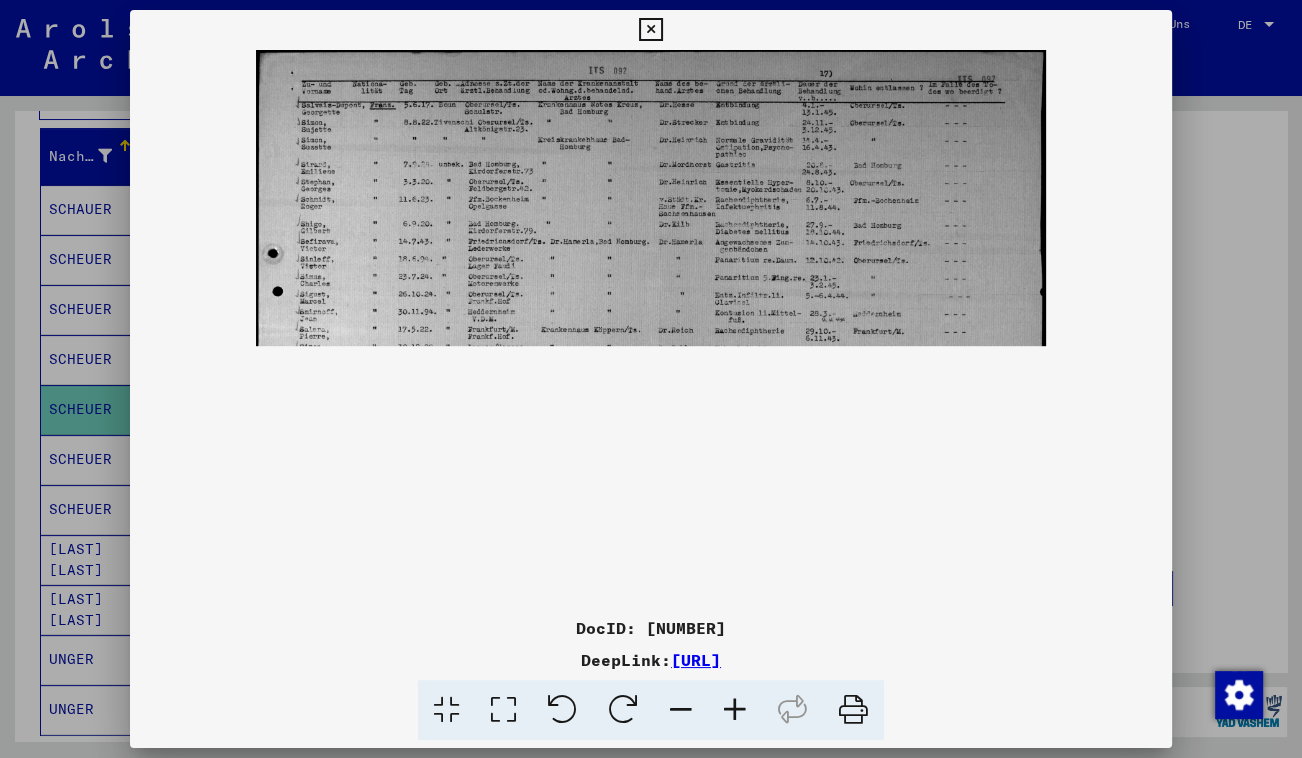 click at bounding box center [735, 710] 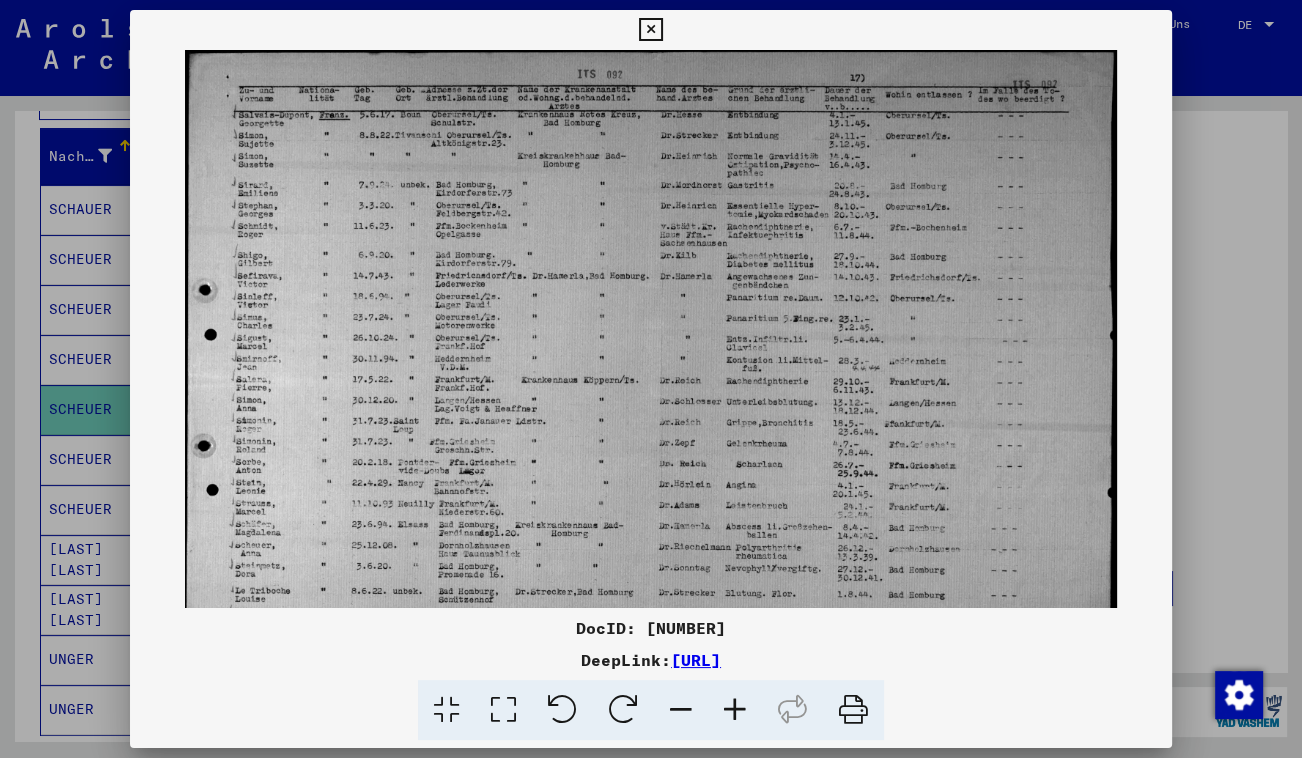 click at bounding box center [735, 710] 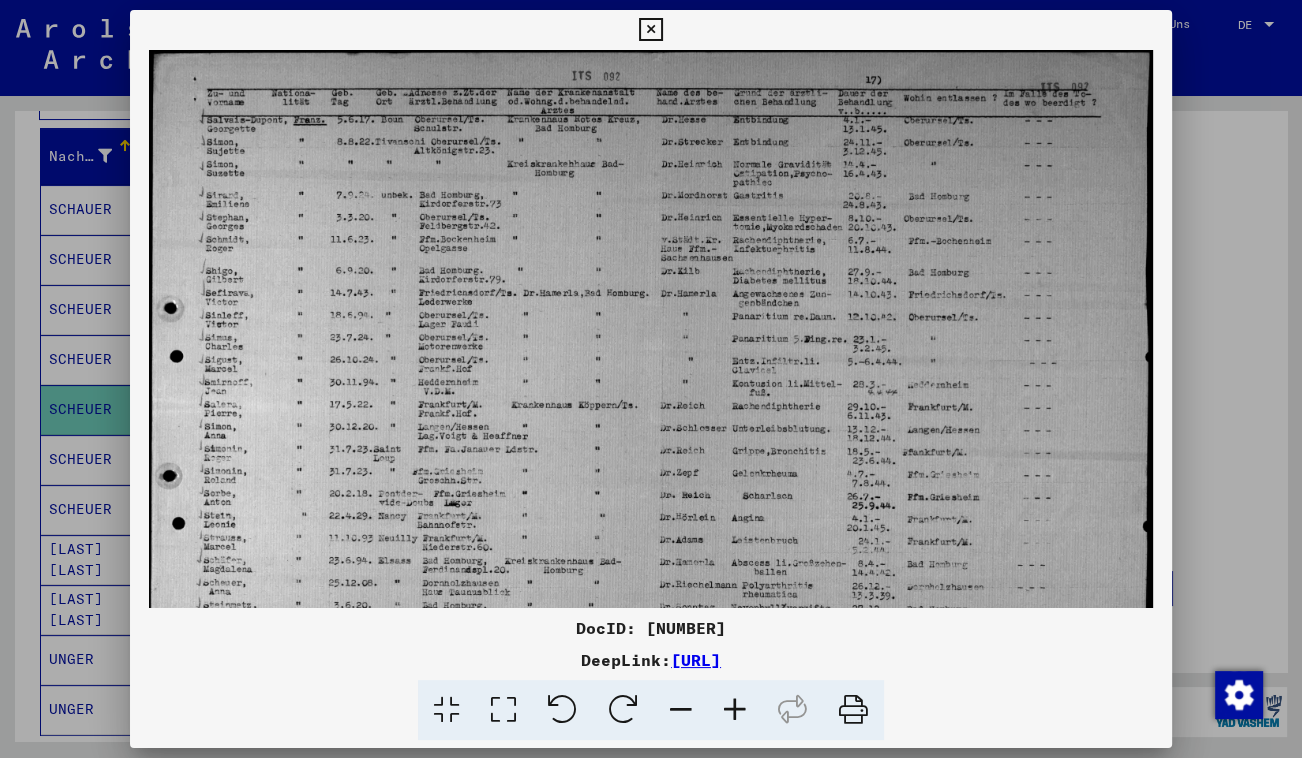 click at bounding box center [735, 710] 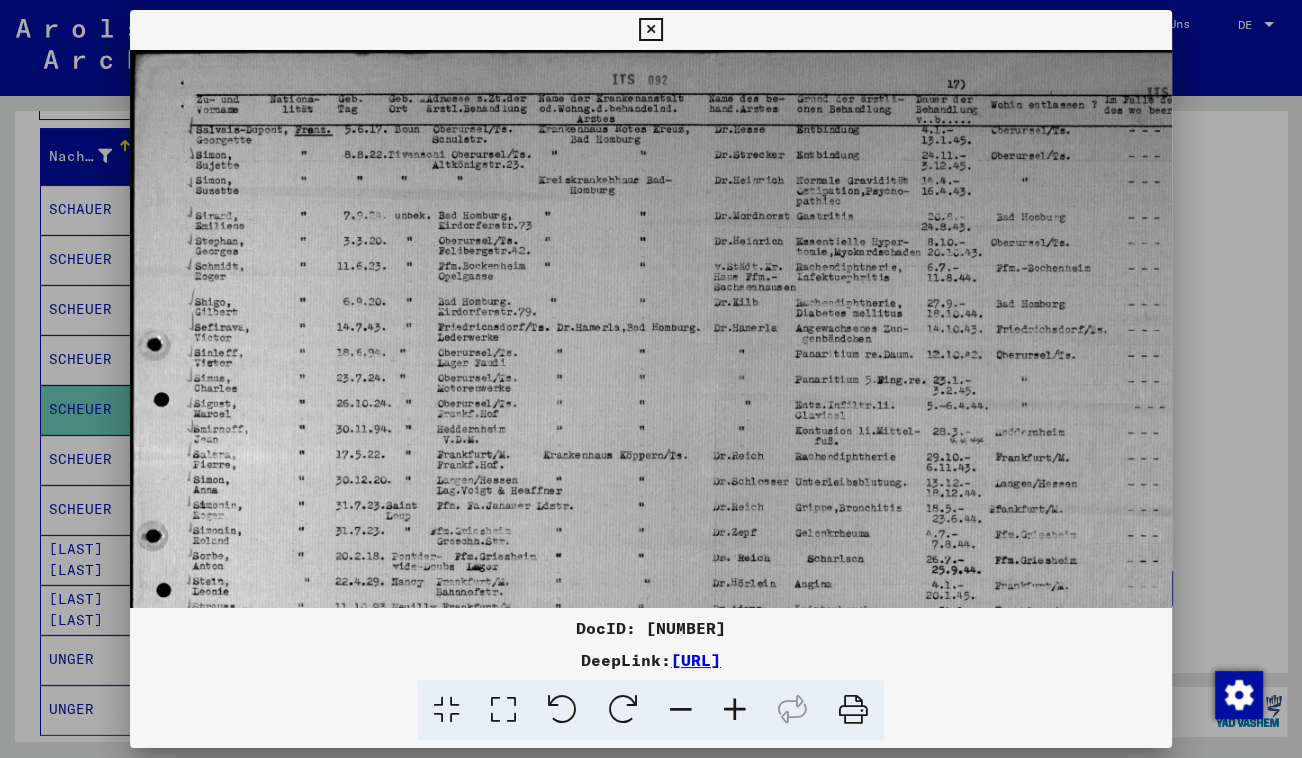 click at bounding box center (735, 710) 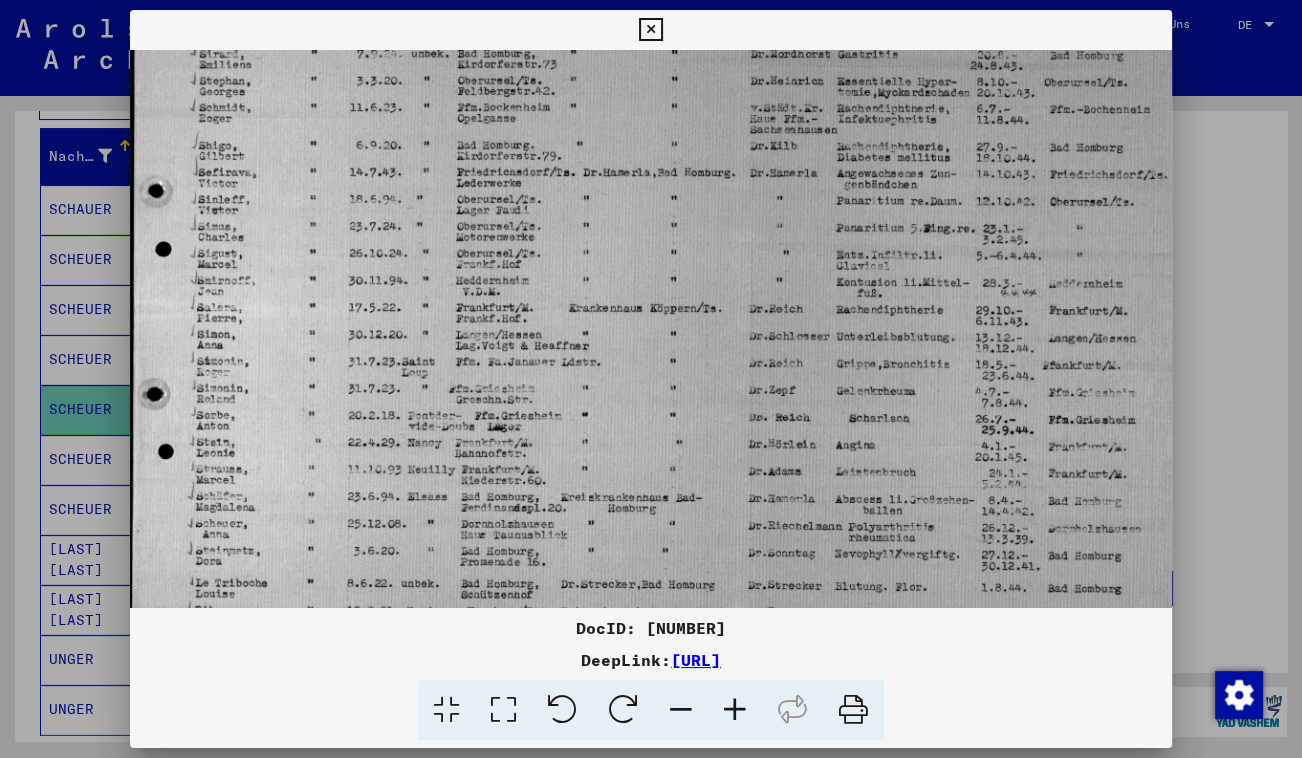 scroll, scrollTop: 185, scrollLeft: 0, axis: vertical 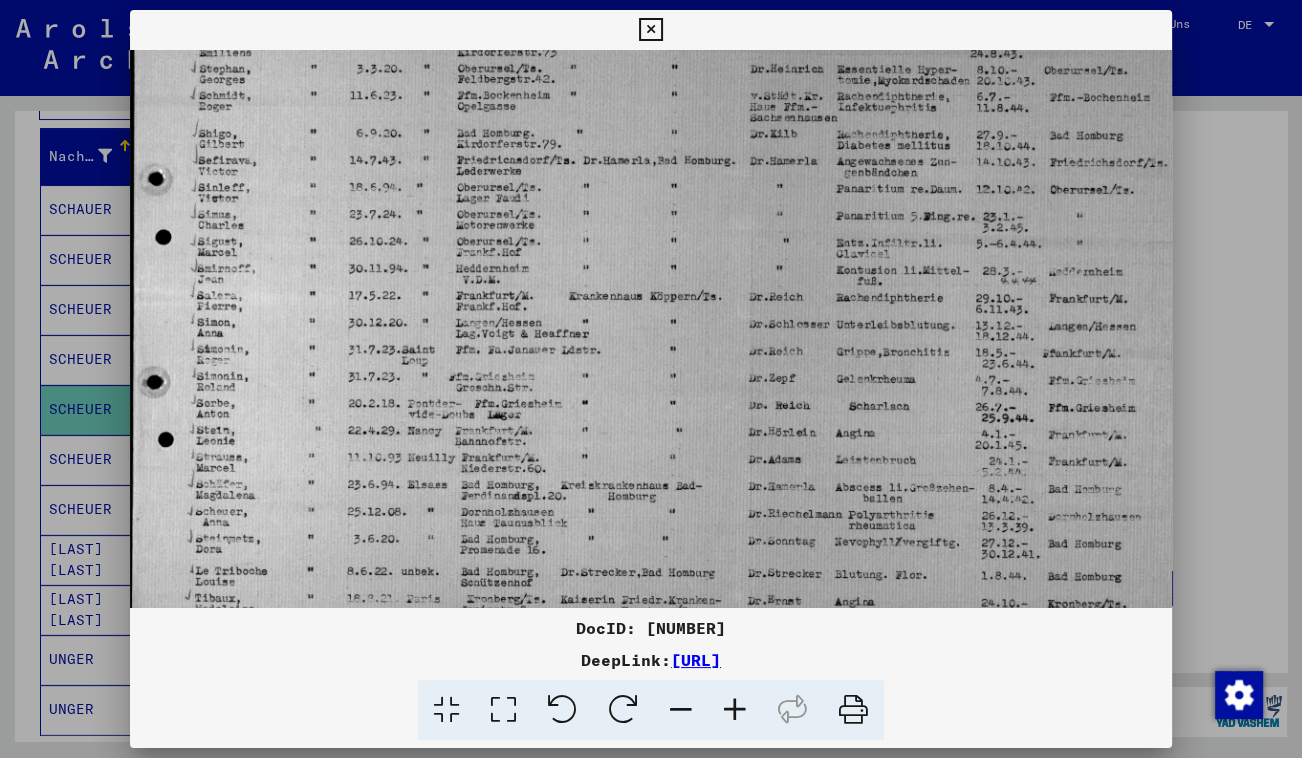 drag, startPoint x: 351, startPoint y: 488, endPoint x: 359, endPoint y: 322, distance: 166.19266 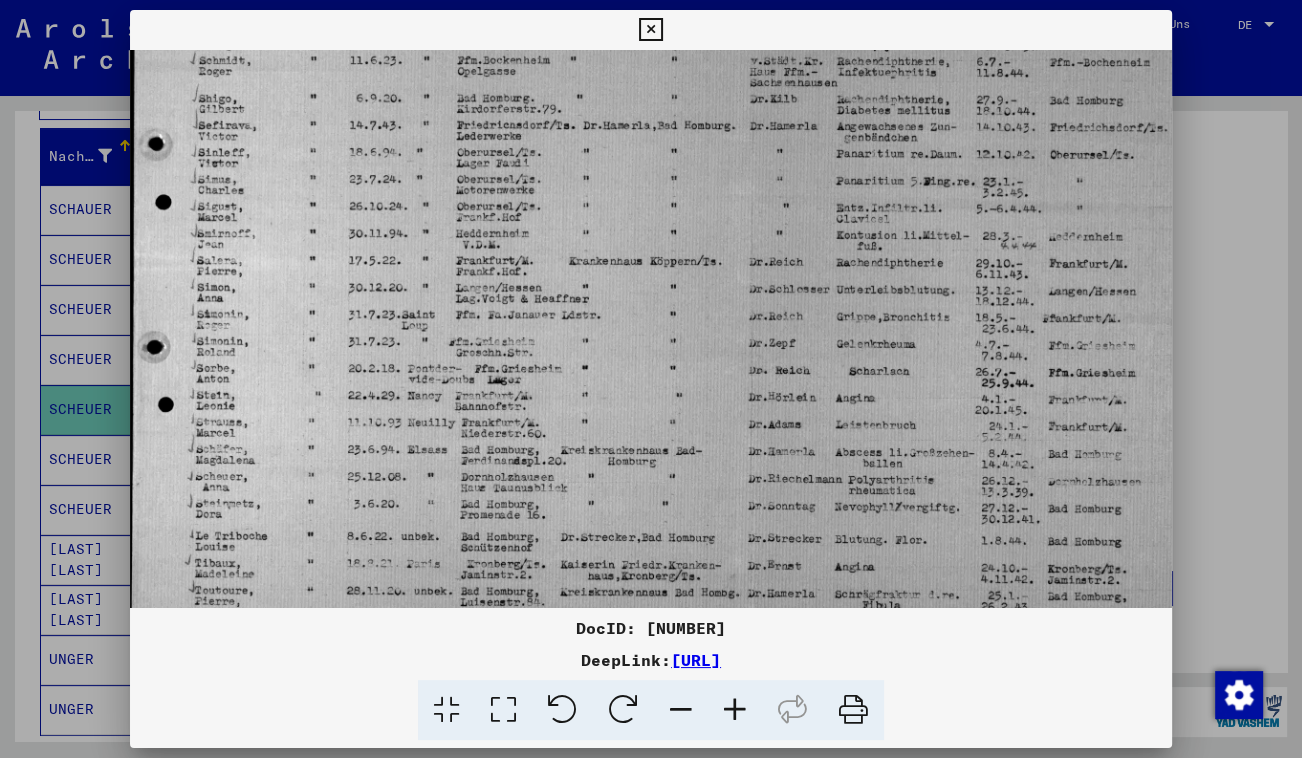 scroll, scrollTop: 214, scrollLeft: 0, axis: vertical 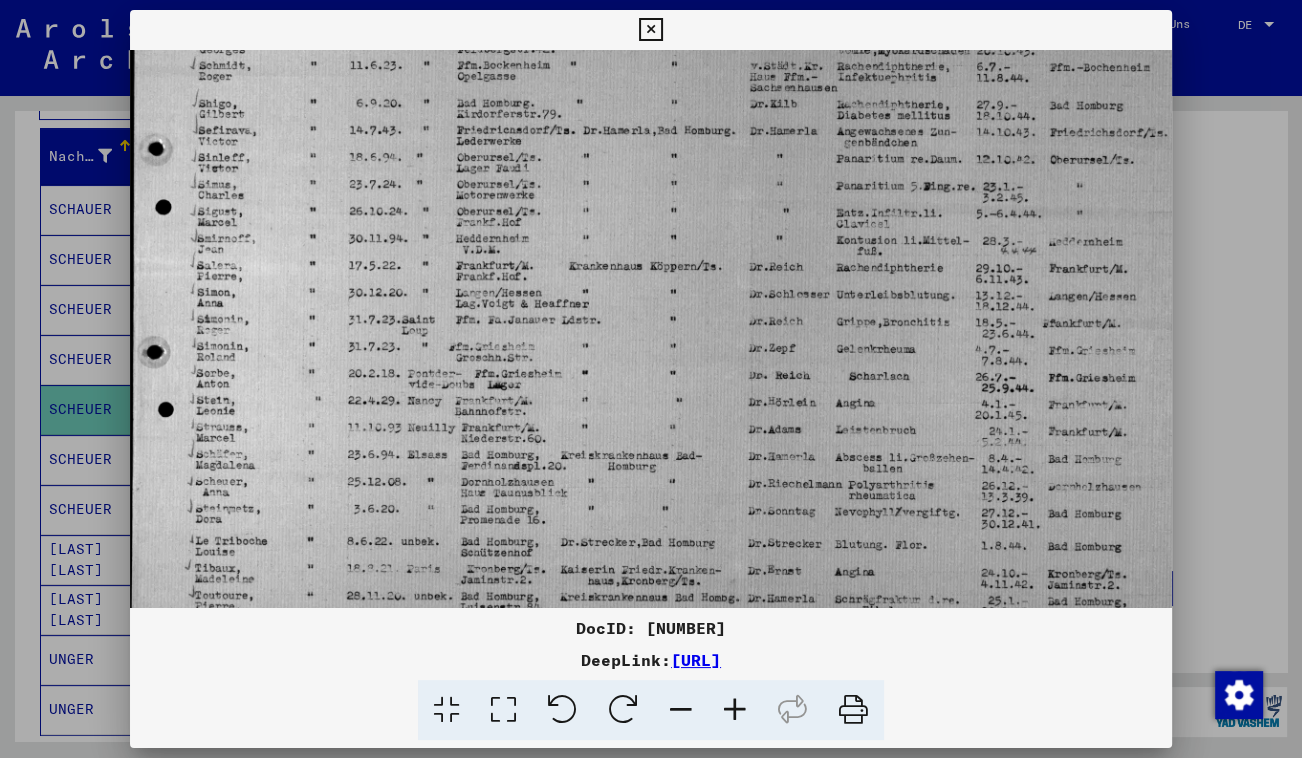 drag, startPoint x: 866, startPoint y: 524, endPoint x: 873, endPoint y: 490, distance: 34.713108 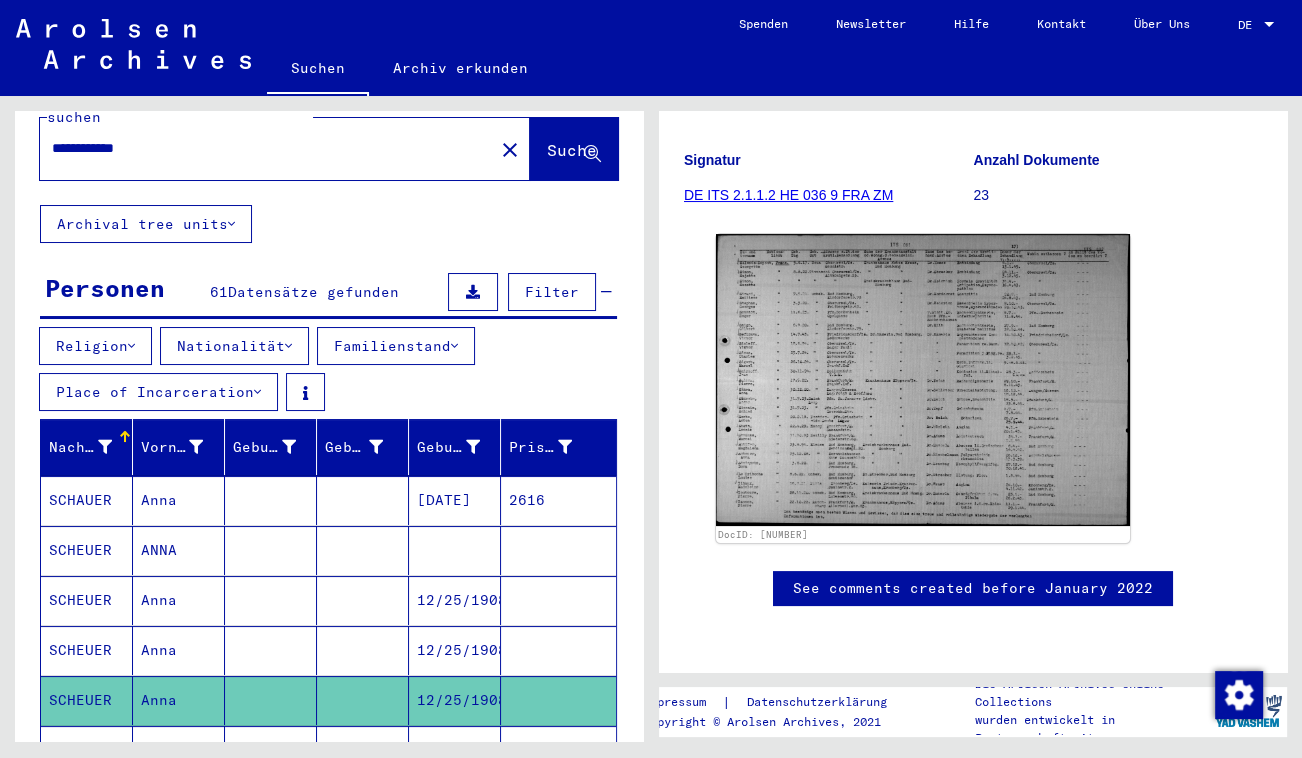scroll, scrollTop: 0, scrollLeft: 0, axis: both 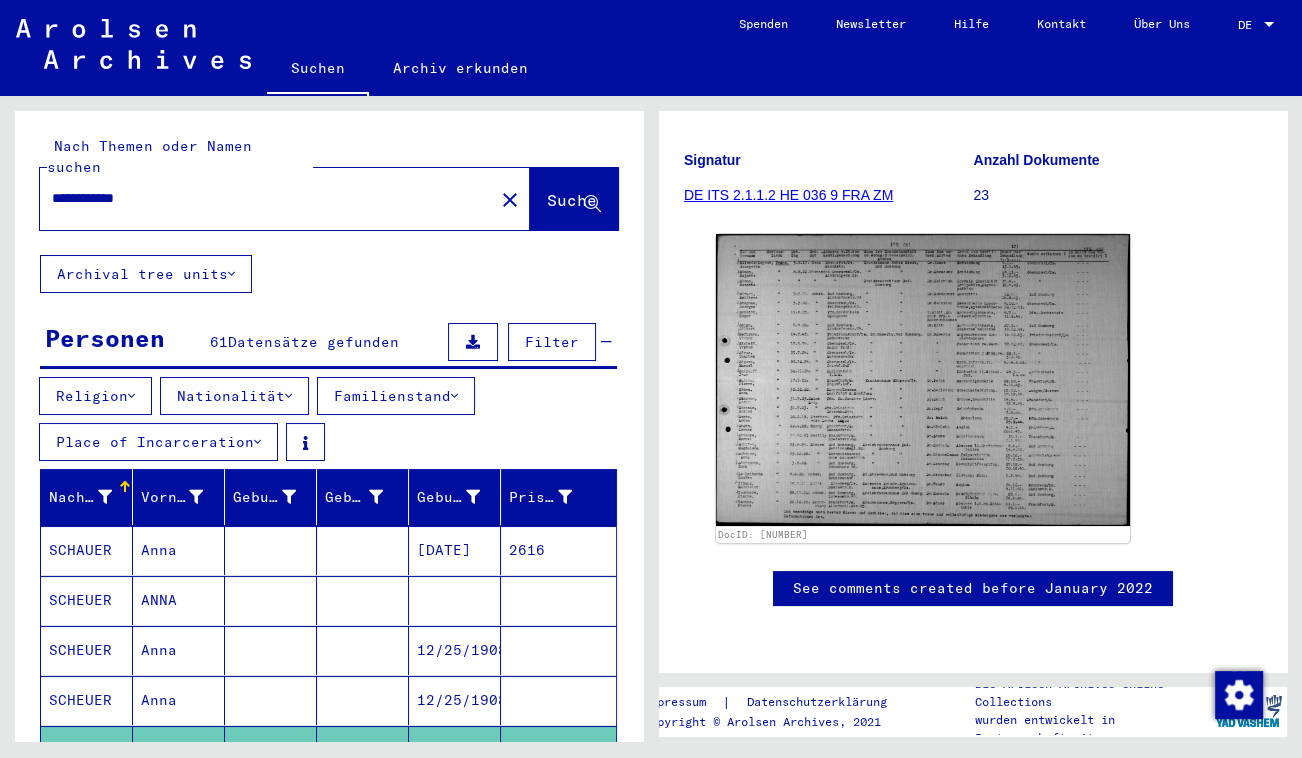 drag, startPoint x: 208, startPoint y: 180, endPoint x: 35, endPoint y: 140, distance: 177.56407 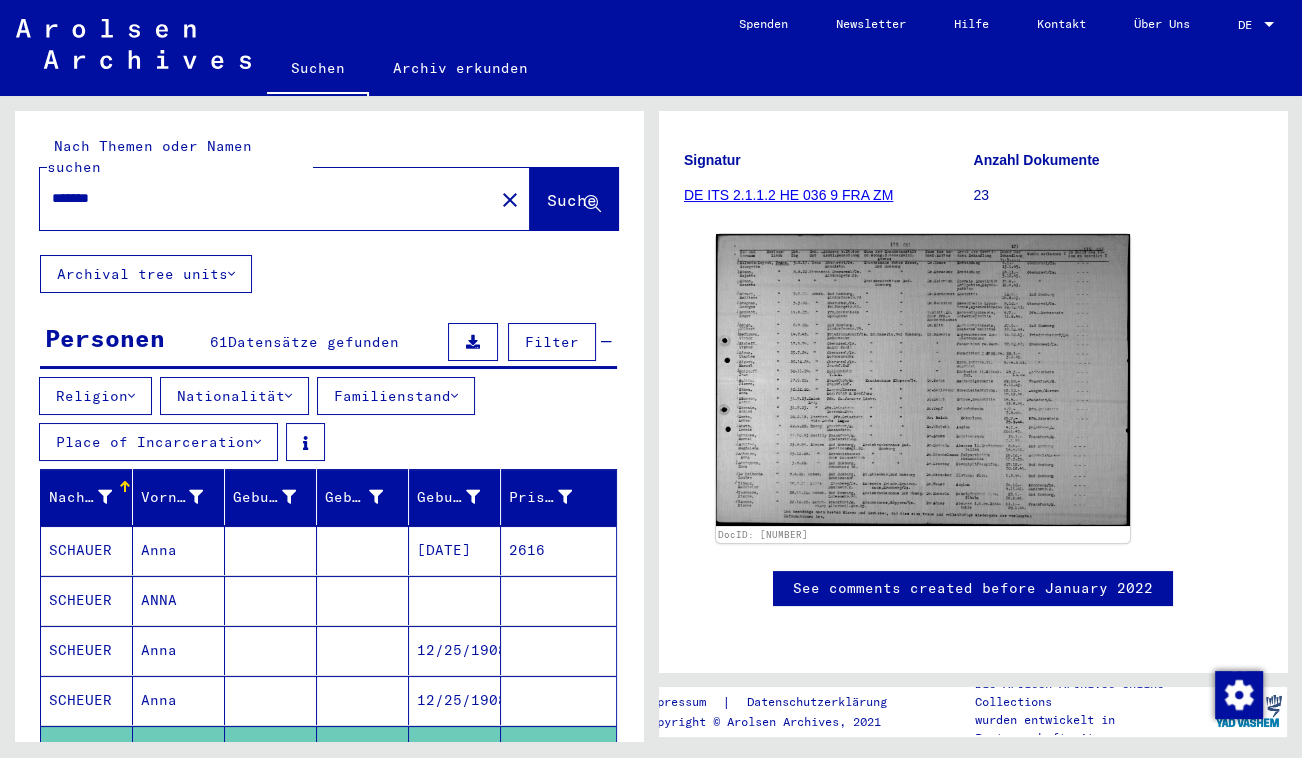 type on "*******" 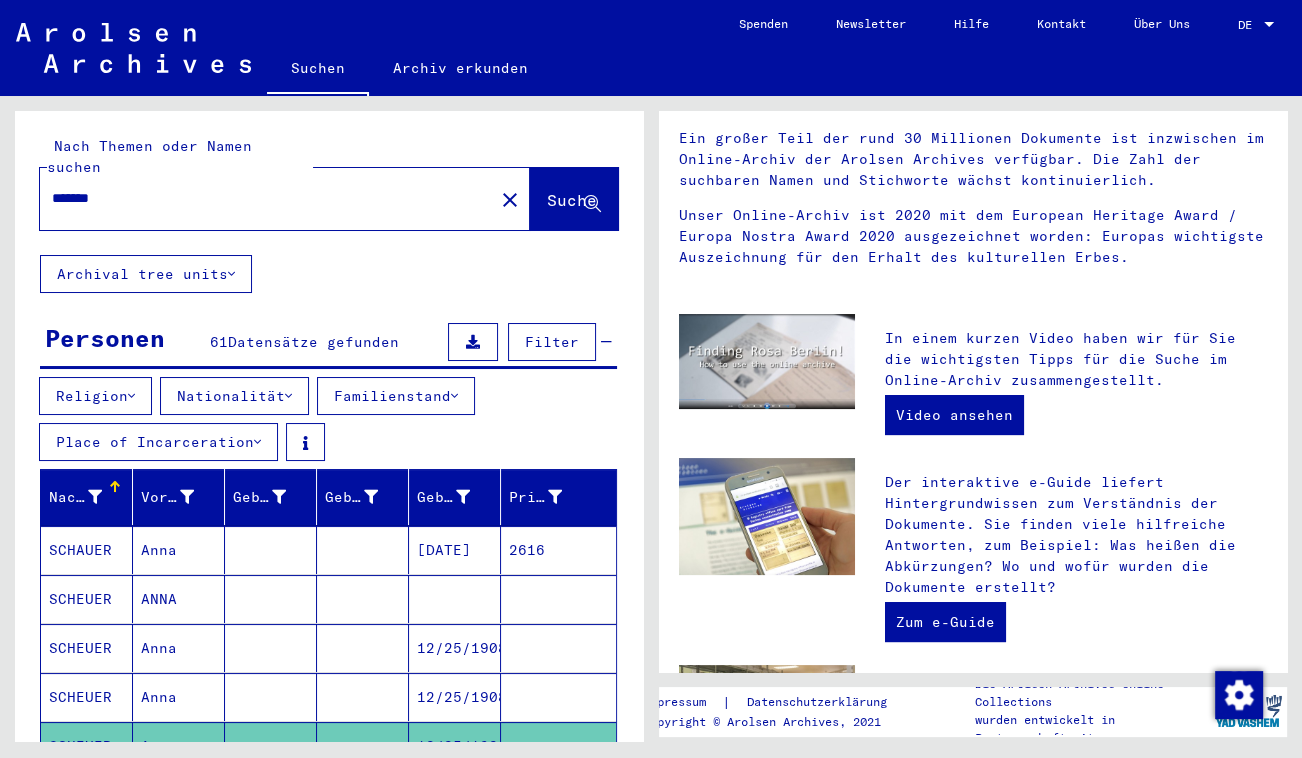 scroll, scrollTop: 0, scrollLeft: 0, axis: both 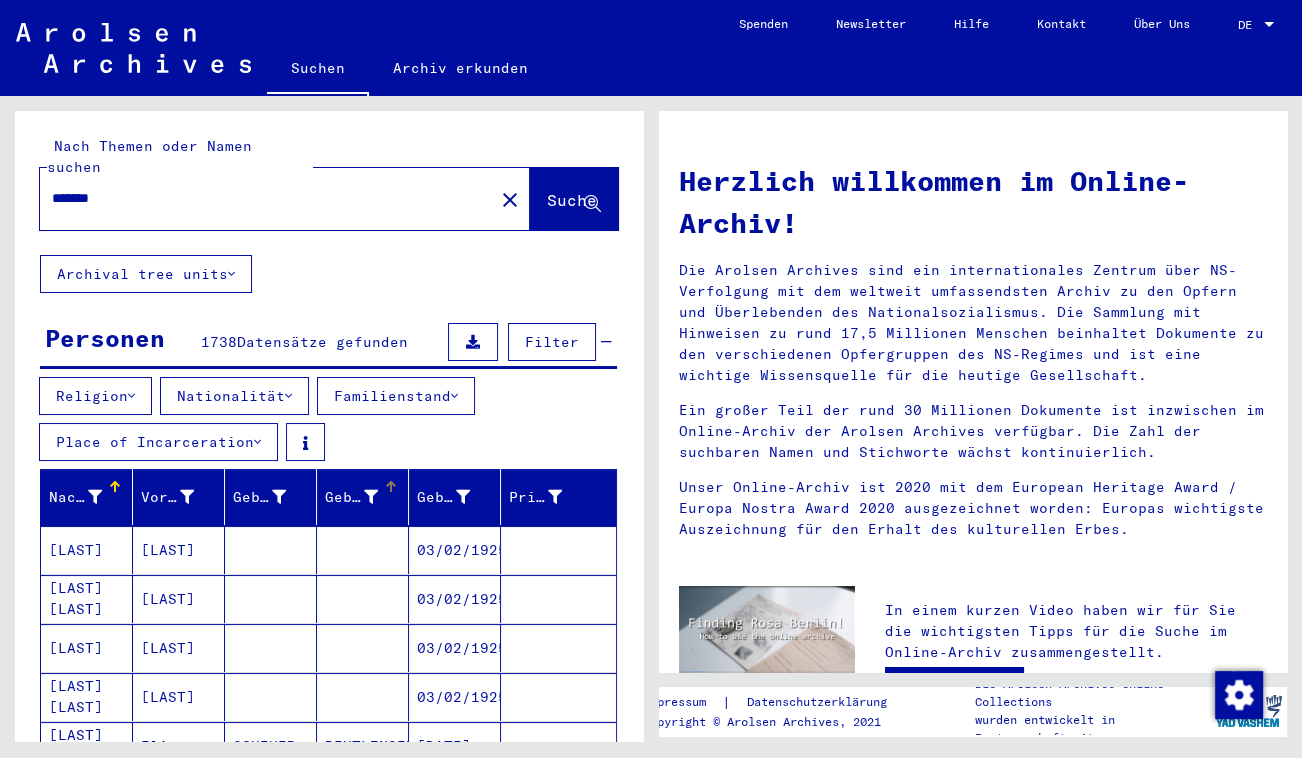 click on "Geburt‏" at bounding box center (366, 497) 